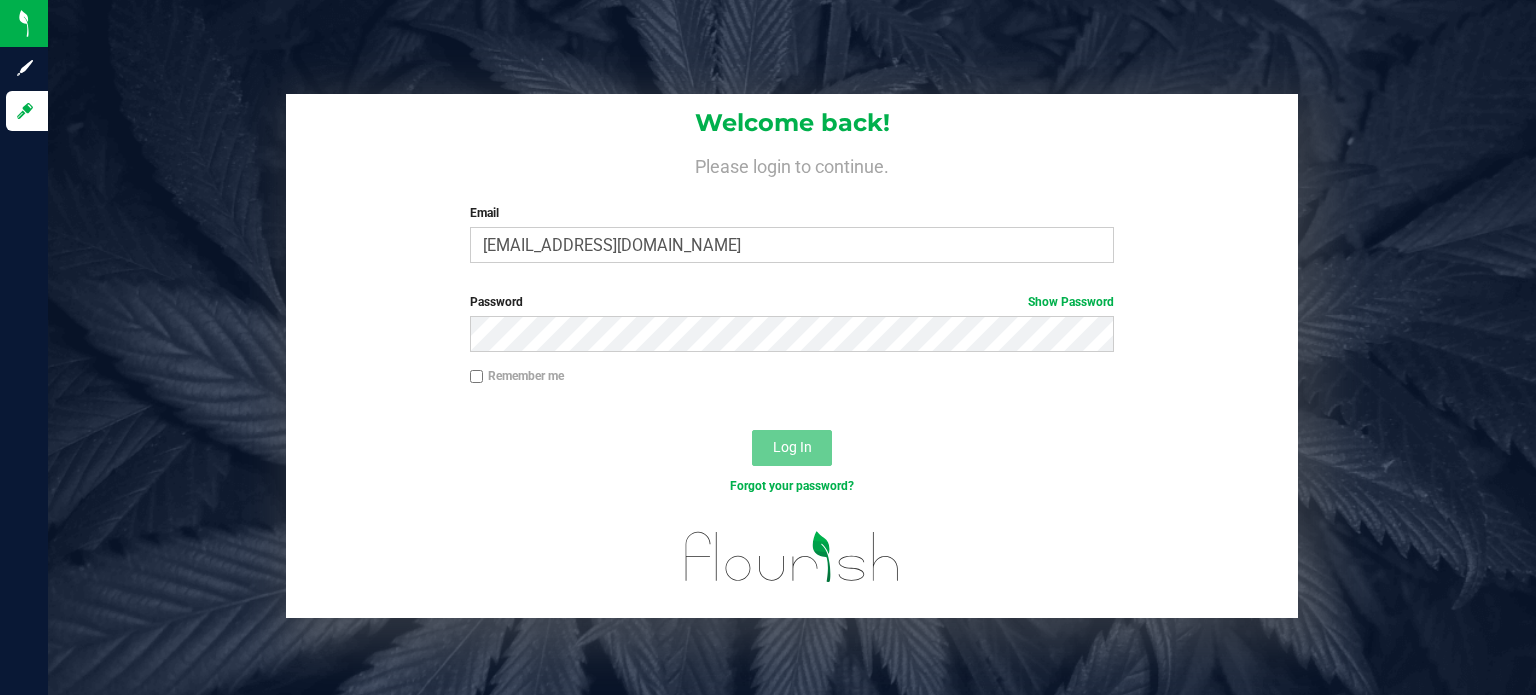 scroll, scrollTop: 0, scrollLeft: 0, axis: both 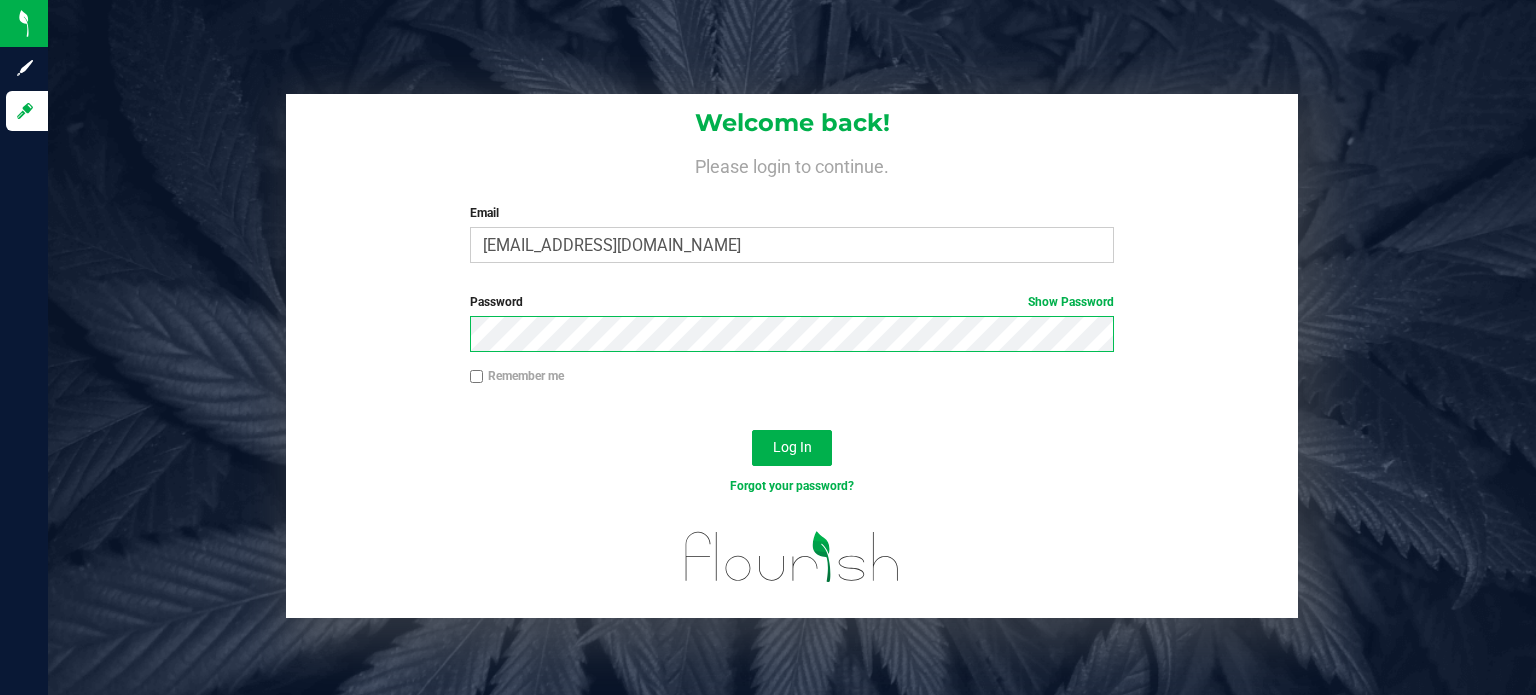 click on "Log In" at bounding box center [792, 448] 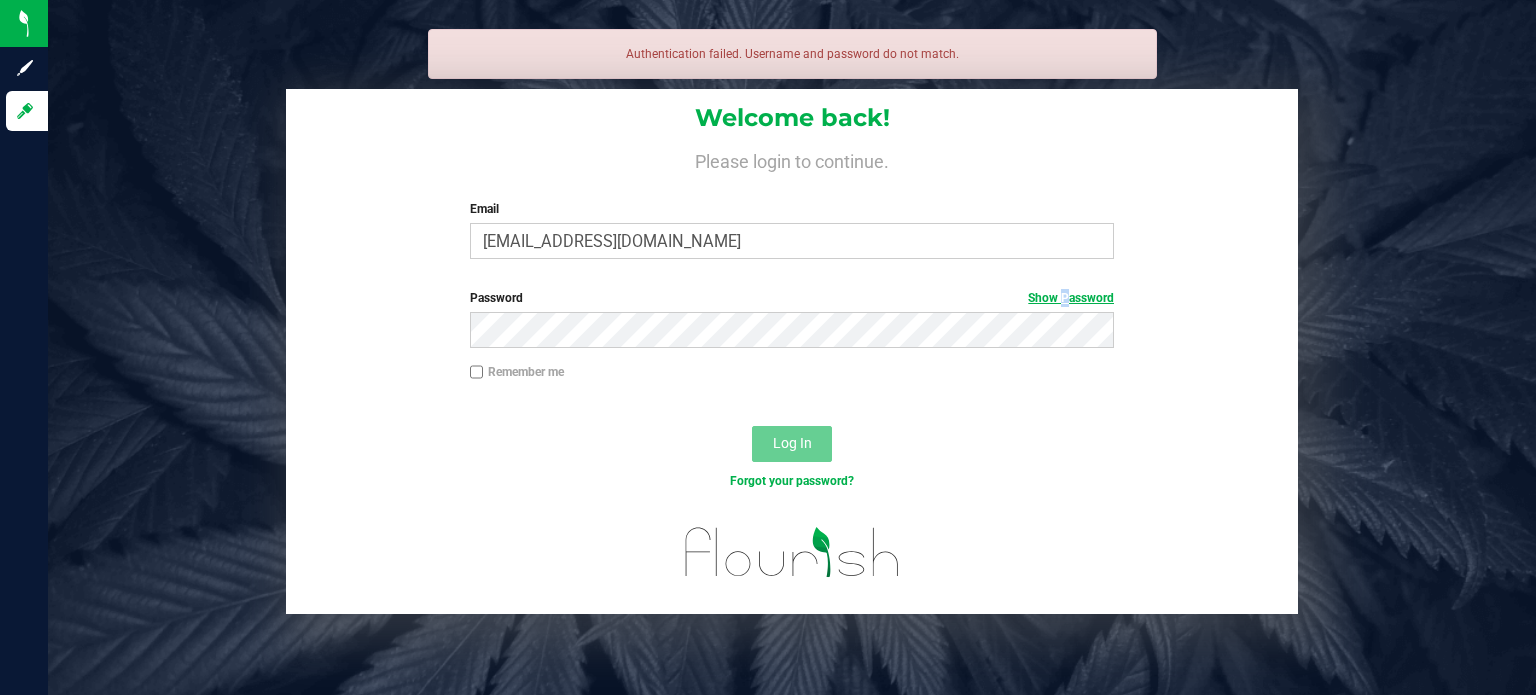 click on "Show Password" at bounding box center (1071, 298) 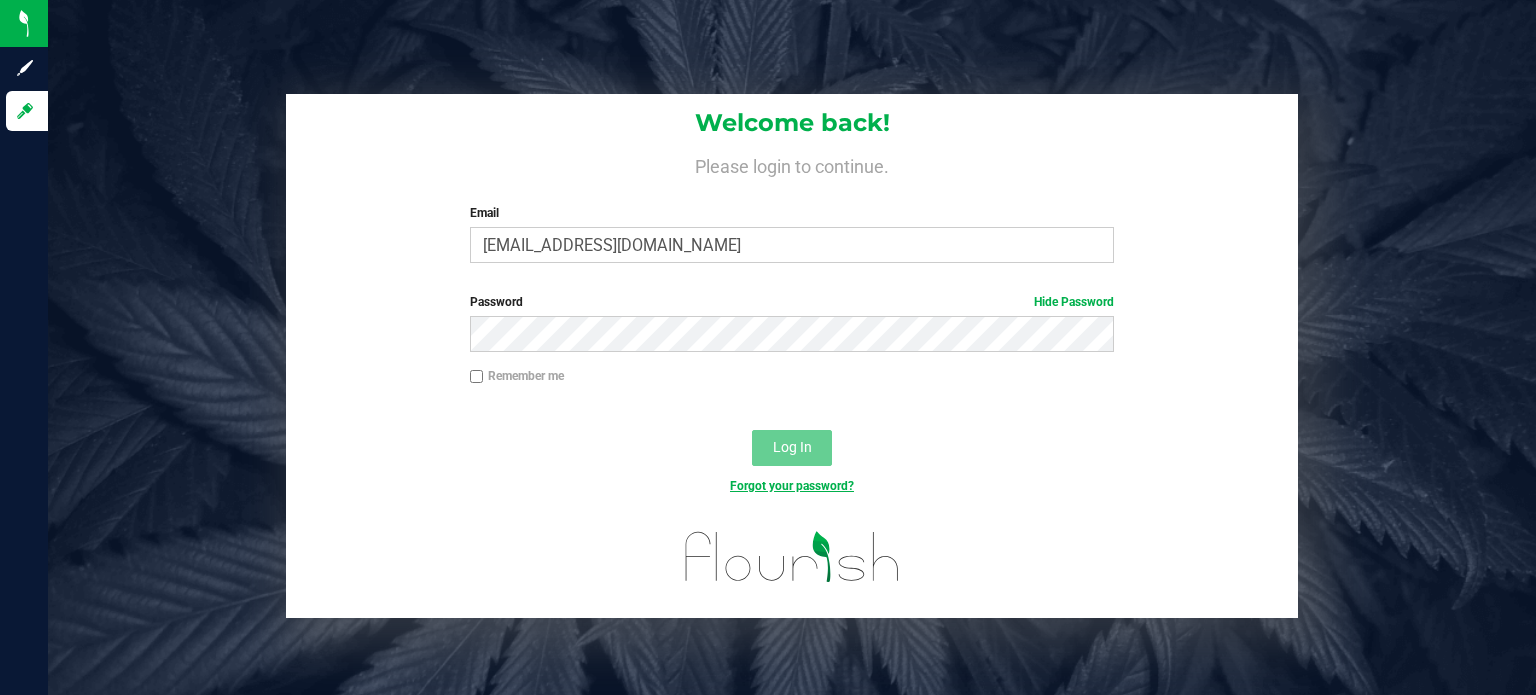 click on "Forgot your password?" at bounding box center [792, 486] 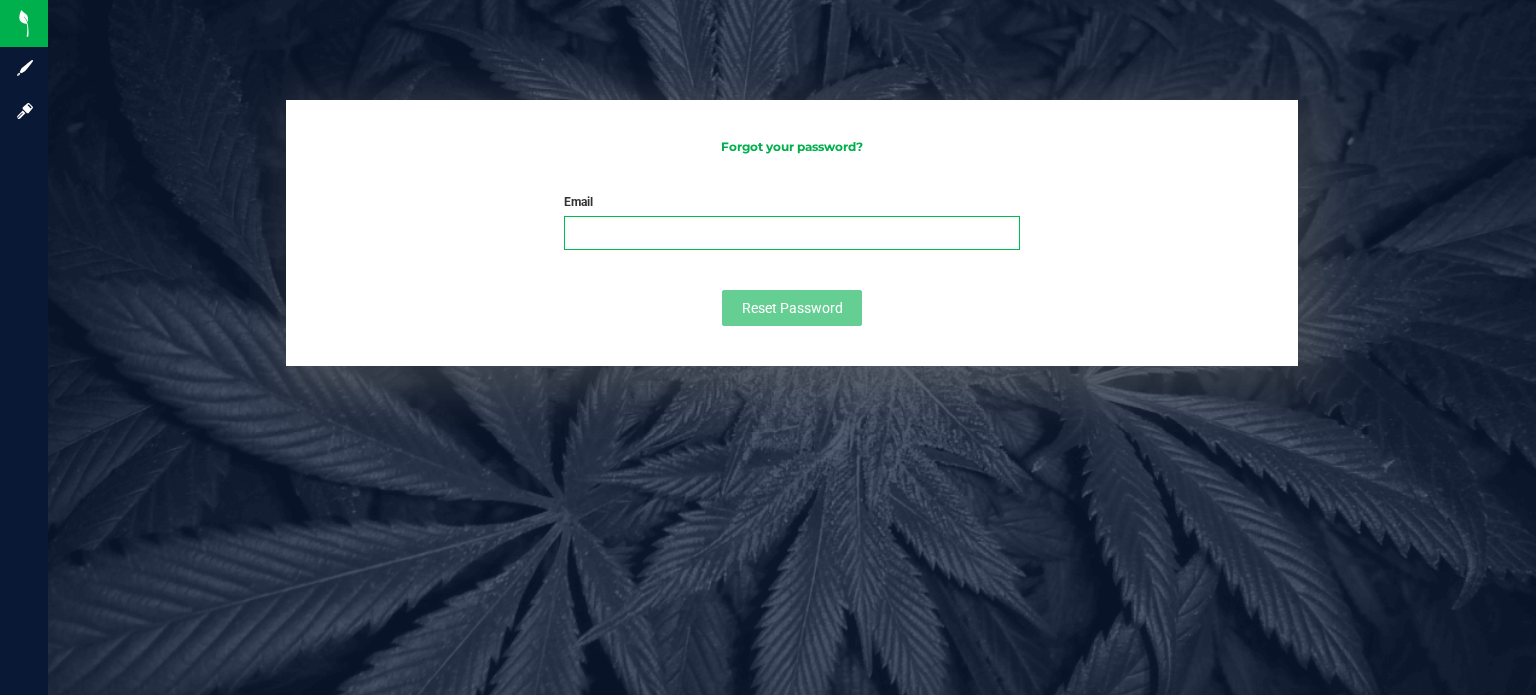 click on "Email" at bounding box center (792, 233) 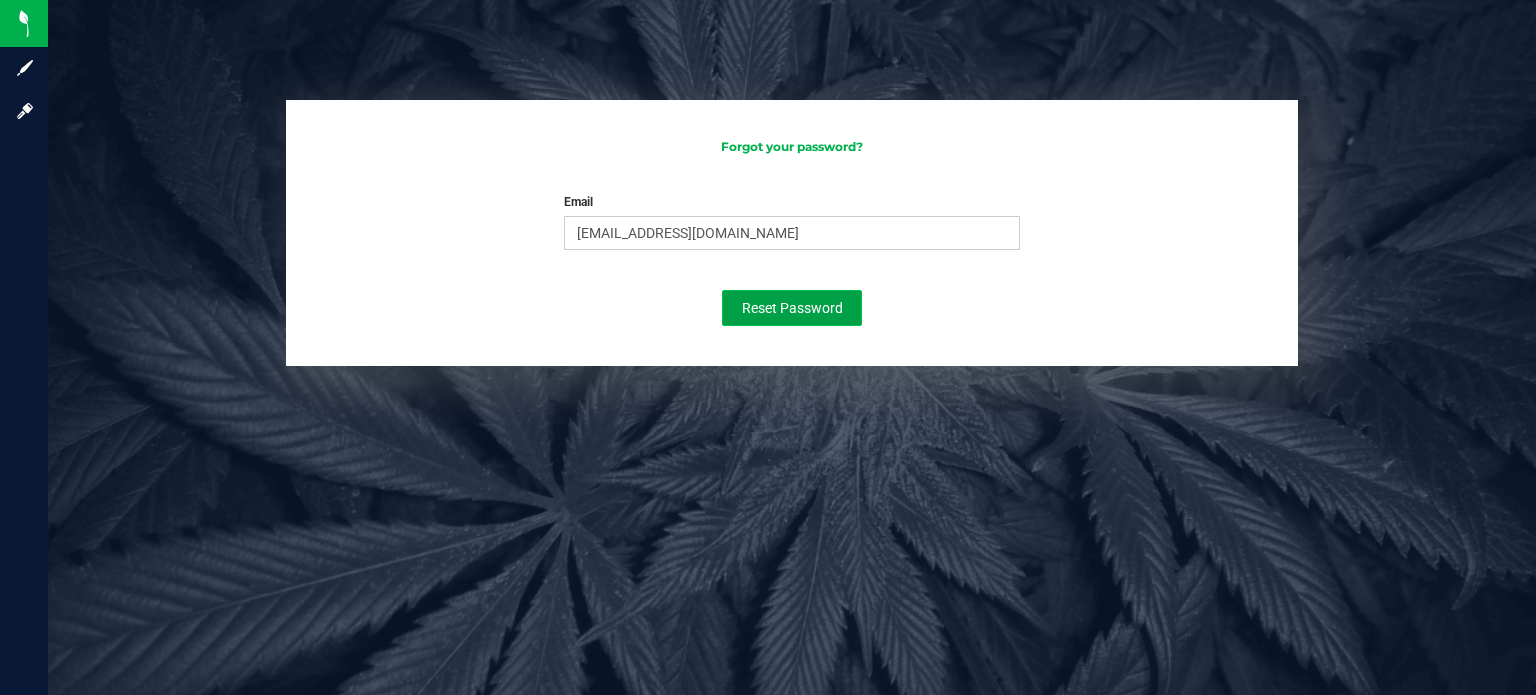 click on "Reset Password" at bounding box center [792, 308] 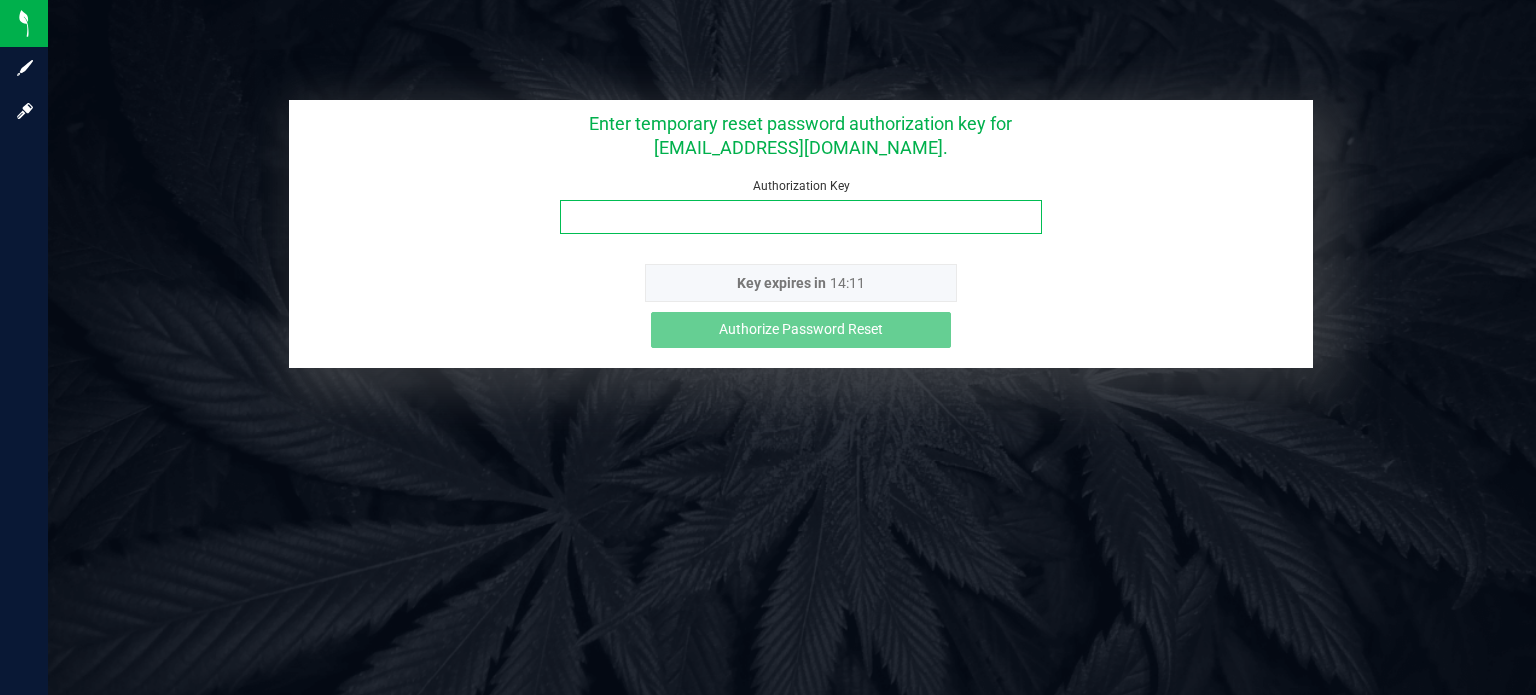 click on "Authorization Key" at bounding box center (801, 217) 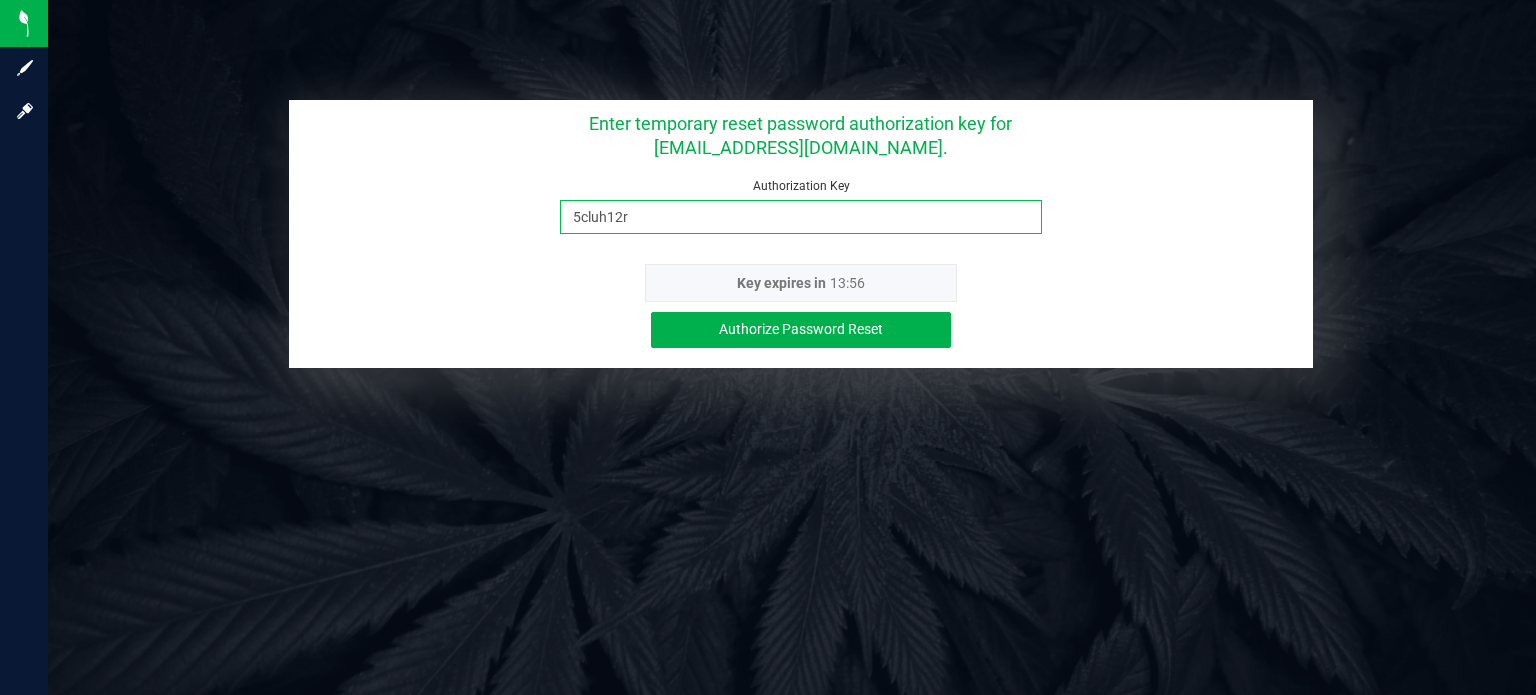 type on "5cluh12r" 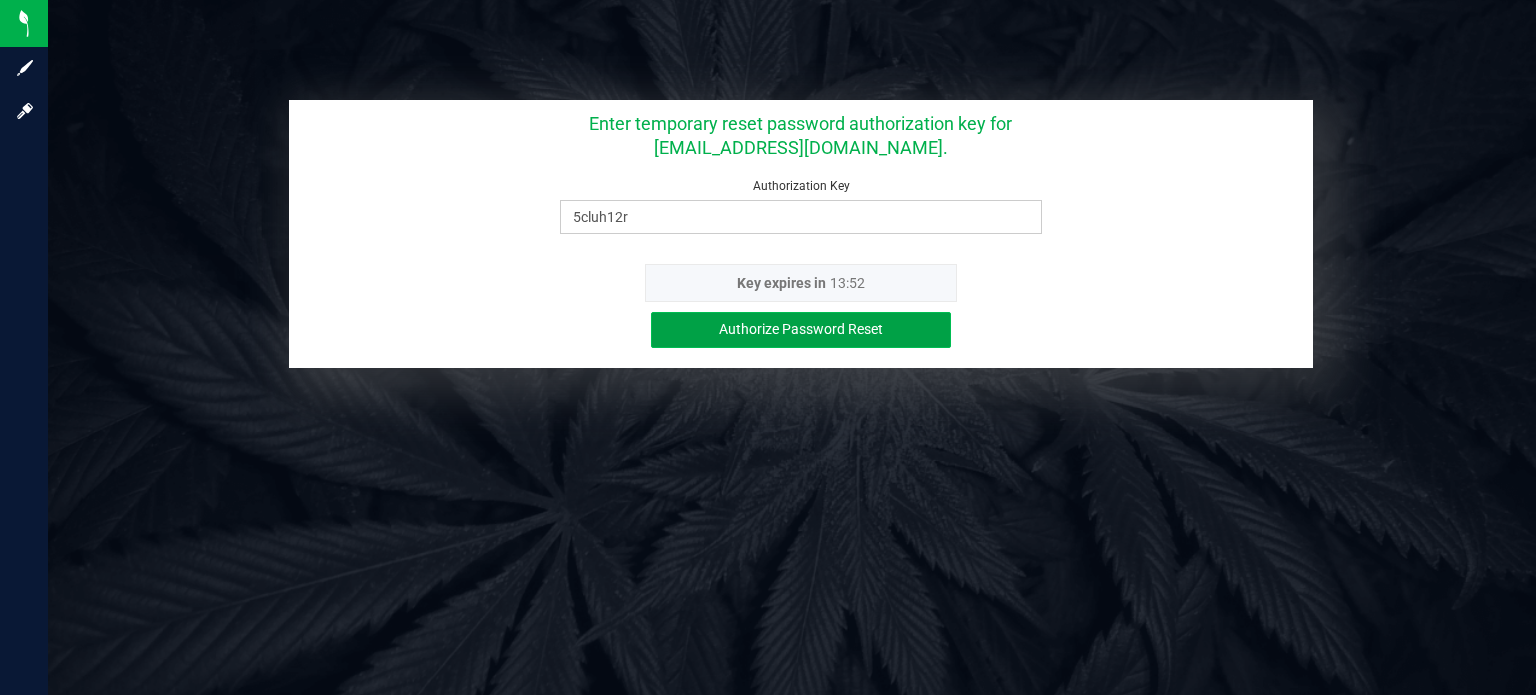 click on "Authorize Password Reset" at bounding box center (801, 329) 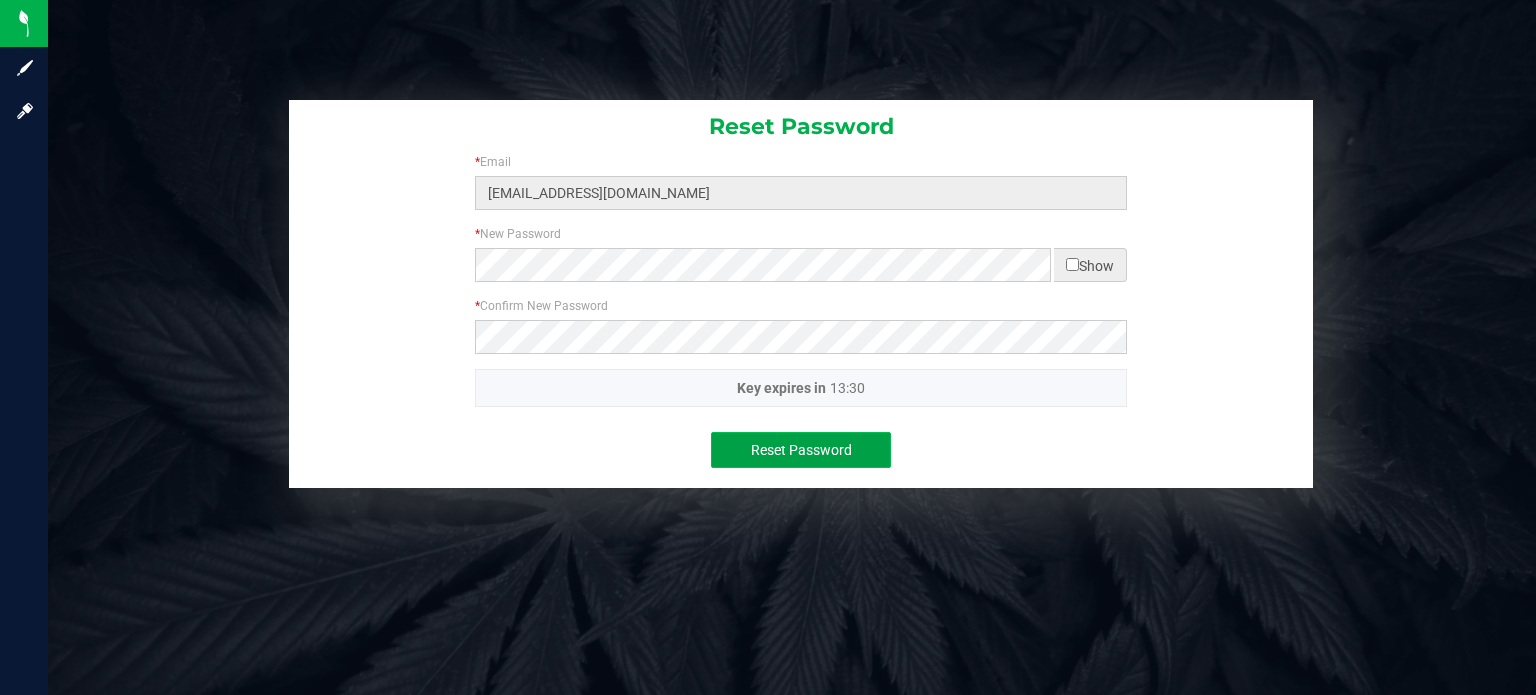 click on "Reset Password" at bounding box center [801, 450] 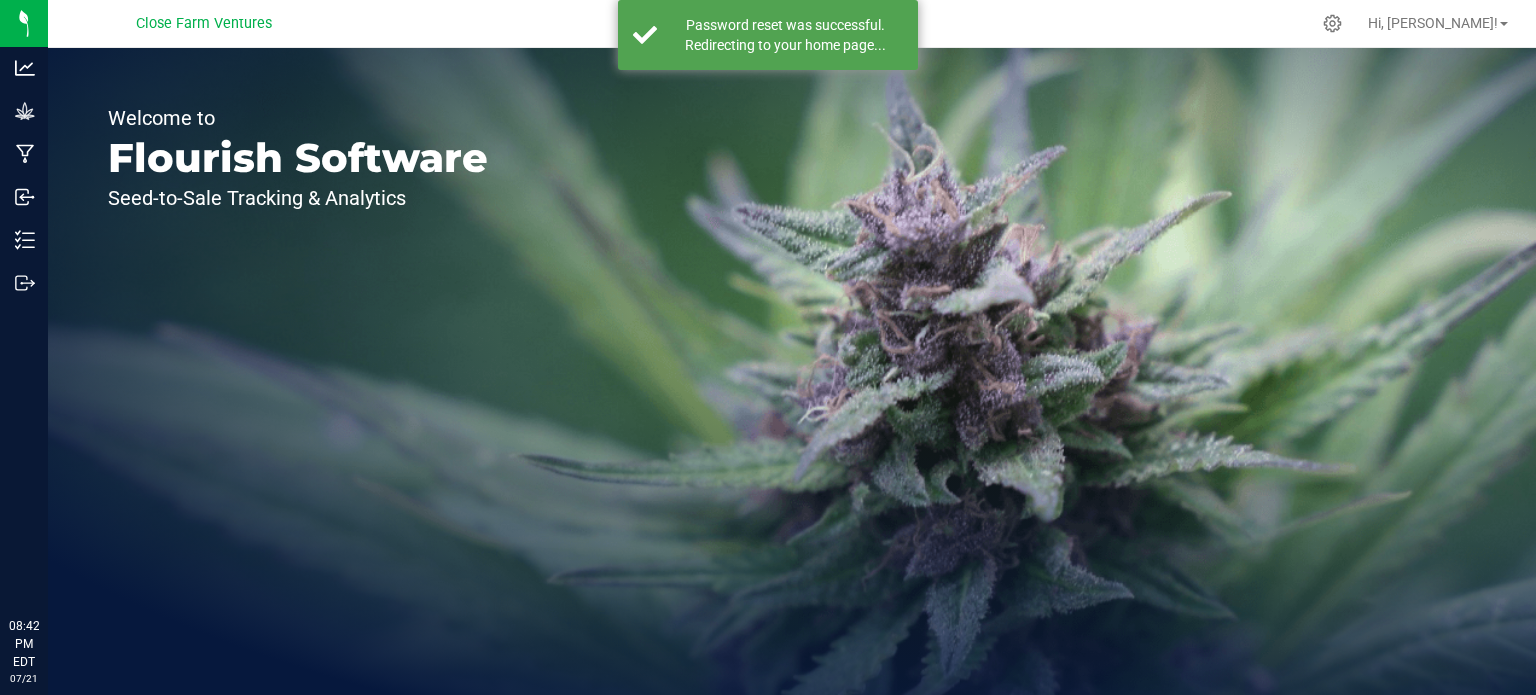 scroll, scrollTop: 0, scrollLeft: 0, axis: both 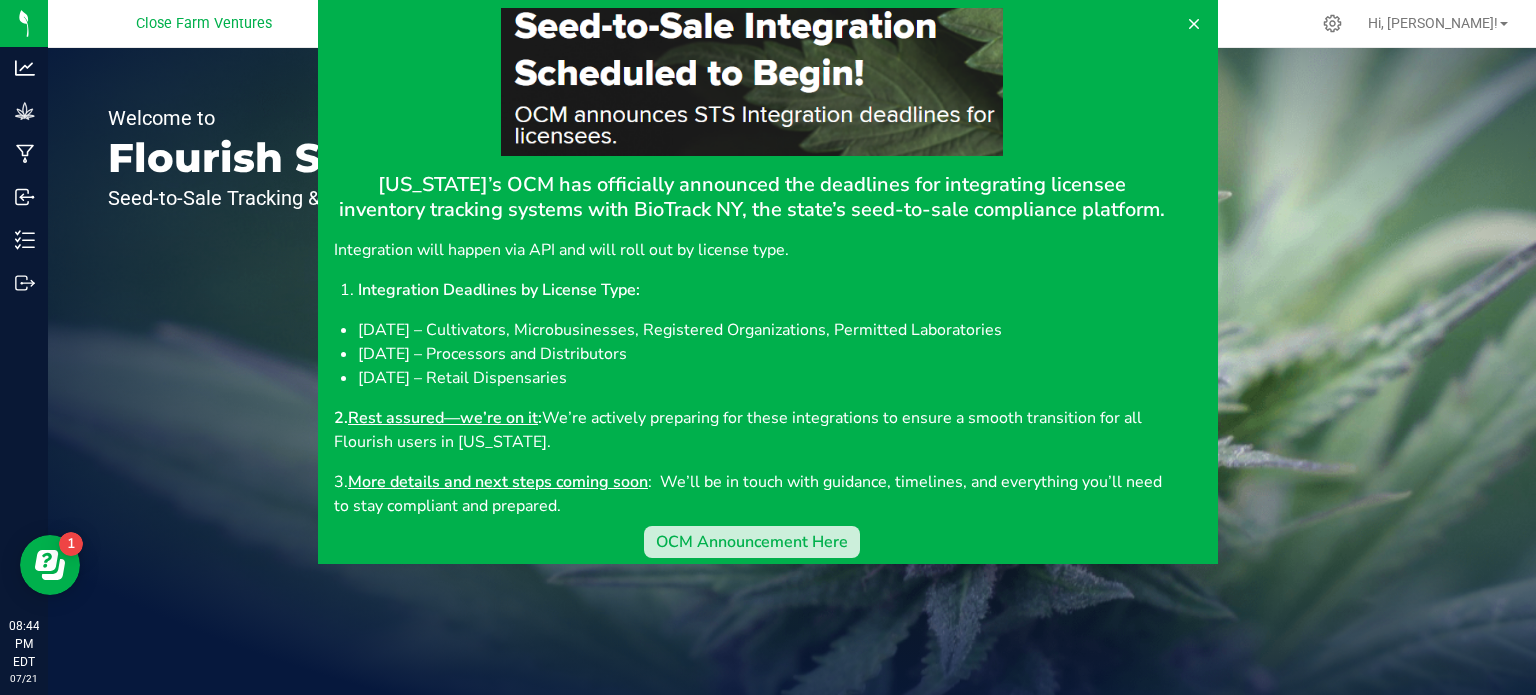 click on "OCM Announcement Here" at bounding box center [752, 542] 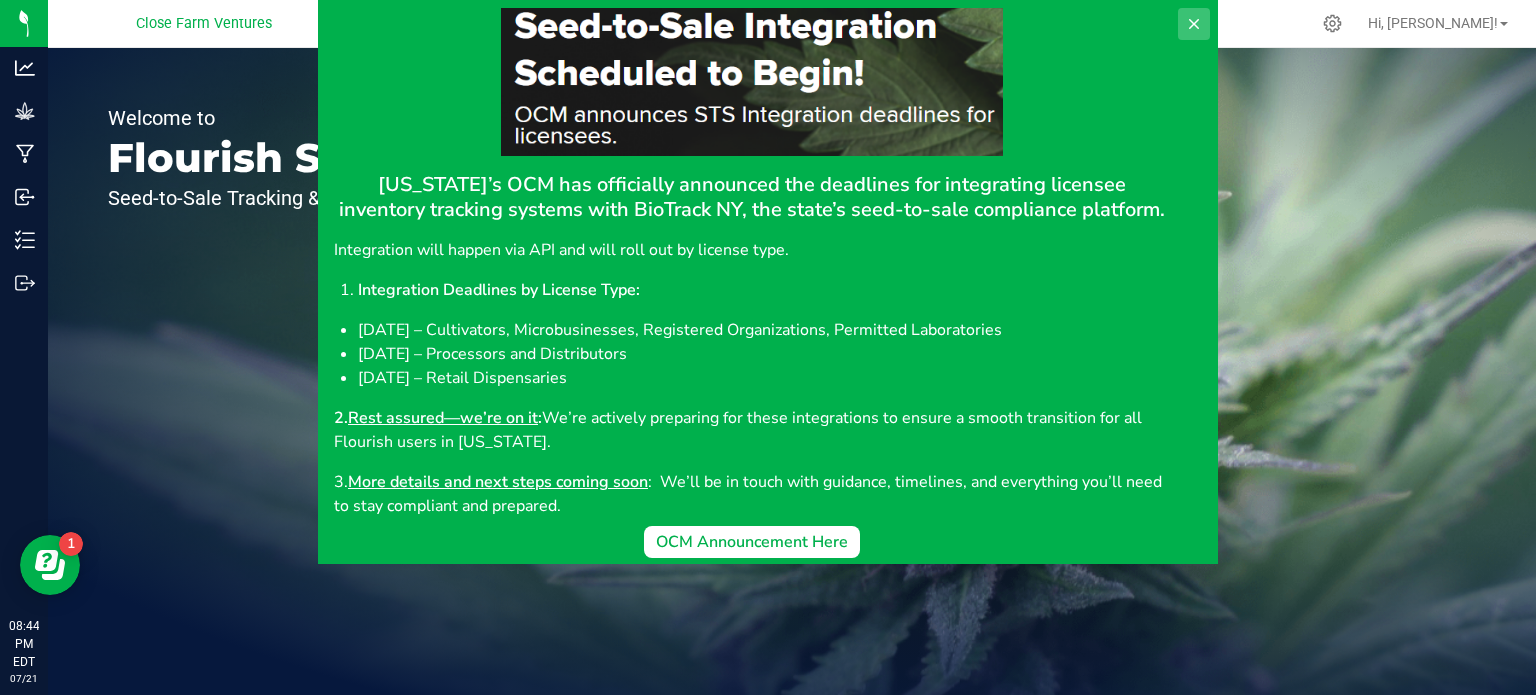 click 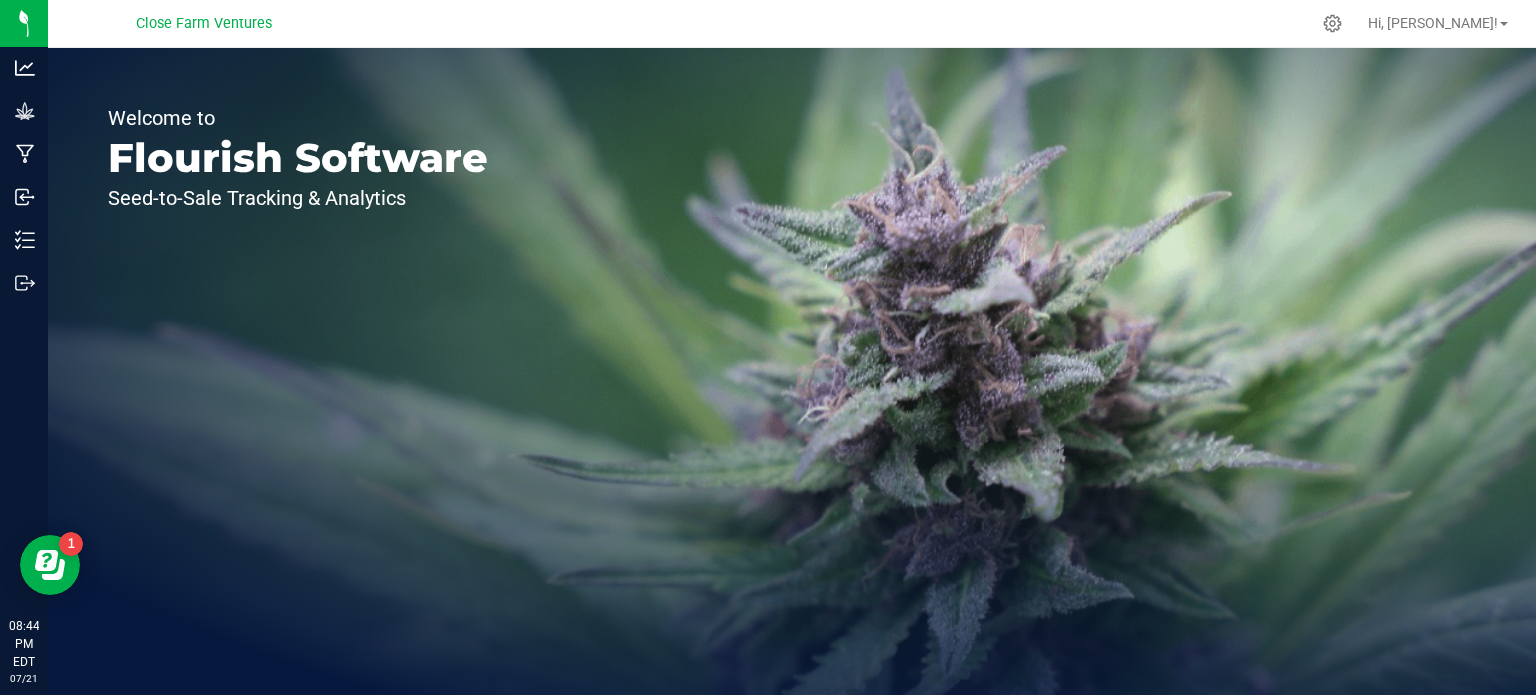 click on "Welcome to   Flourish Software   Seed-to-Sale Tracking & Analytics" at bounding box center [298, 371] 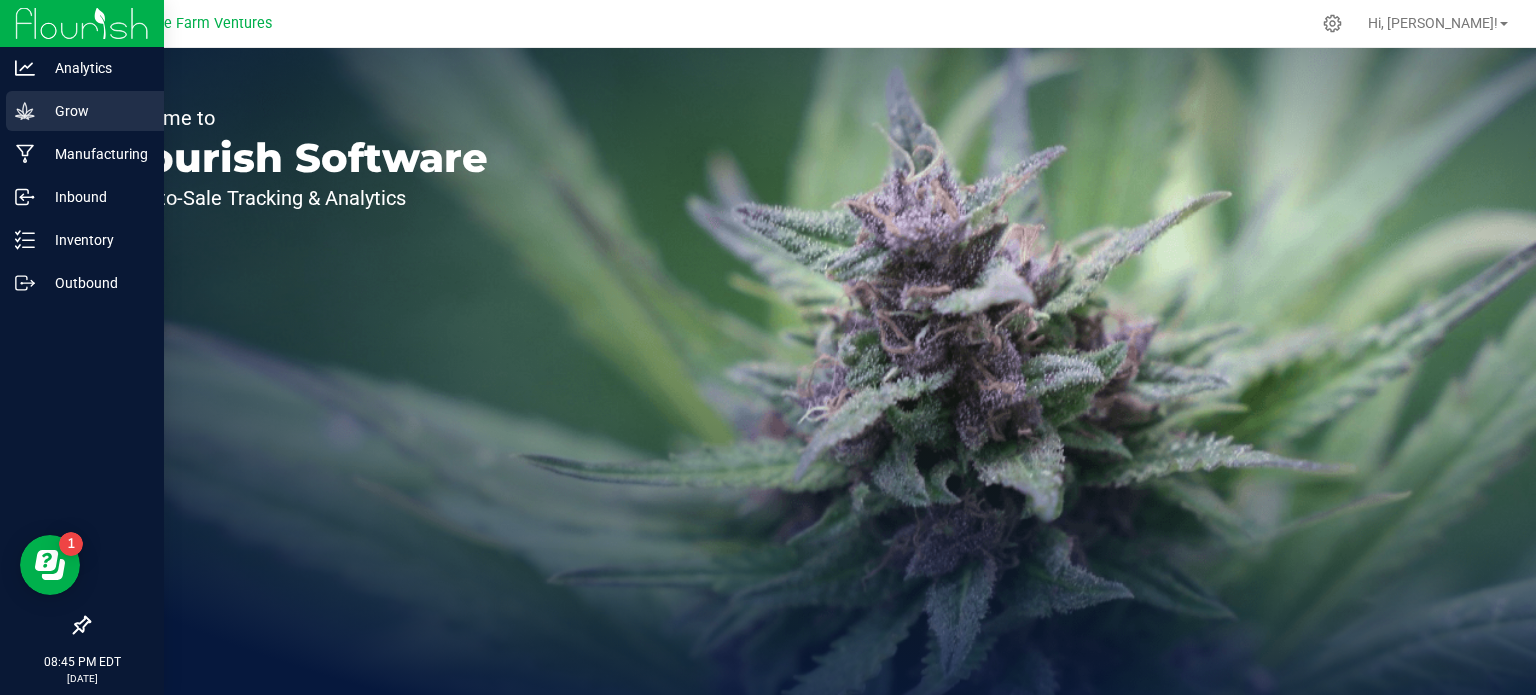 click 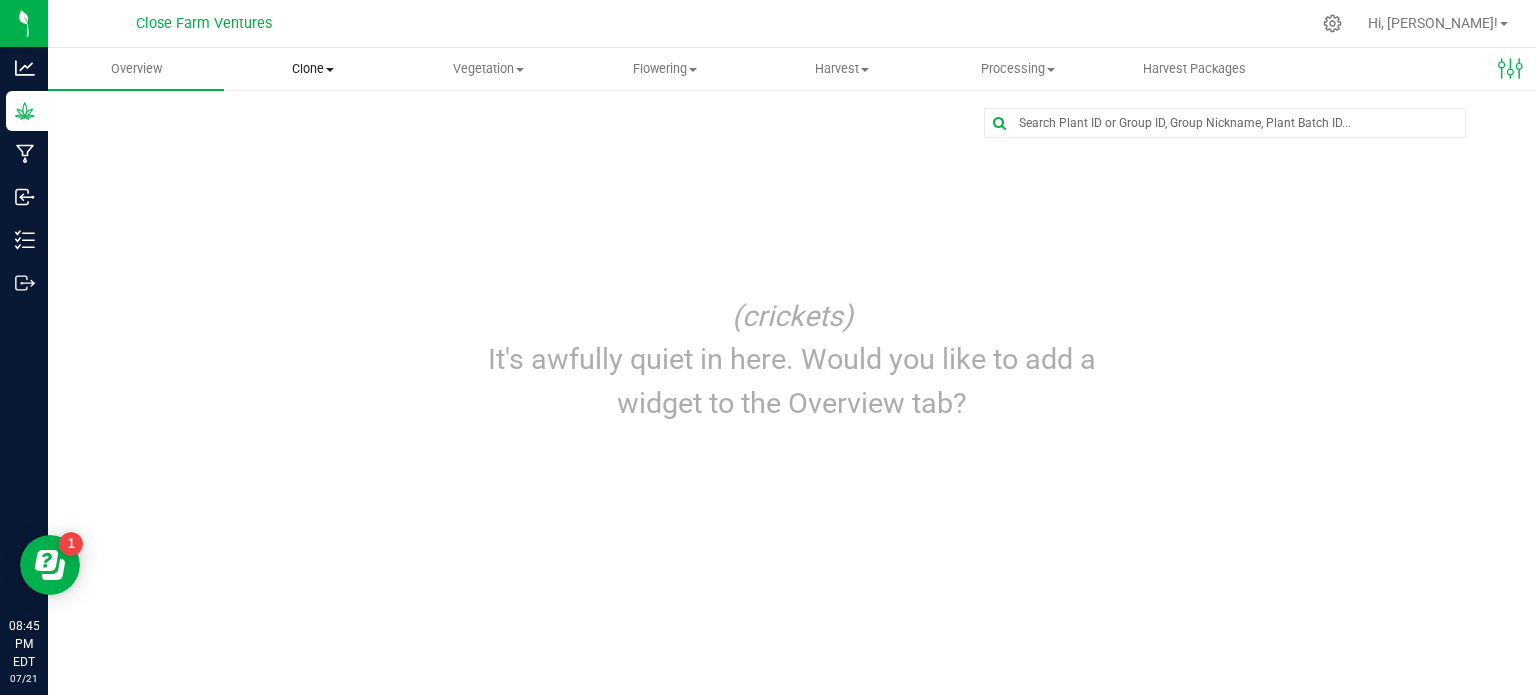 click on "Clone" at bounding box center (312, 69) 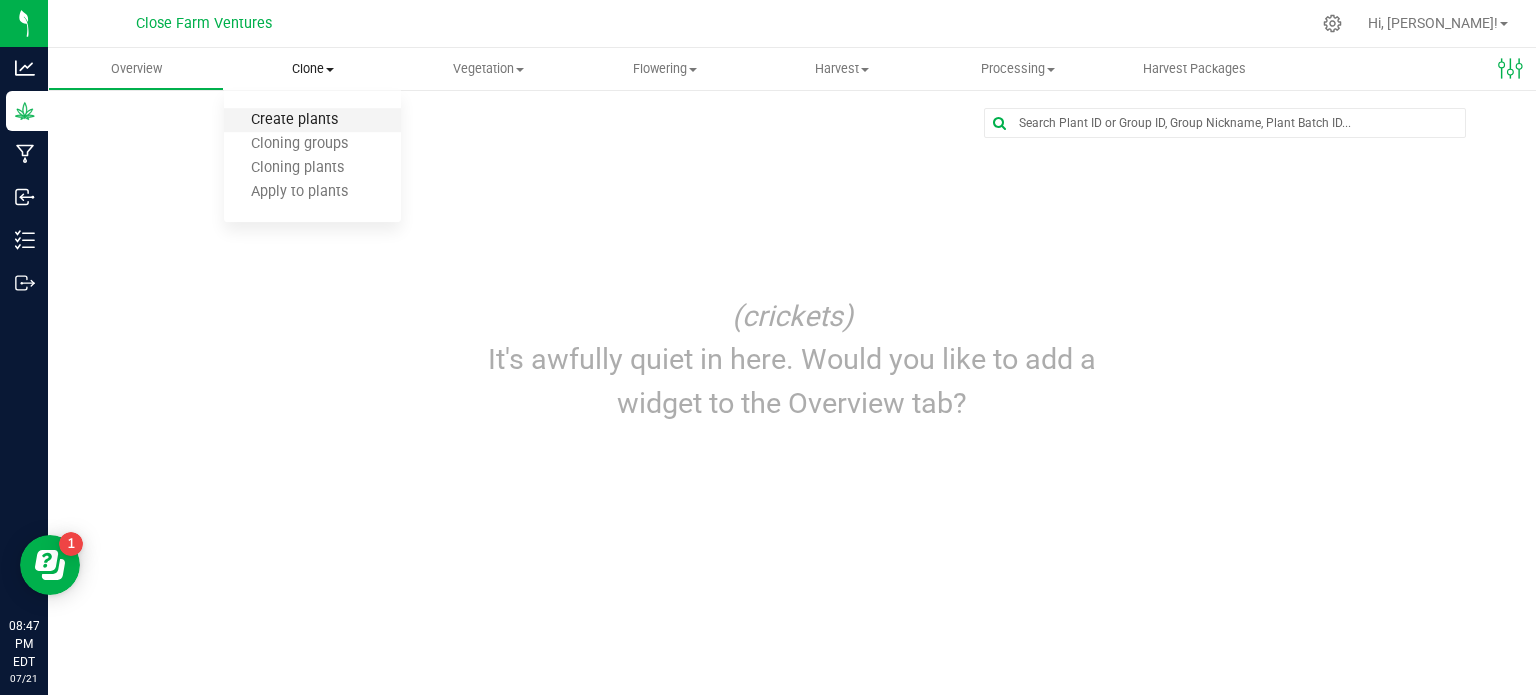 click on "Create plants" at bounding box center [294, 120] 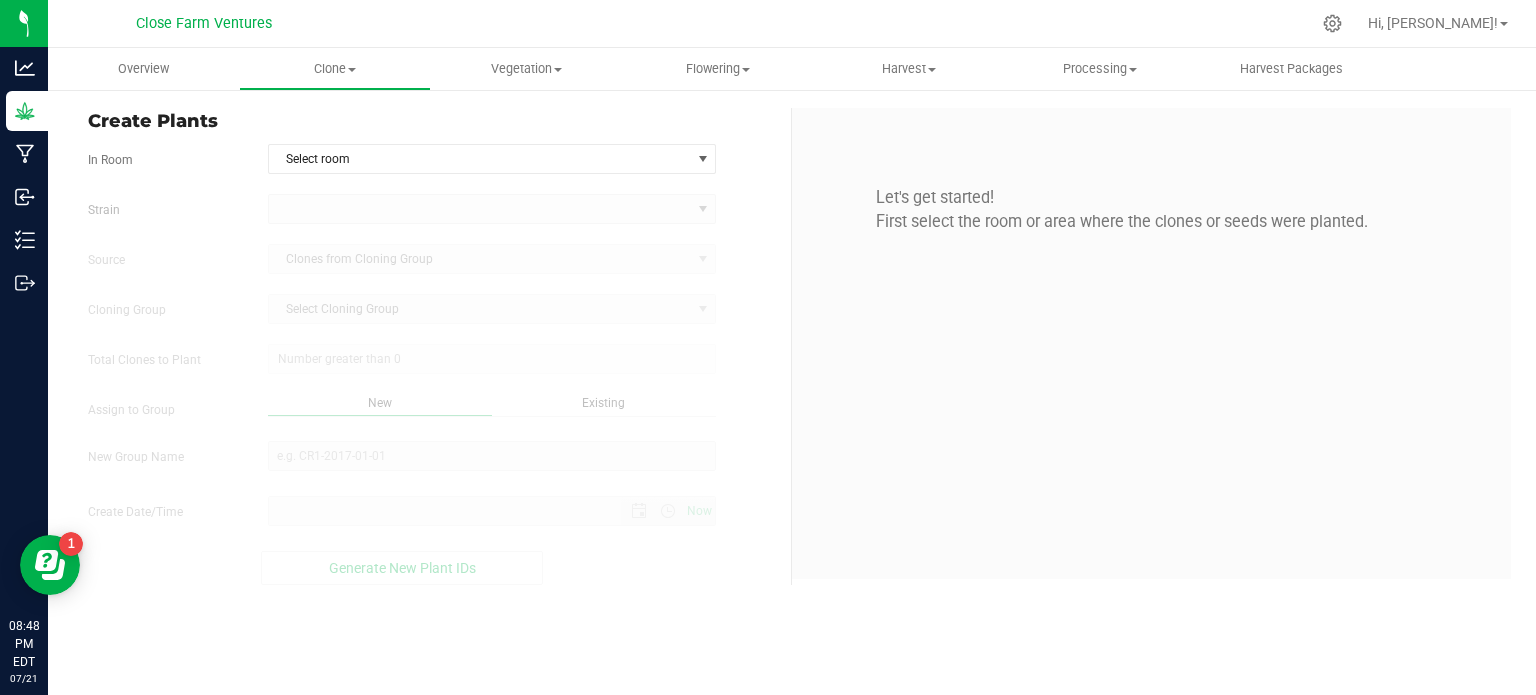 type on "[DATE] 8:48 PM" 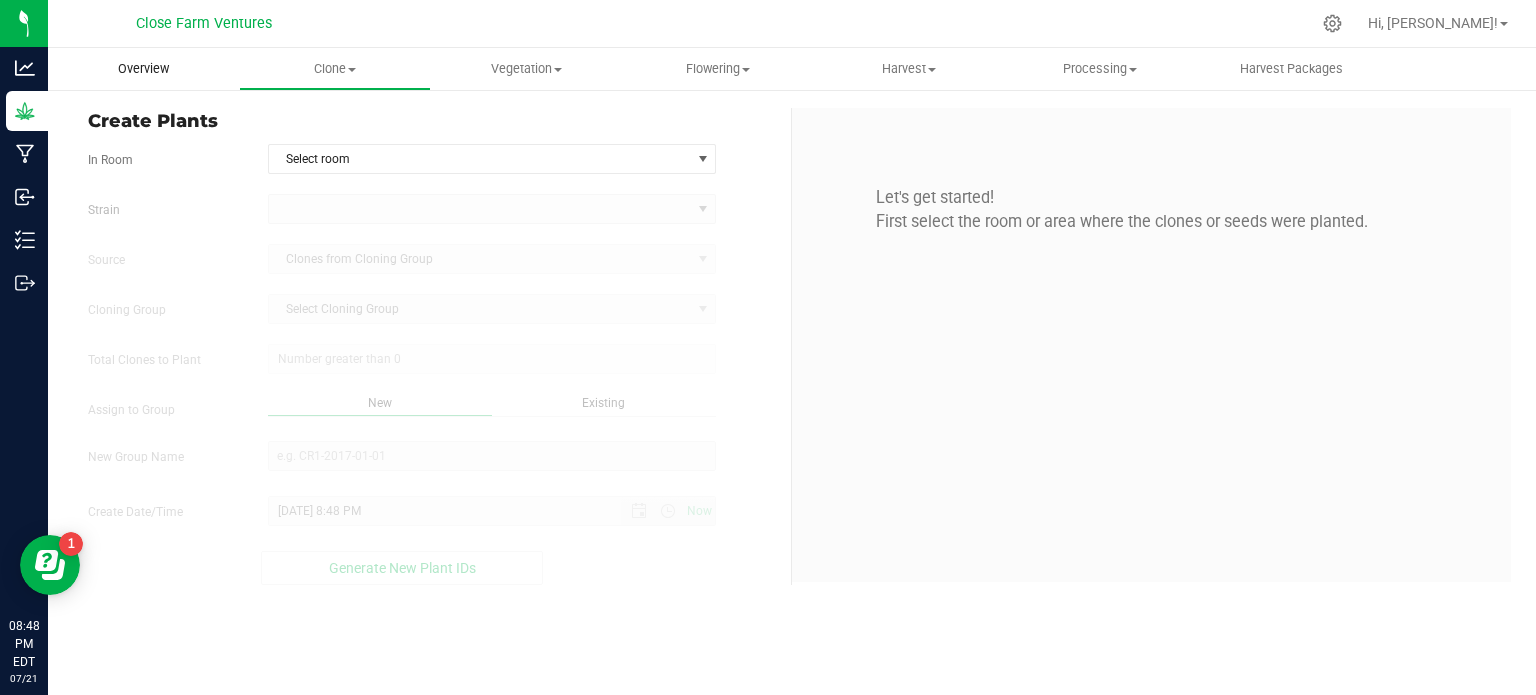click on "Overview" at bounding box center [143, 69] 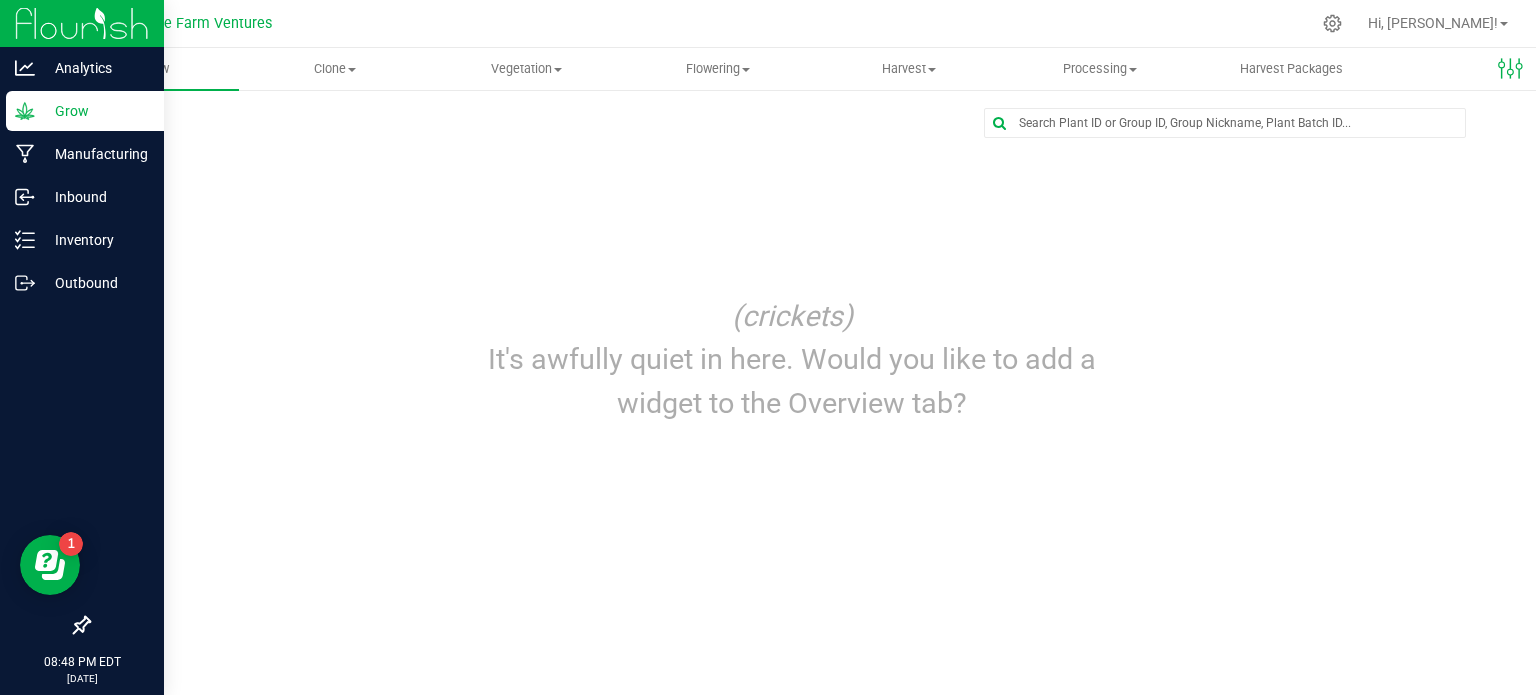 click 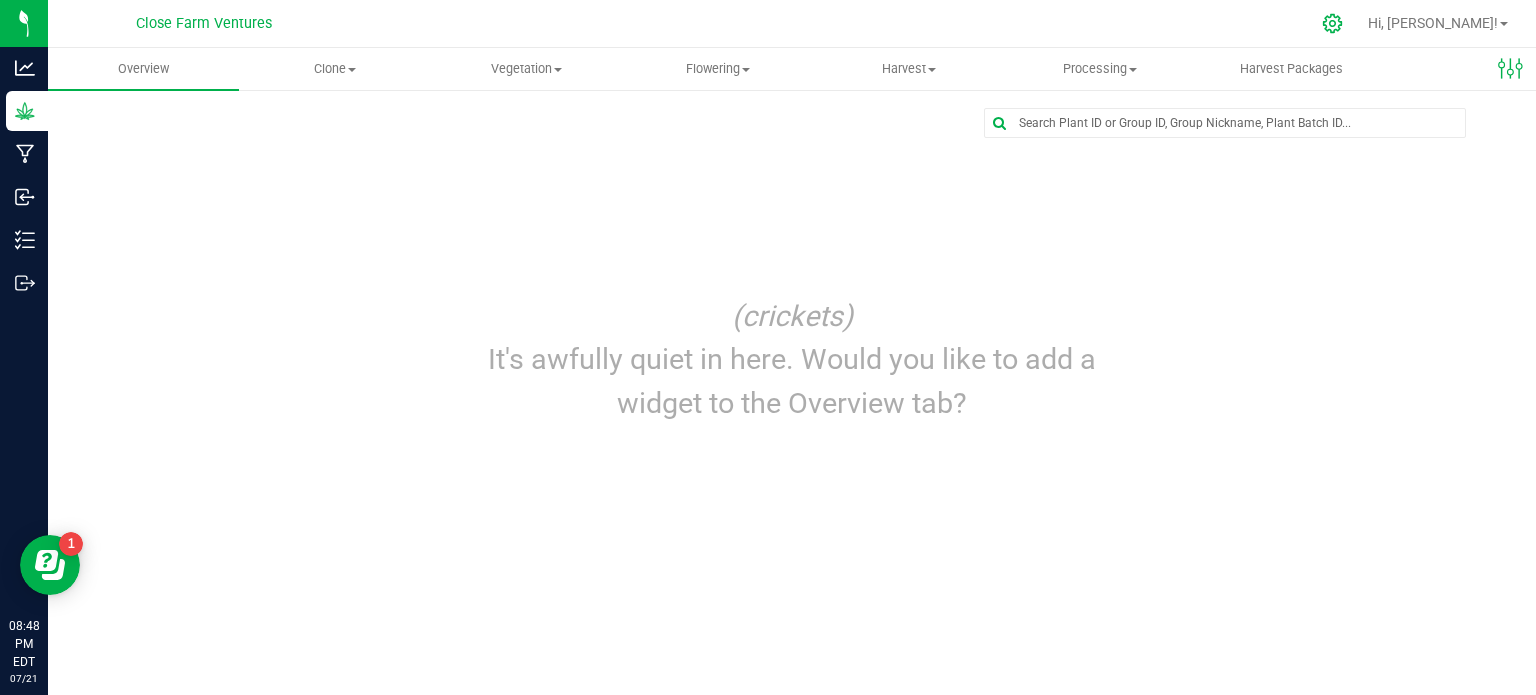click 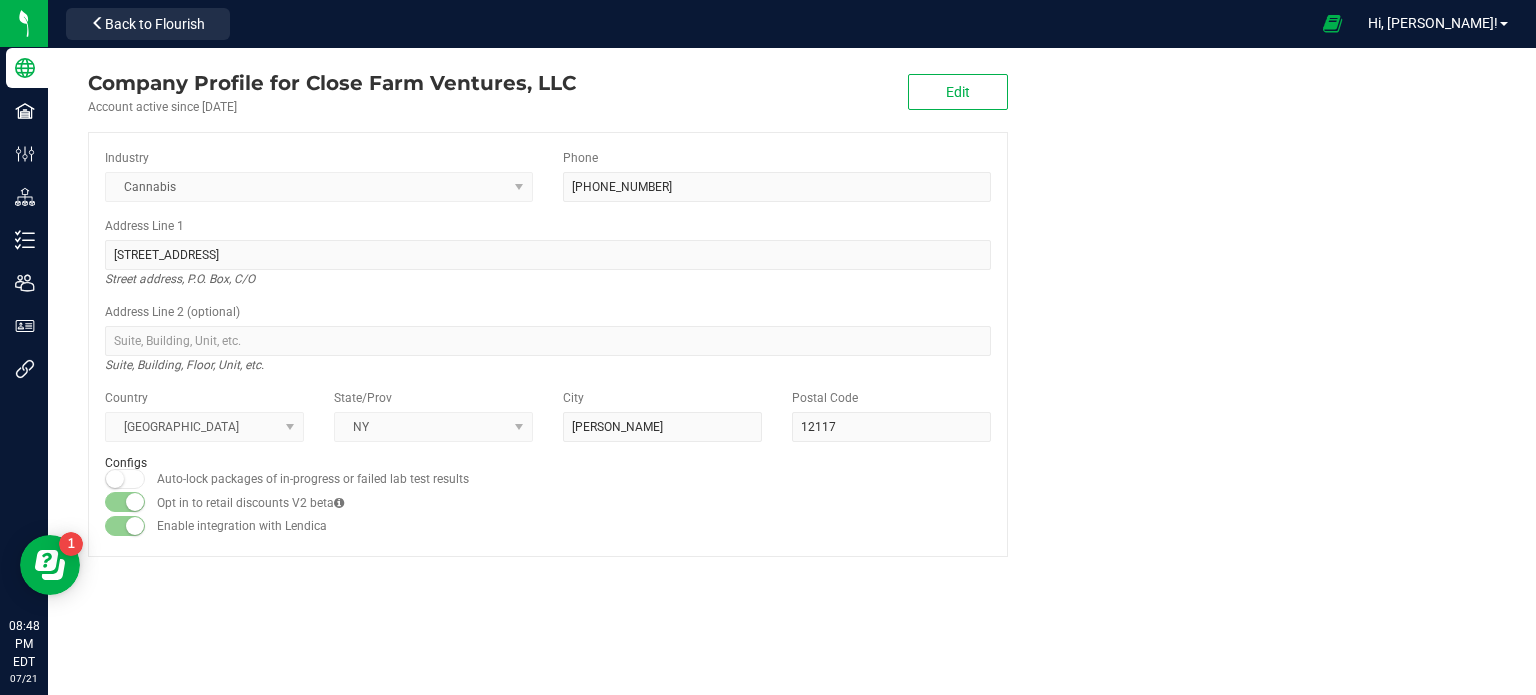 click on "Cannabis" at bounding box center [319, 187] 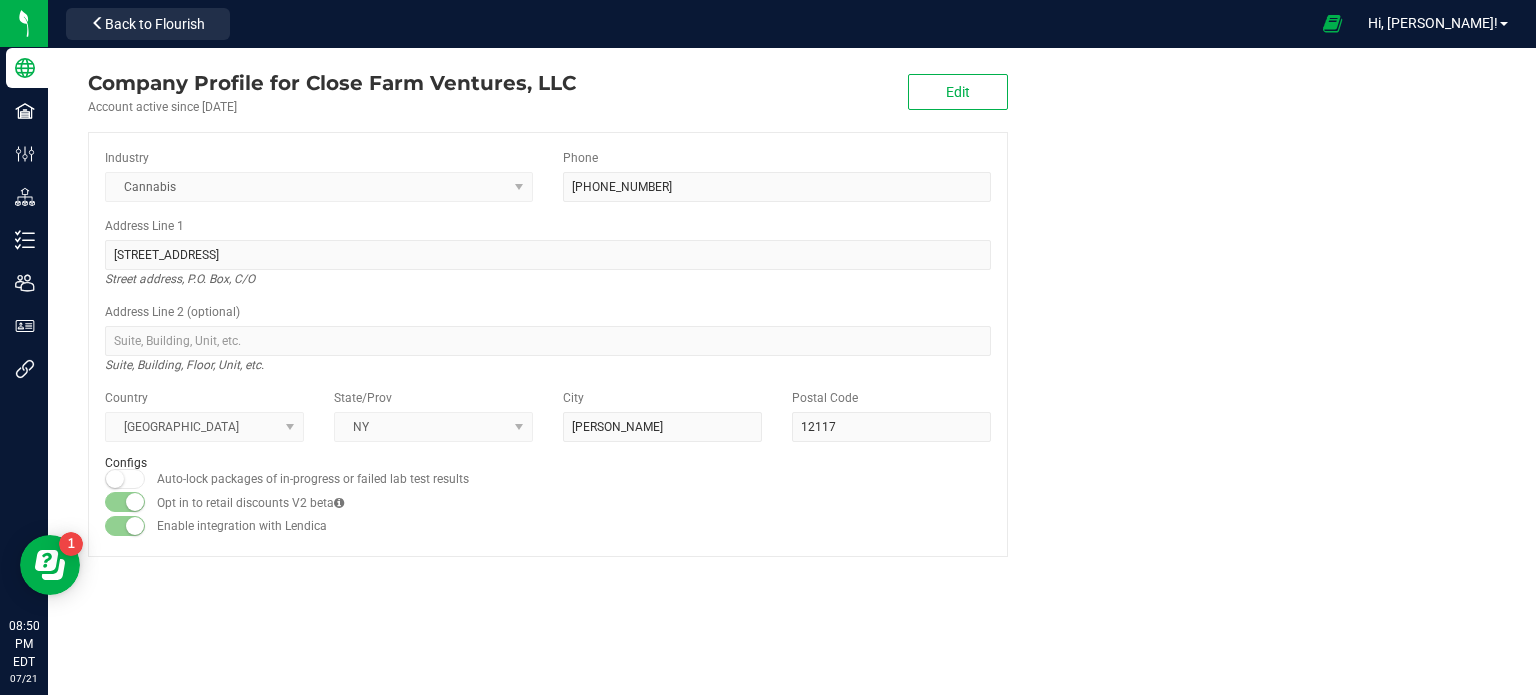 drag, startPoint x: 133, startPoint y: 500, endPoint x: 104, endPoint y: 498, distance: 29.068884 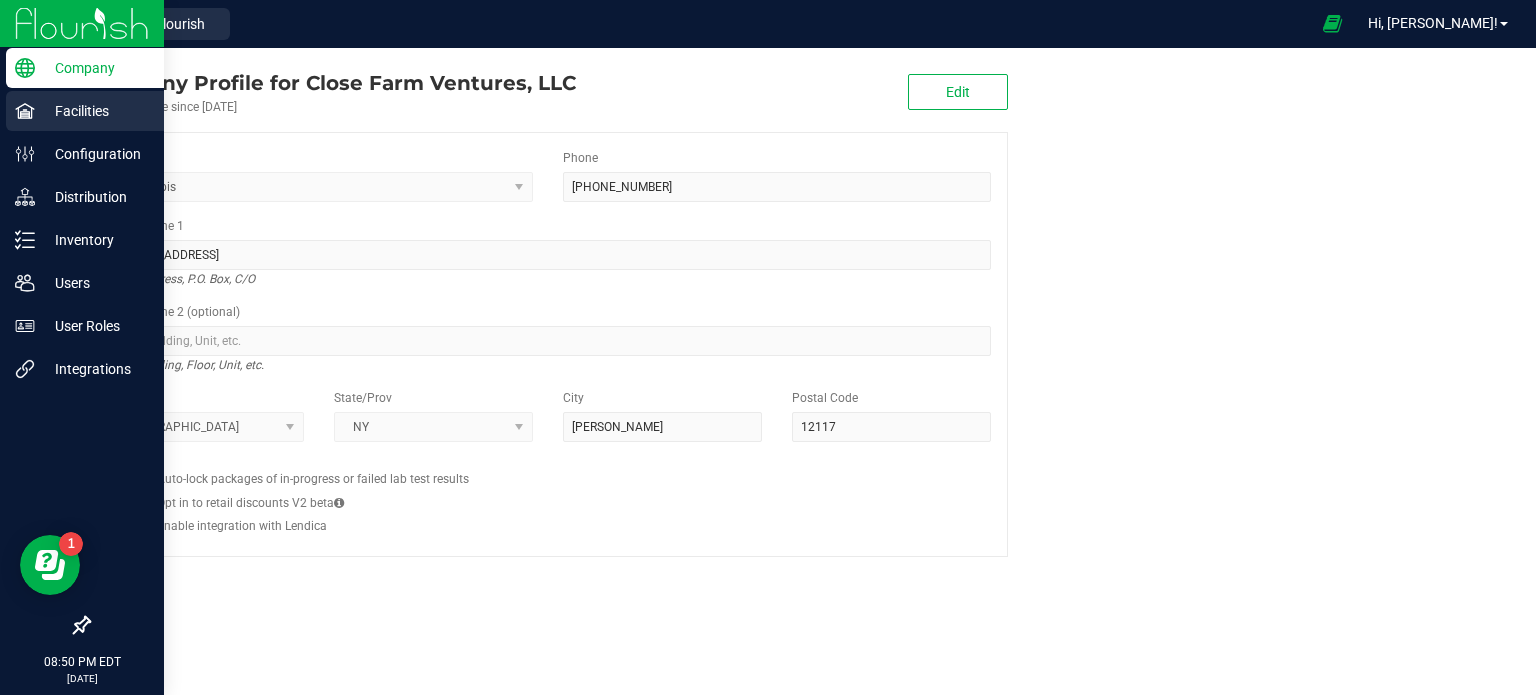 click 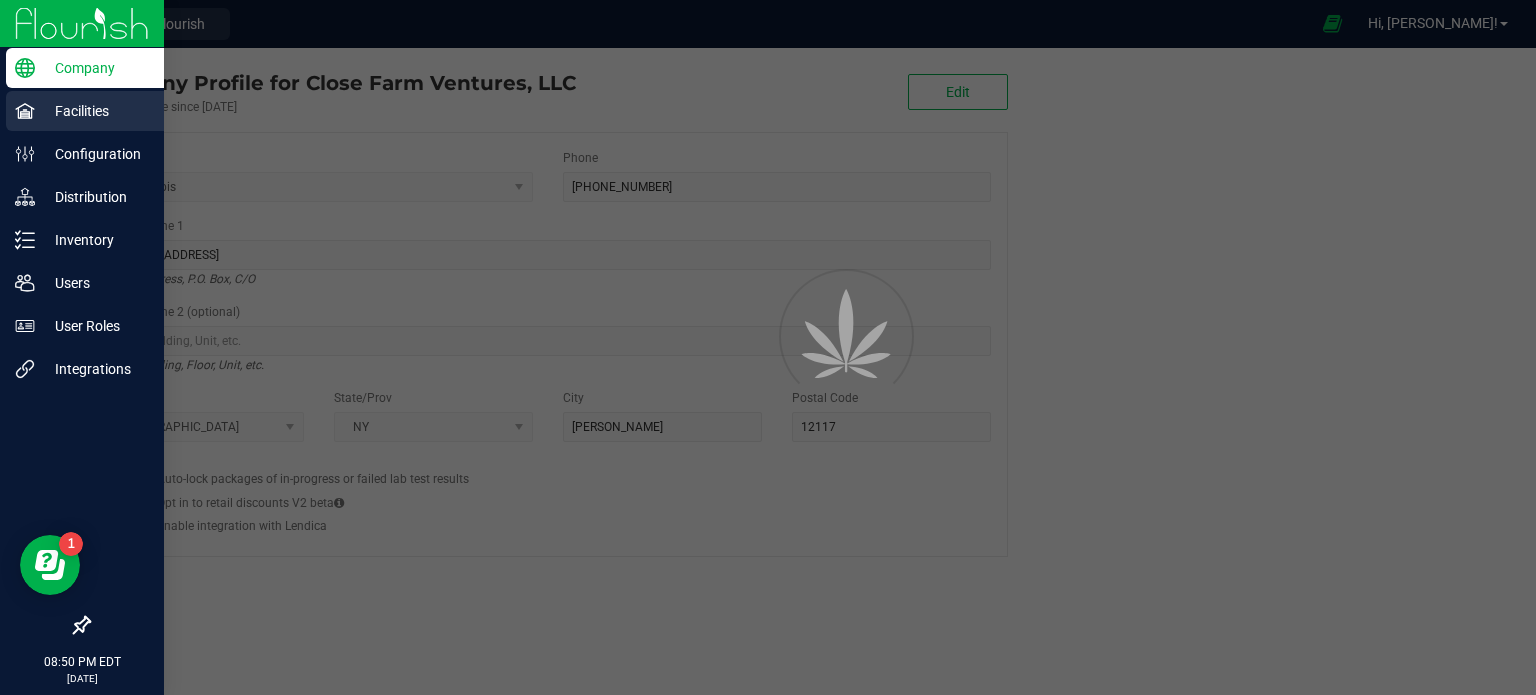 click on "Facilities" at bounding box center (95, 111) 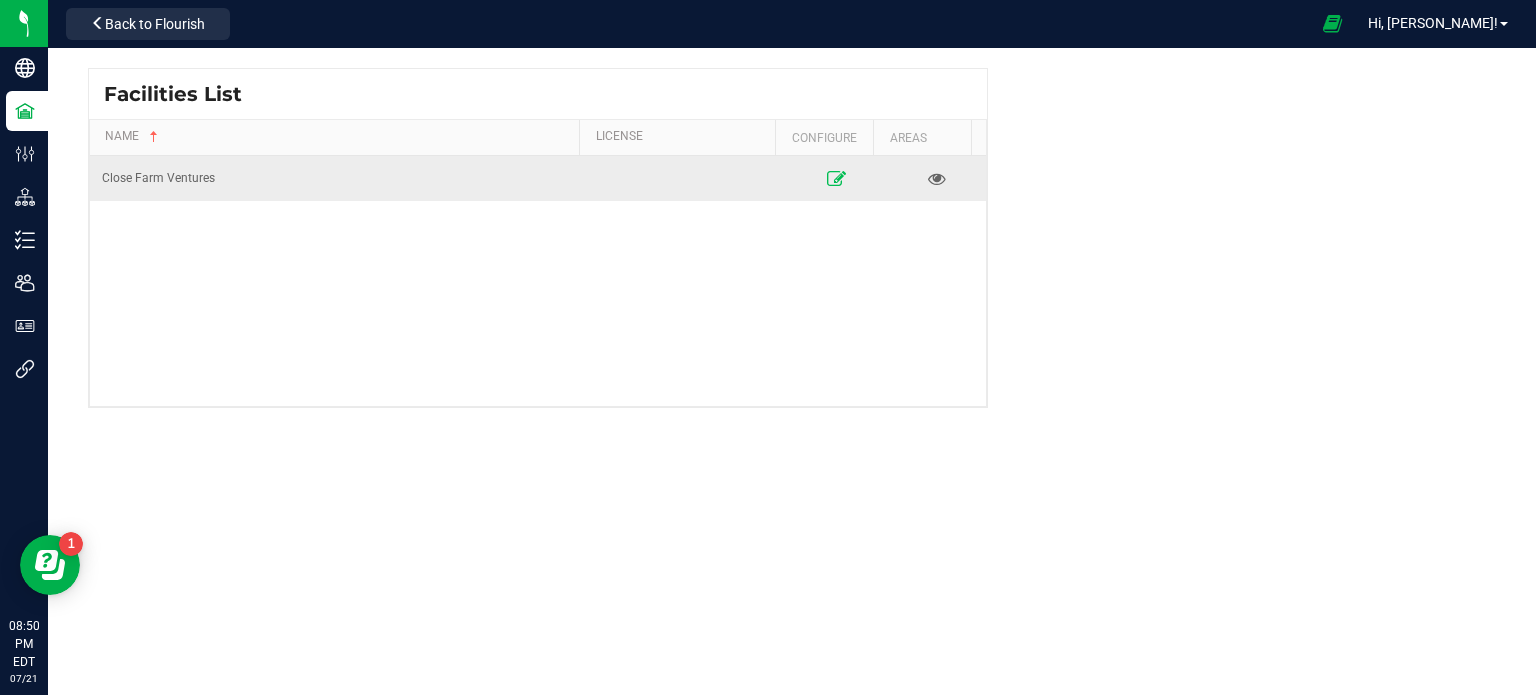 click at bounding box center (836, 178) 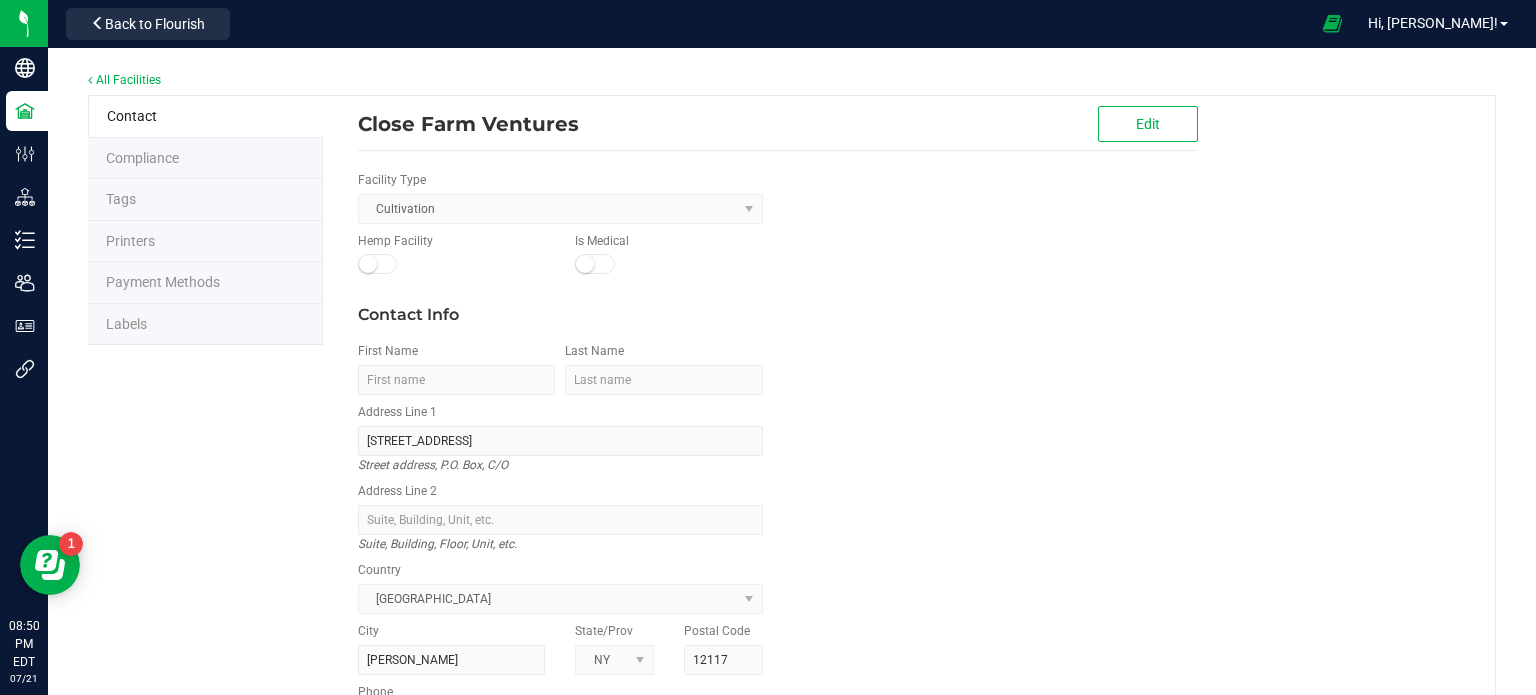 click on "Cultivation" at bounding box center [560, 209] 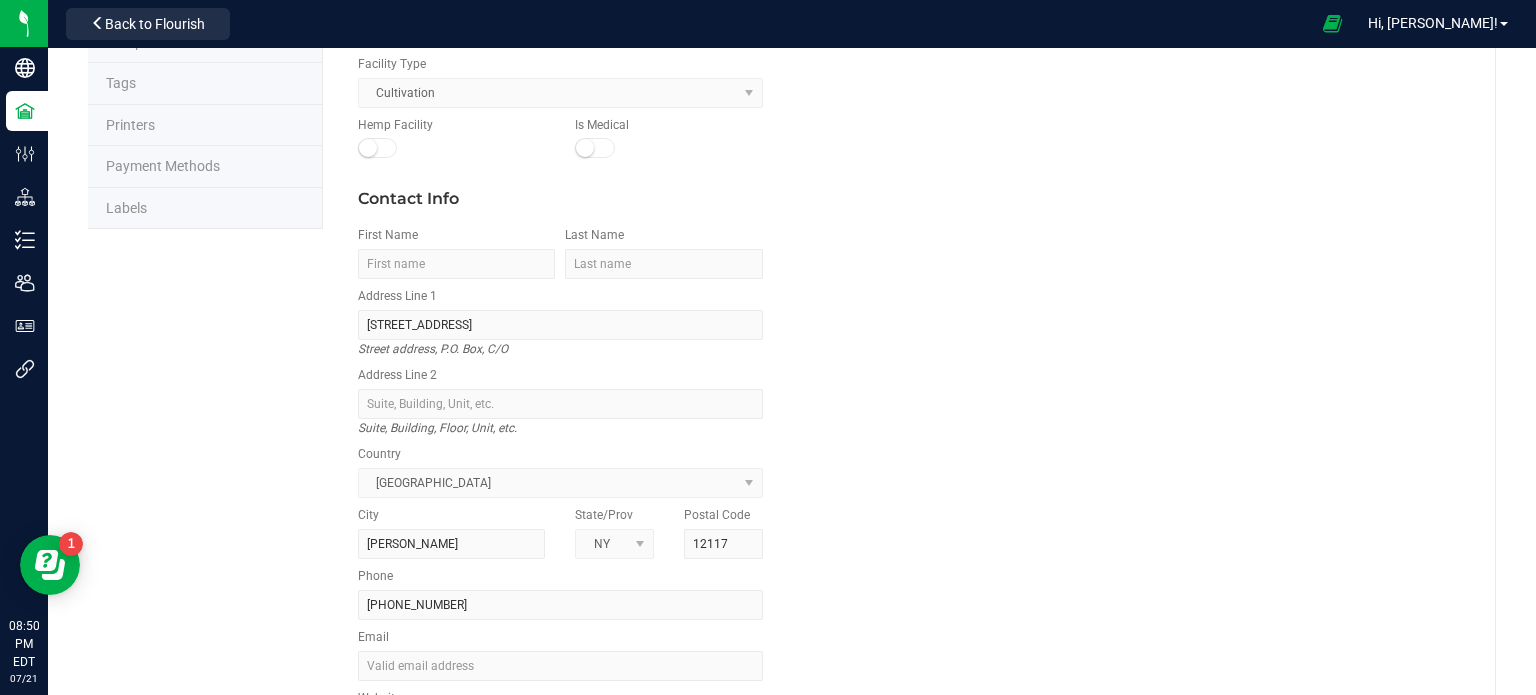 scroll, scrollTop: 38, scrollLeft: 0, axis: vertical 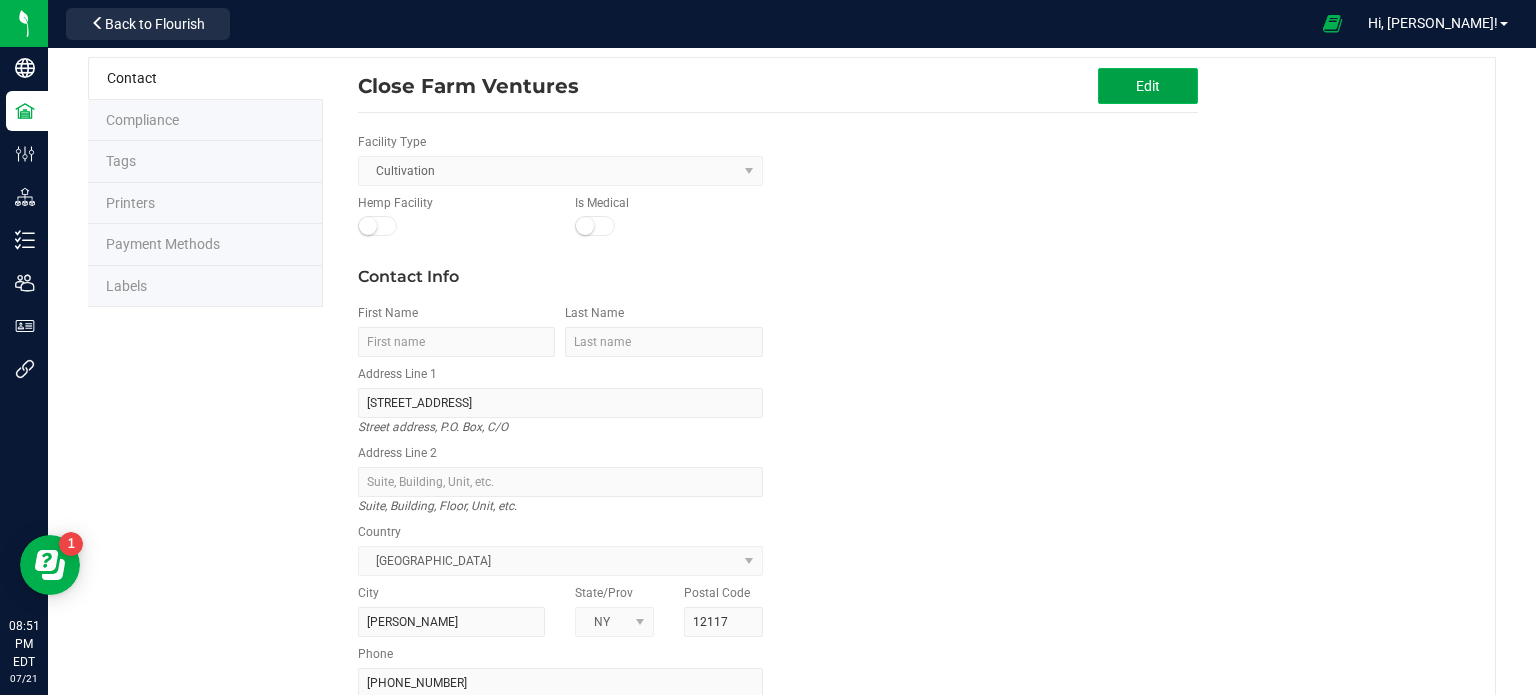click on "Edit" at bounding box center (1148, 86) 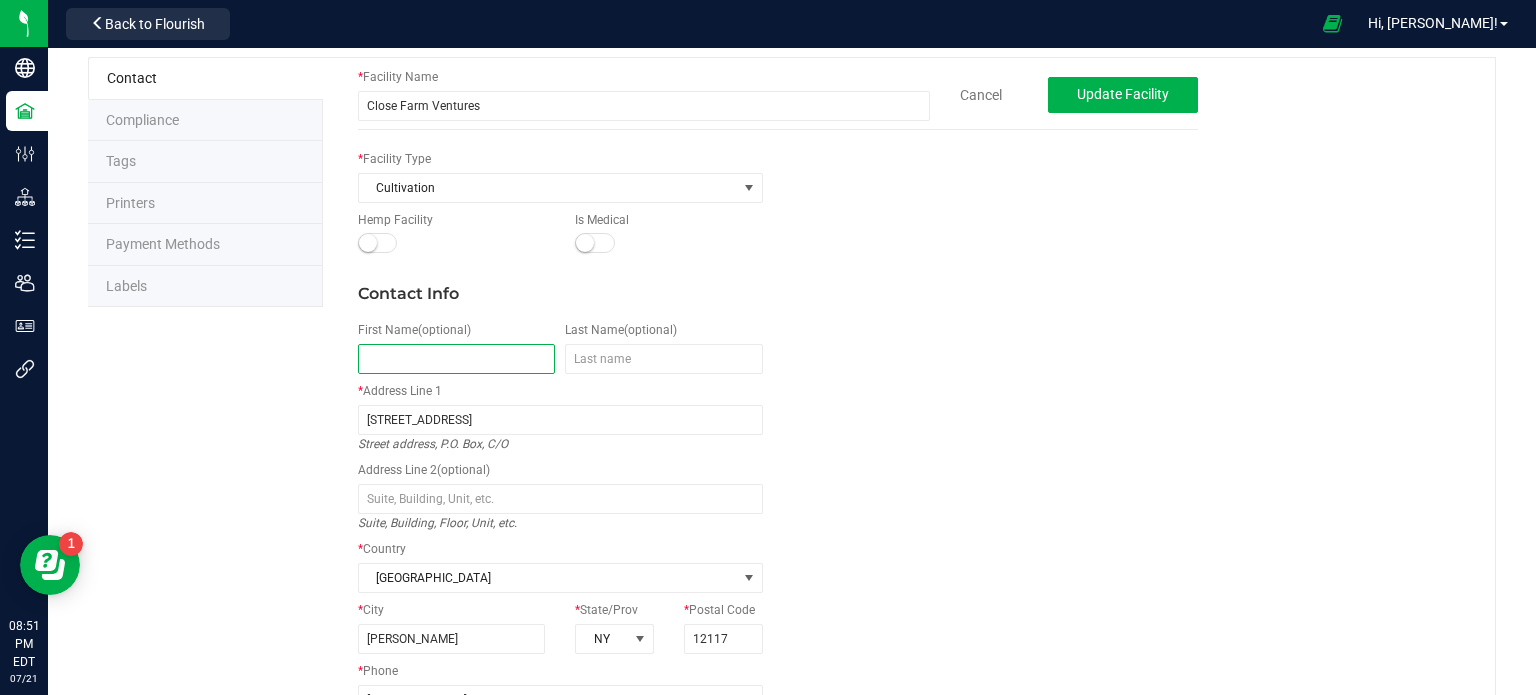 click at bounding box center [457, 359] 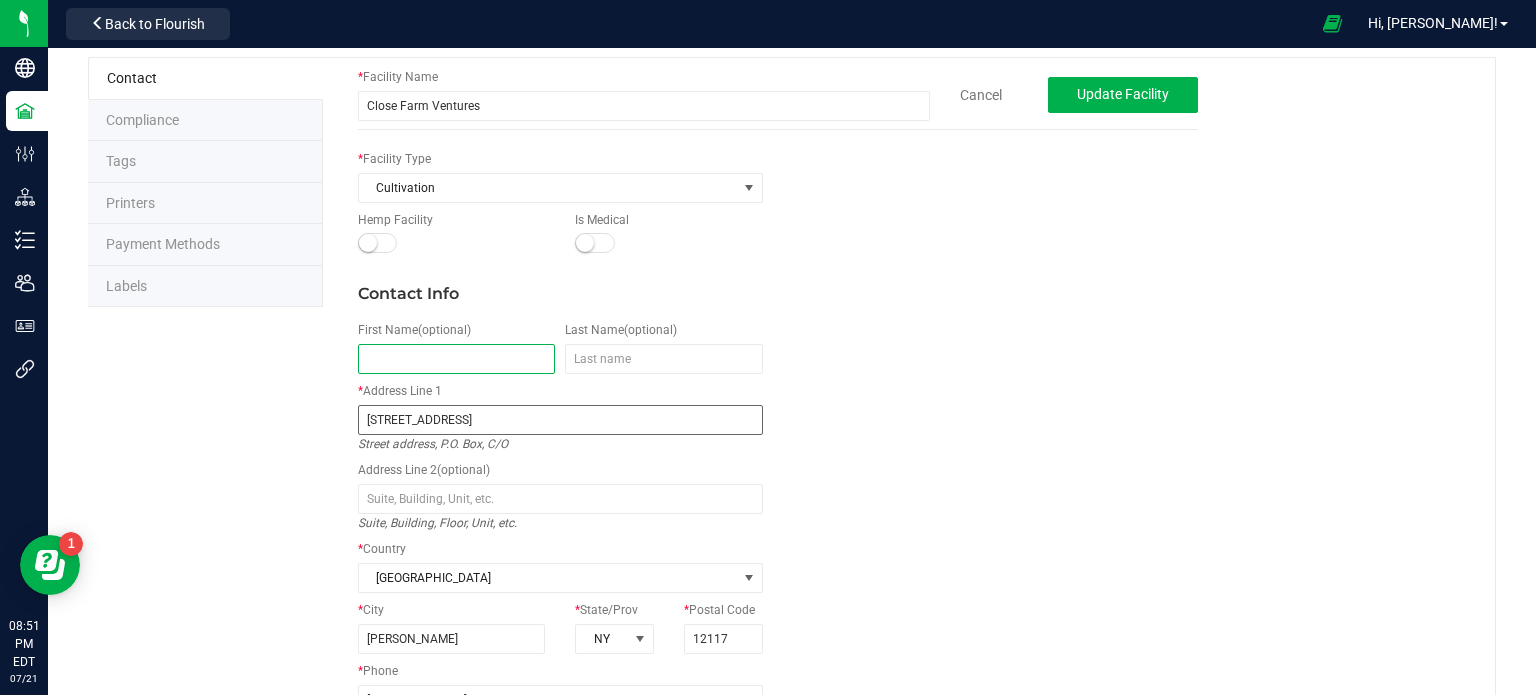 type on "Bill" 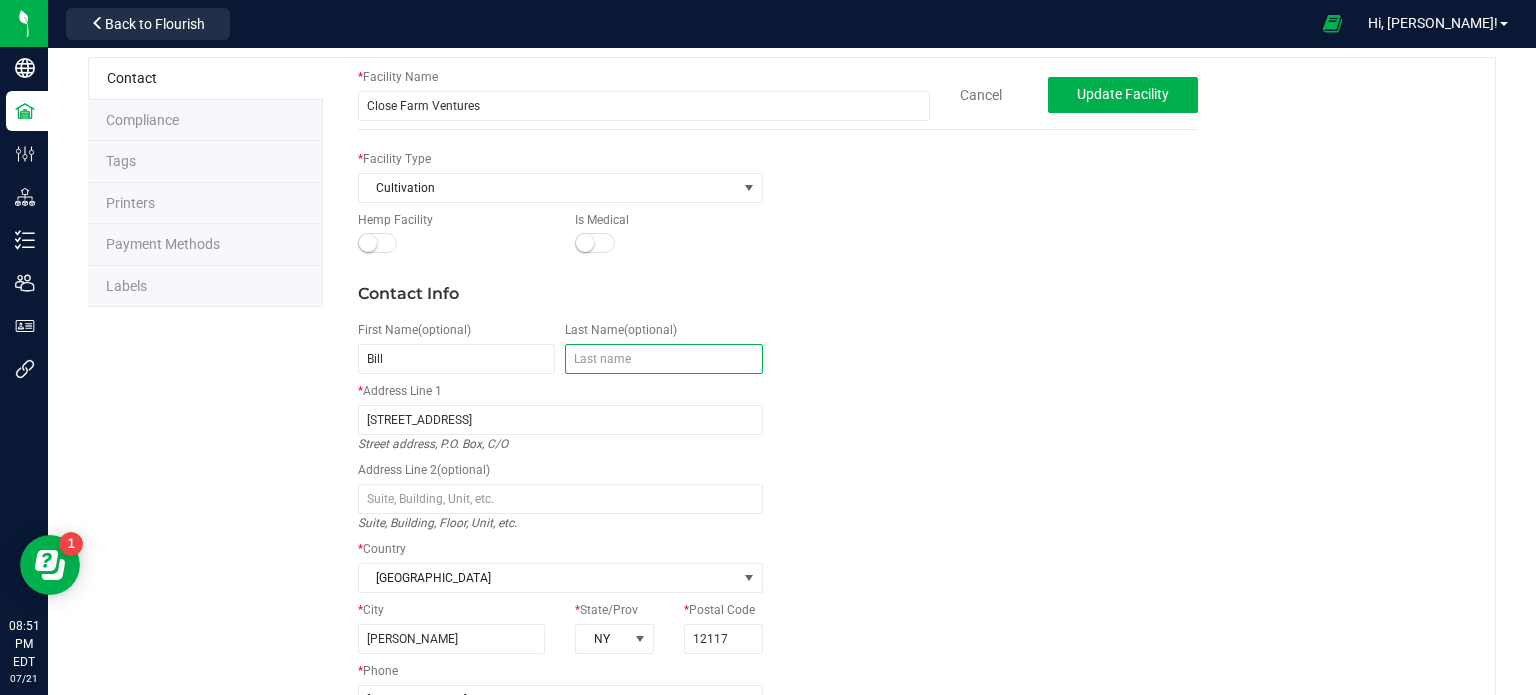 click at bounding box center (664, 359) 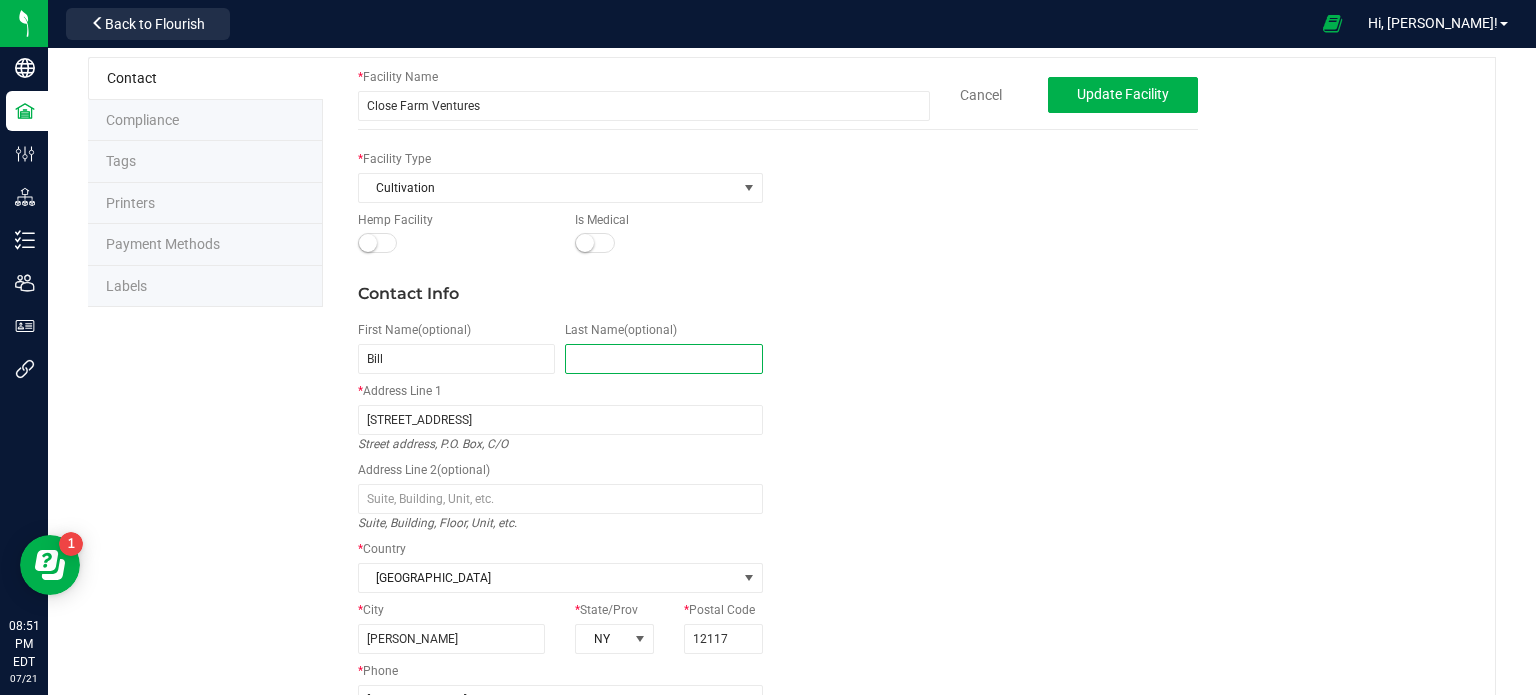 type on "Close" 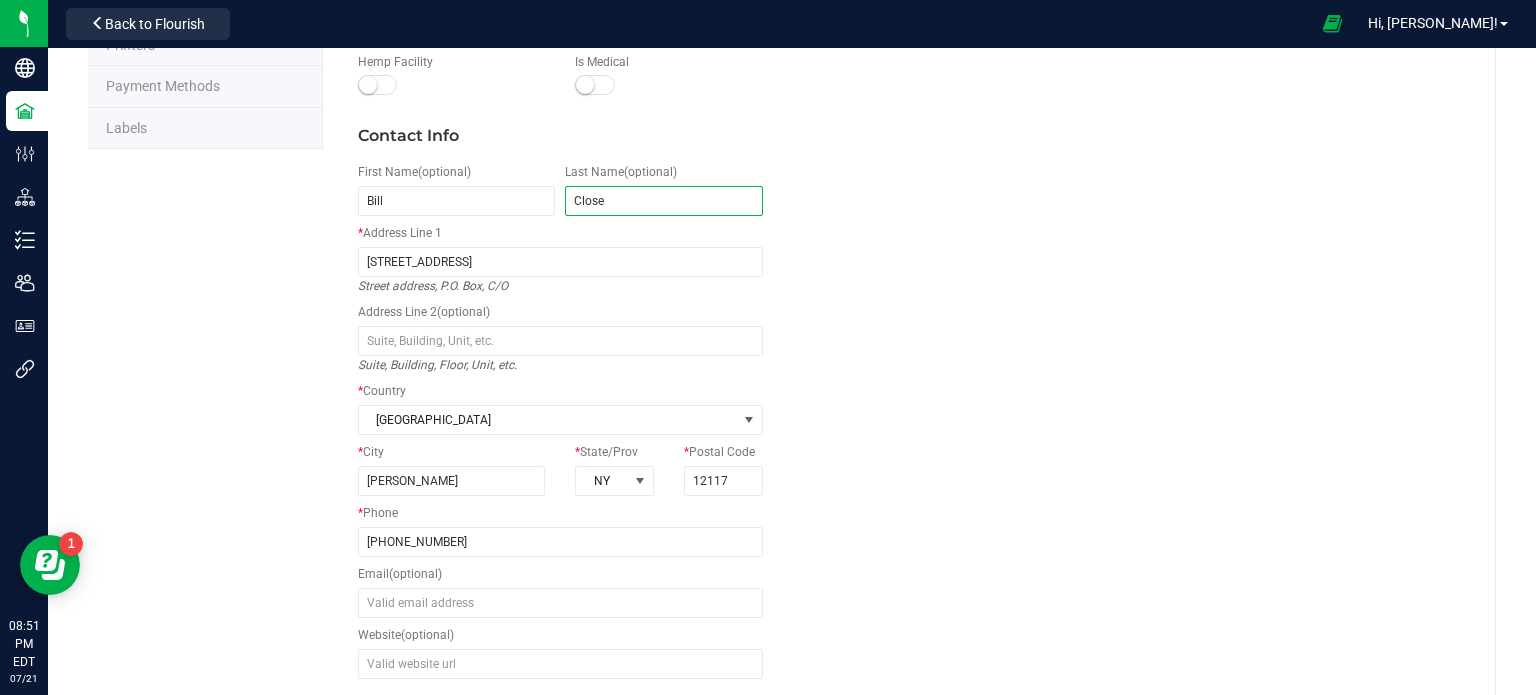 scroll, scrollTop: 238, scrollLeft: 0, axis: vertical 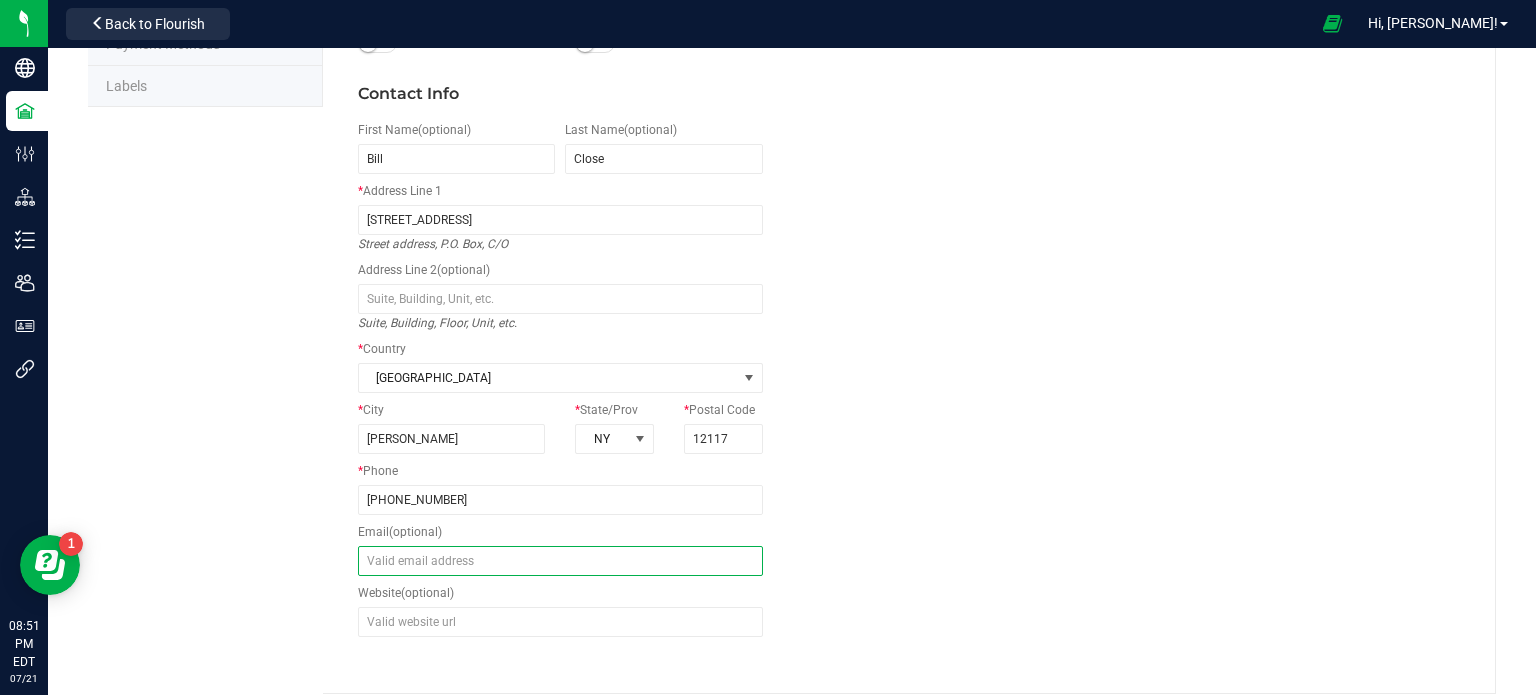click at bounding box center [560, 561] 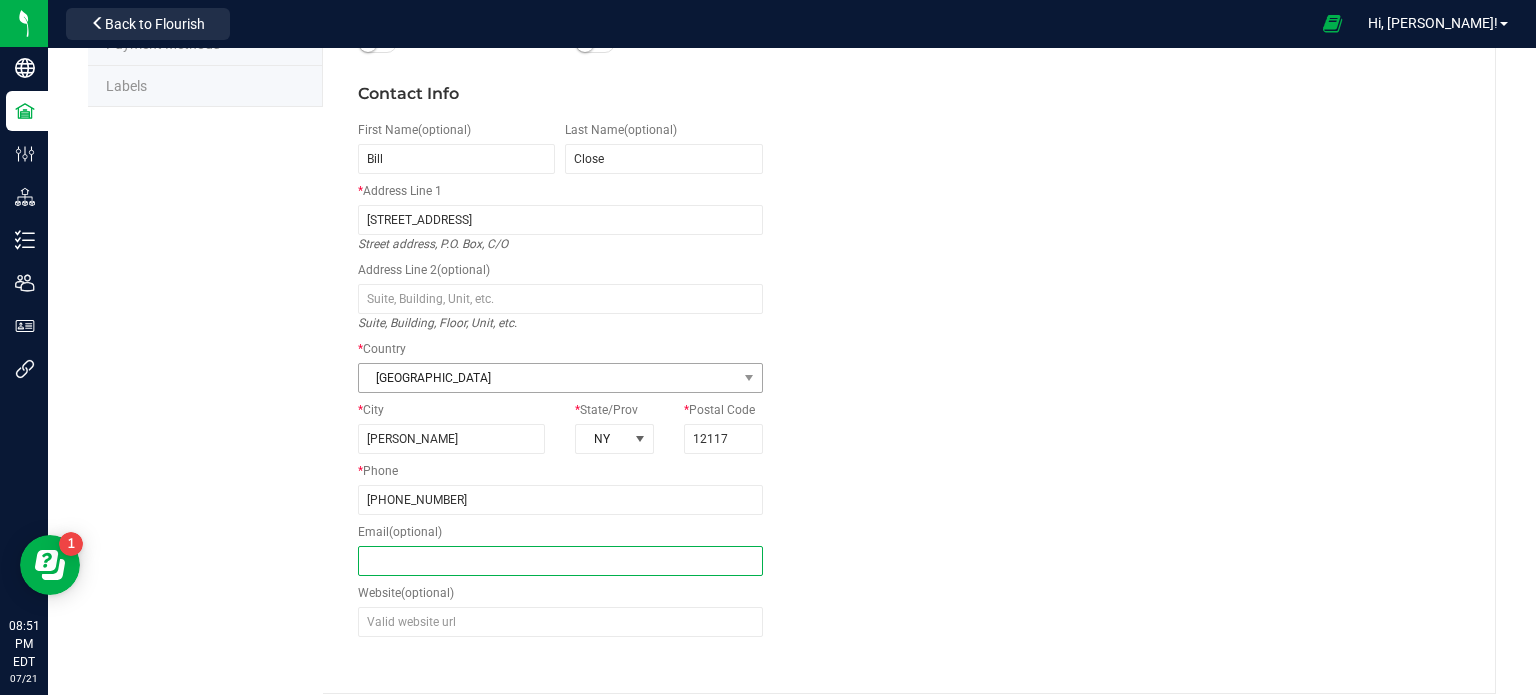 type on "[EMAIL_ADDRESS][DOMAIN_NAME]" 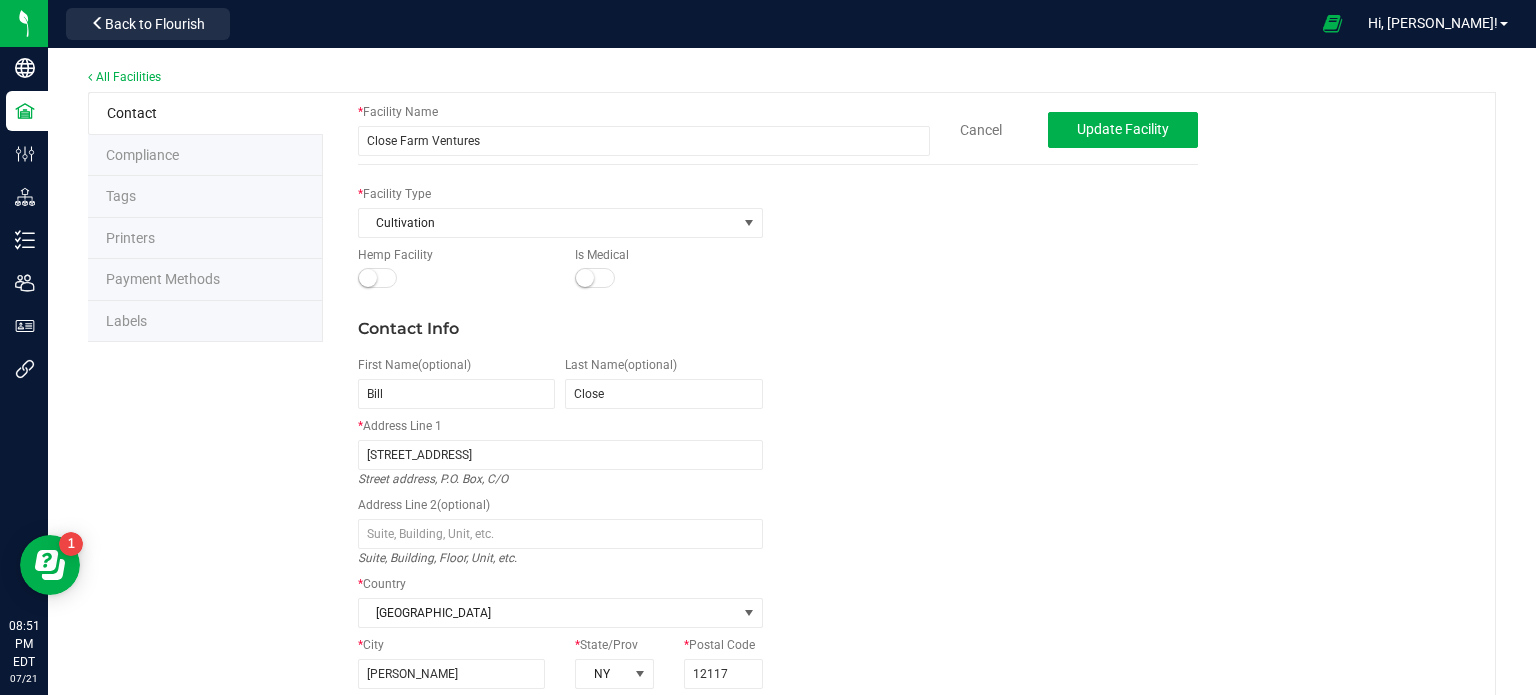 scroll, scrollTop: 0, scrollLeft: 0, axis: both 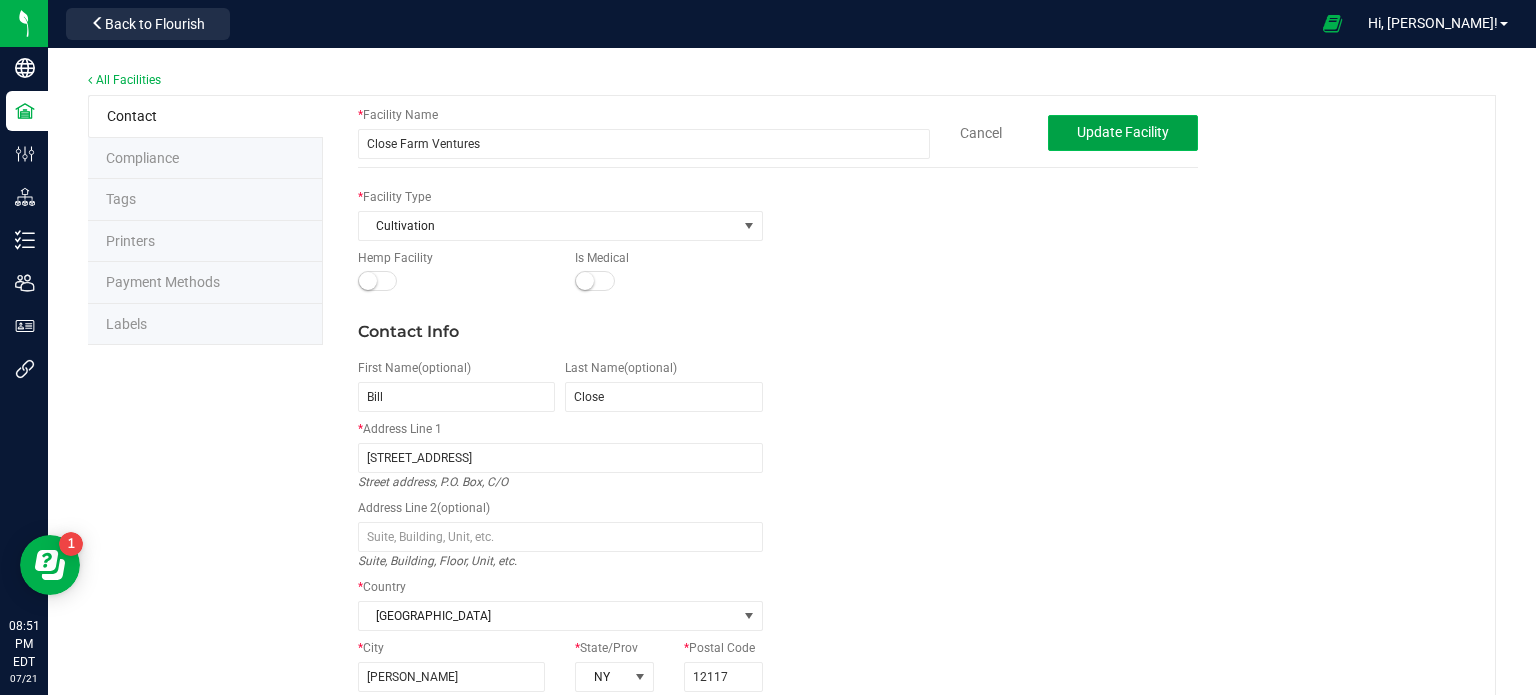 click on "Update Facility" 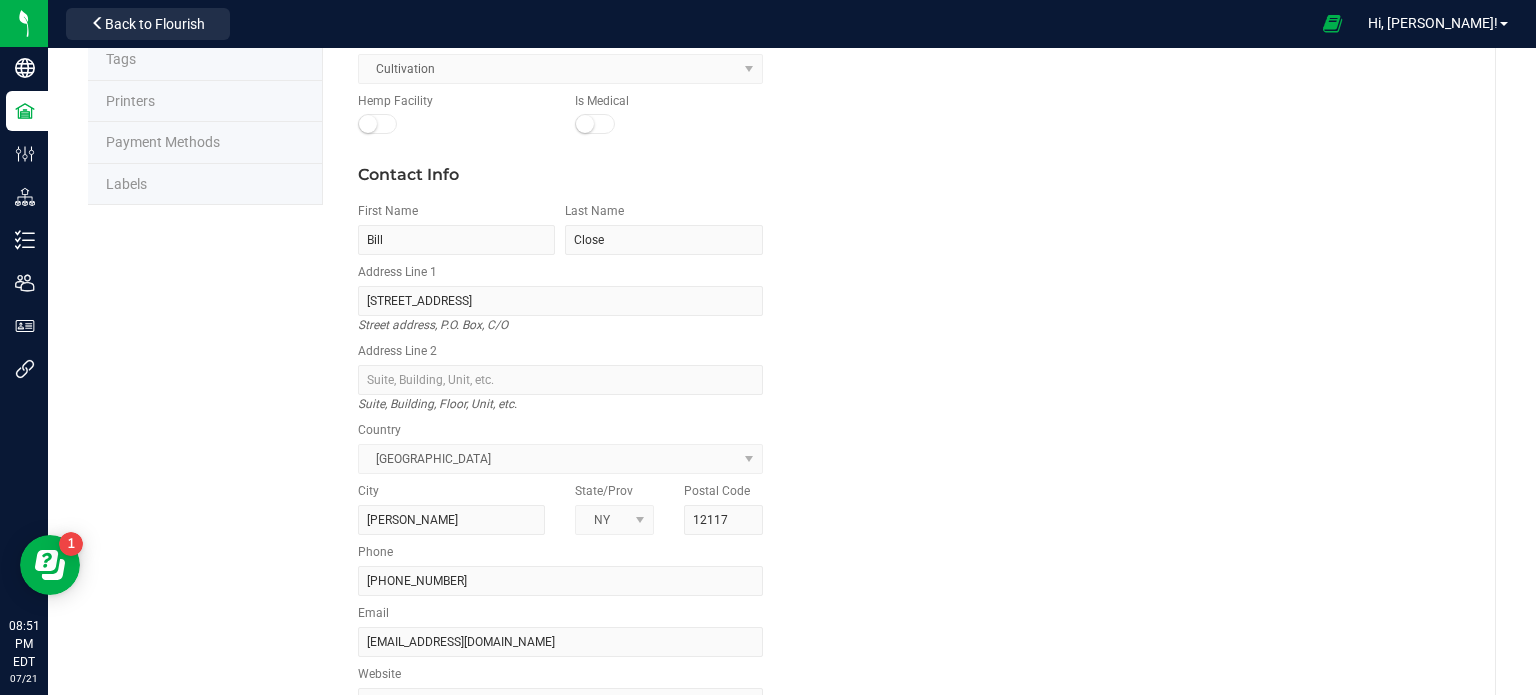 scroll, scrollTop: 0, scrollLeft: 0, axis: both 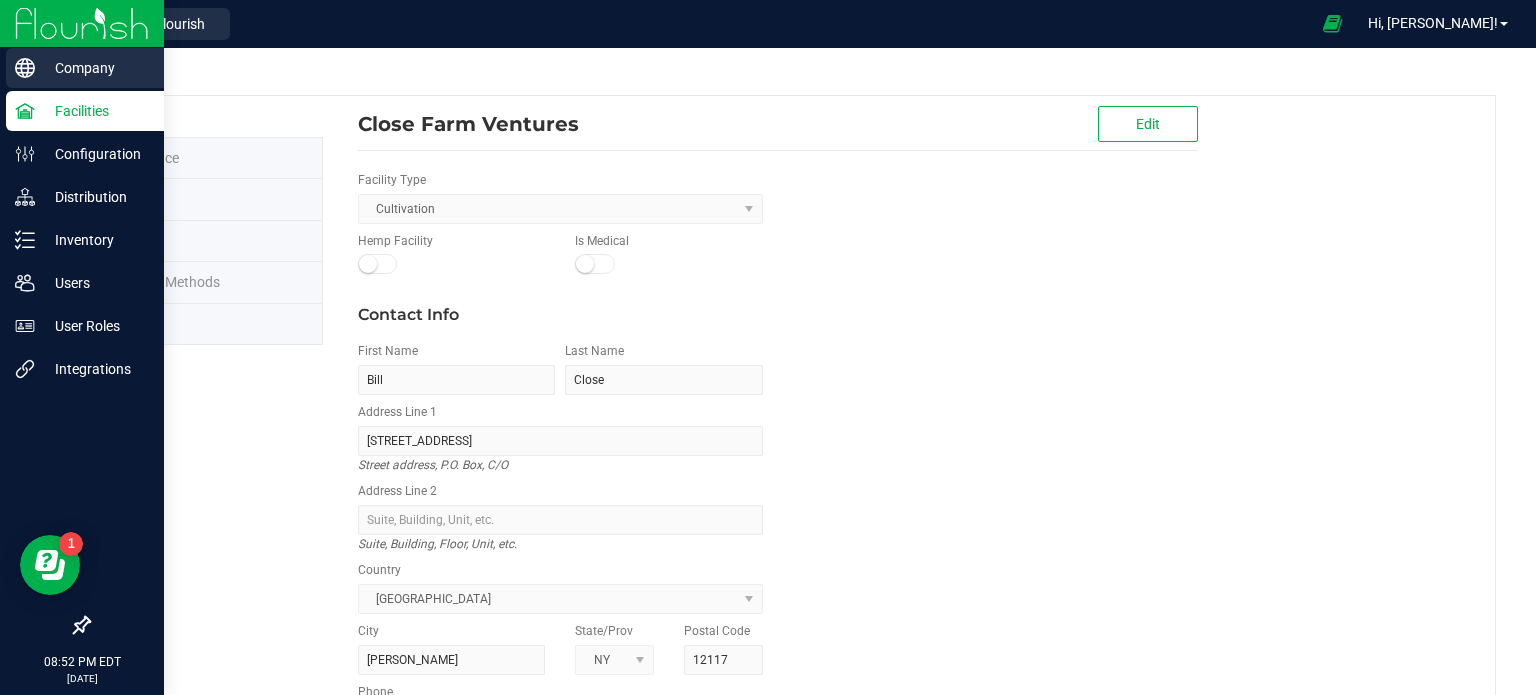 click on "Company" at bounding box center [85, 68] 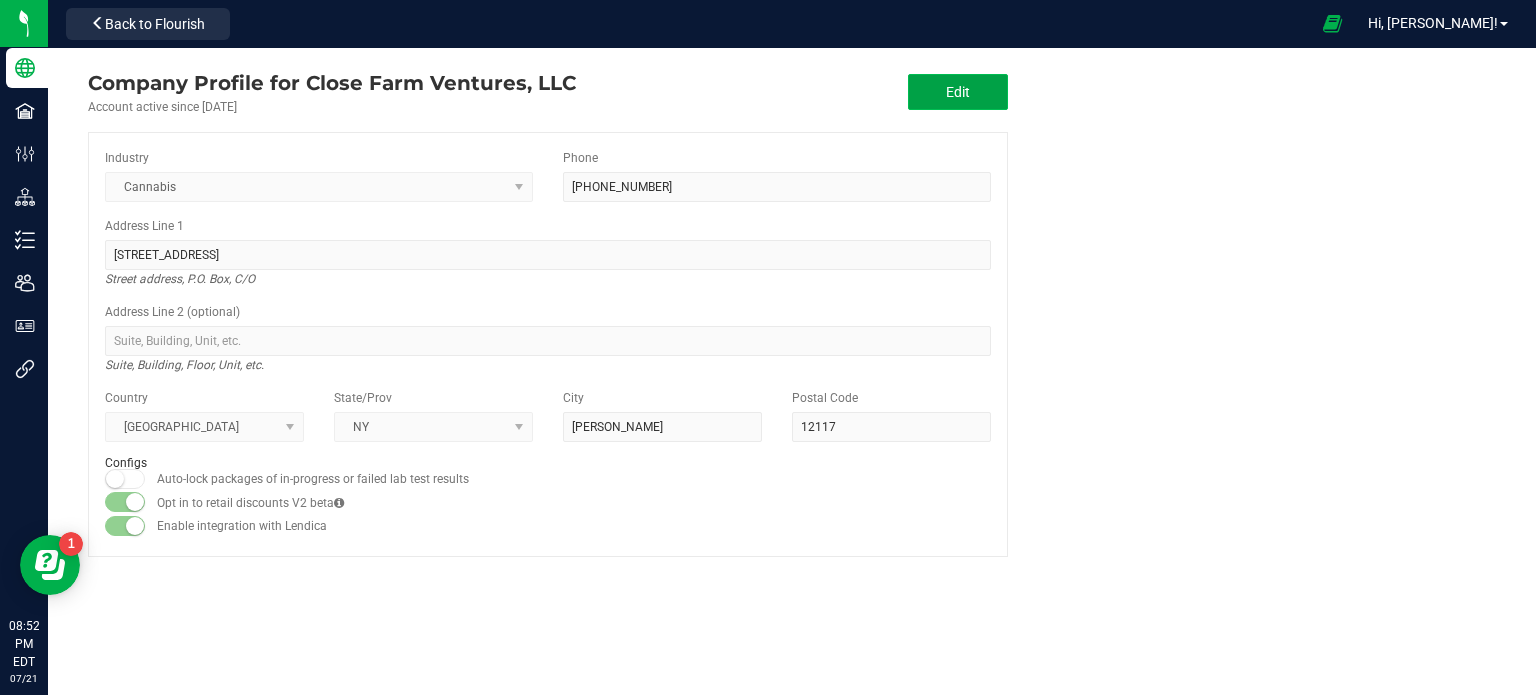 click on "Edit" at bounding box center (958, 92) 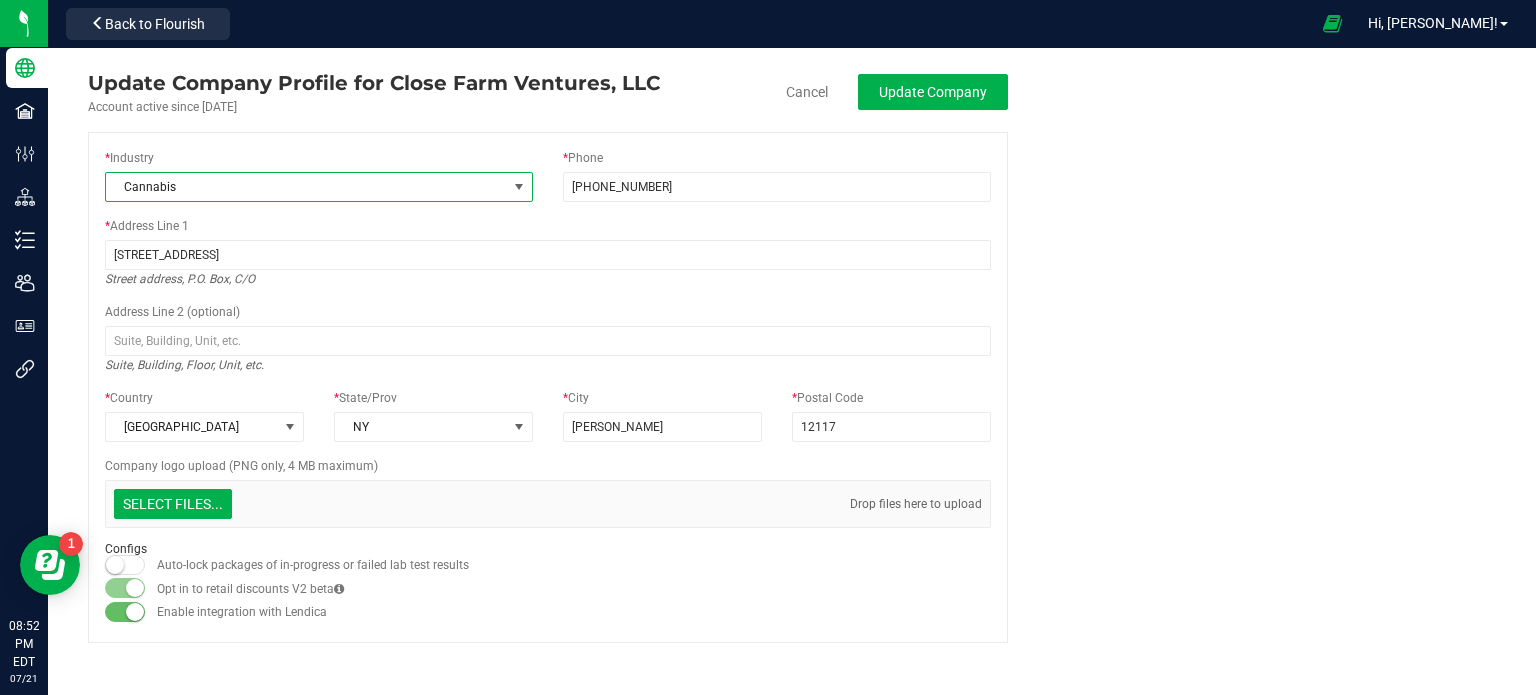 click at bounding box center [519, 187] 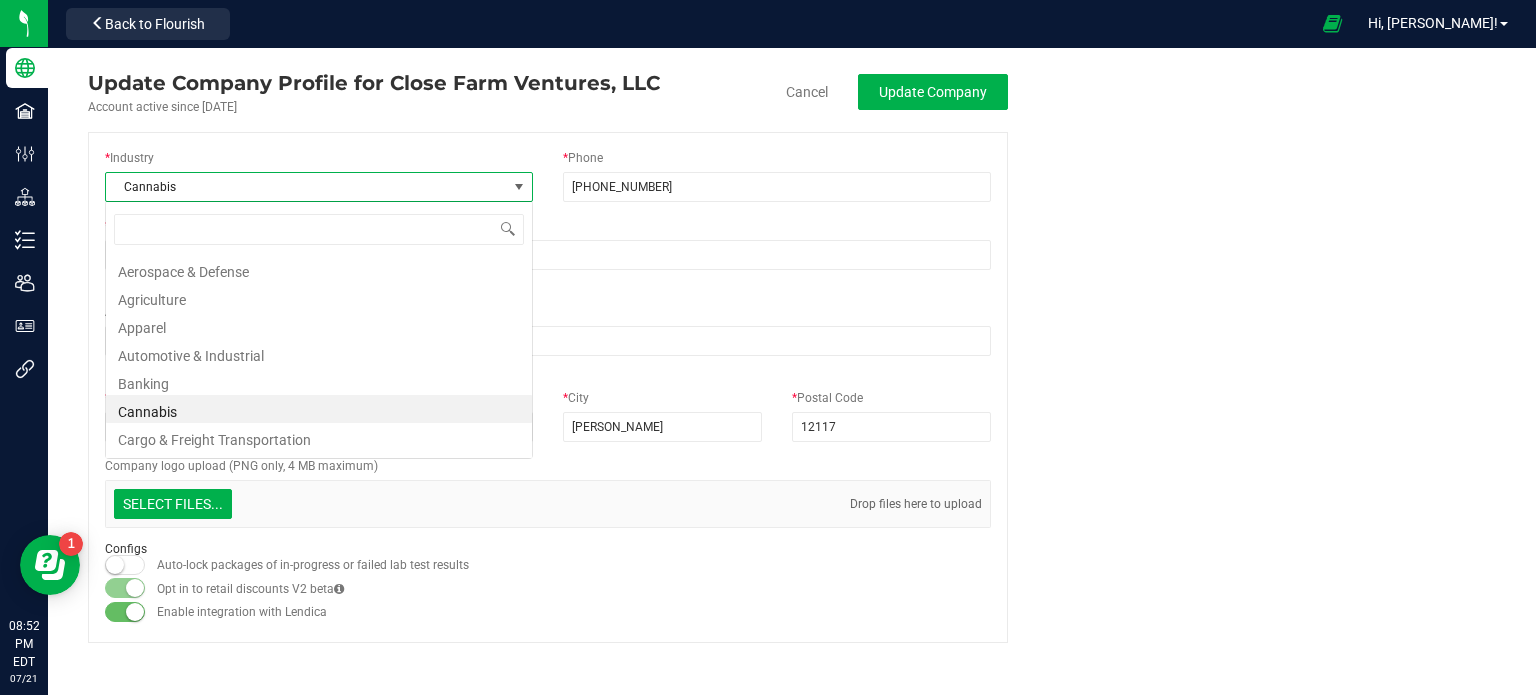 scroll, scrollTop: 99970, scrollLeft: 99572, axis: both 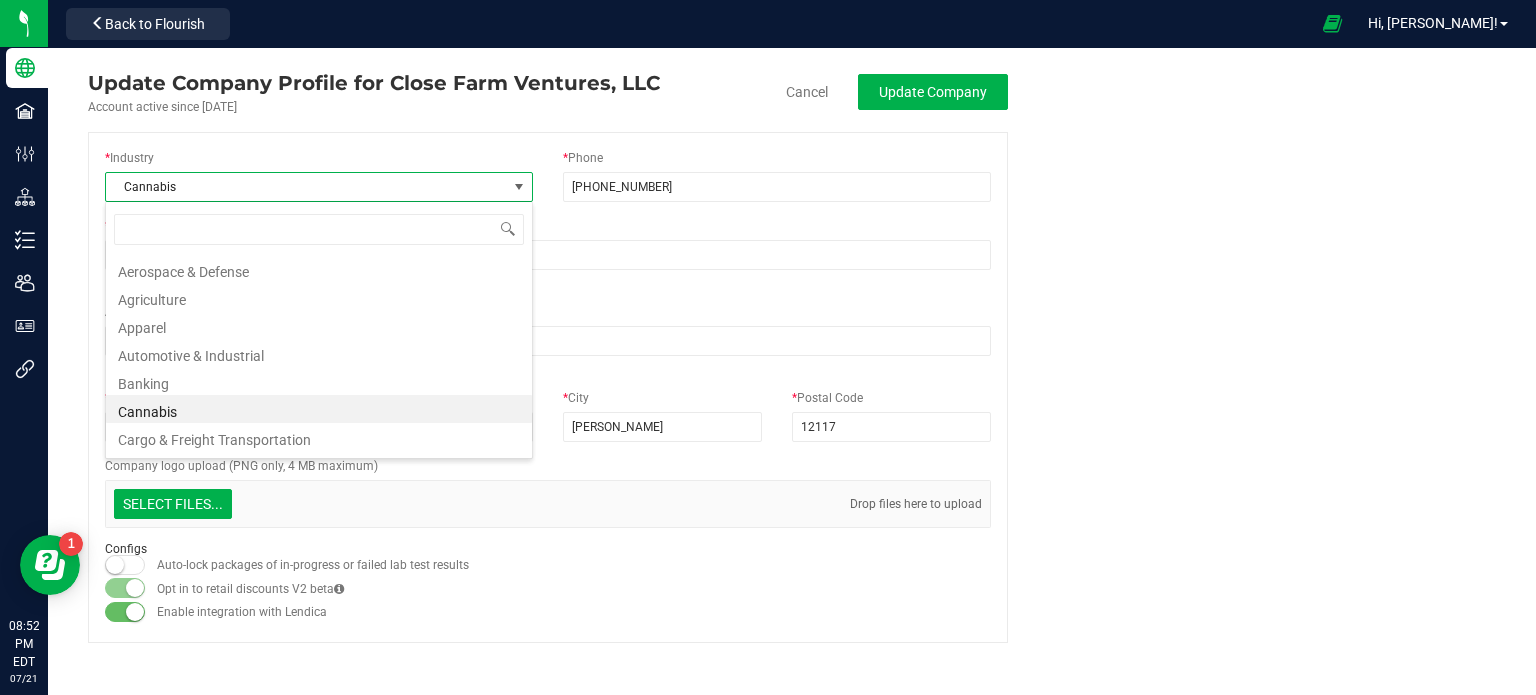 click at bounding box center (519, 187) 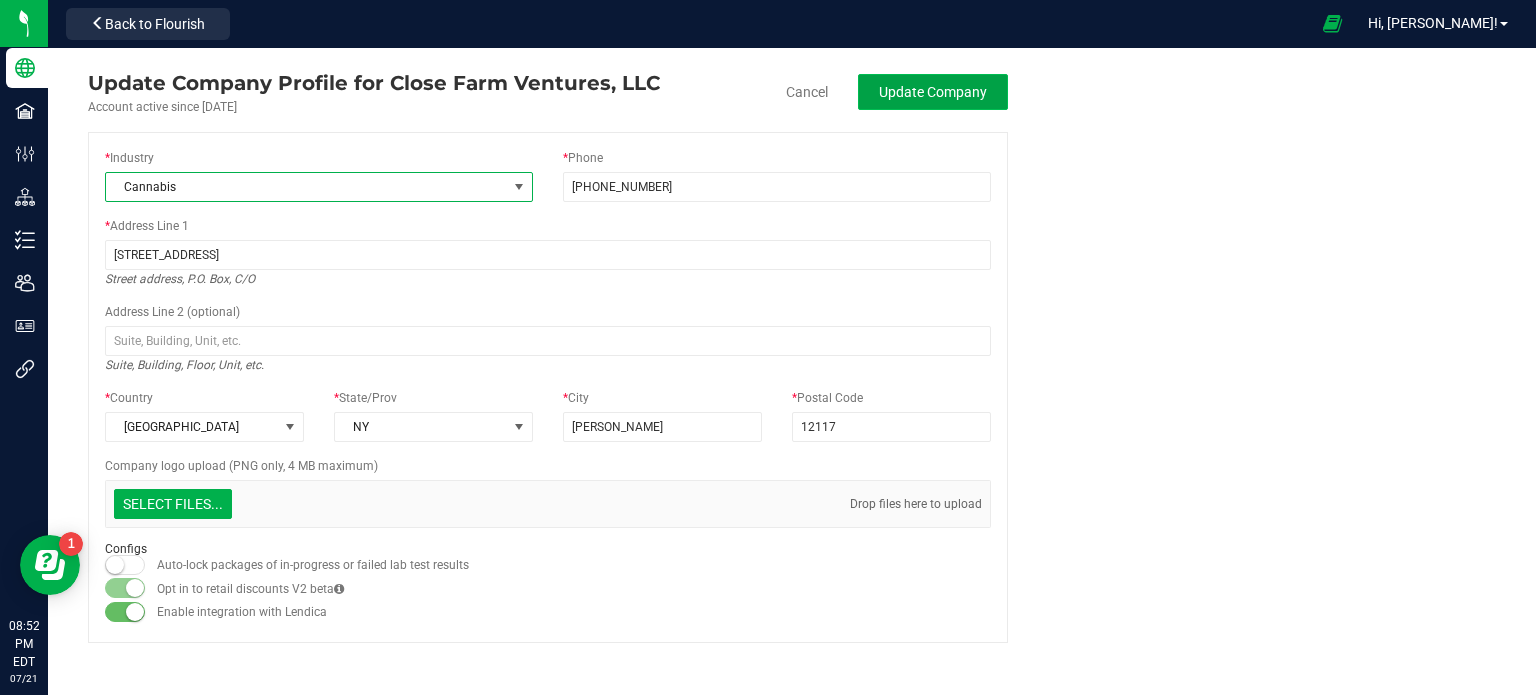 click on "Update Company" 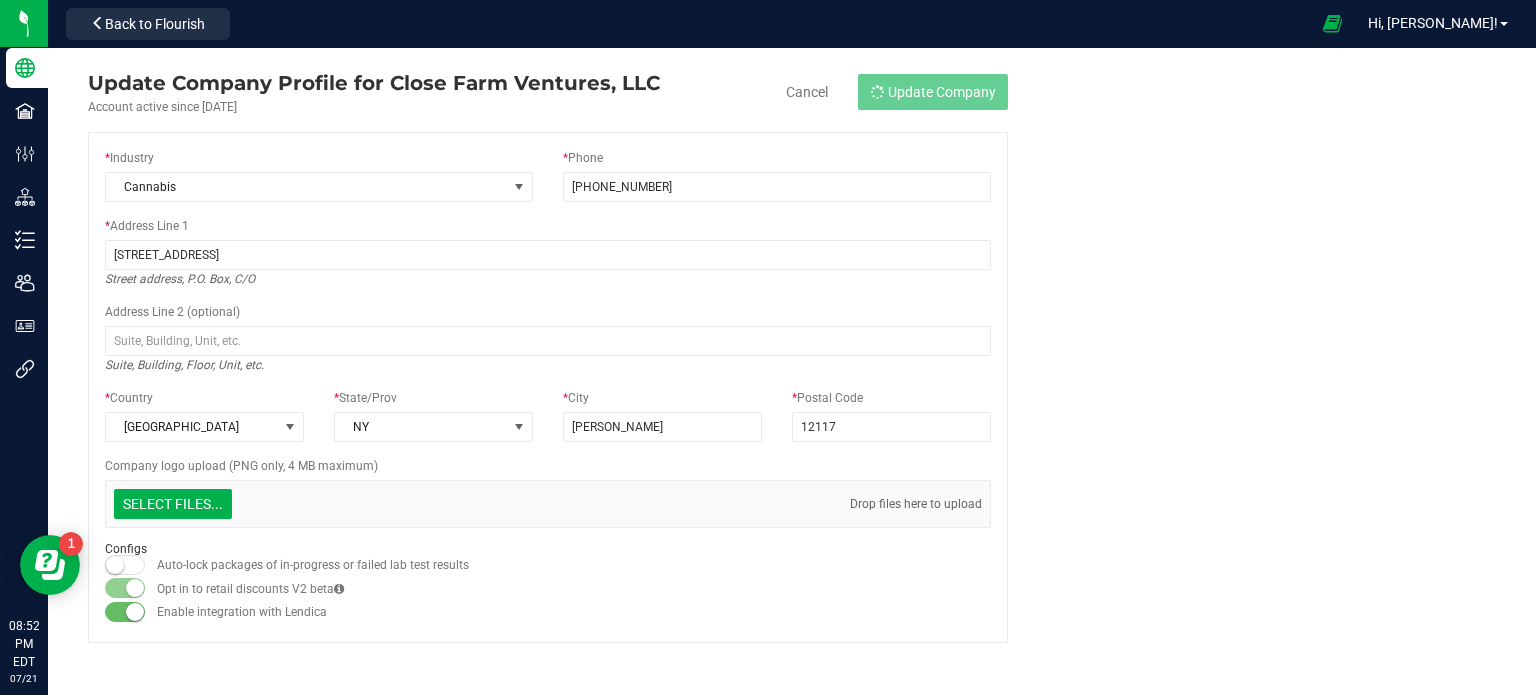 type on "[PHONE_NUMBER]" 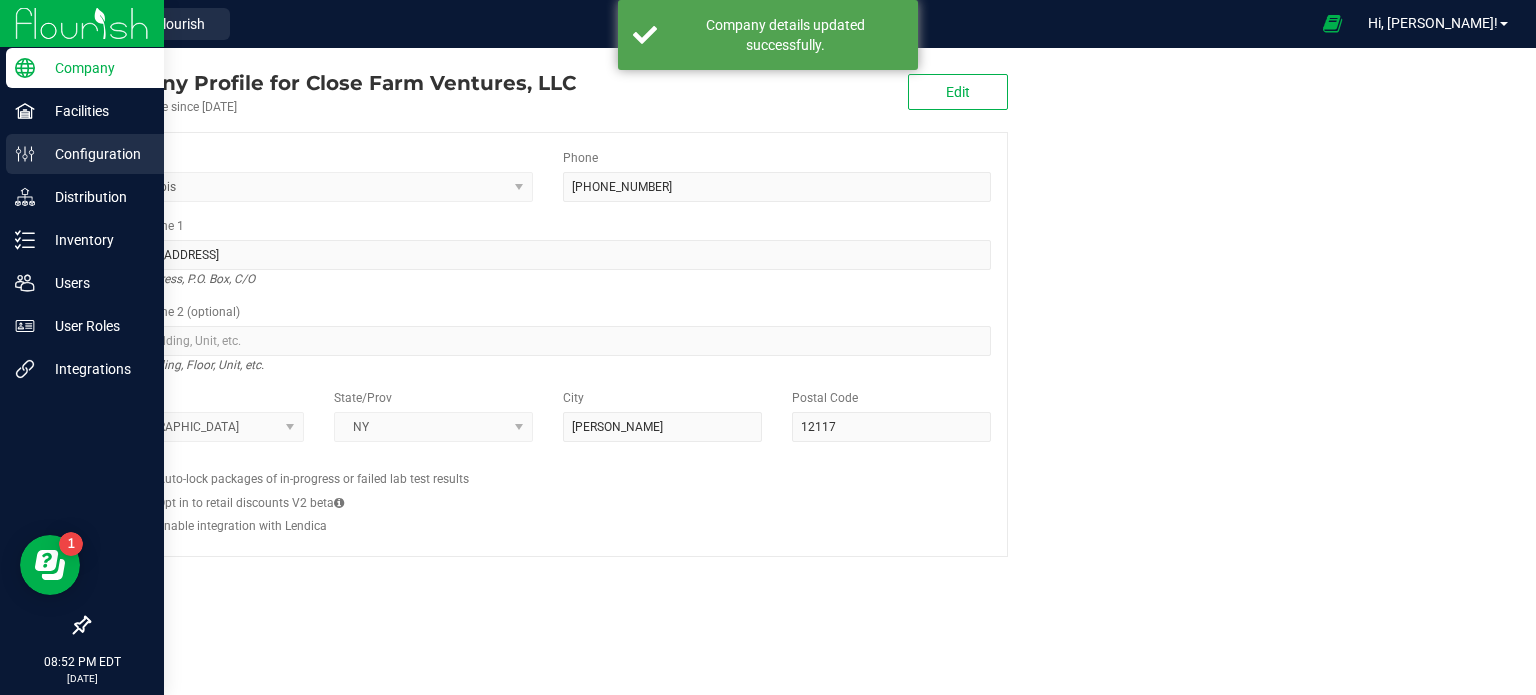 click on "Configuration" at bounding box center [85, 154] 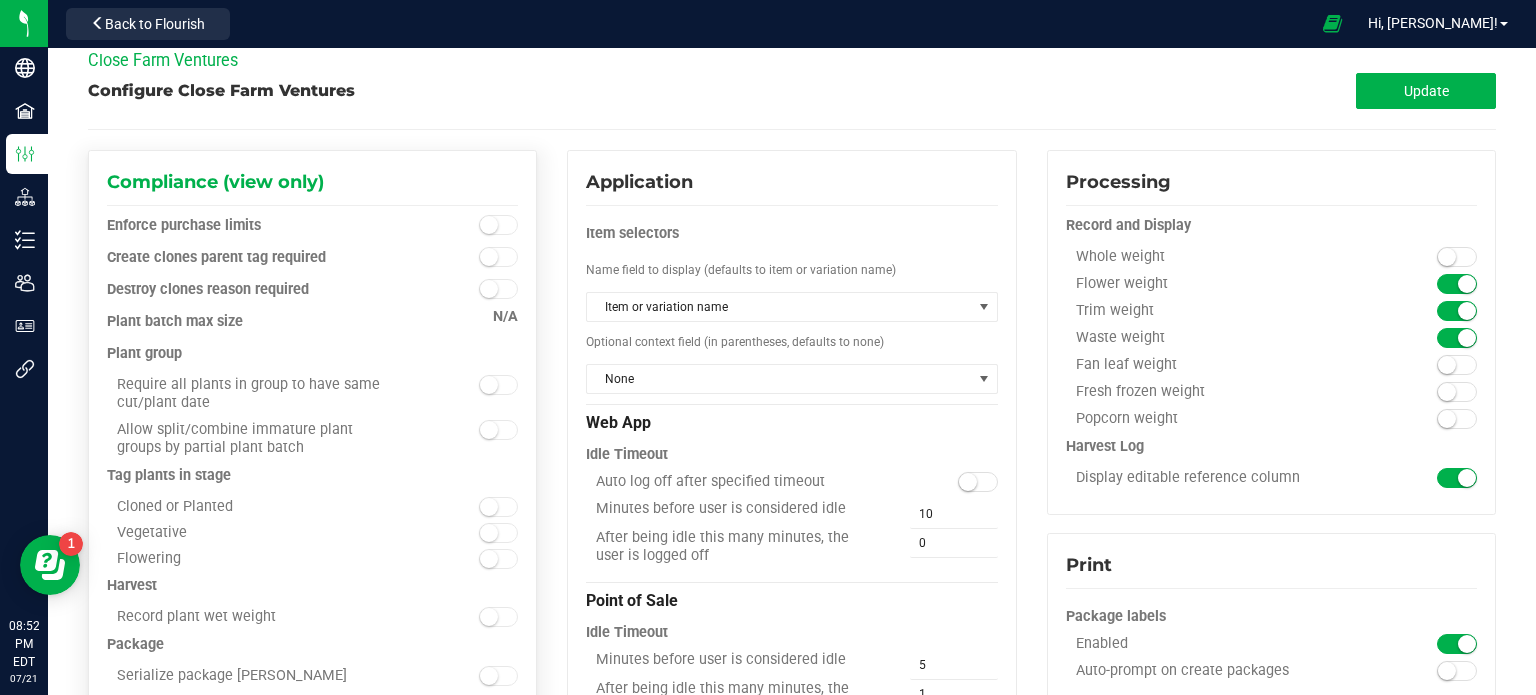scroll, scrollTop: 0, scrollLeft: 0, axis: both 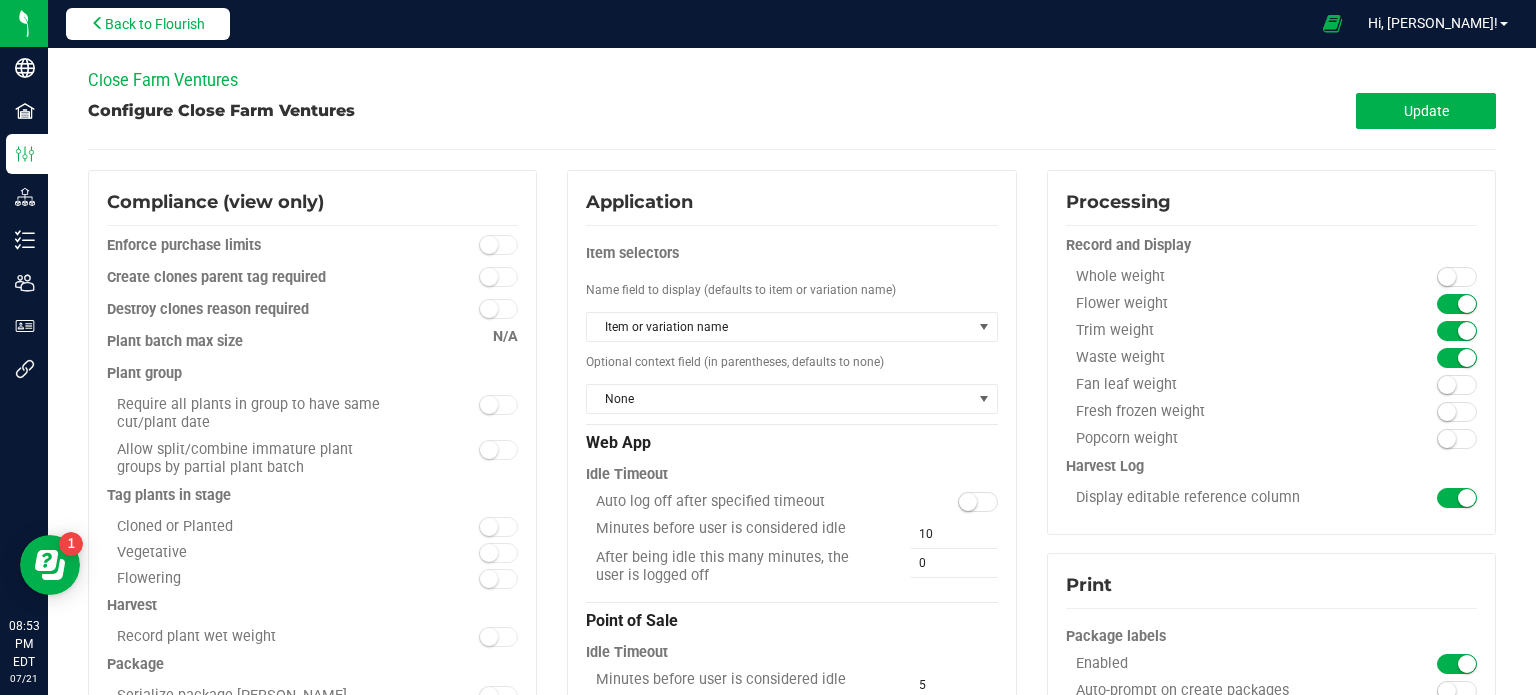 click on "Back to Flourish" at bounding box center (155, 24) 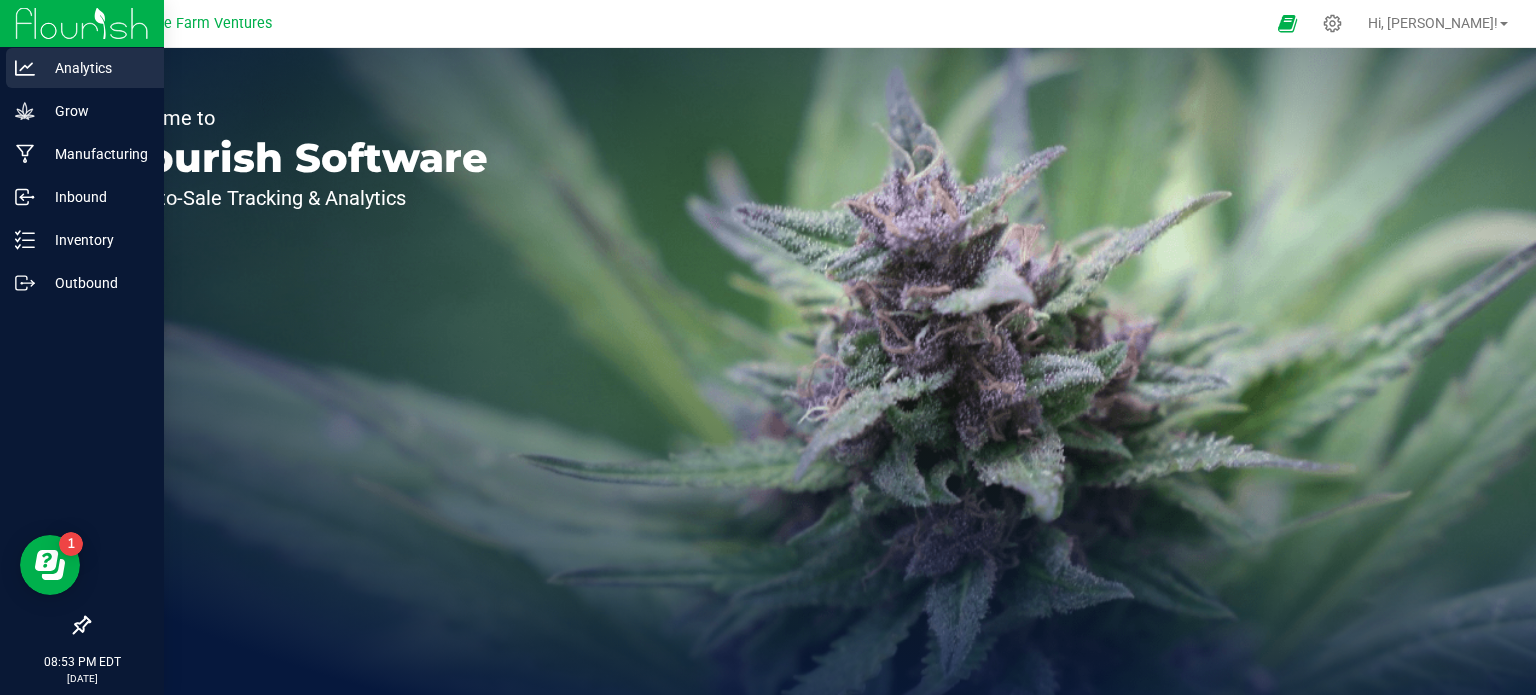 click 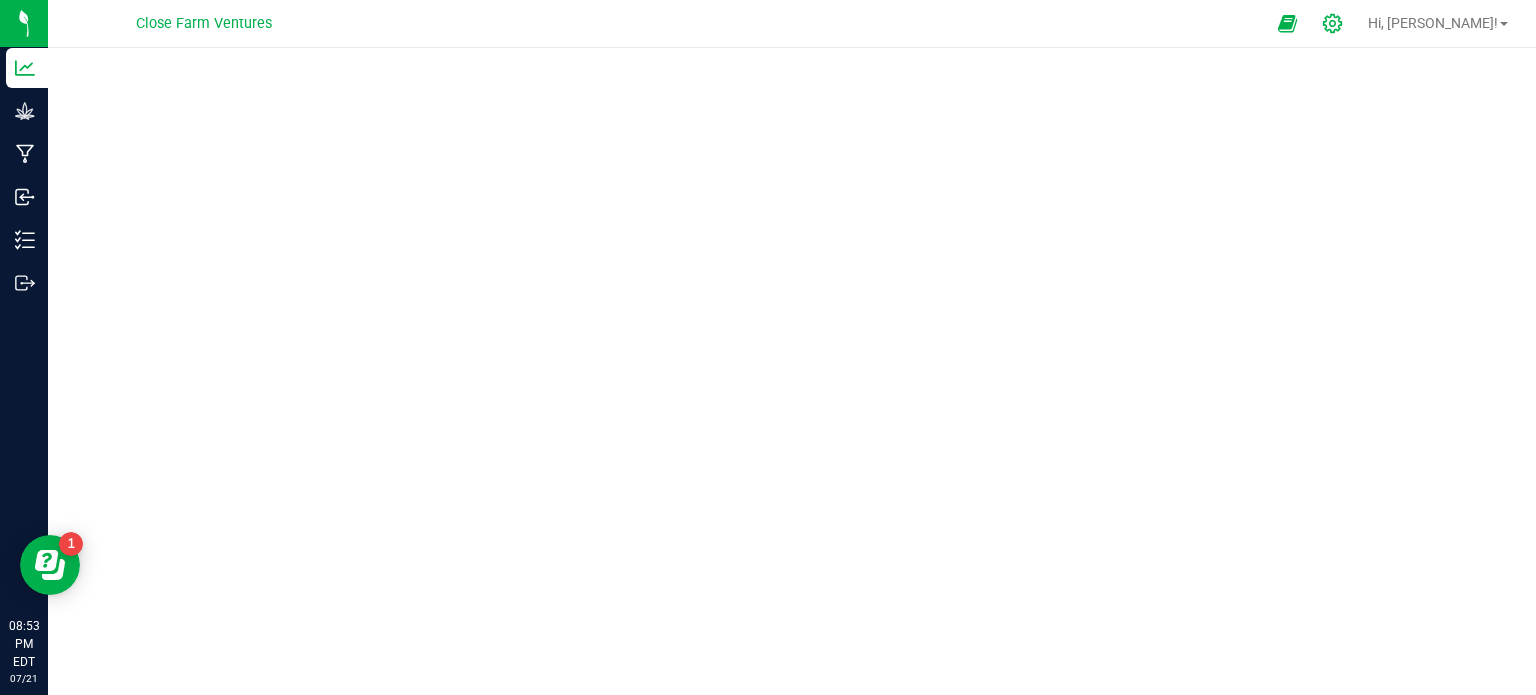 click 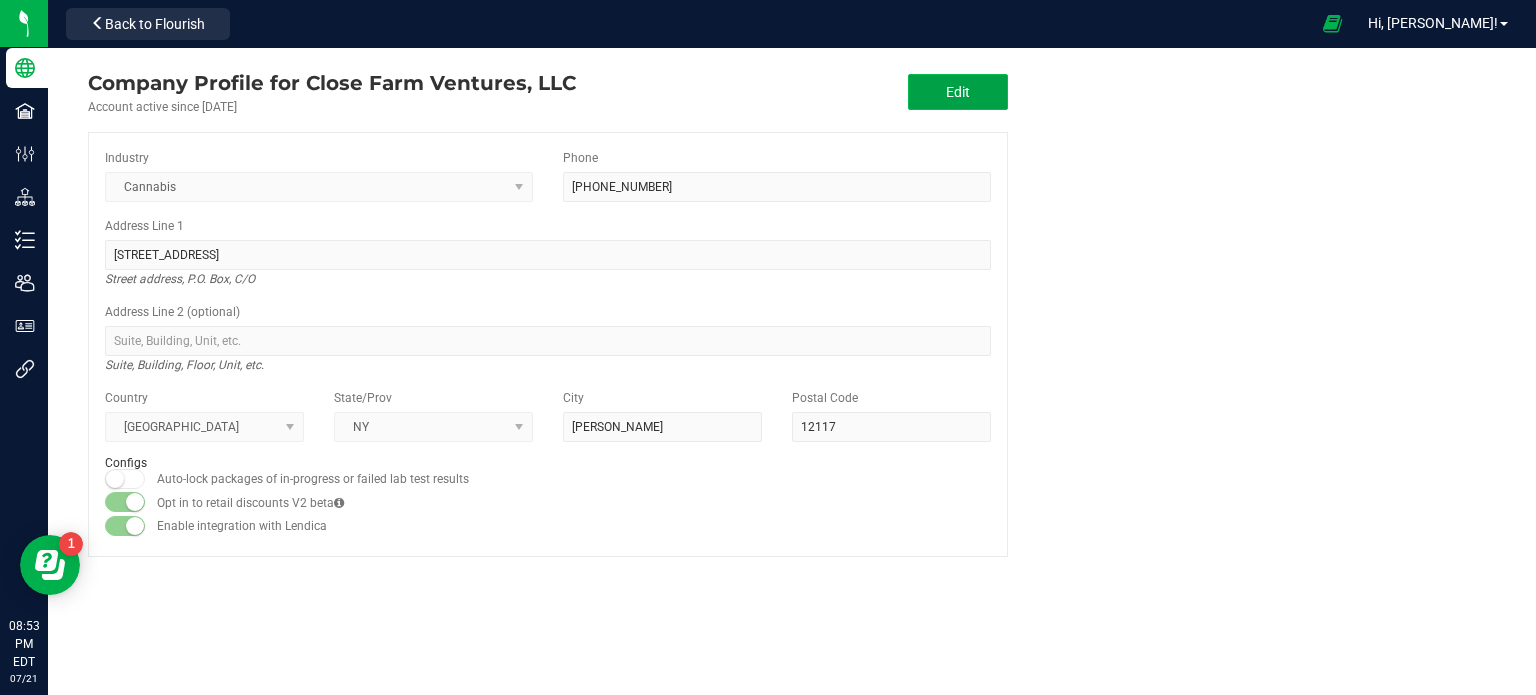 click on "Edit" at bounding box center [958, 92] 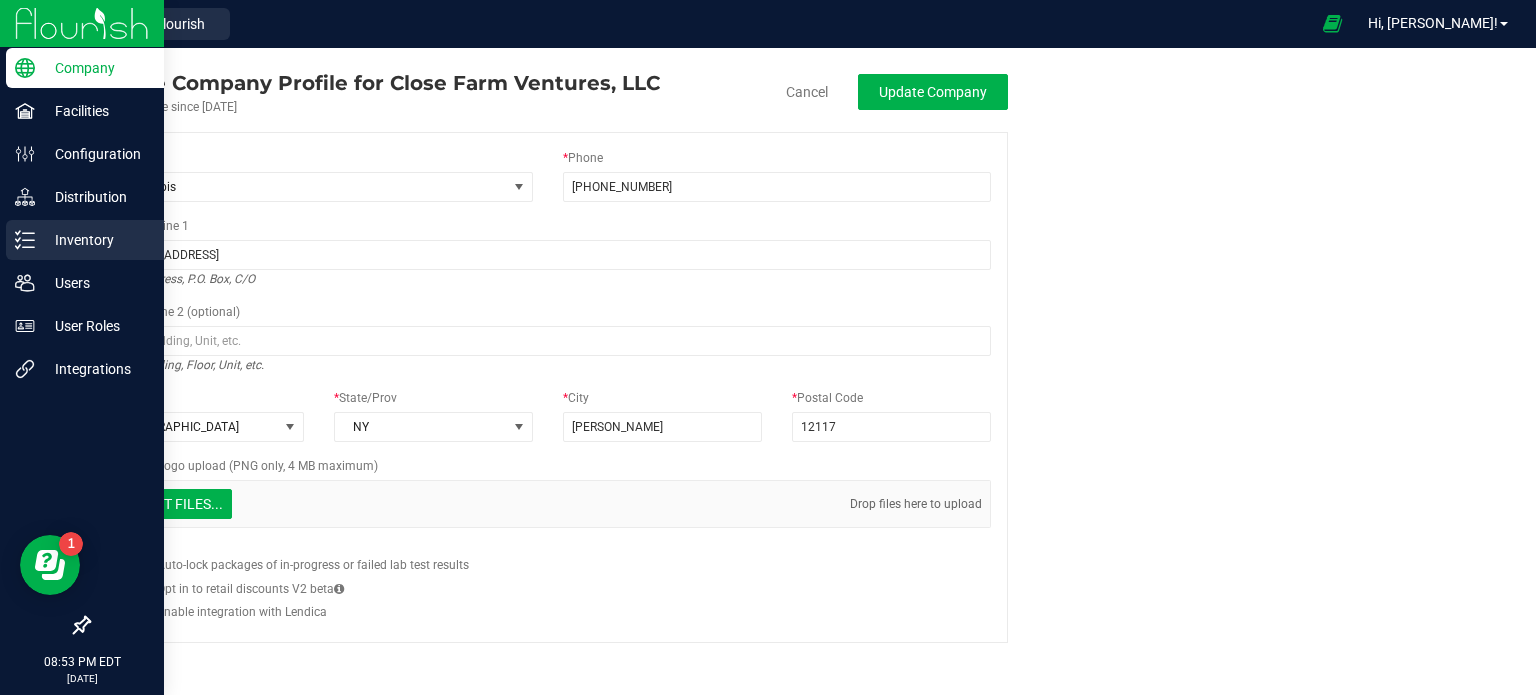 click on "Inventory" at bounding box center [85, 240] 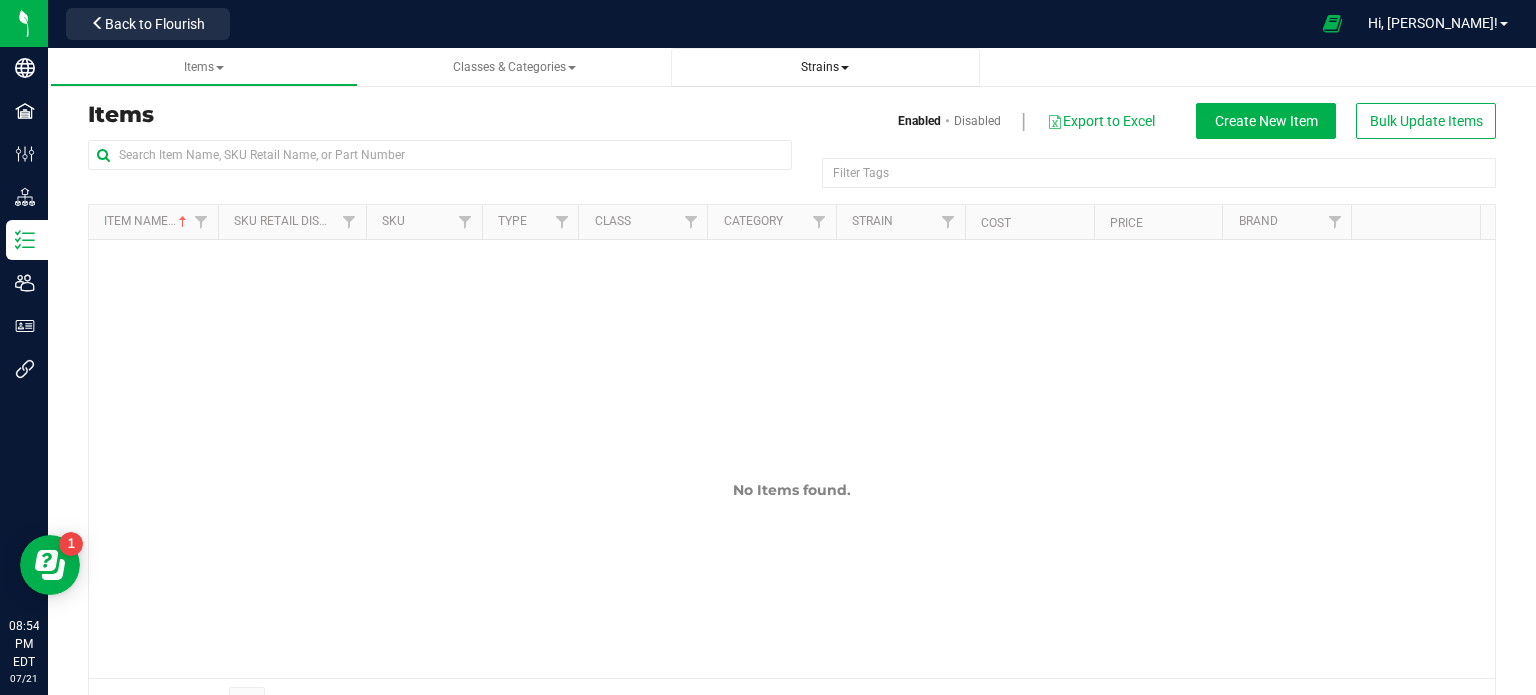 click at bounding box center [845, 68] 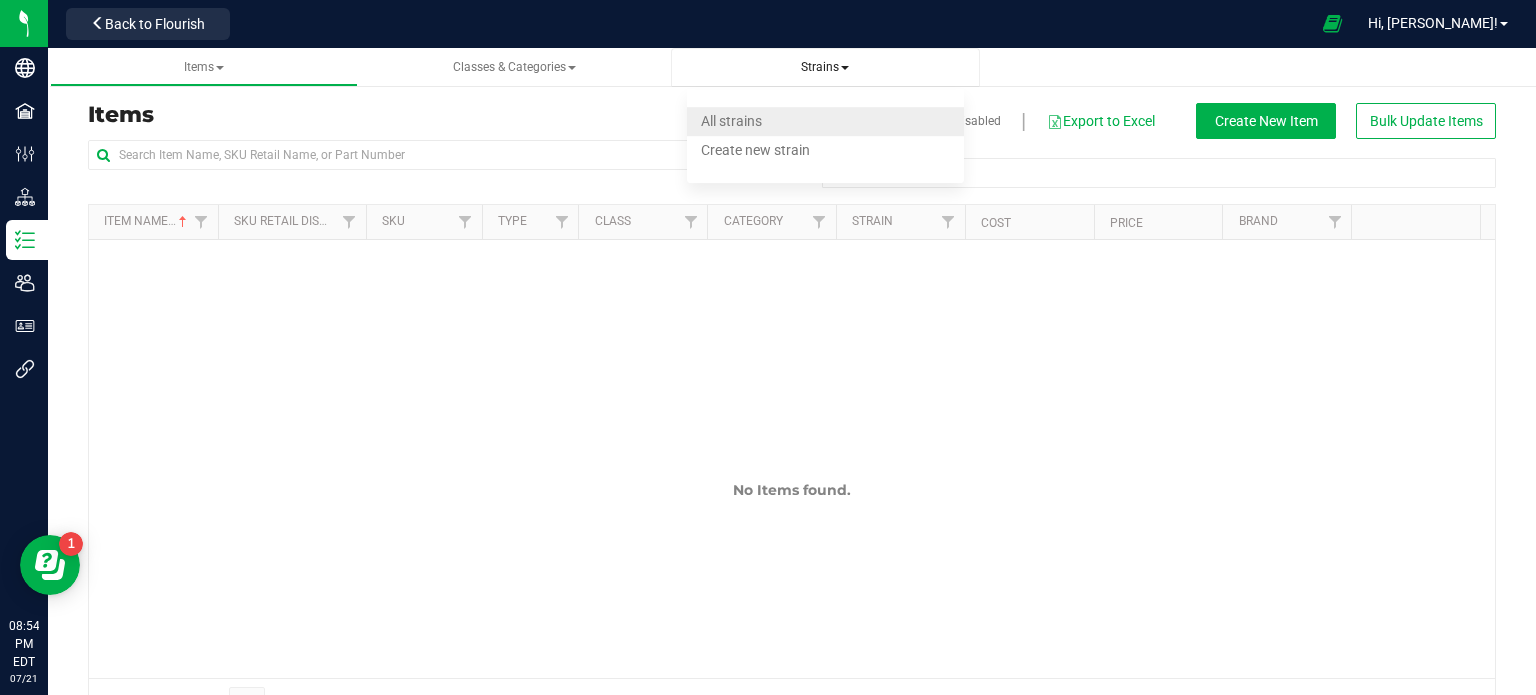 click on "All strains" at bounding box center [731, 121] 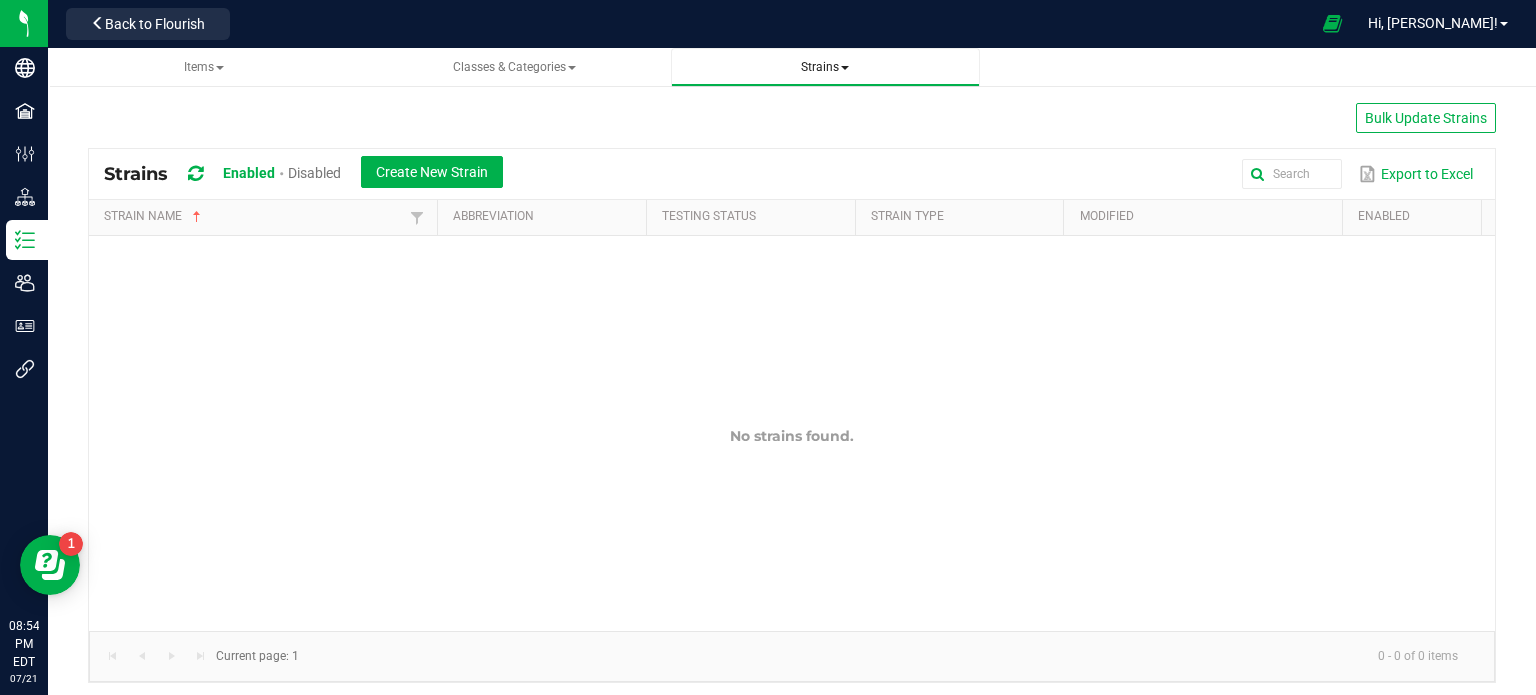 click at bounding box center (845, 68) 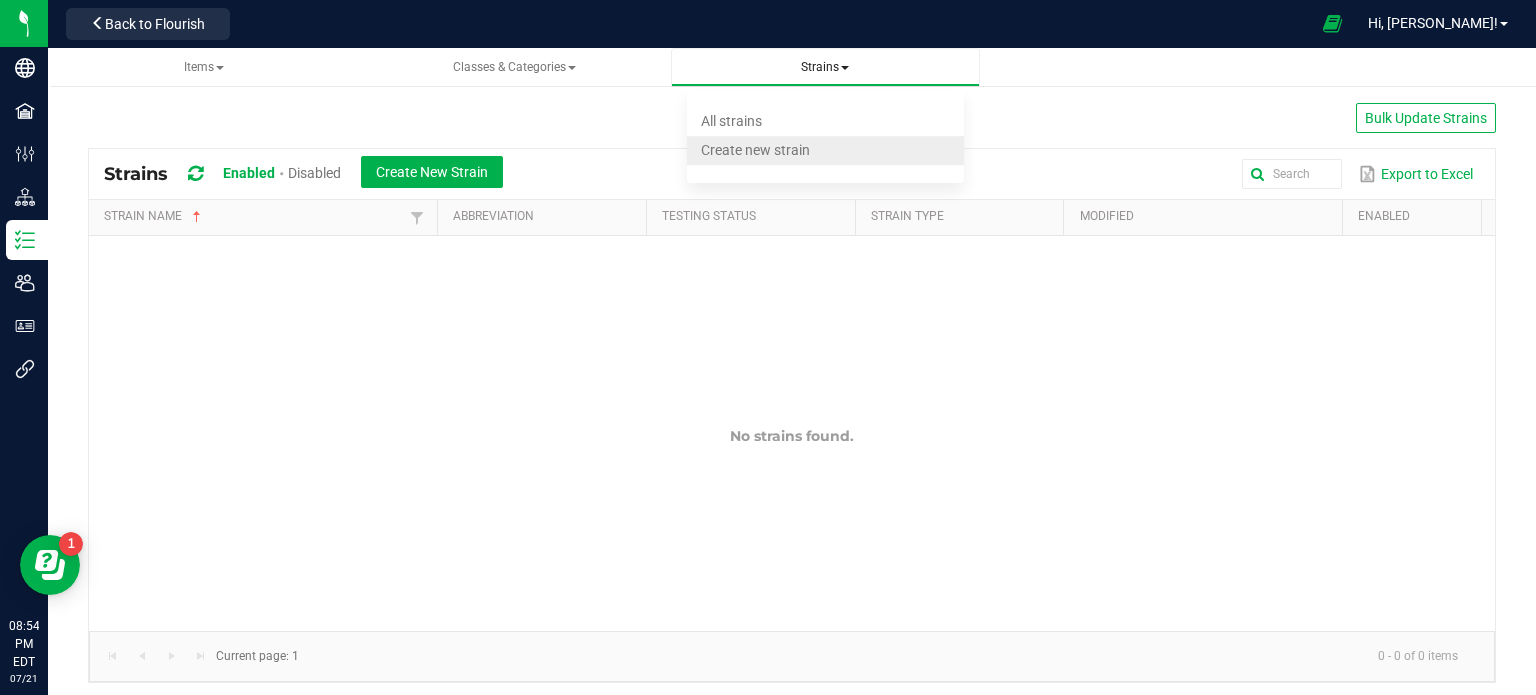 click on "Create new strain" at bounding box center [755, 150] 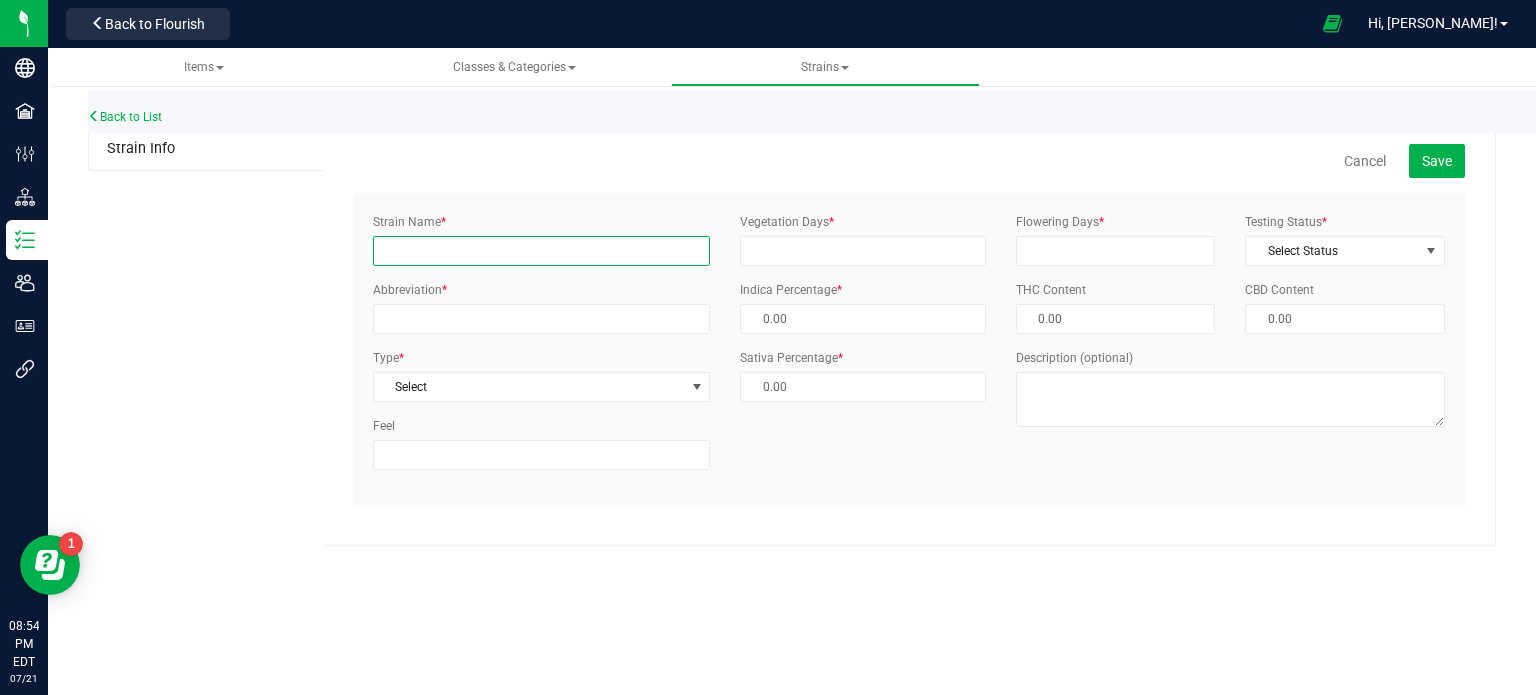 click on "Strain Name
*" at bounding box center [541, 251] 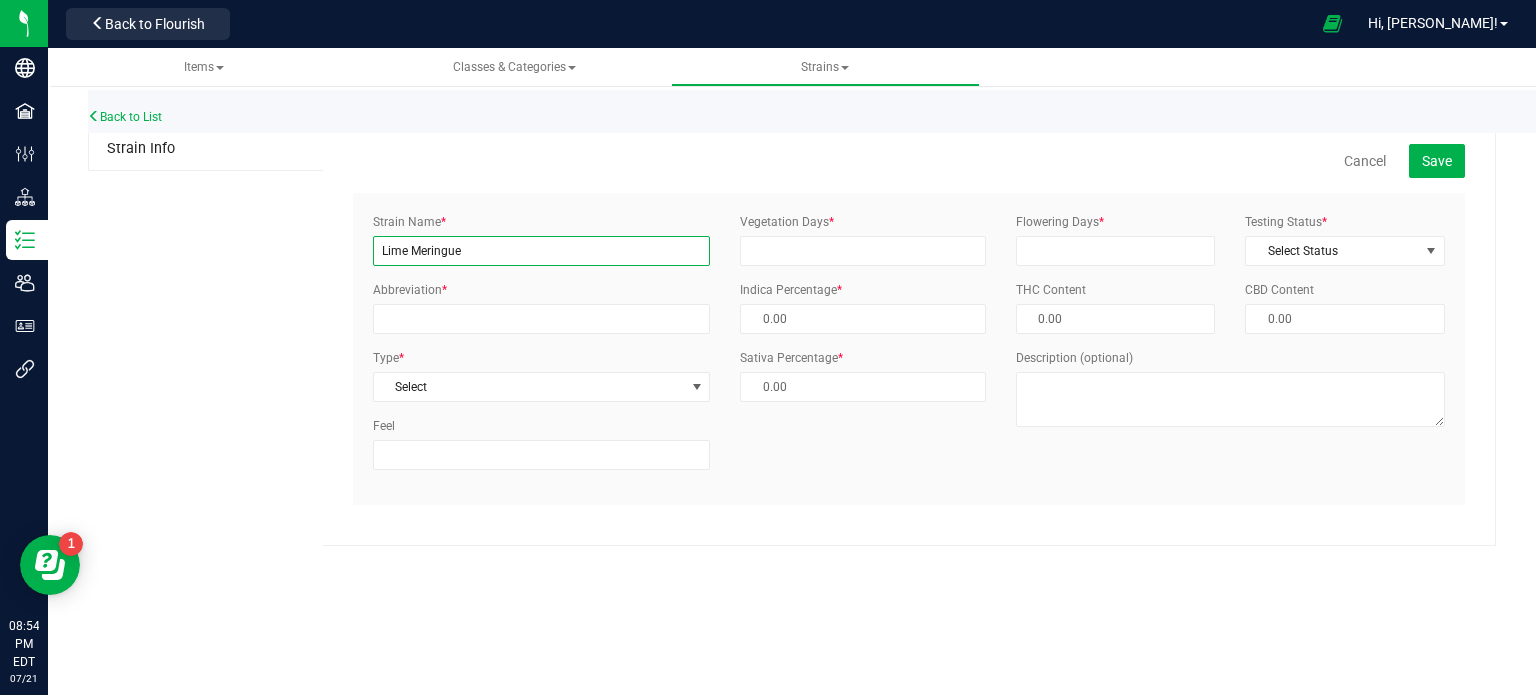 type on "Lime Meringue" 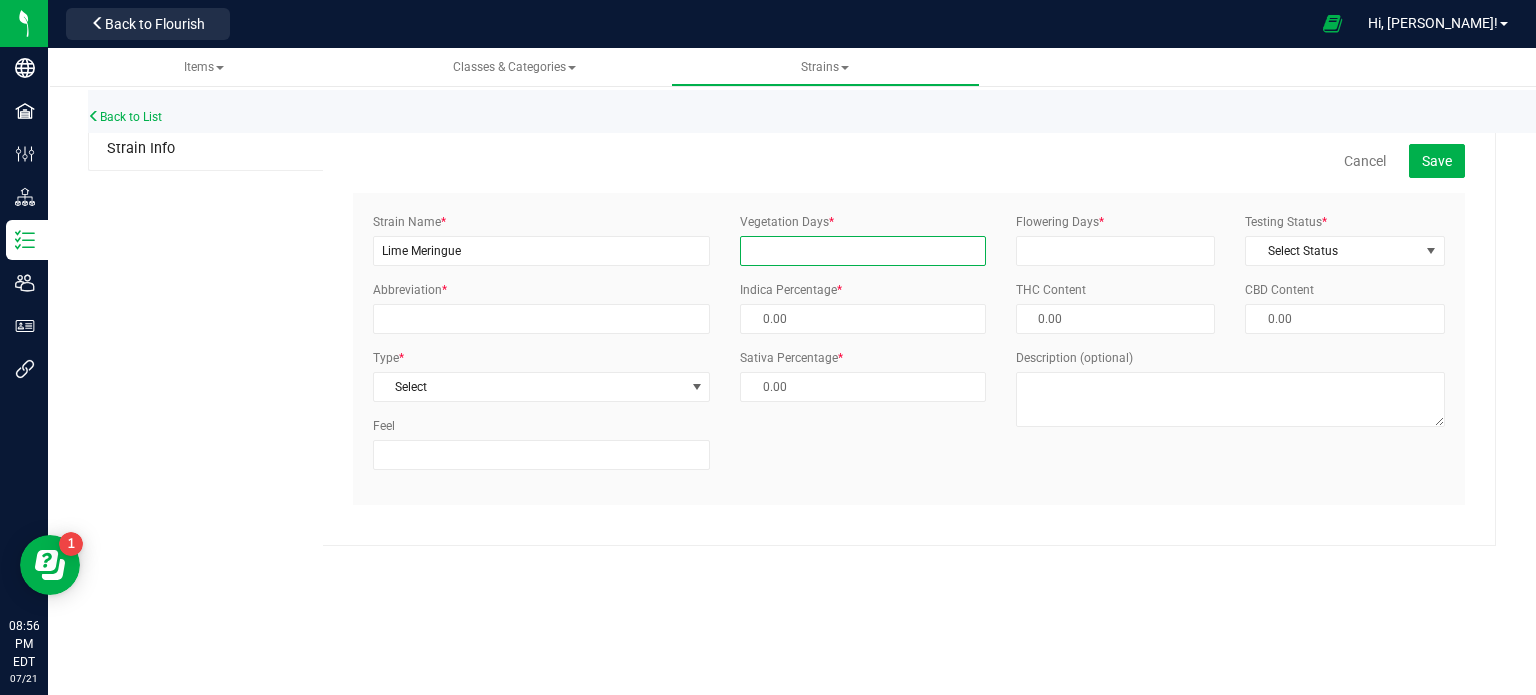 click on "Vegetation Days
*" at bounding box center (863, 251) 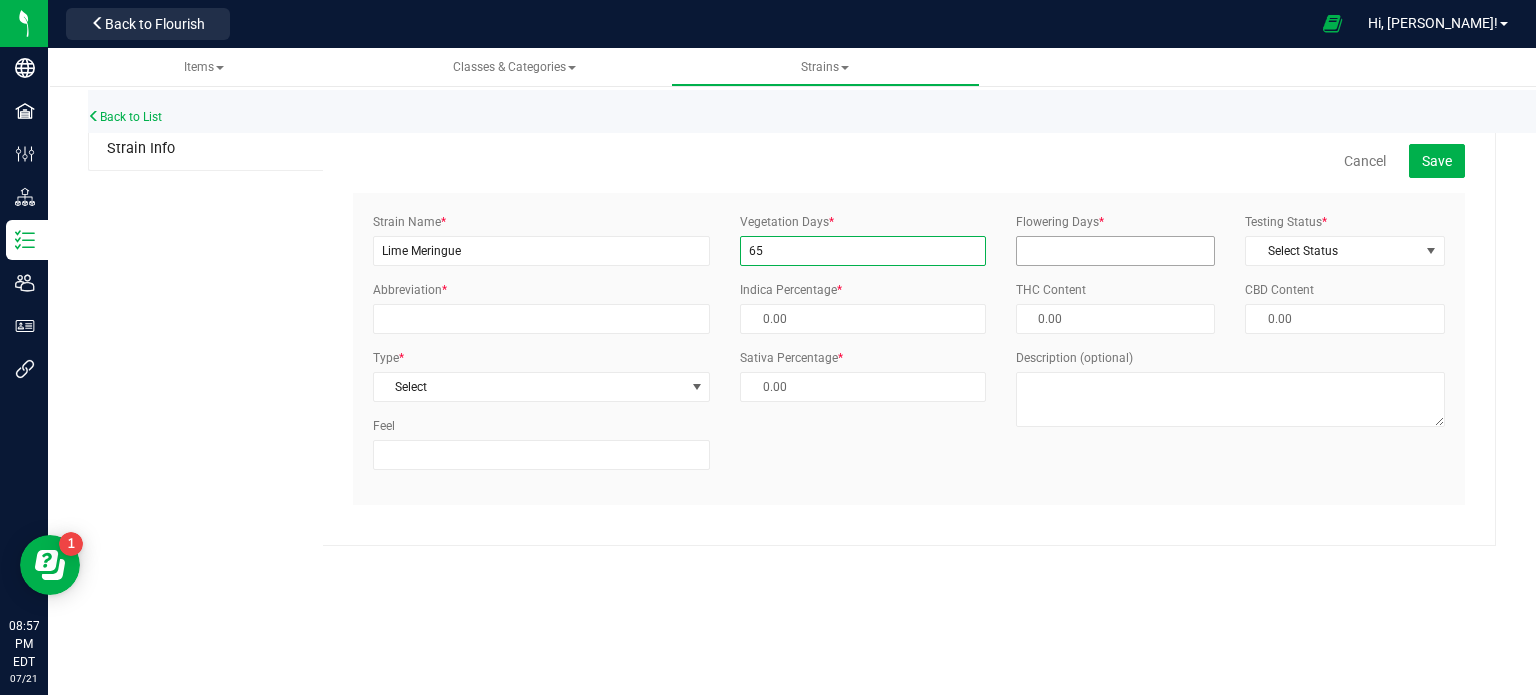 type on "65" 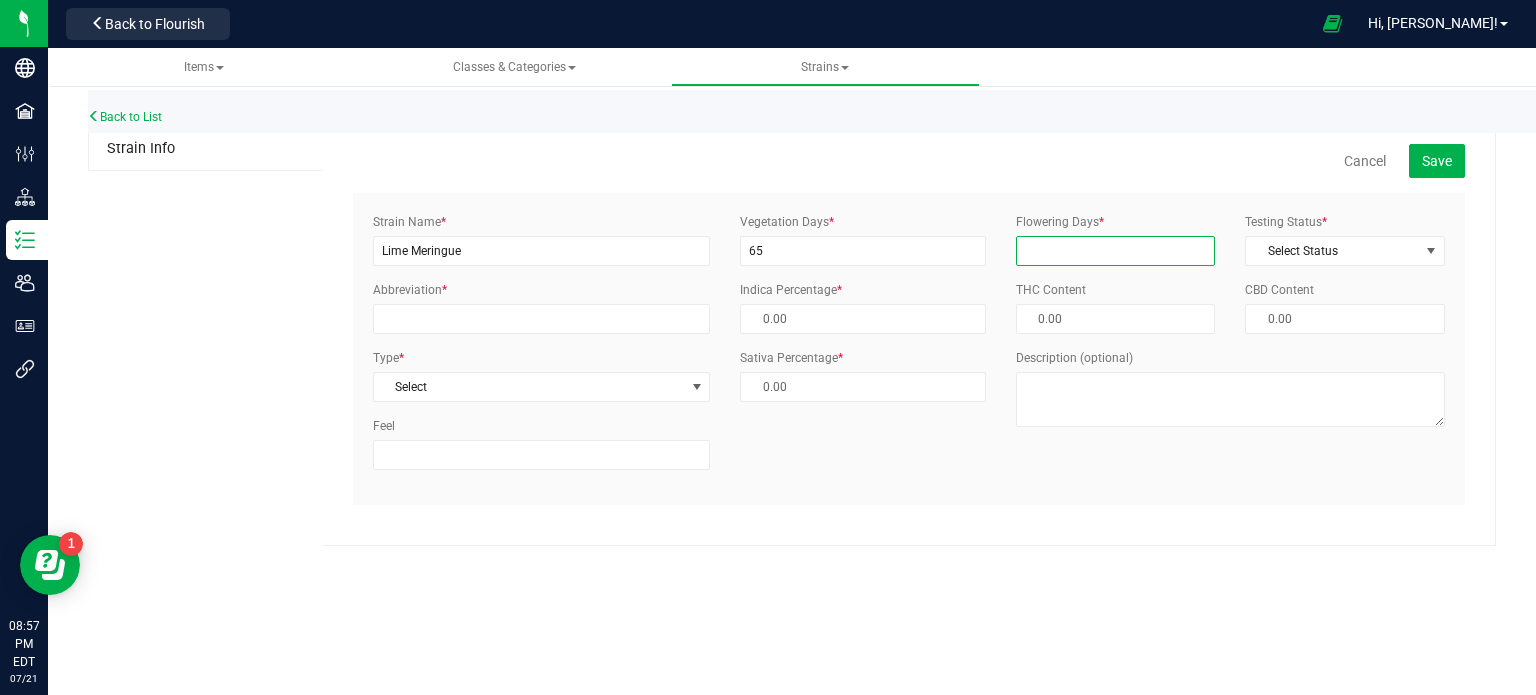click on "Flowering Days
*" at bounding box center (1116, 251) 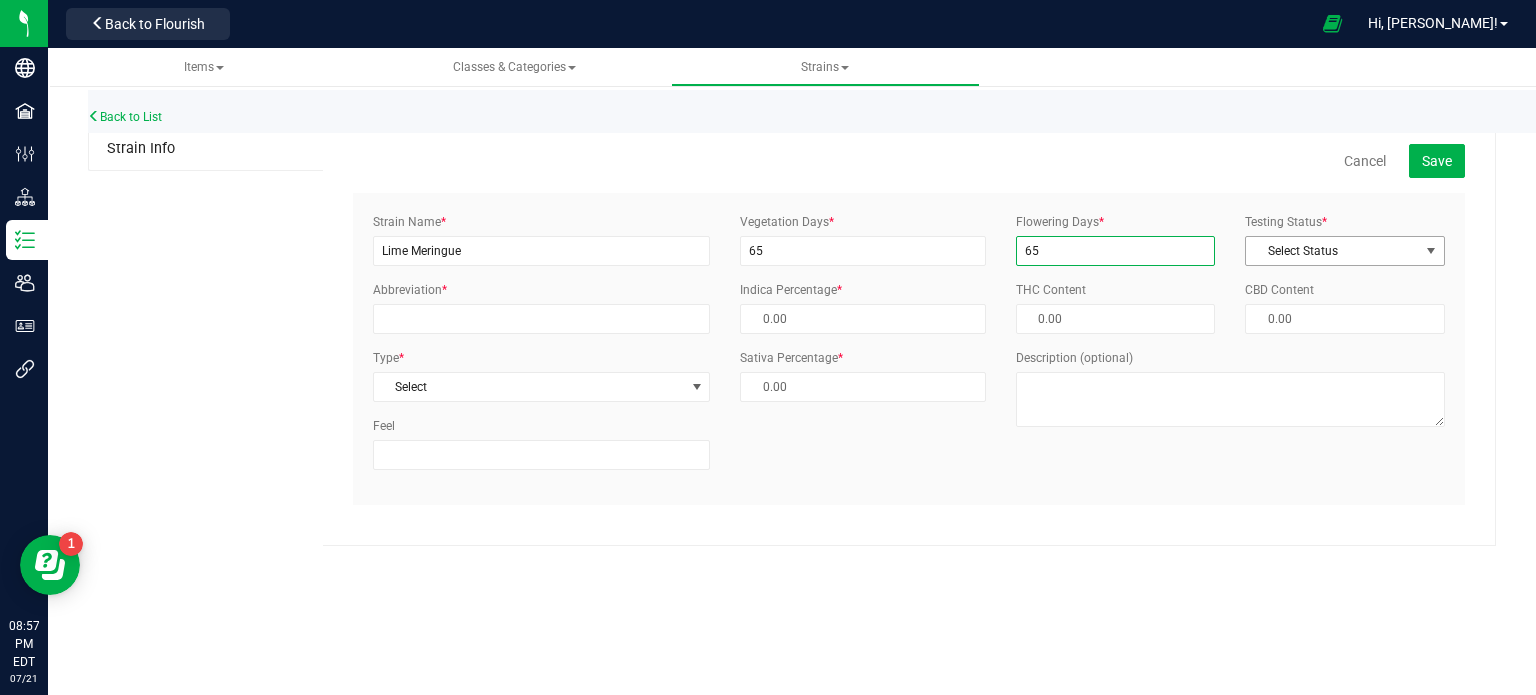 type on "65" 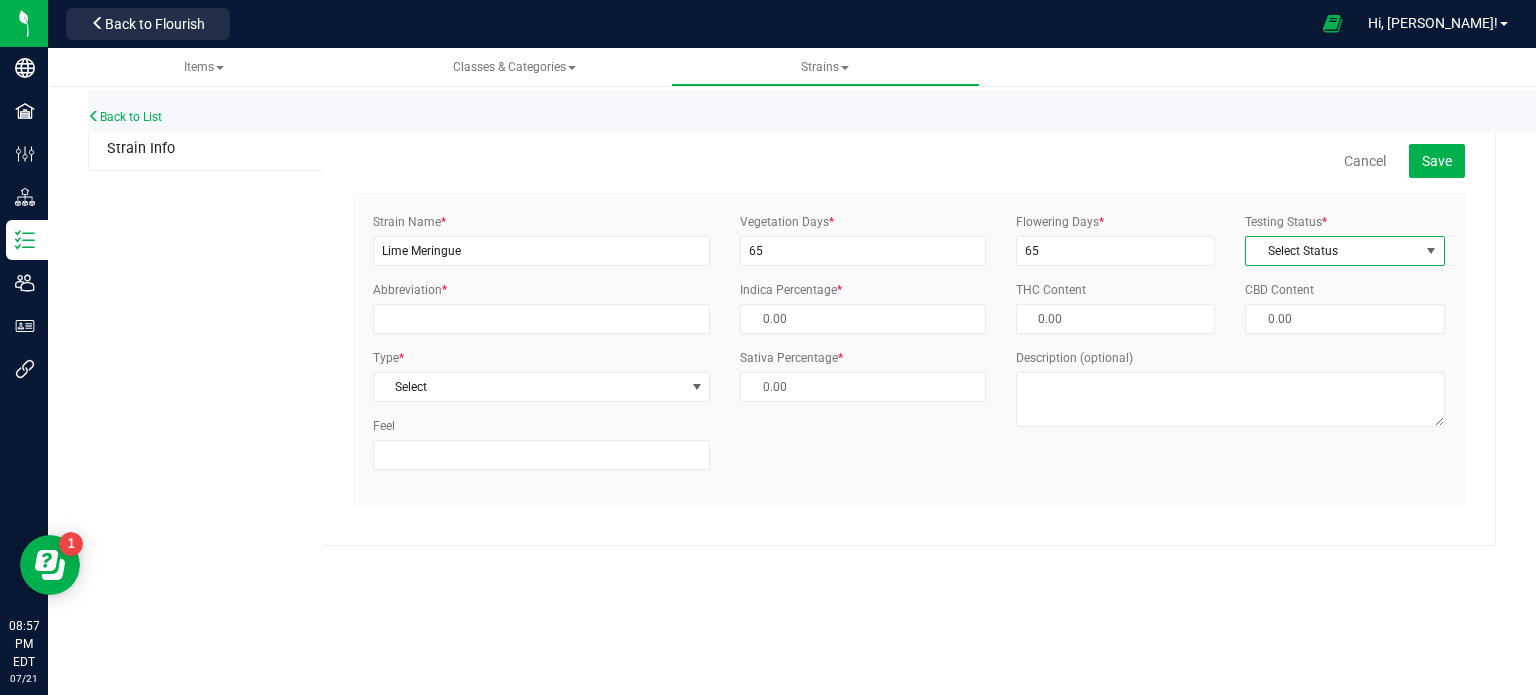 click at bounding box center (1431, 251) 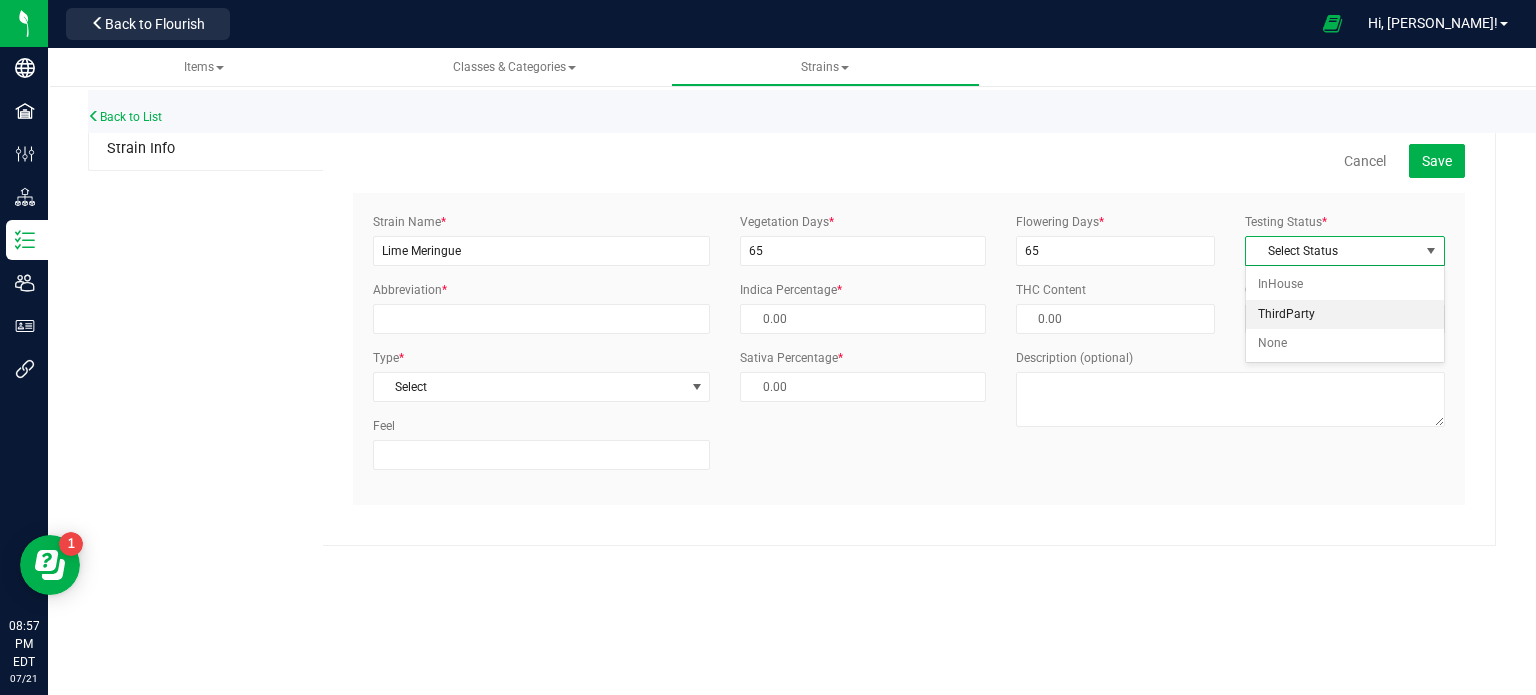 click on "ThirdParty" at bounding box center (1345, 315) 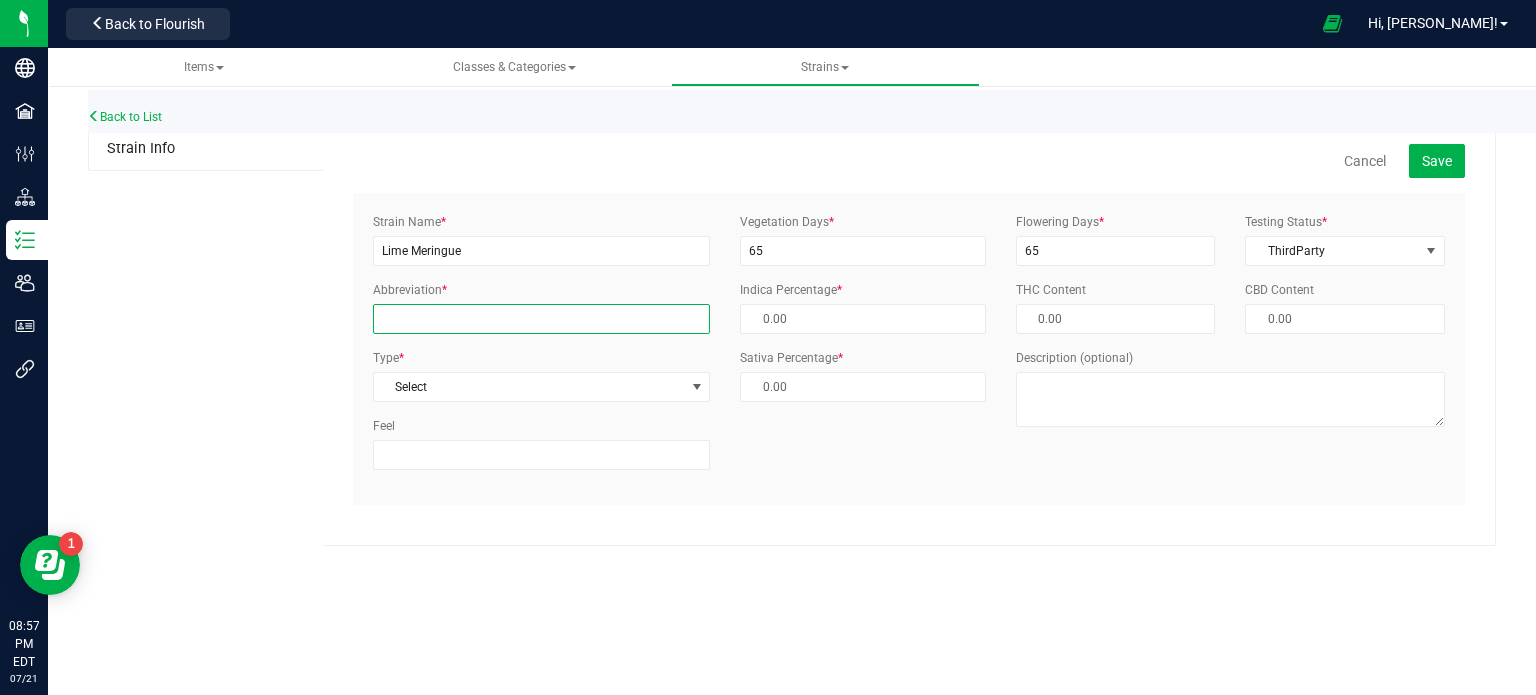 click on "Abbreviation
*" at bounding box center [541, 319] 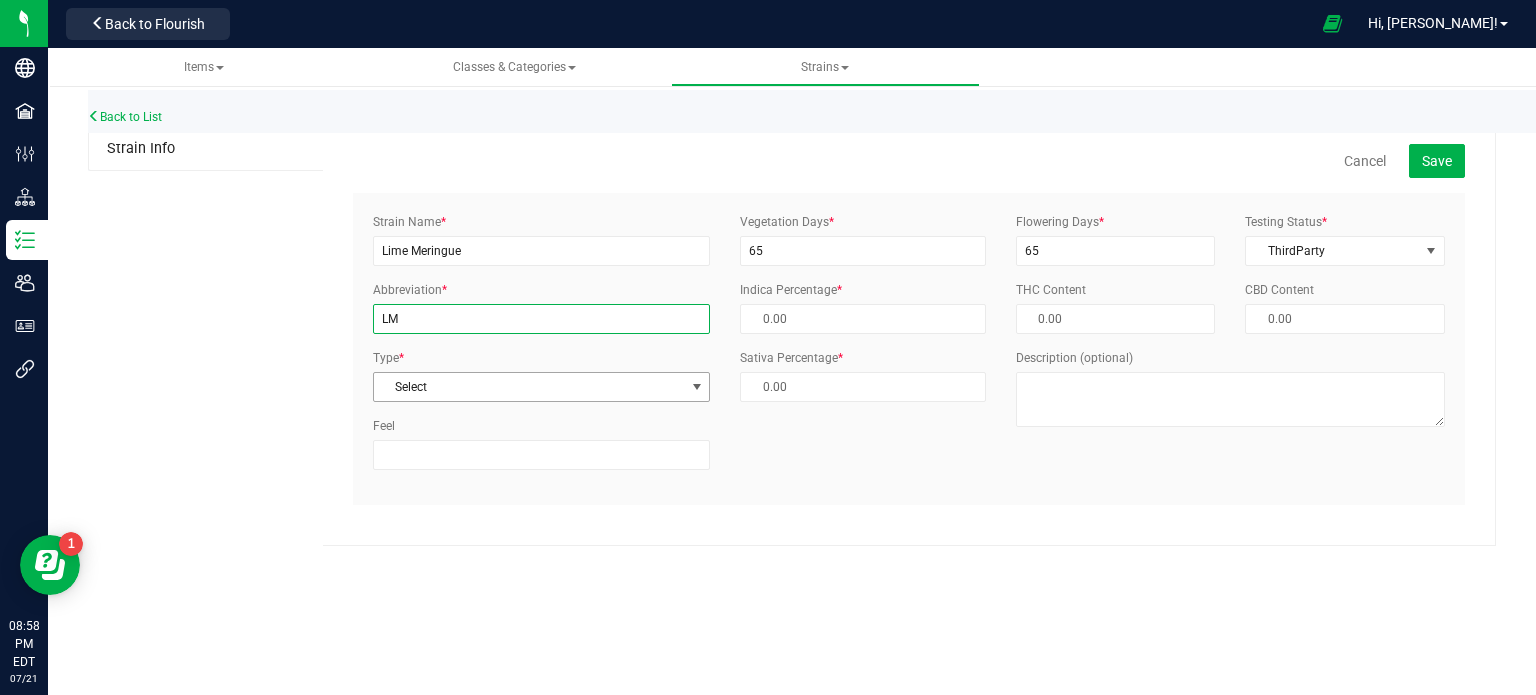 type on "LM" 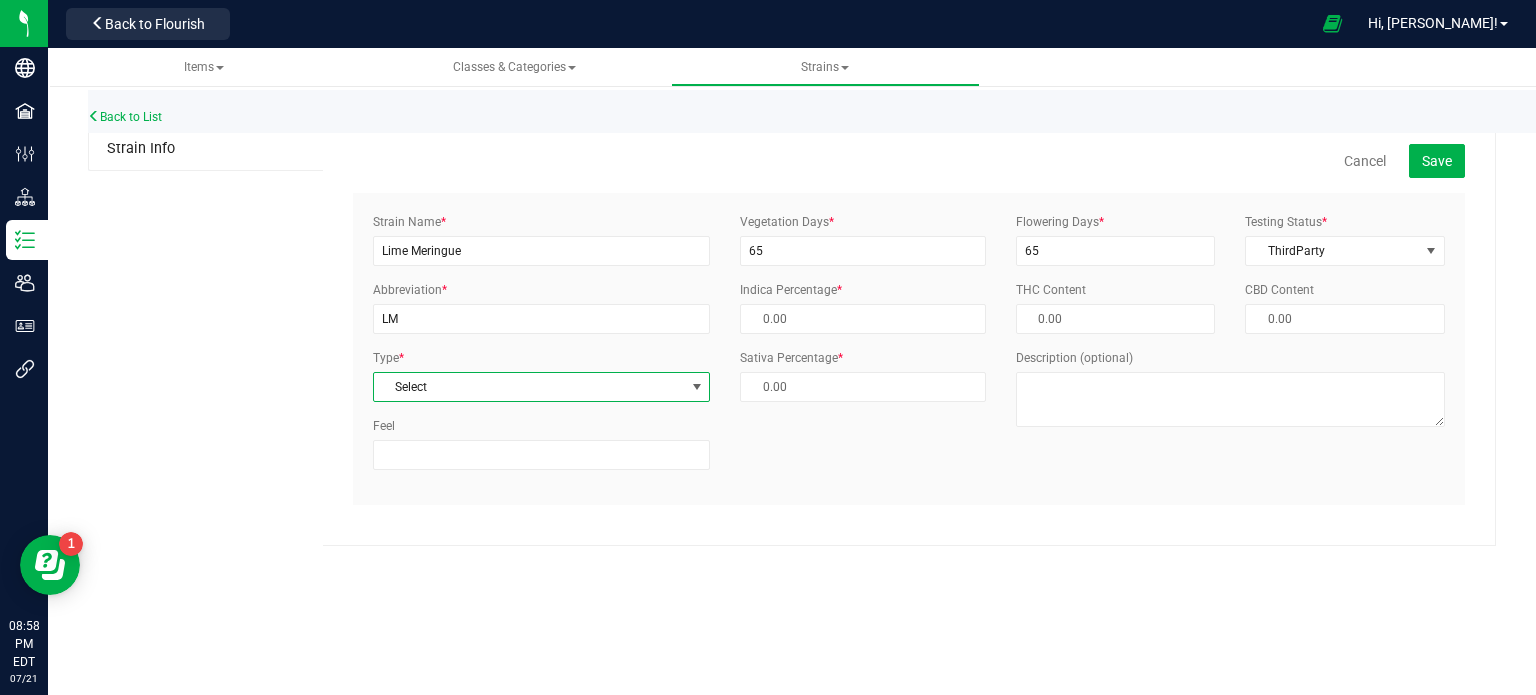 click at bounding box center [697, 387] 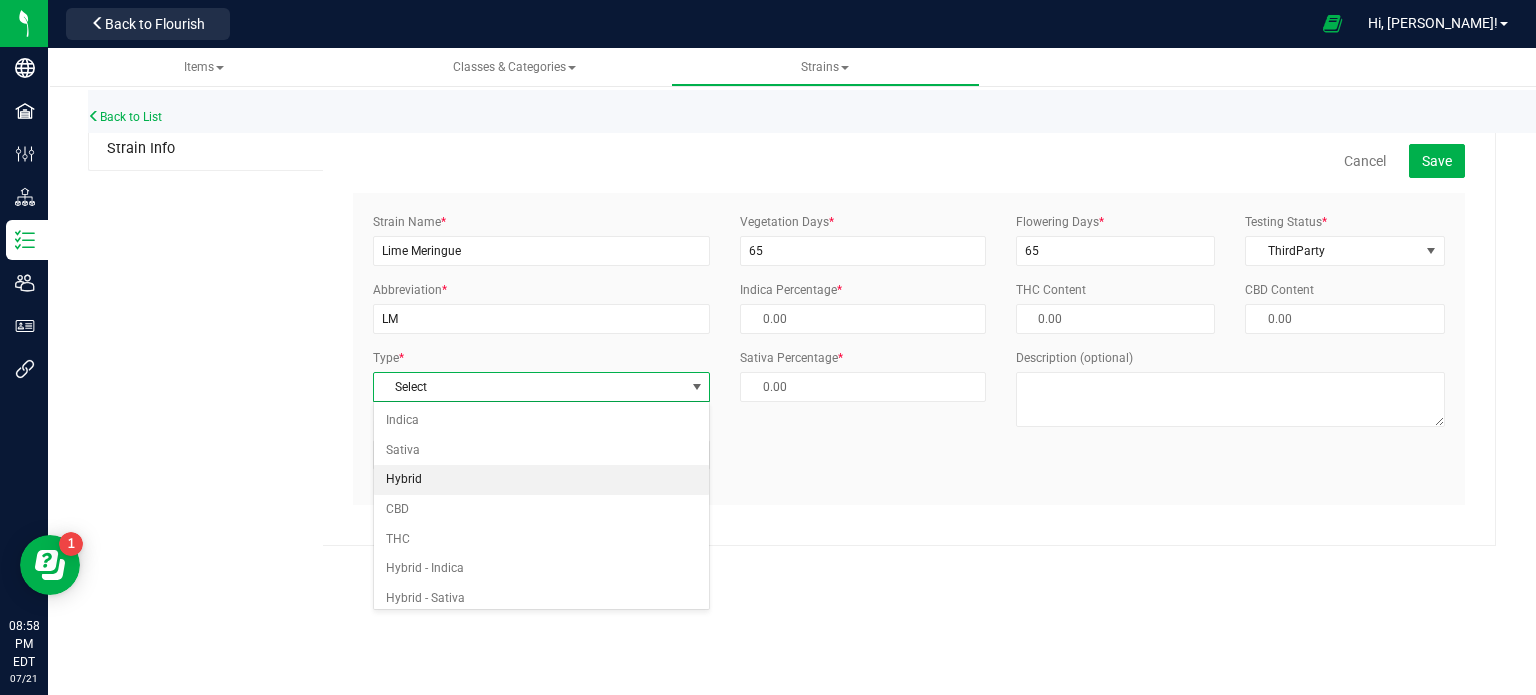 click on "Hybrid" at bounding box center [542, 480] 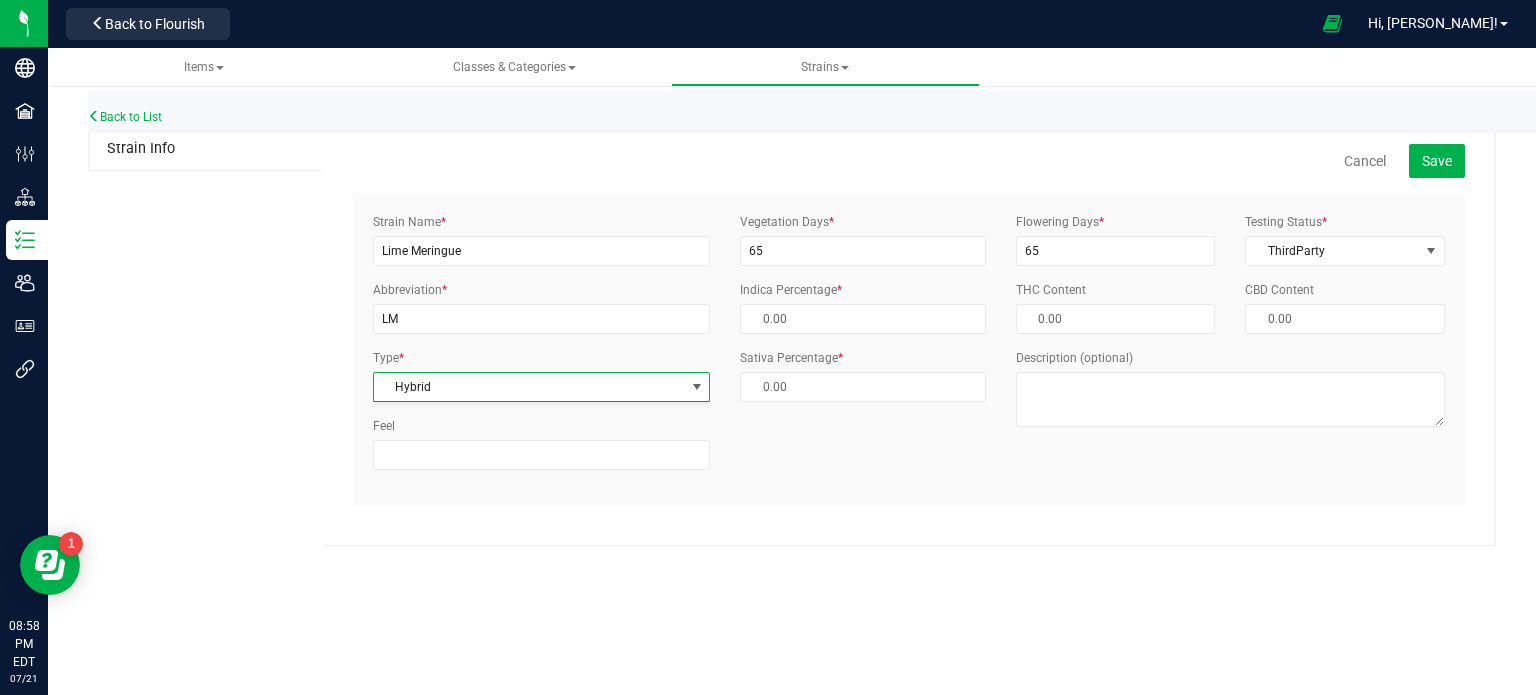 type on "50.00 %" 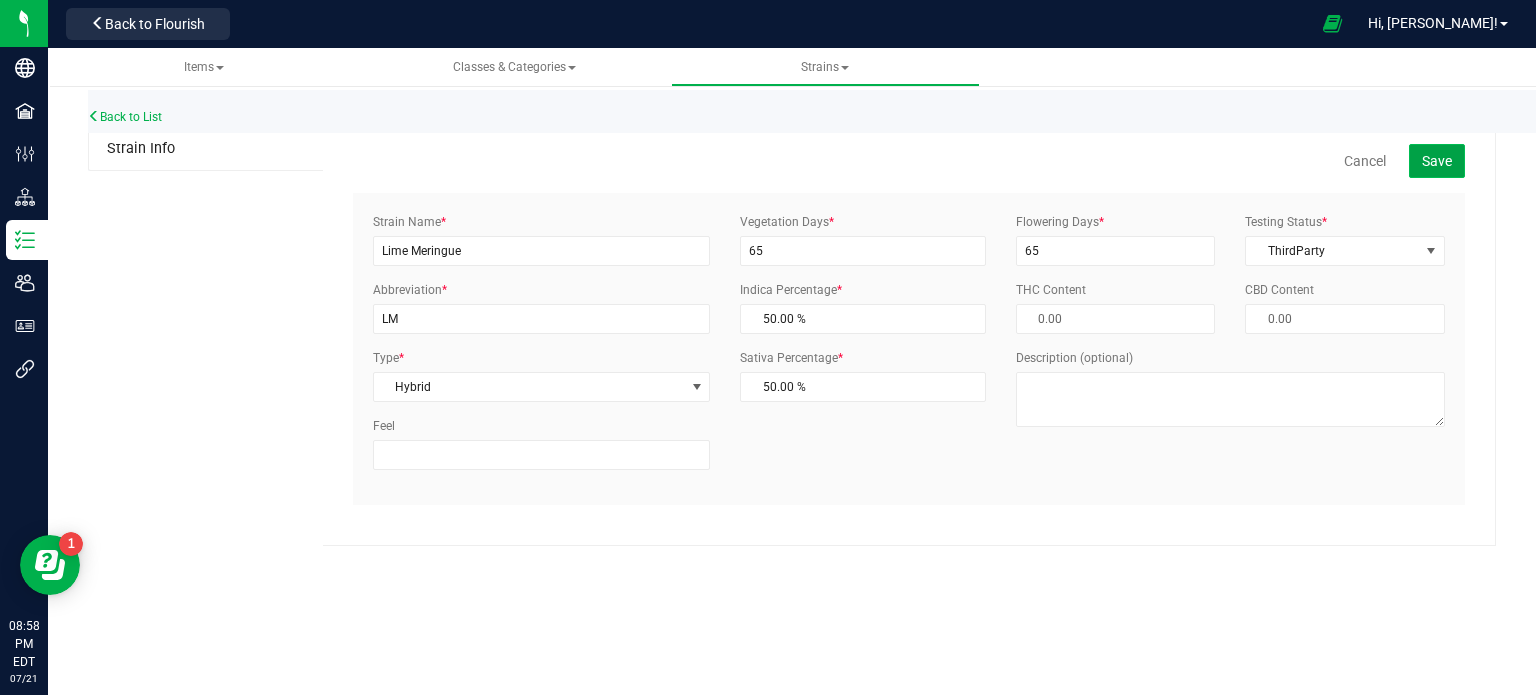 click on "Save" at bounding box center [1437, 161] 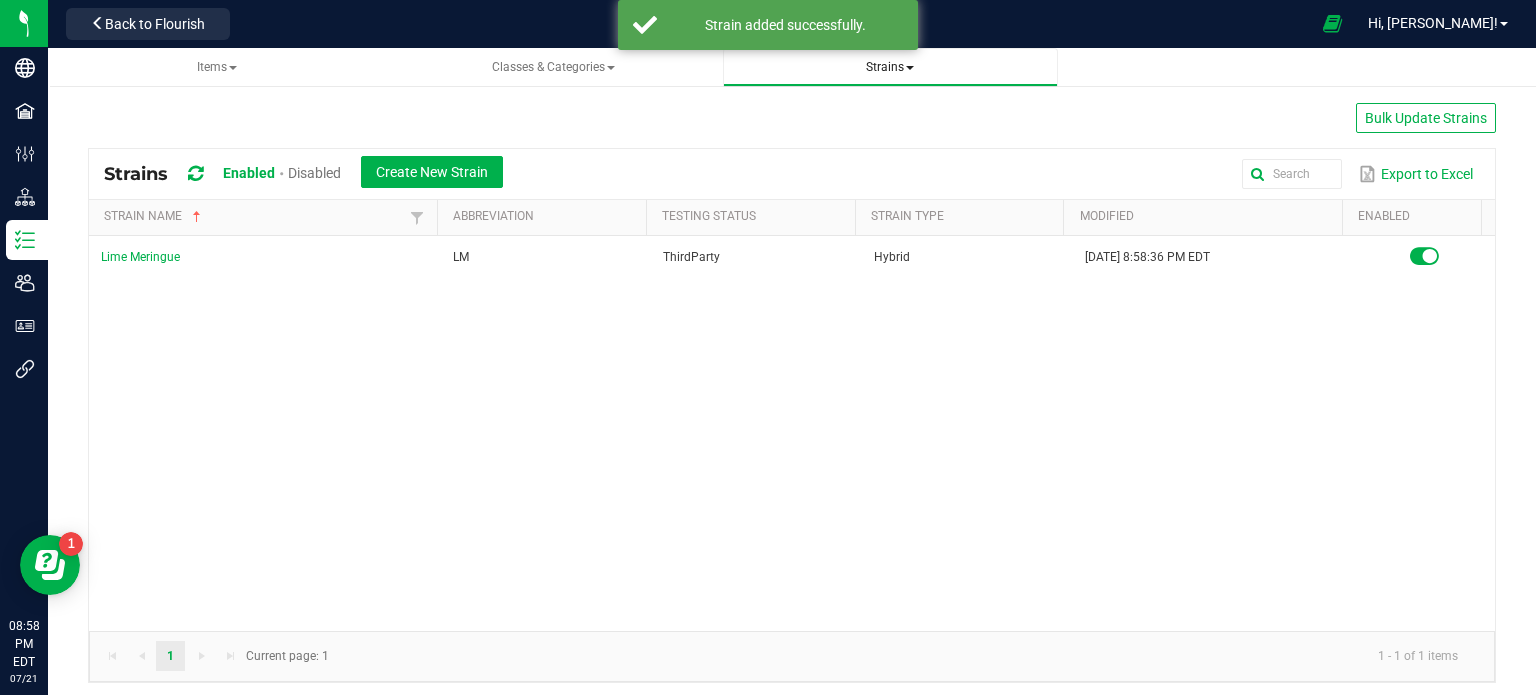 click on "Strains" at bounding box center [890, 67] 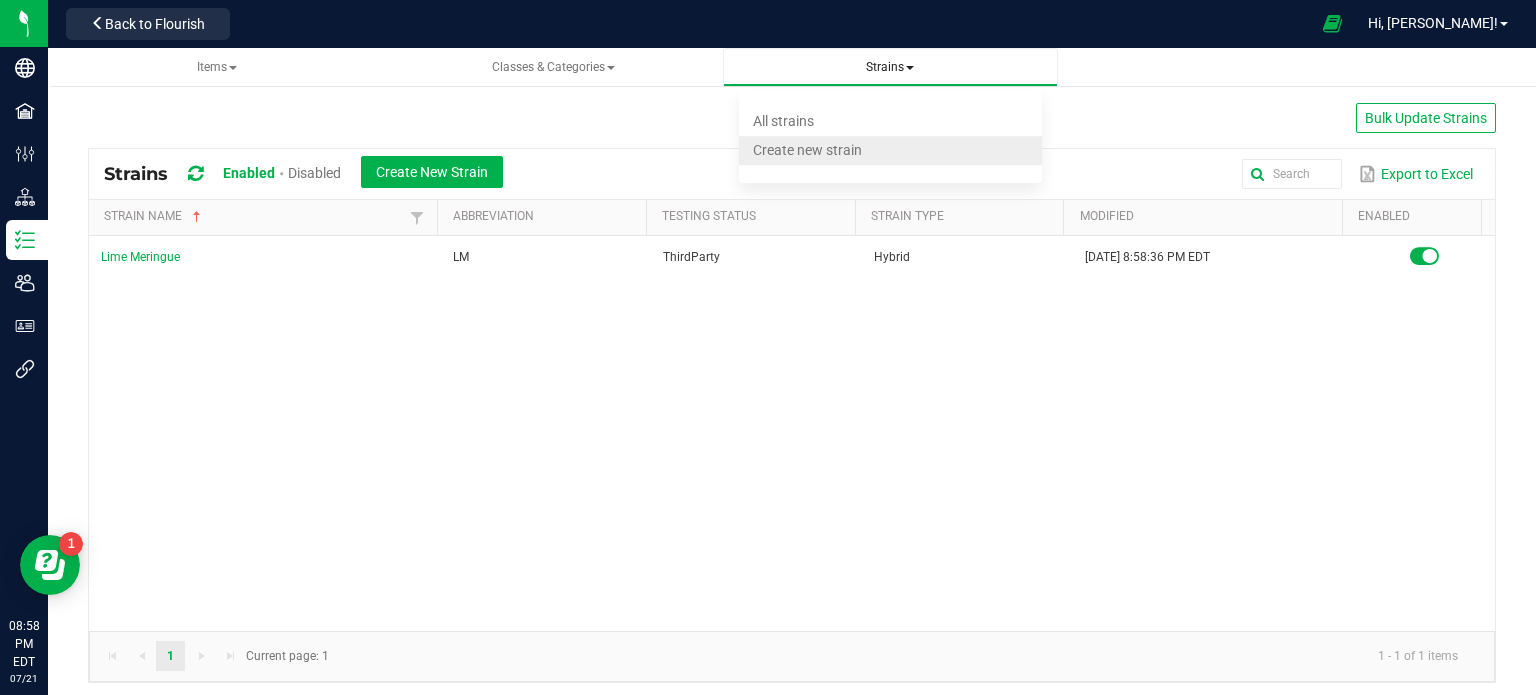 click on "Create new strain" at bounding box center [807, 150] 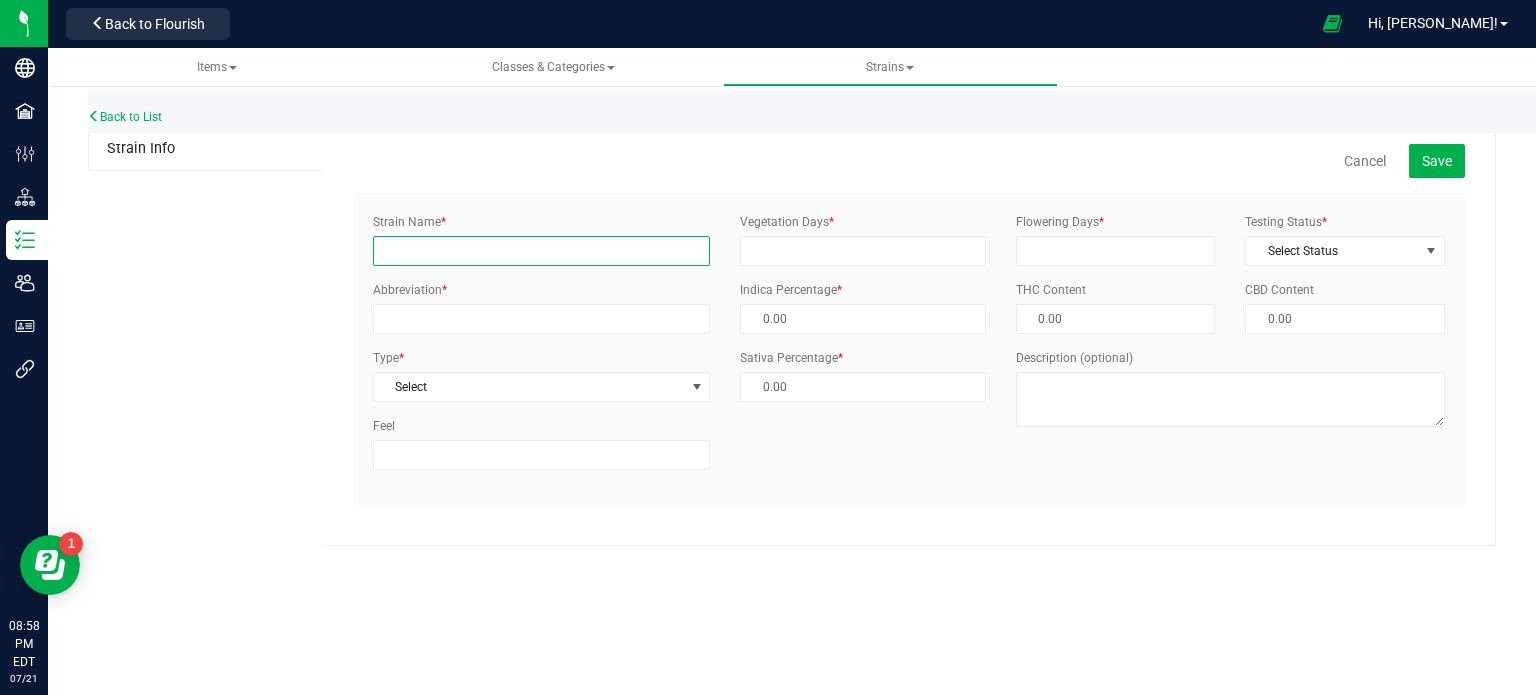 click on "Strain Name
*" at bounding box center [541, 251] 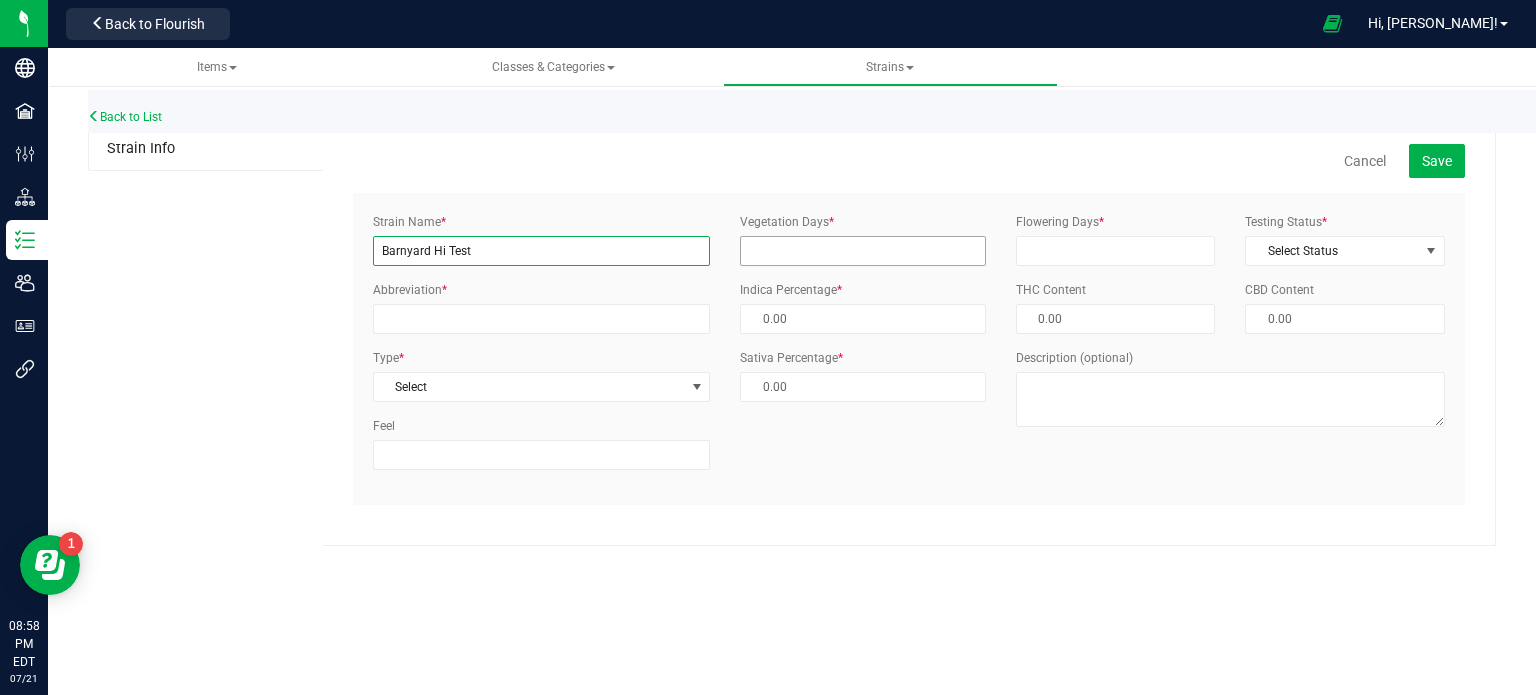 type on "Barnyard Hi Test" 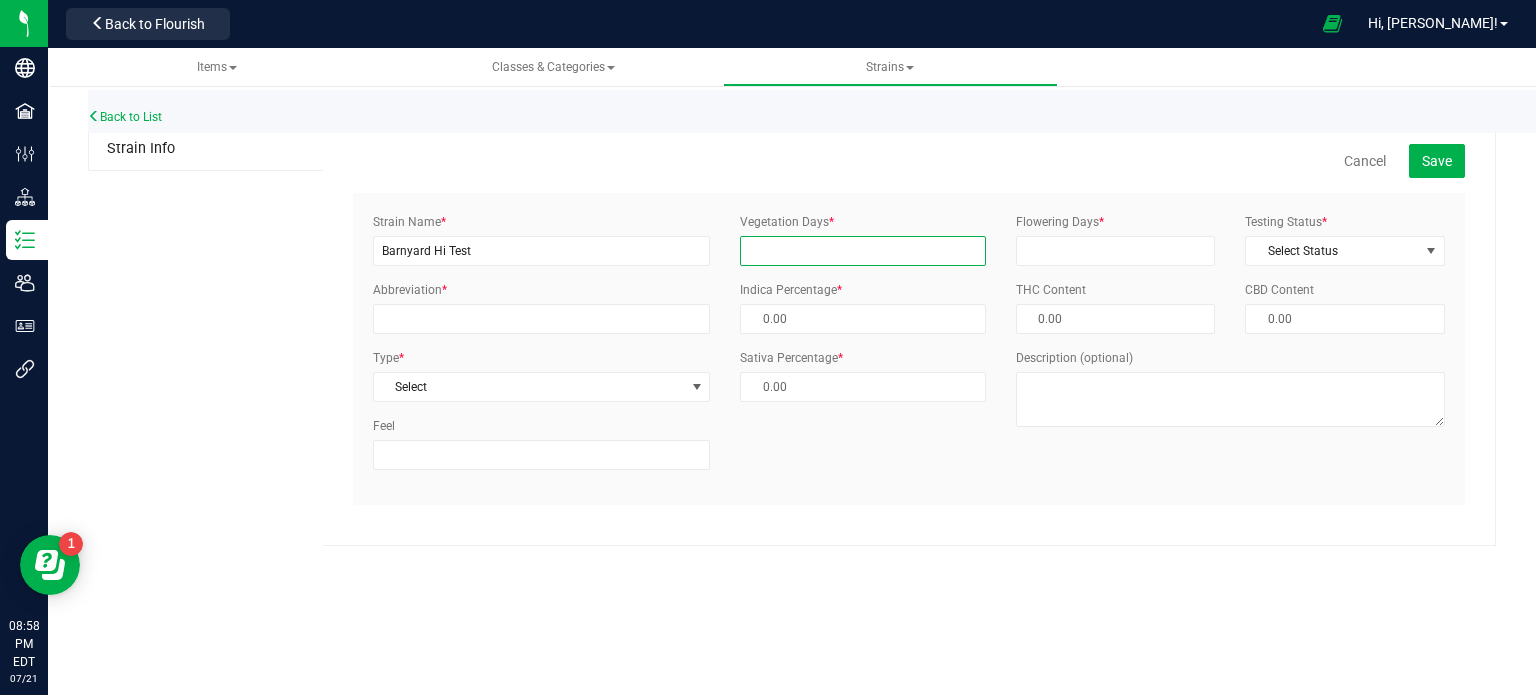 click on "Vegetation Days
*" at bounding box center [863, 251] 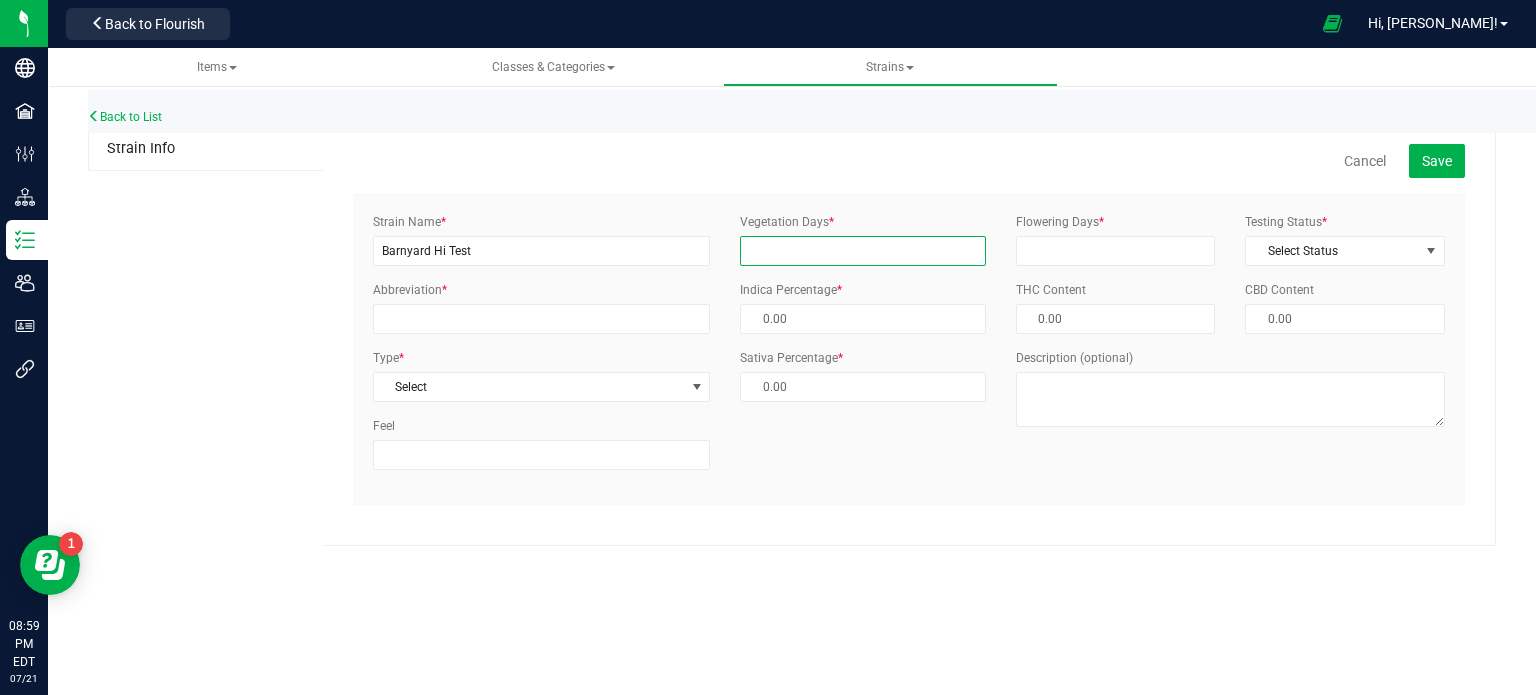 type on "65" 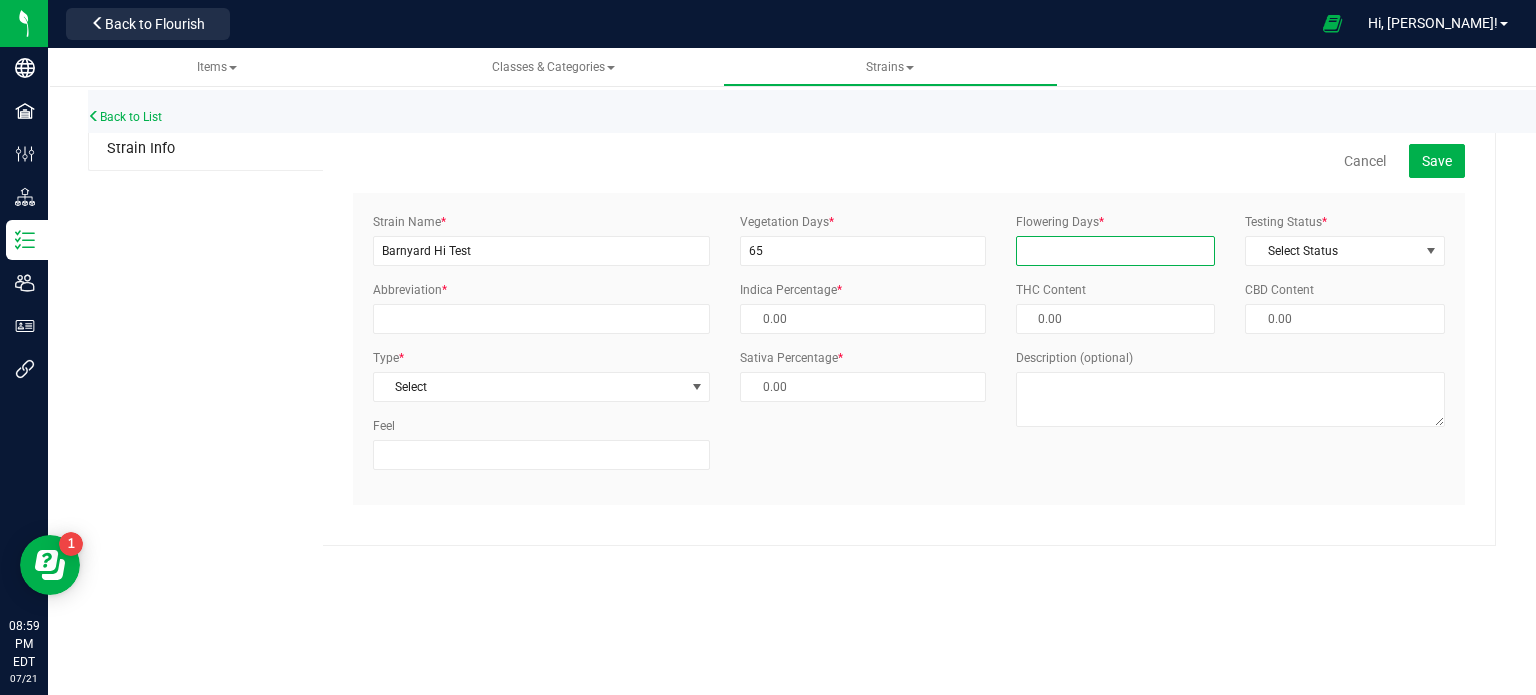 click on "Flowering Days
*" at bounding box center [1116, 251] 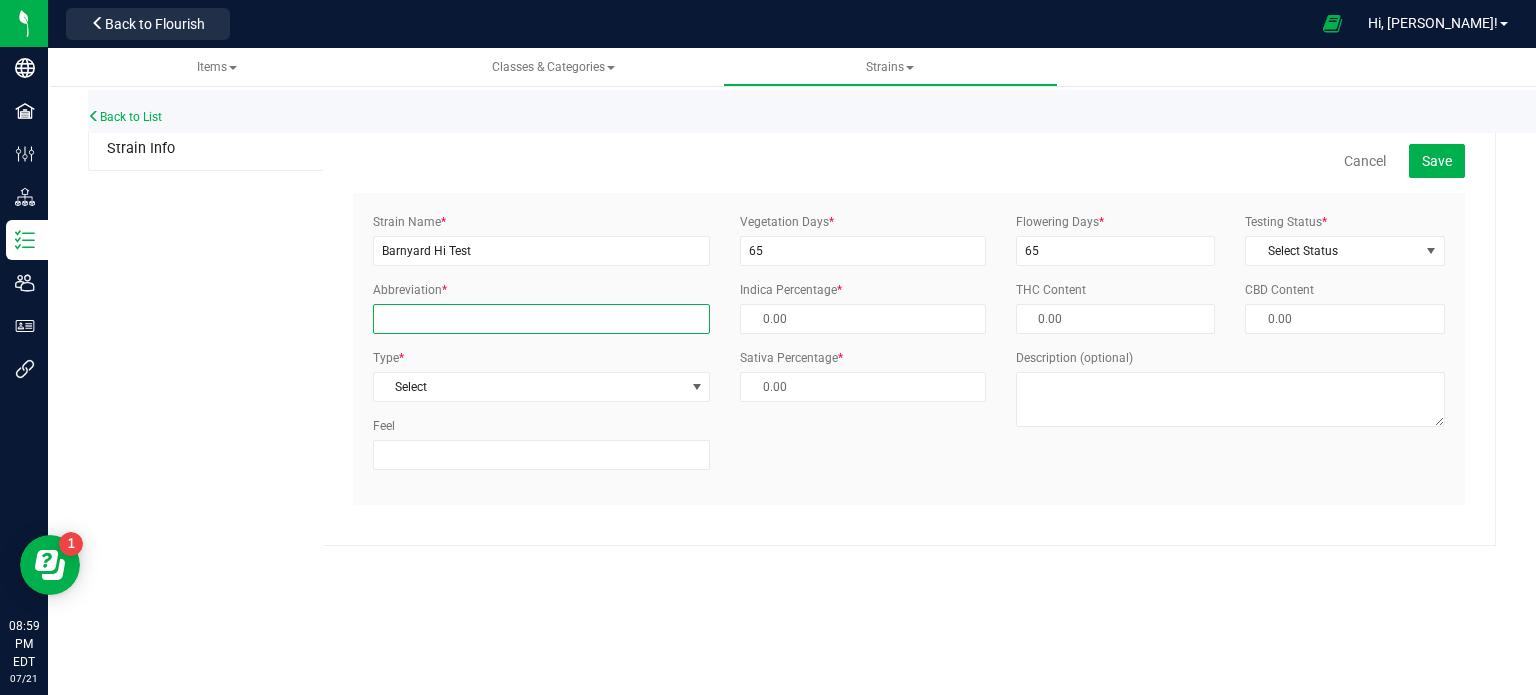 click on "Abbreviation
*" at bounding box center (541, 319) 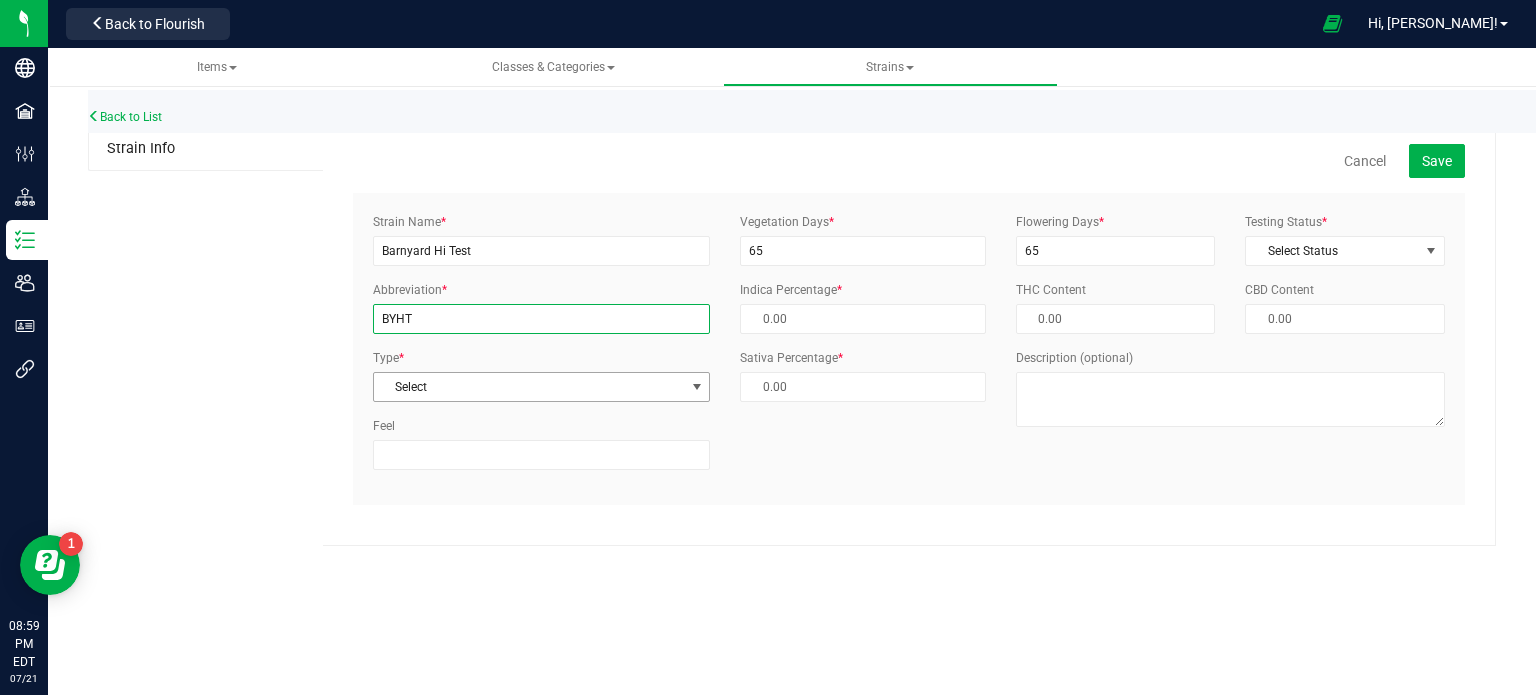 type on "BYHT" 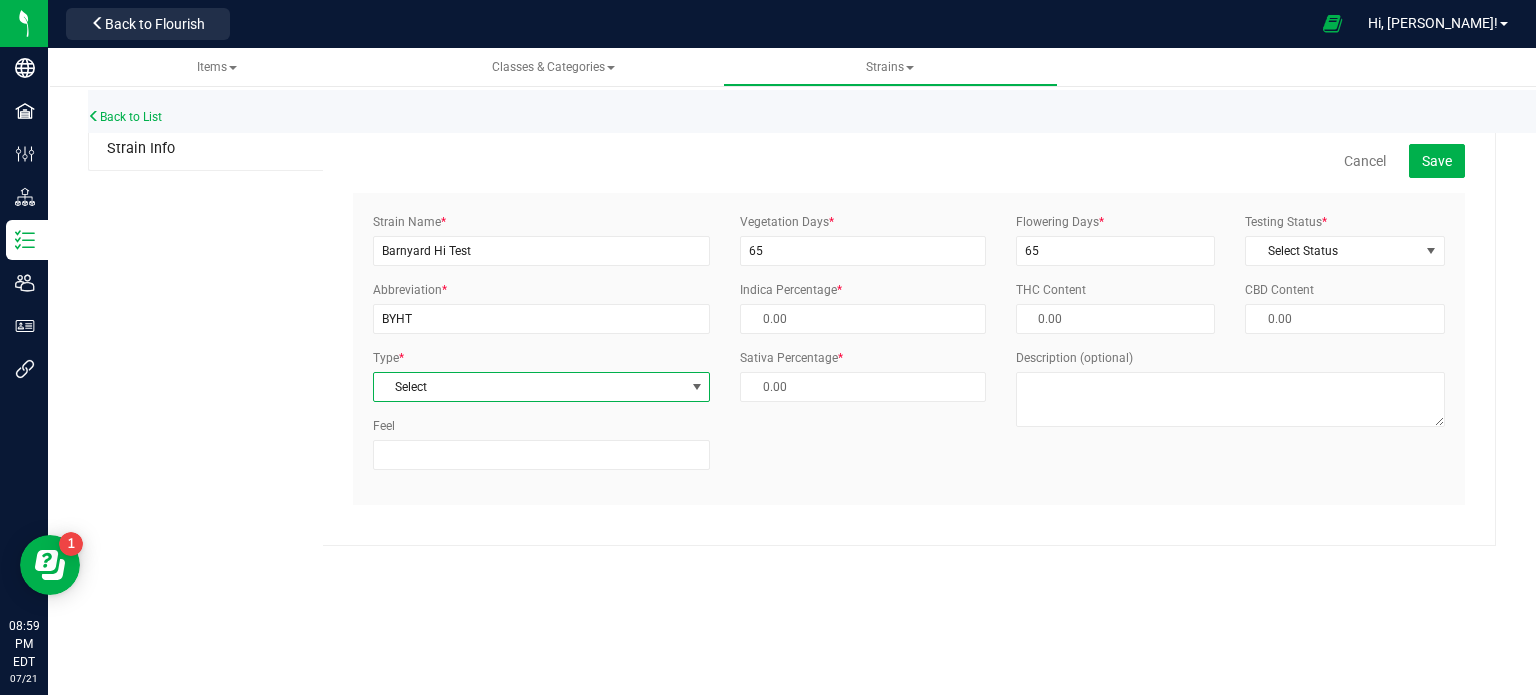 click at bounding box center [697, 387] 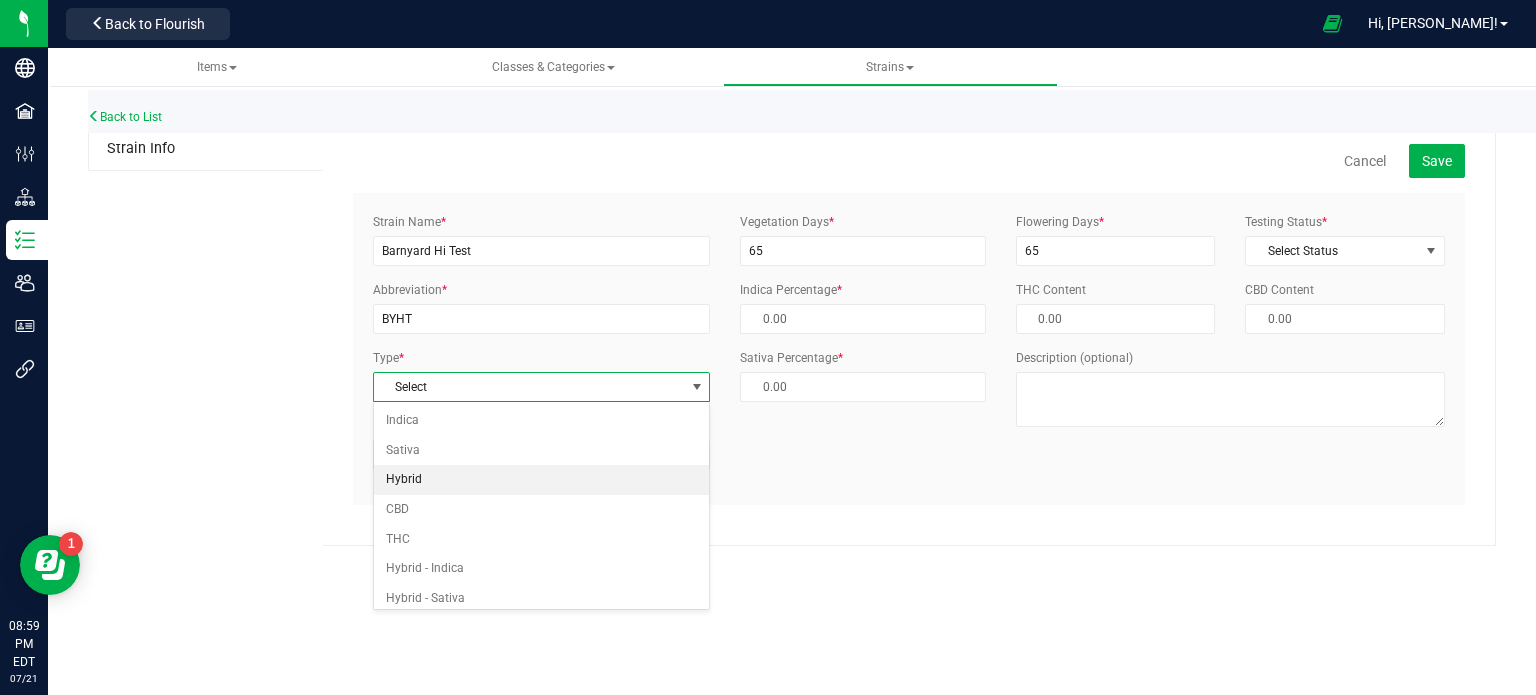 click on "Hybrid" at bounding box center (542, 480) 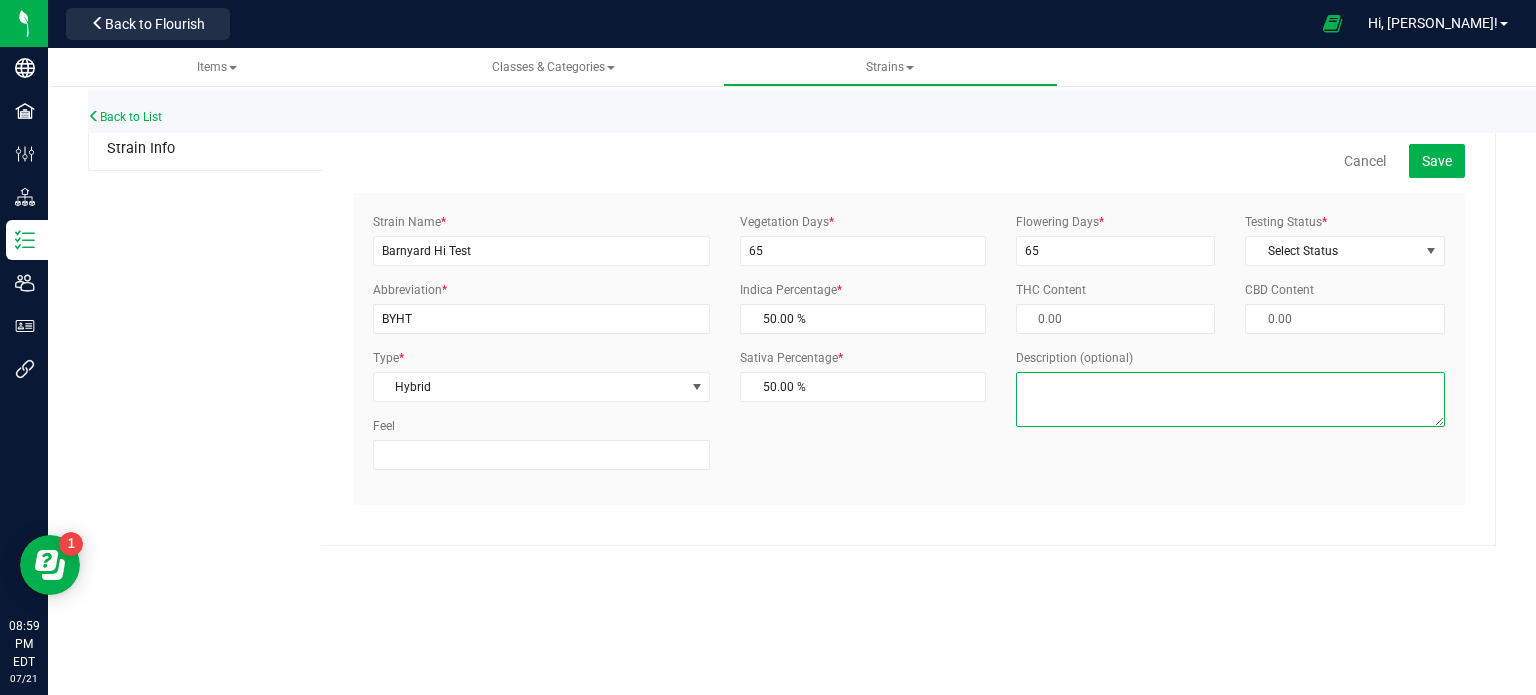 click on "Description (optional)" at bounding box center [1230, 399] 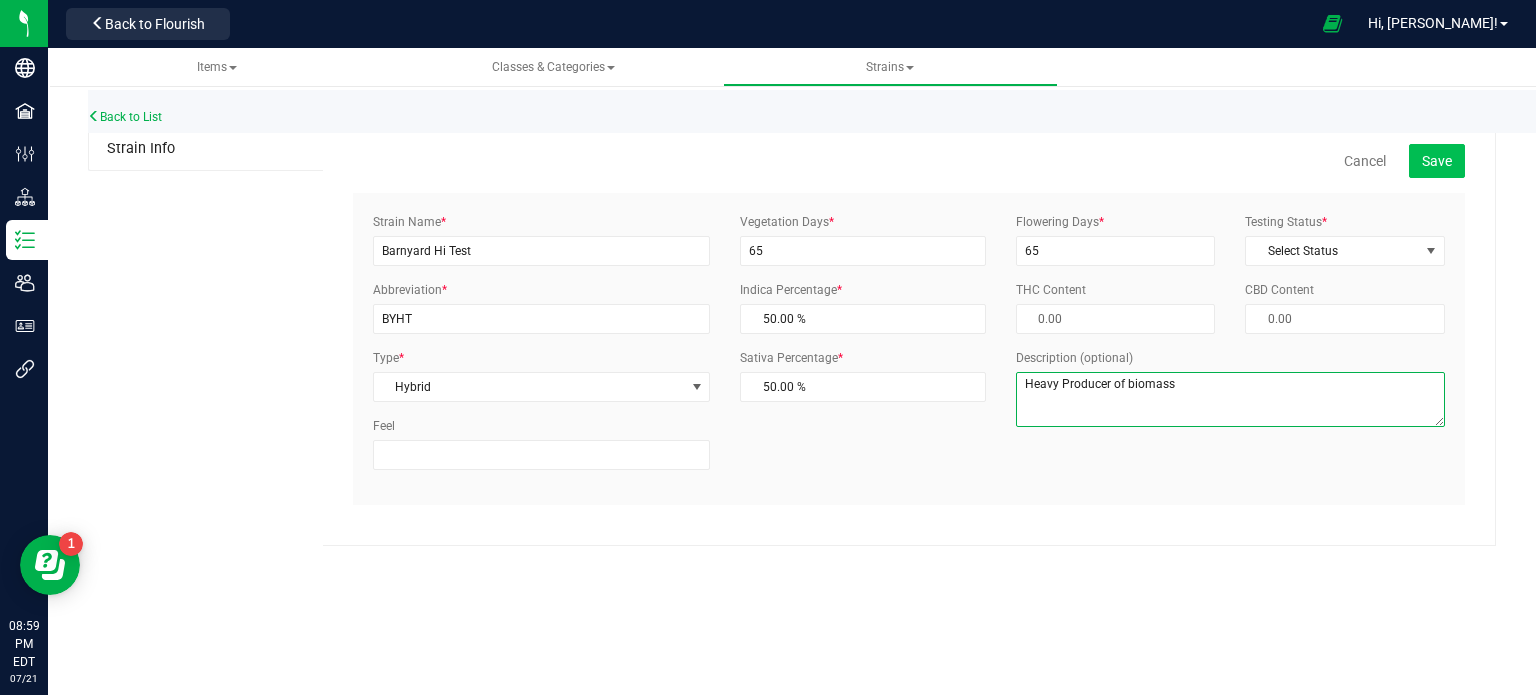 type on "Heavy Producer of biomass" 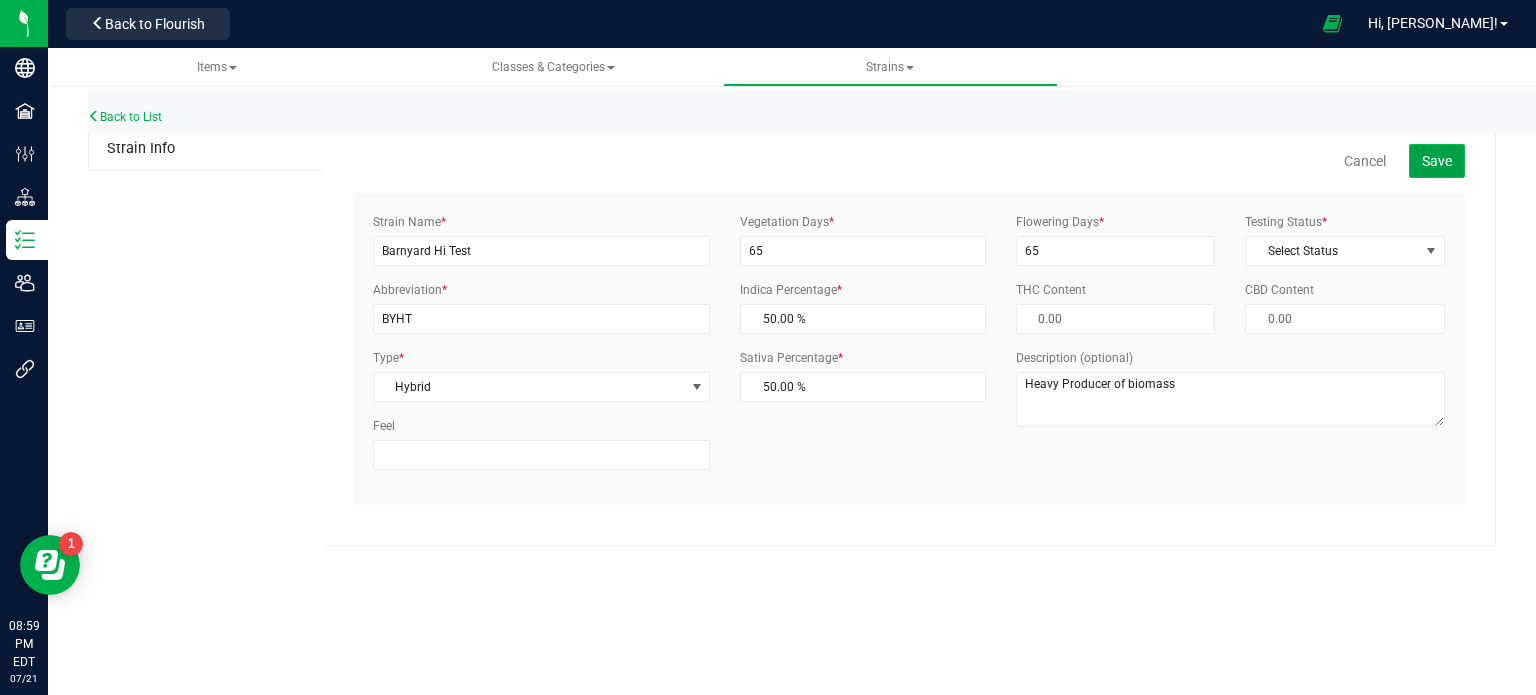 click on "Save" at bounding box center [1437, 161] 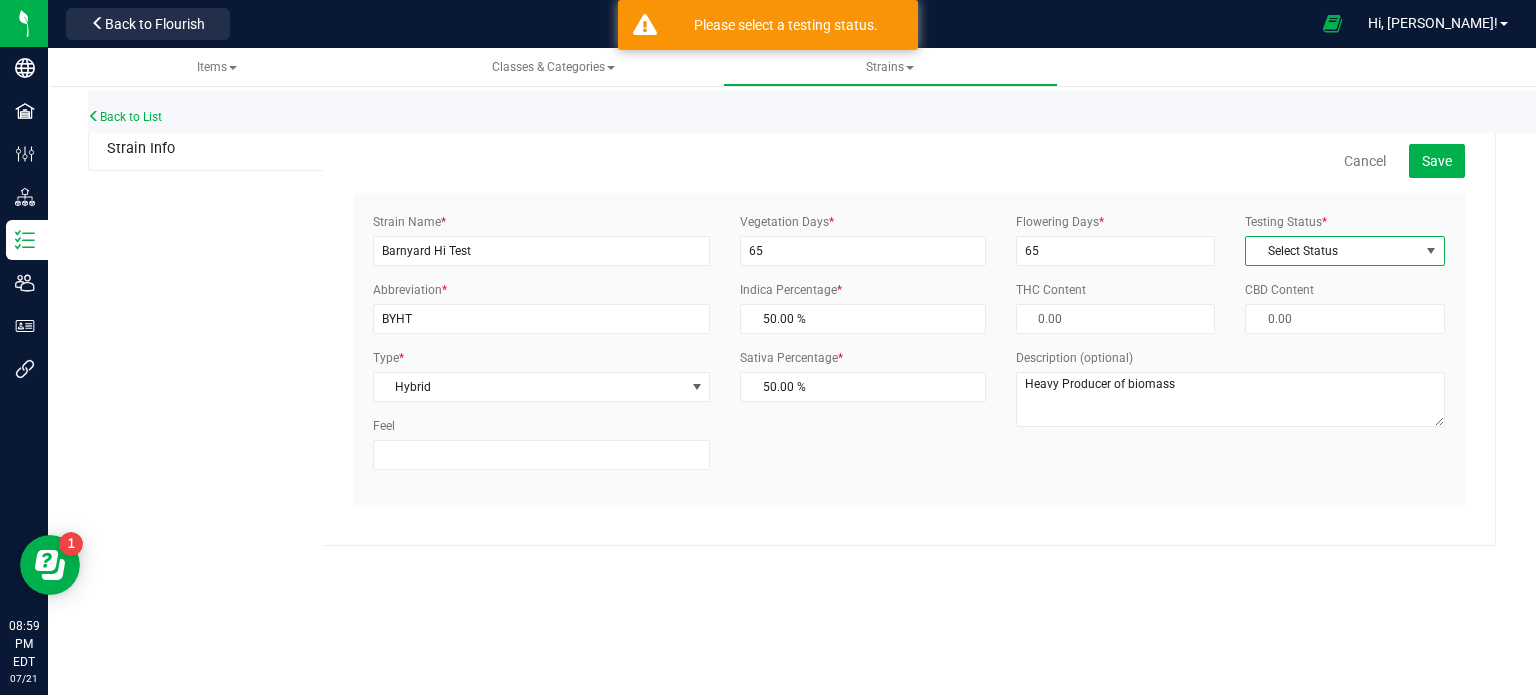 click at bounding box center [1431, 251] 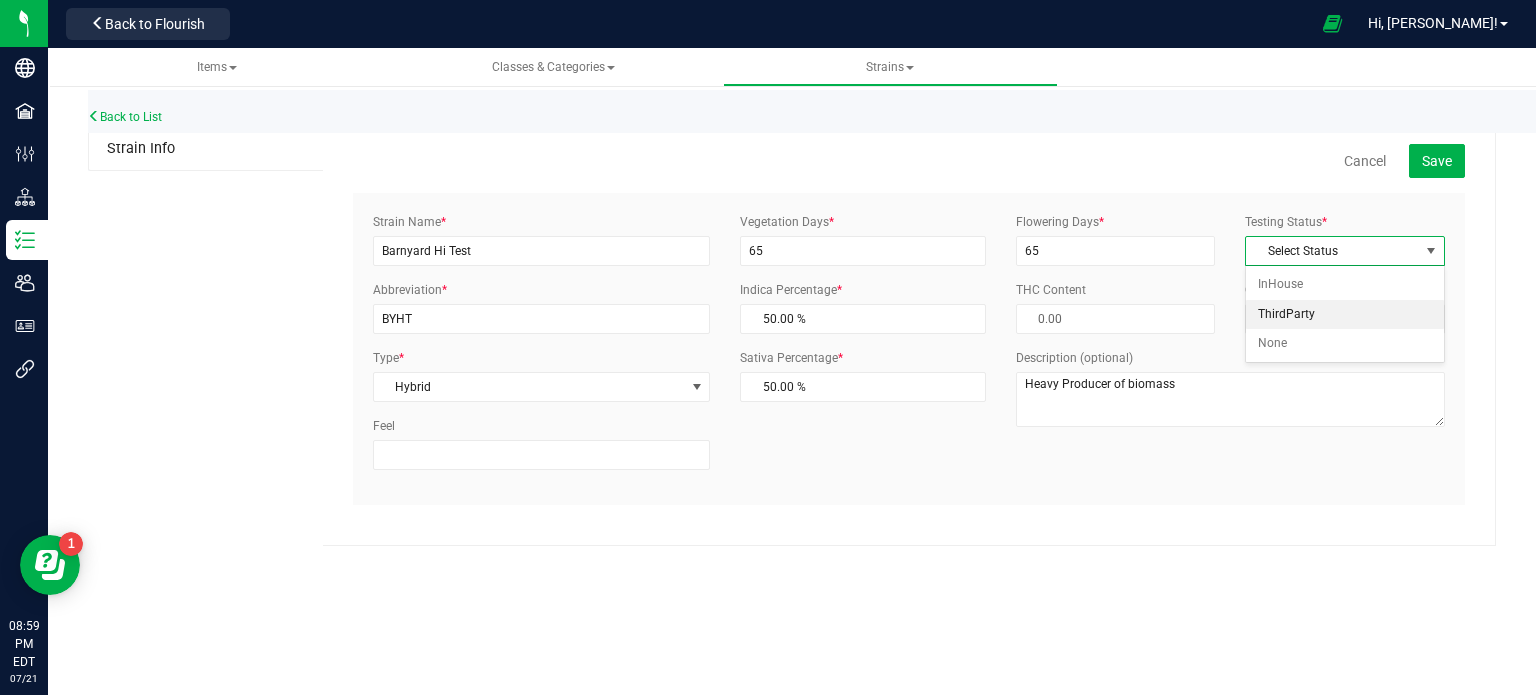 click on "ThirdParty" at bounding box center (1345, 315) 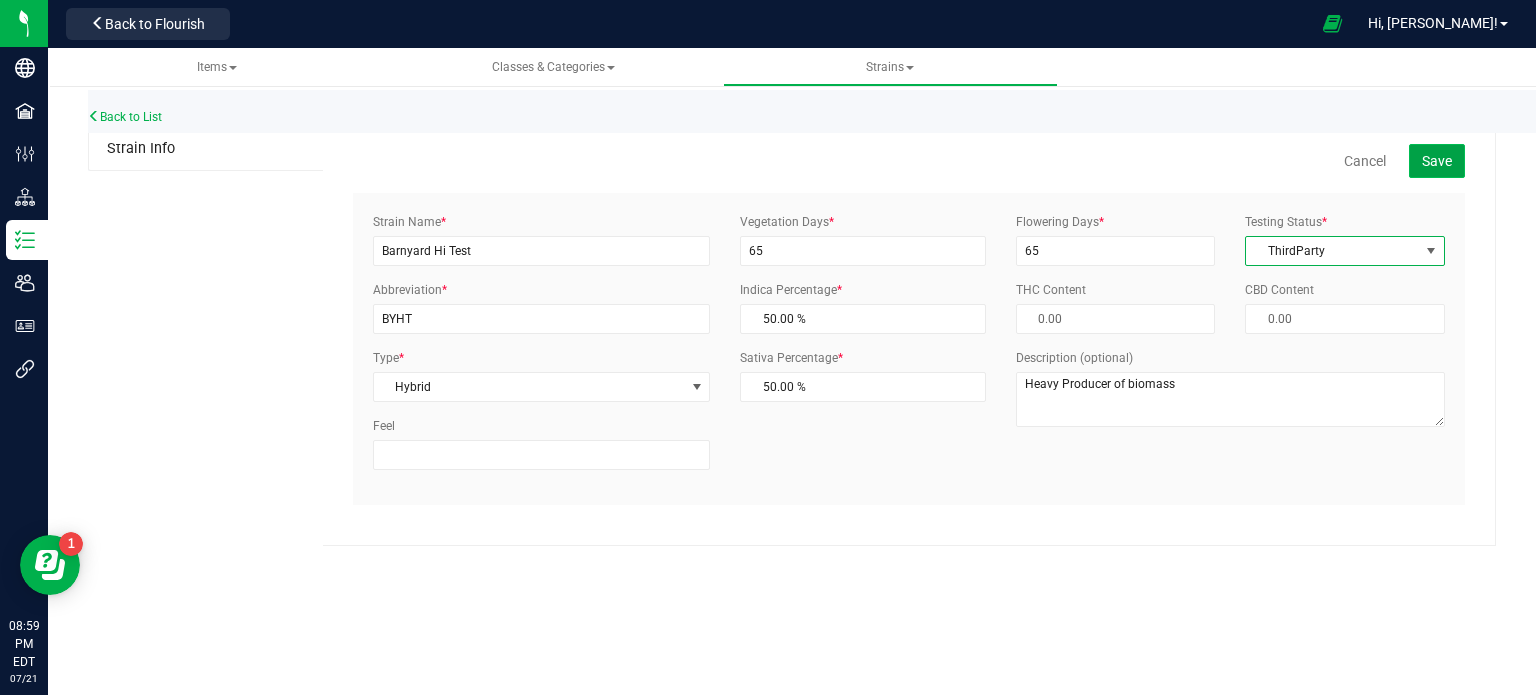 click on "Save" at bounding box center [1437, 161] 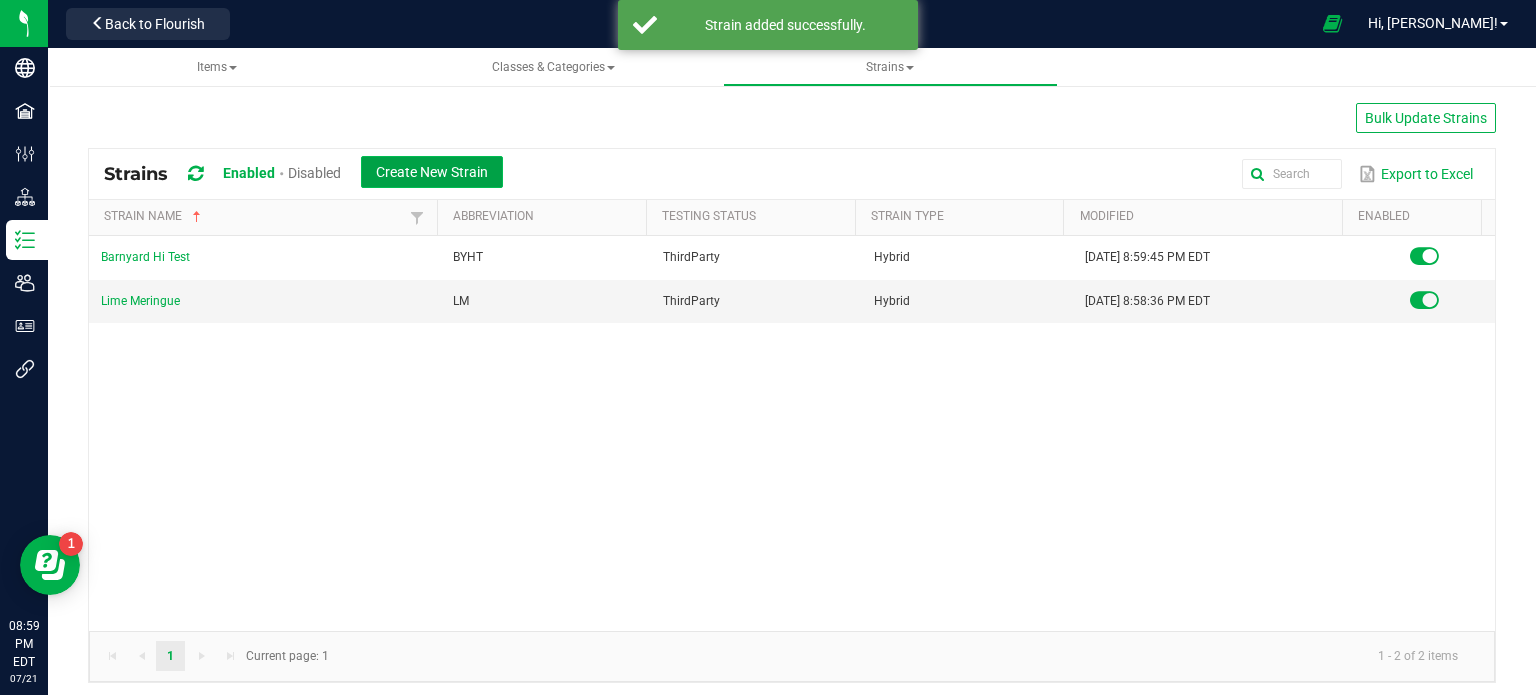 click on "Create New Strain" at bounding box center [432, 172] 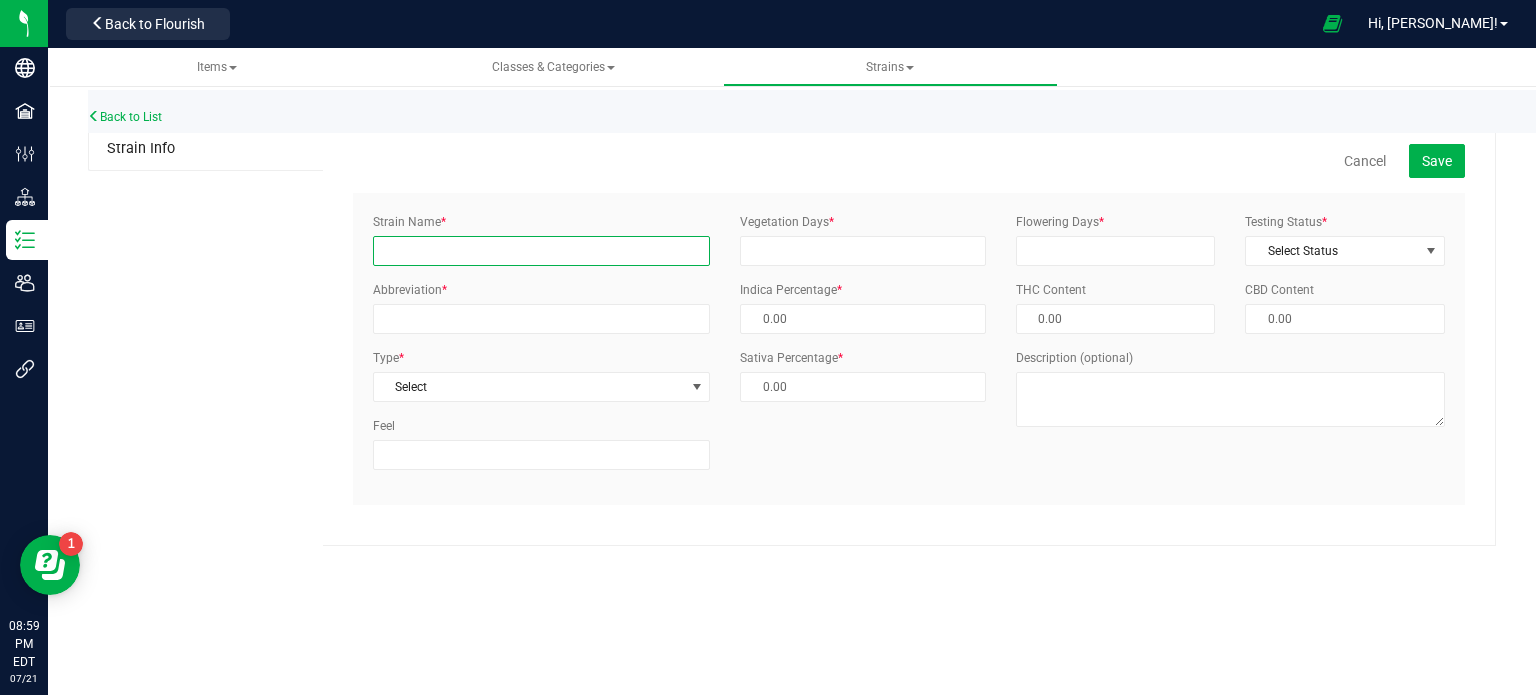 click on "Strain Name
*" at bounding box center (541, 251) 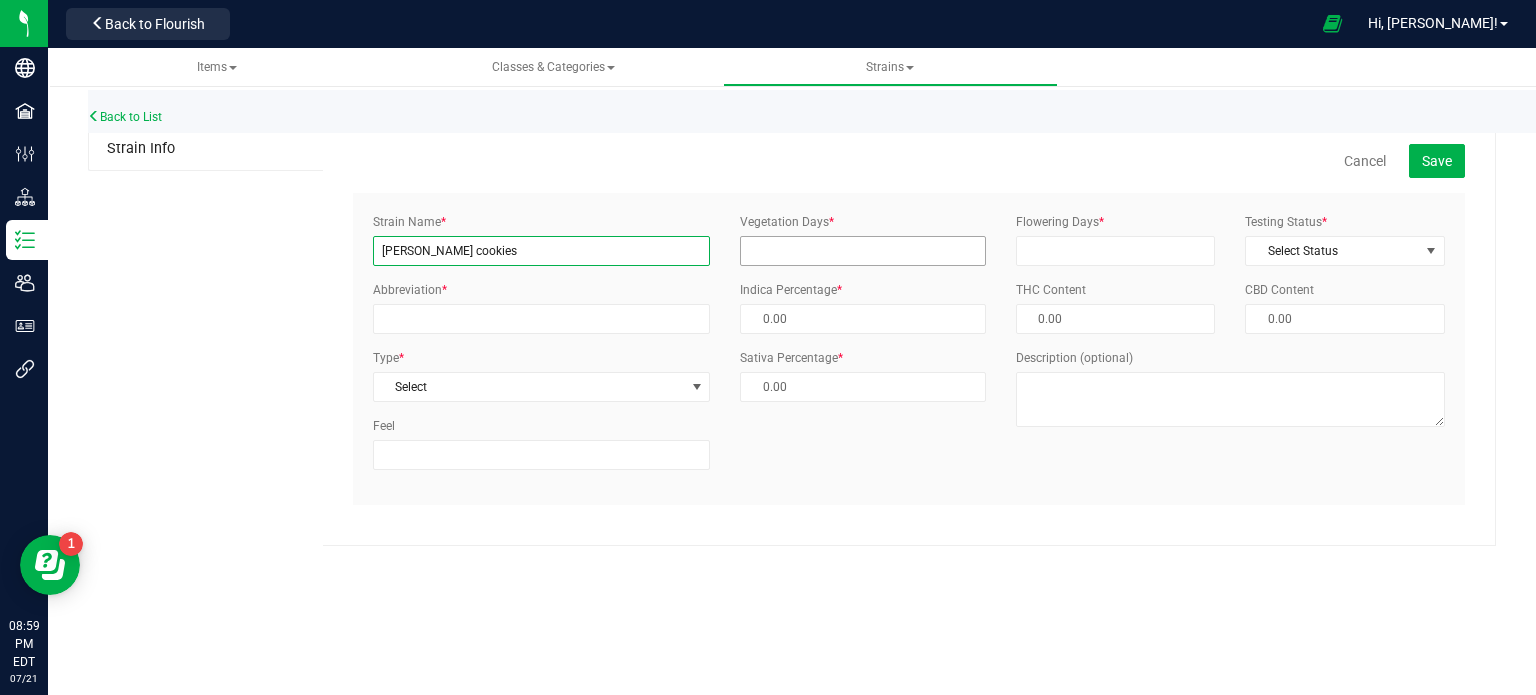 type on "[PERSON_NAME] cookies" 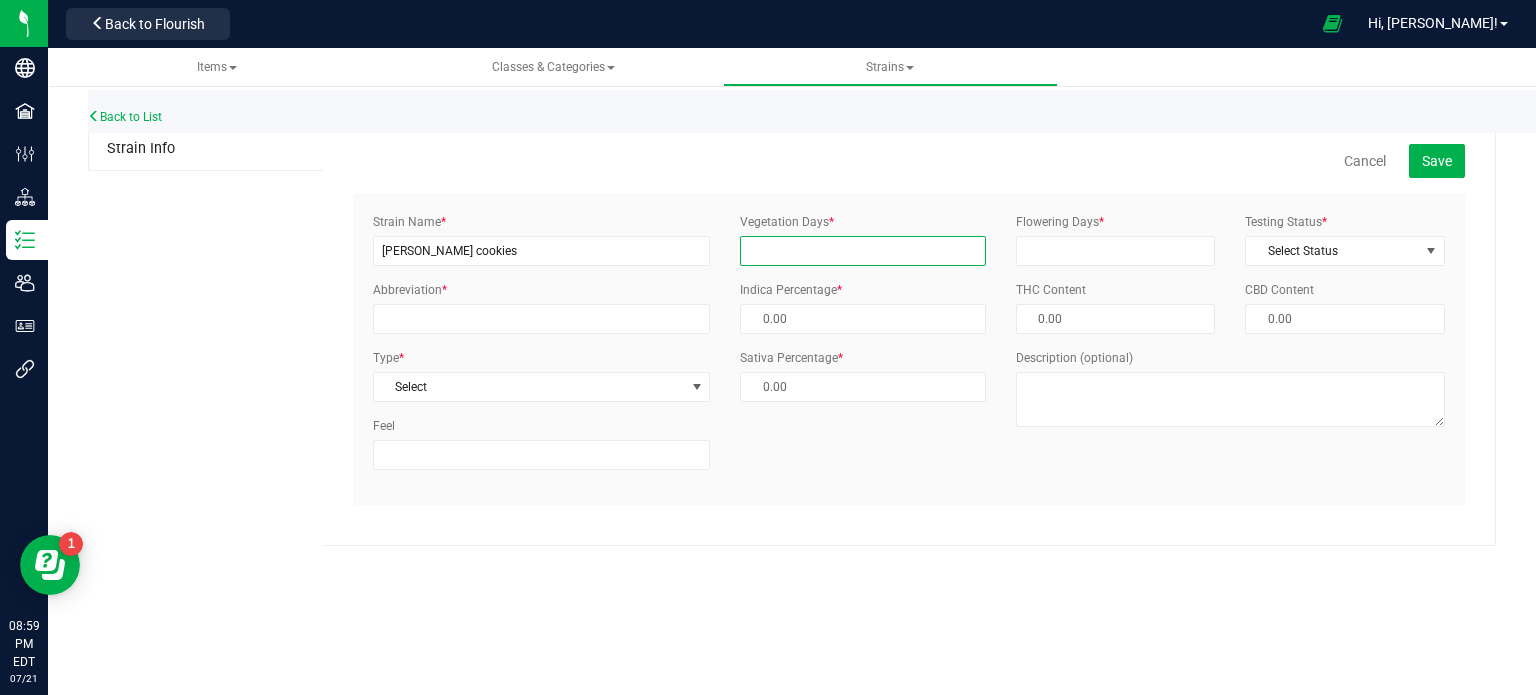 click on "Vegetation Days
*" at bounding box center (863, 251) 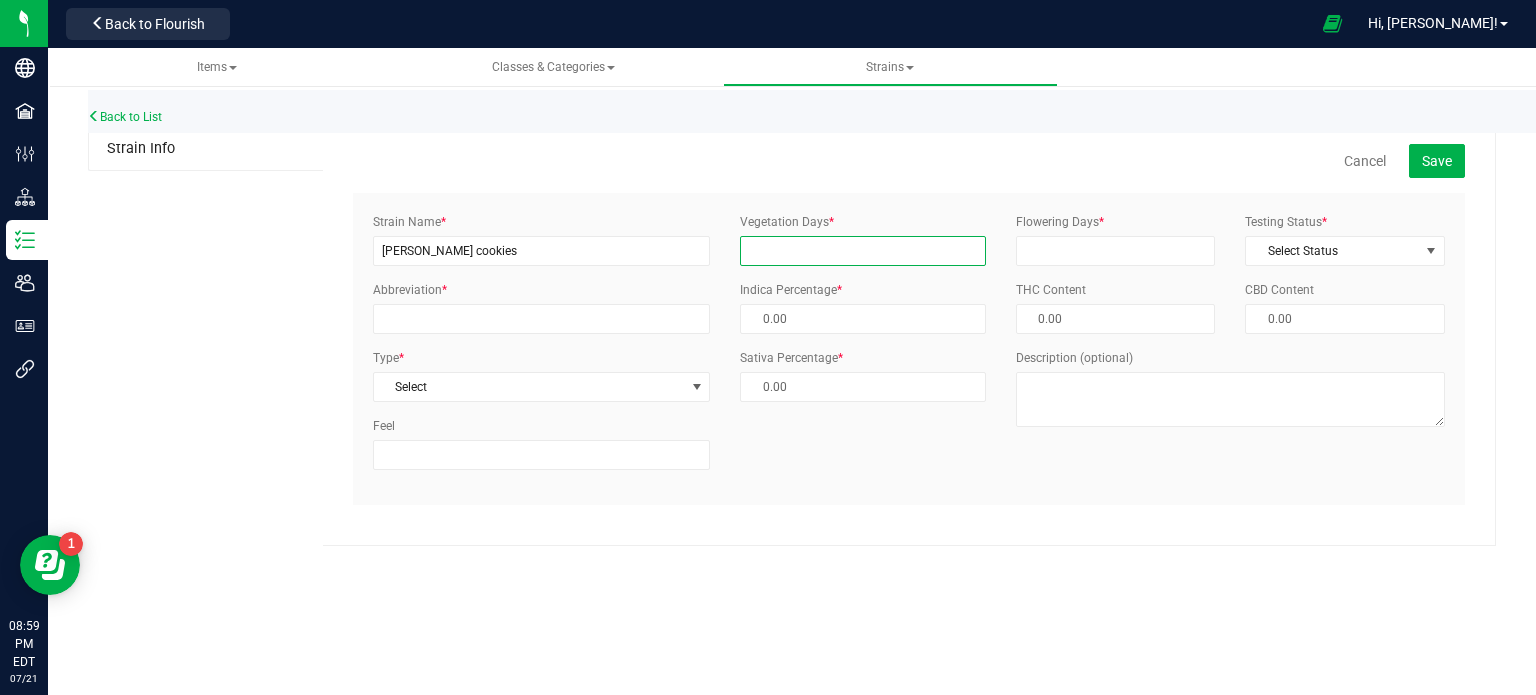 type on "65" 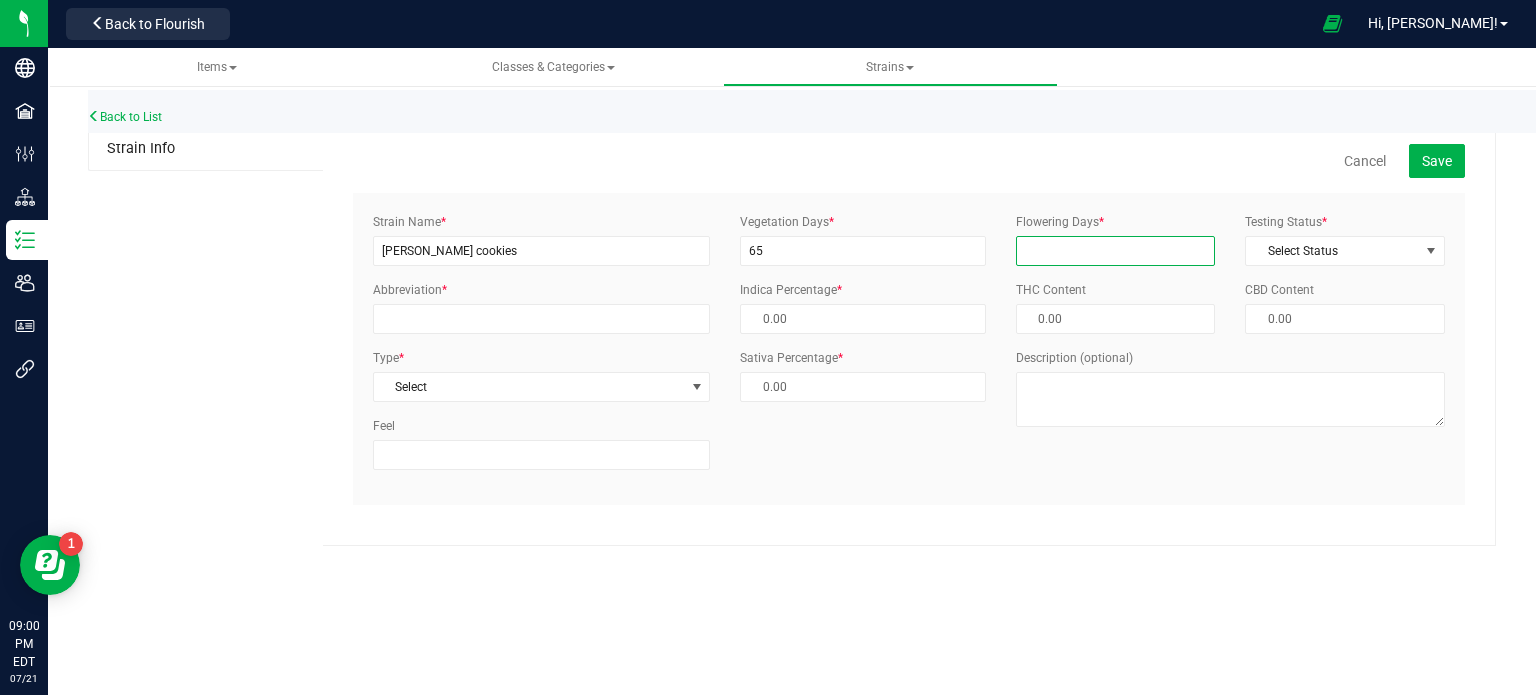 click on "Flowering Days
*" at bounding box center [1116, 251] 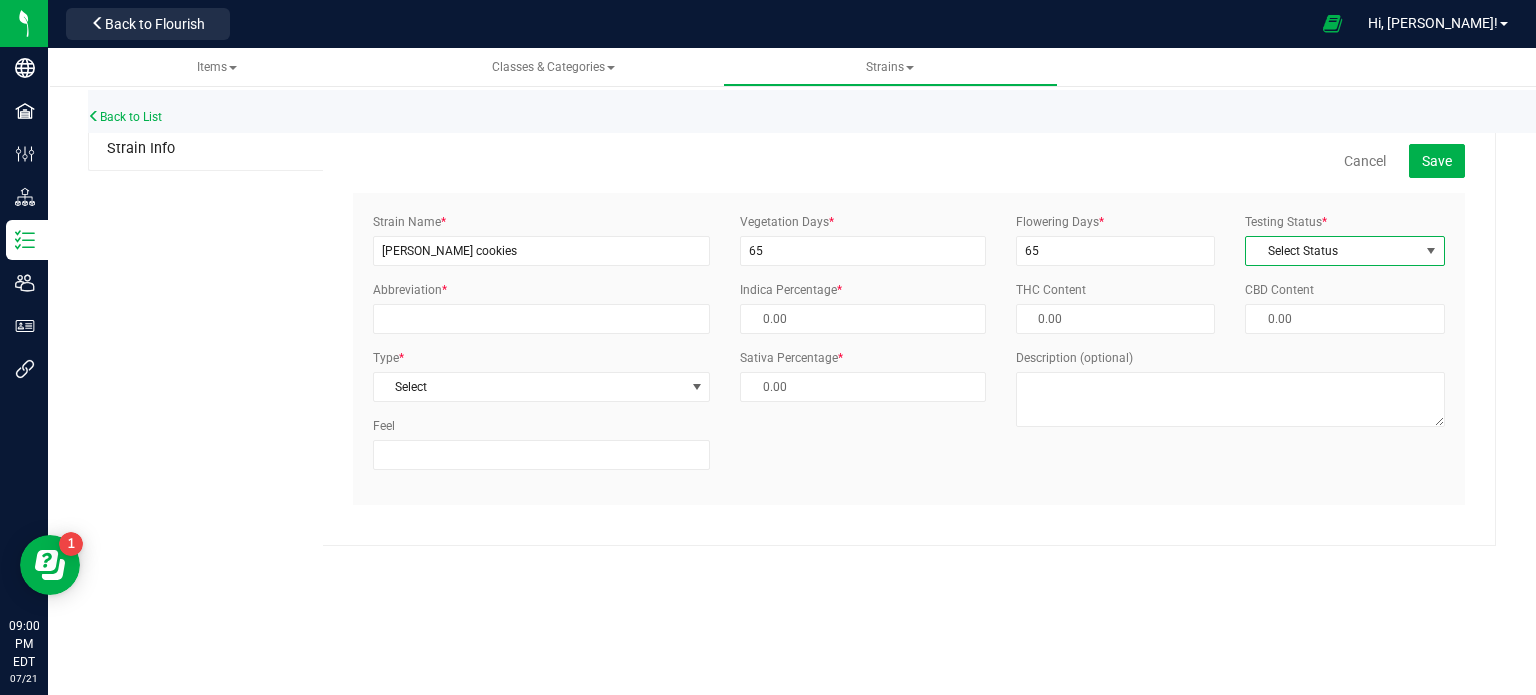 click at bounding box center [1431, 251] 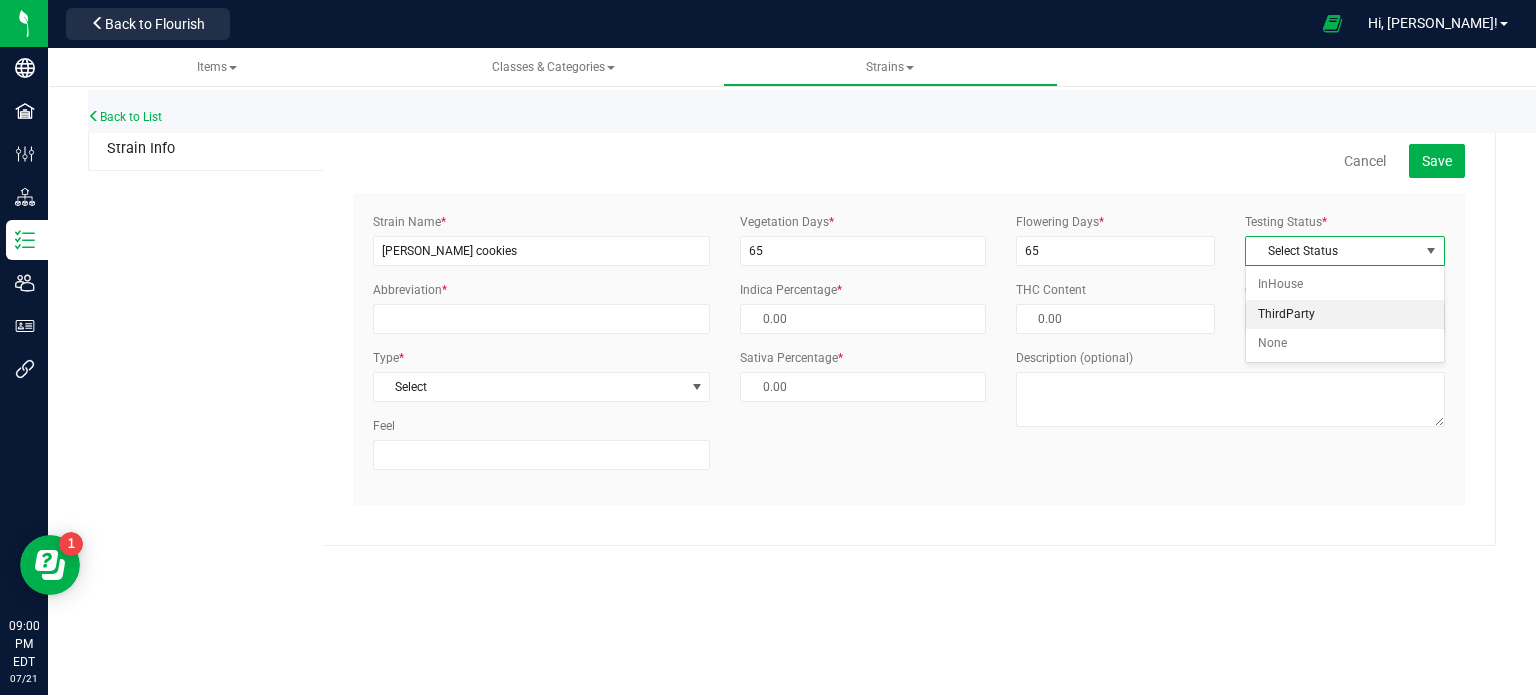drag, startPoint x: 1301, startPoint y: 315, endPoint x: 994, endPoint y: 328, distance: 307.27512 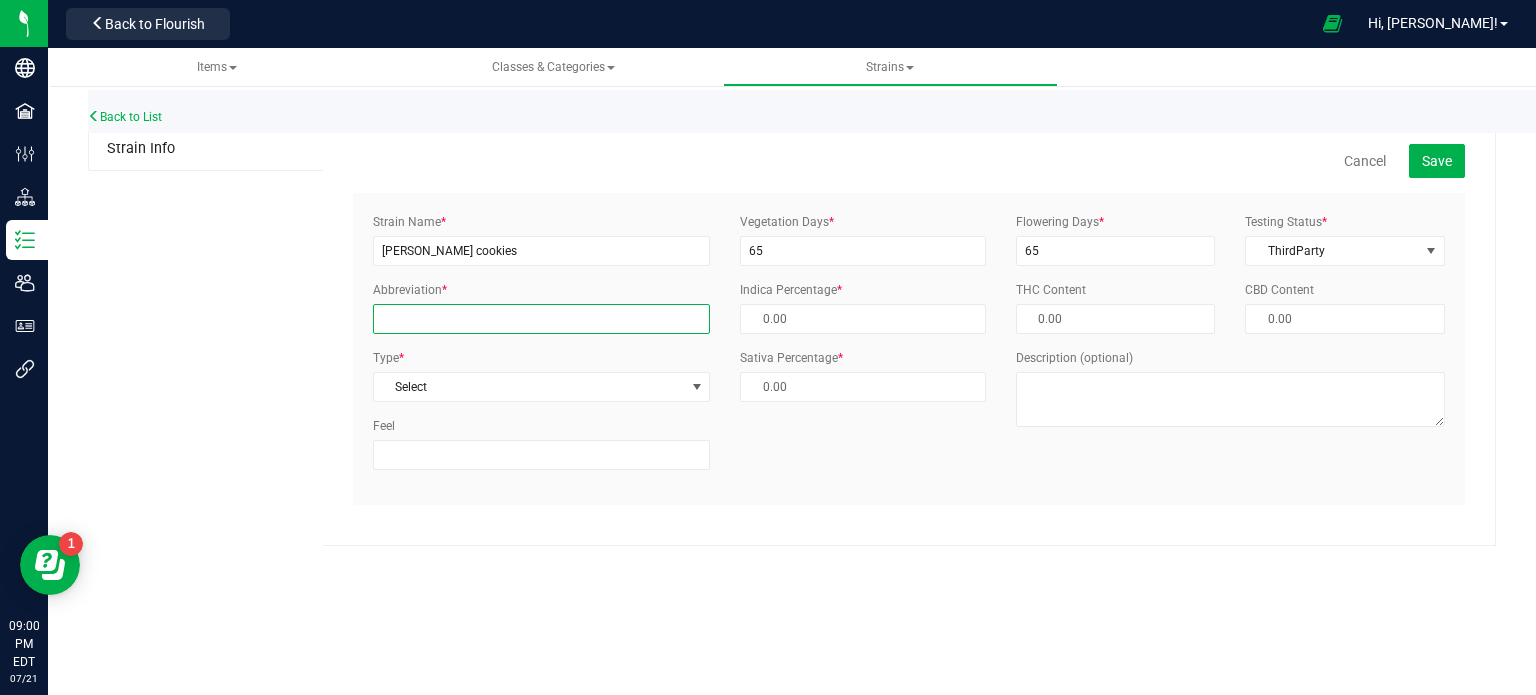 click on "Abbreviation
*" at bounding box center (541, 319) 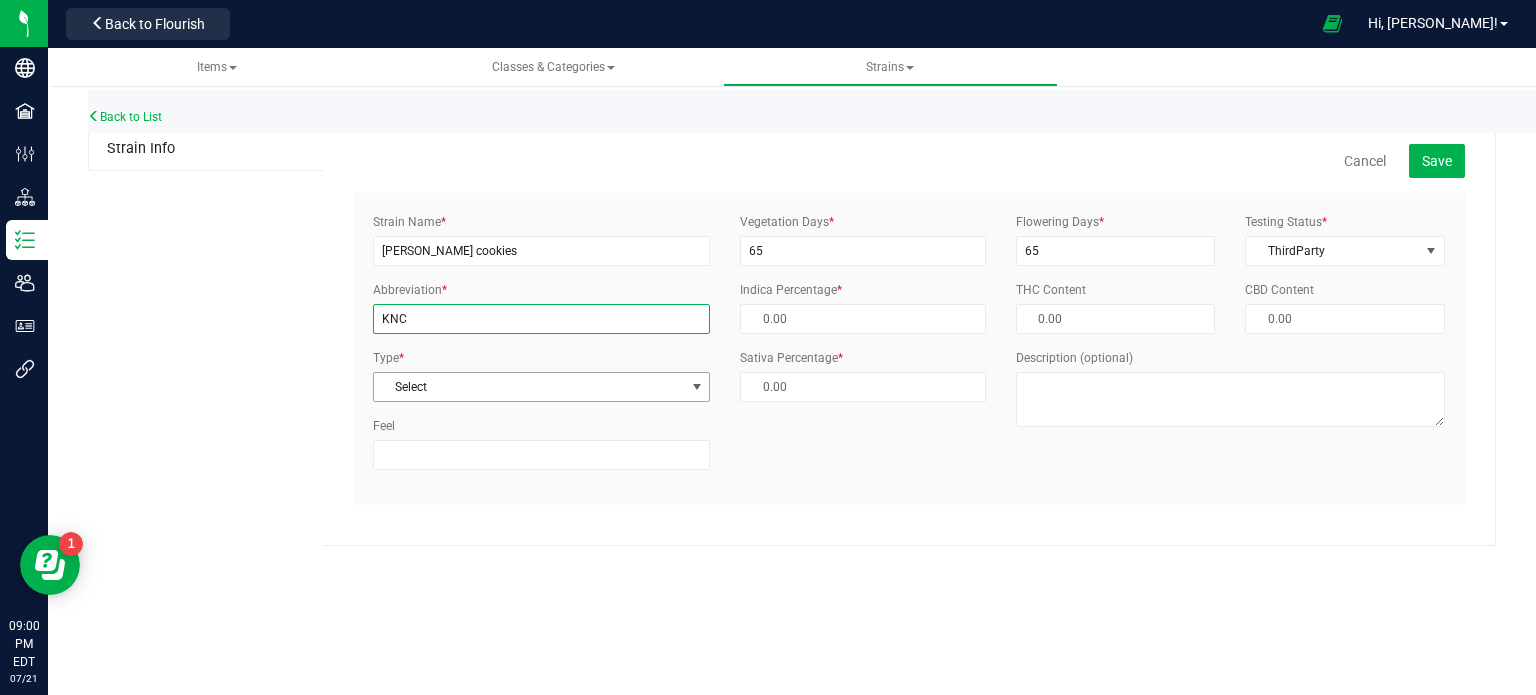type on "KNC" 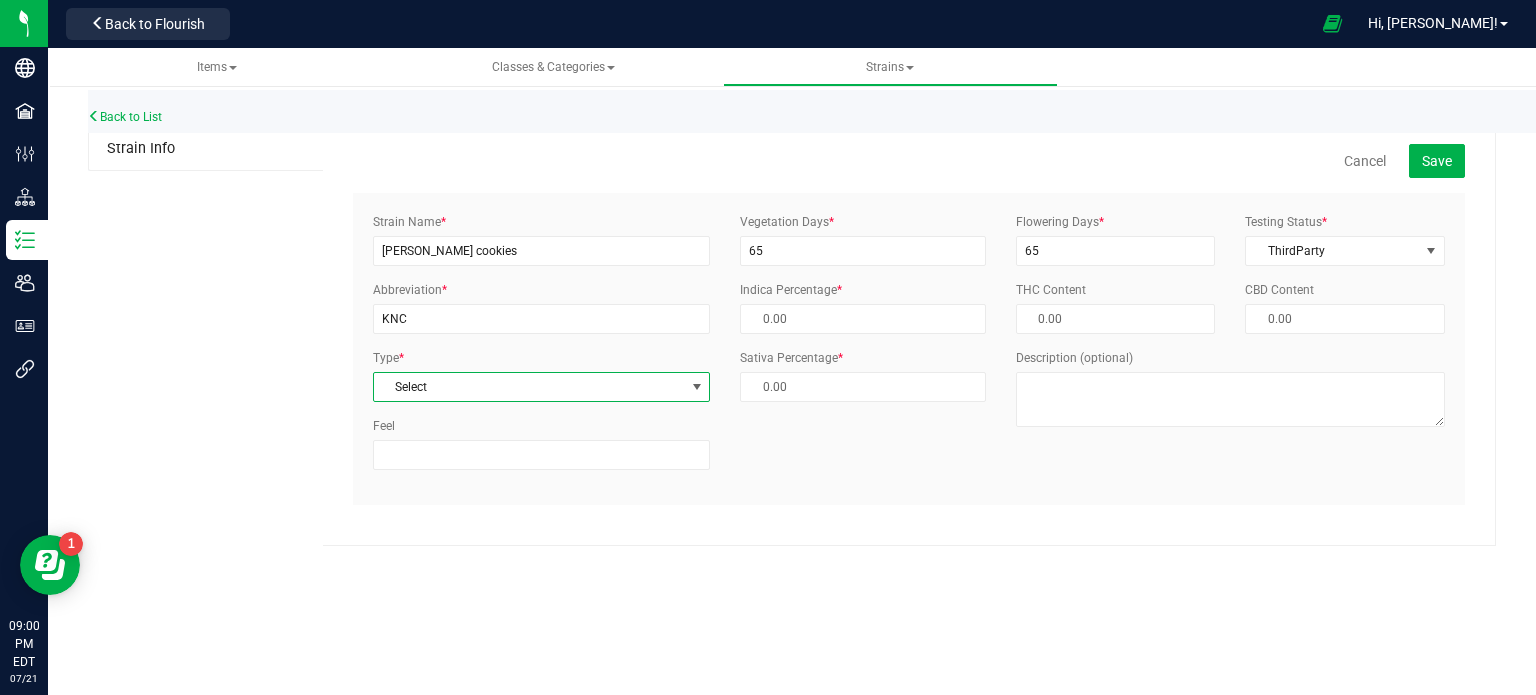 click at bounding box center [697, 387] 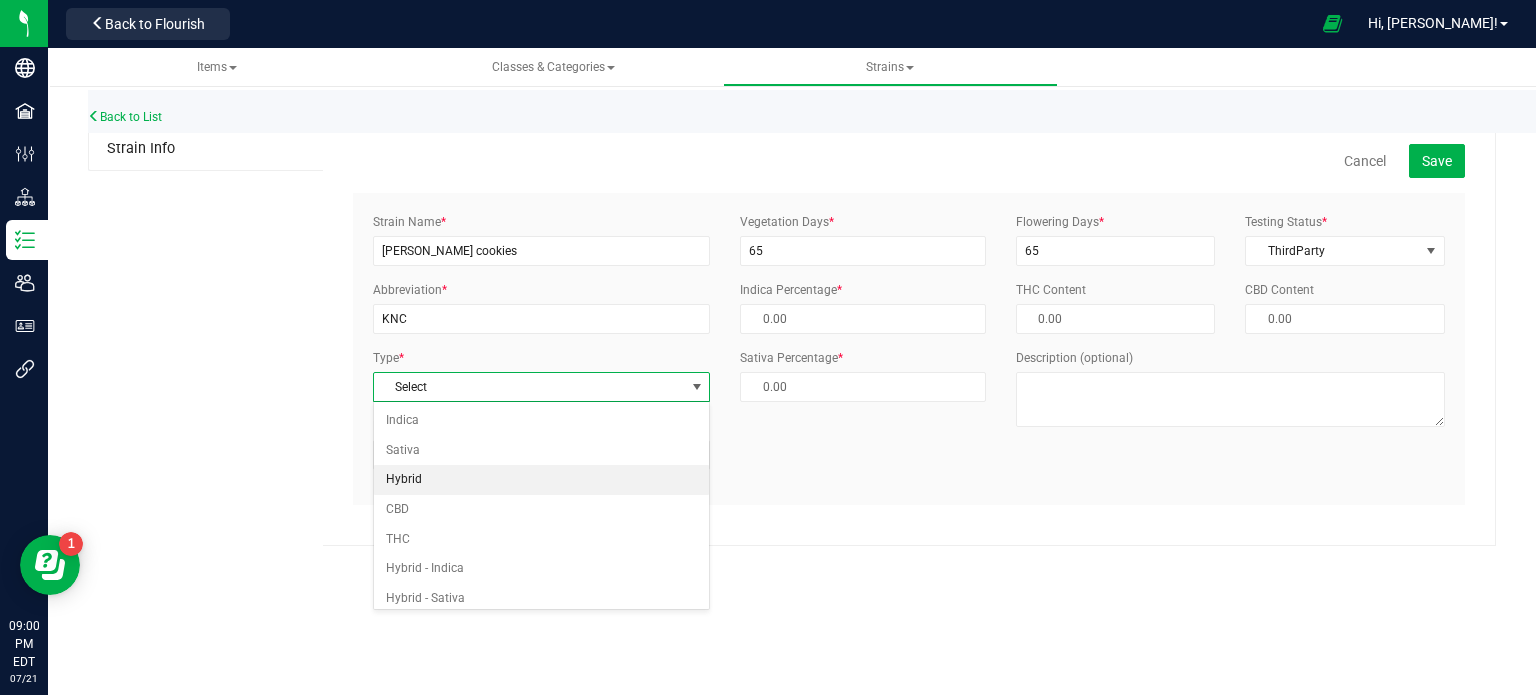 click on "Hybrid" at bounding box center [542, 480] 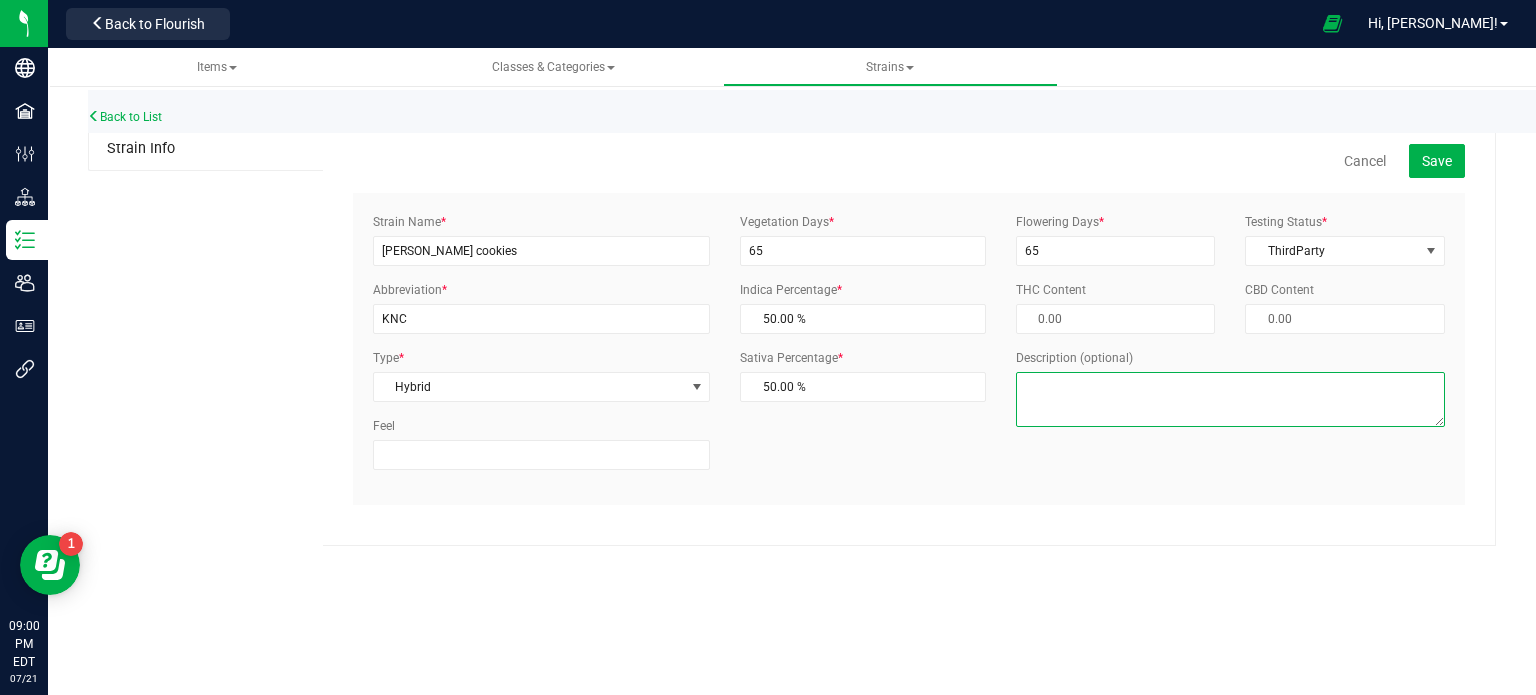 click on "Description (optional)" at bounding box center (1230, 399) 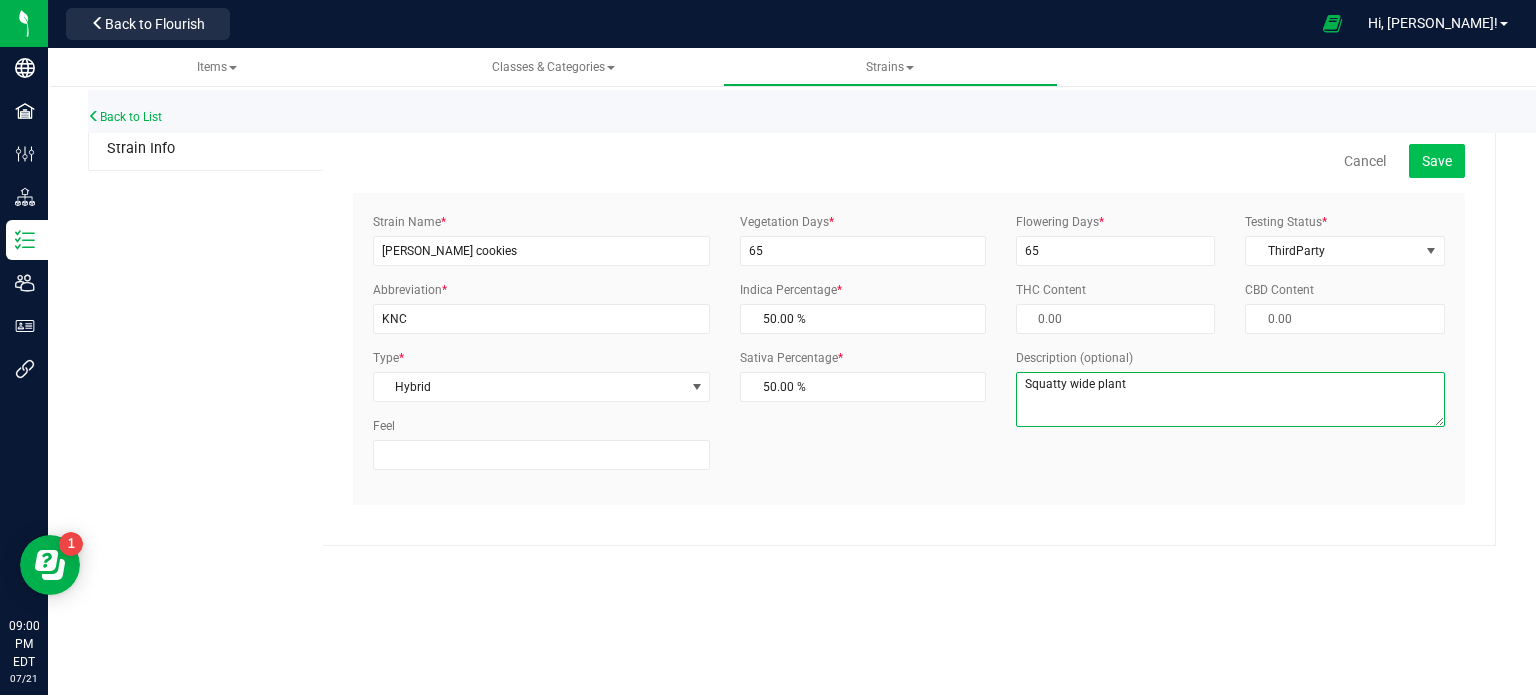 type on "Squatty wide plant" 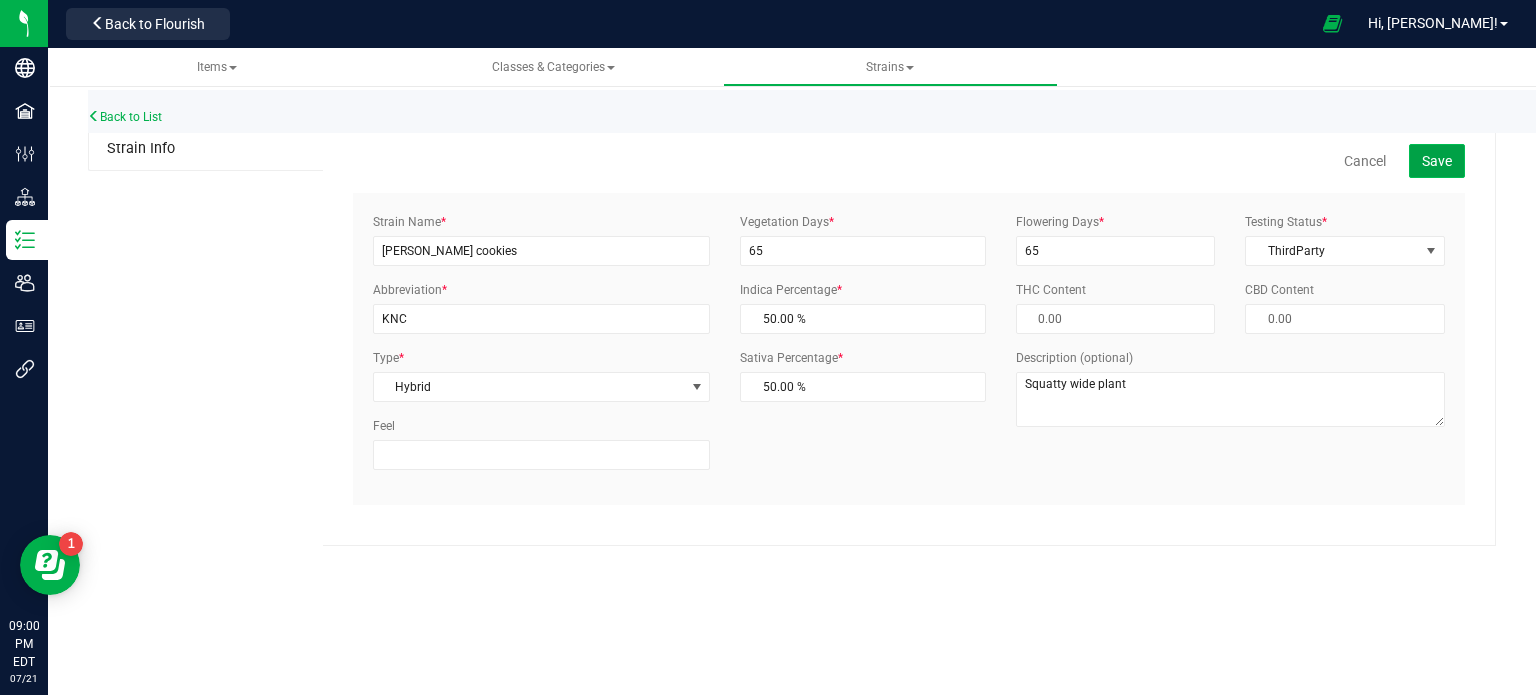 click on "Save" at bounding box center [1437, 161] 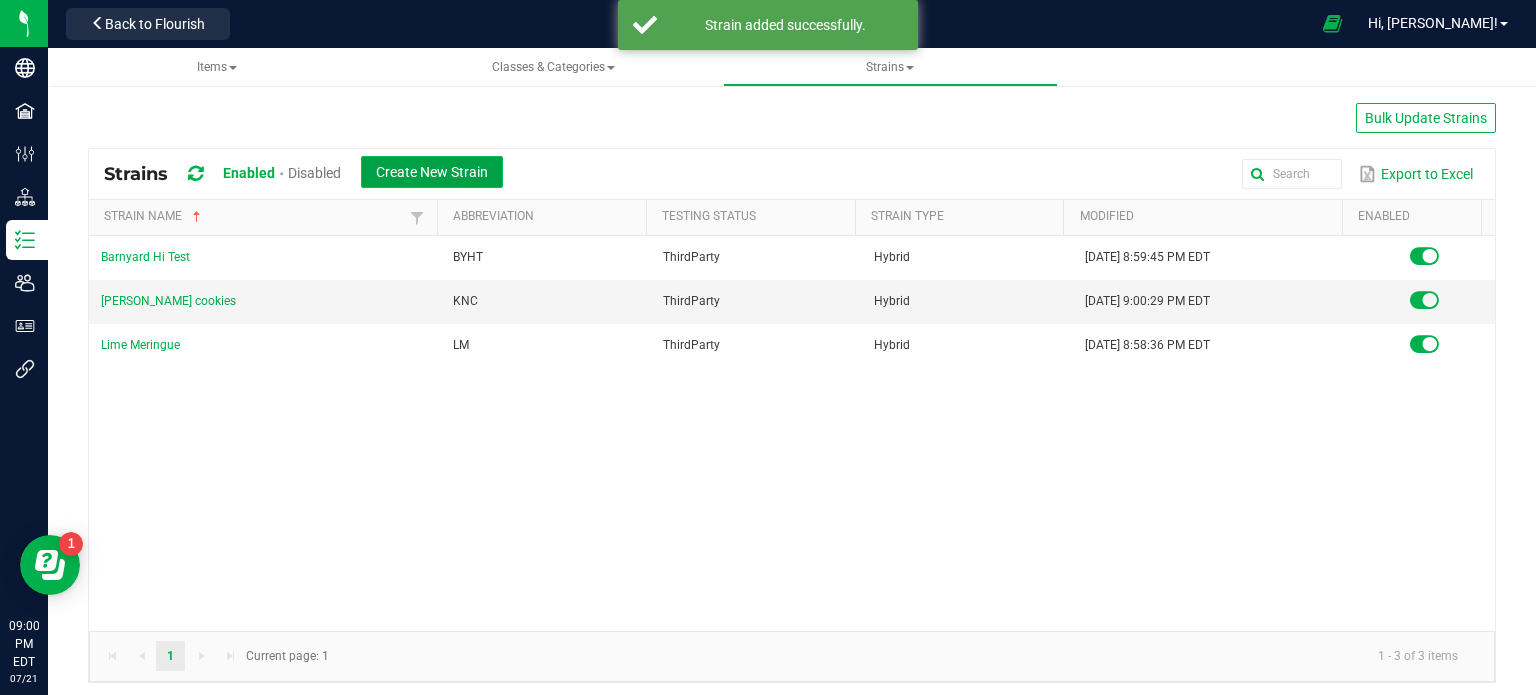 click on "Create New Strain" at bounding box center (432, 172) 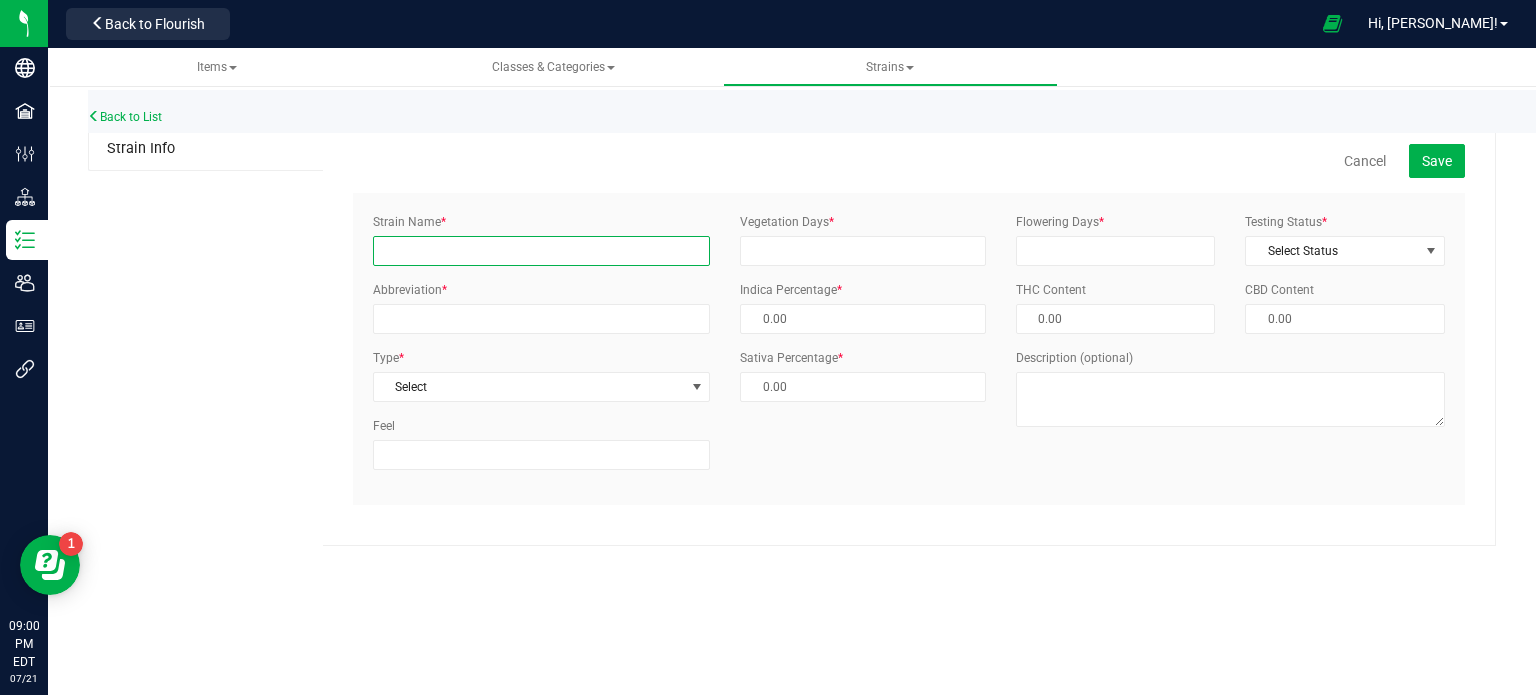 click on "Strain Name
*" at bounding box center [541, 251] 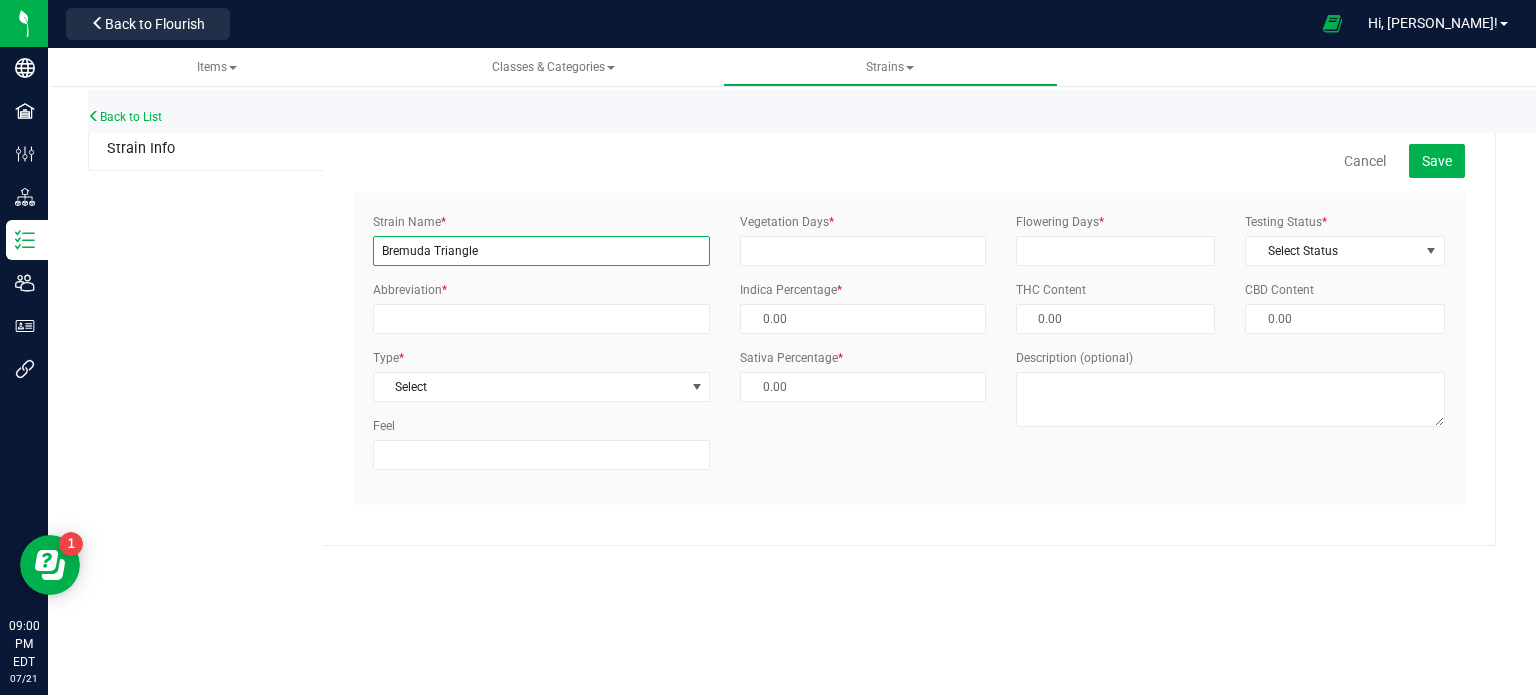 click on "Bremuda Triangle" at bounding box center (541, 251) 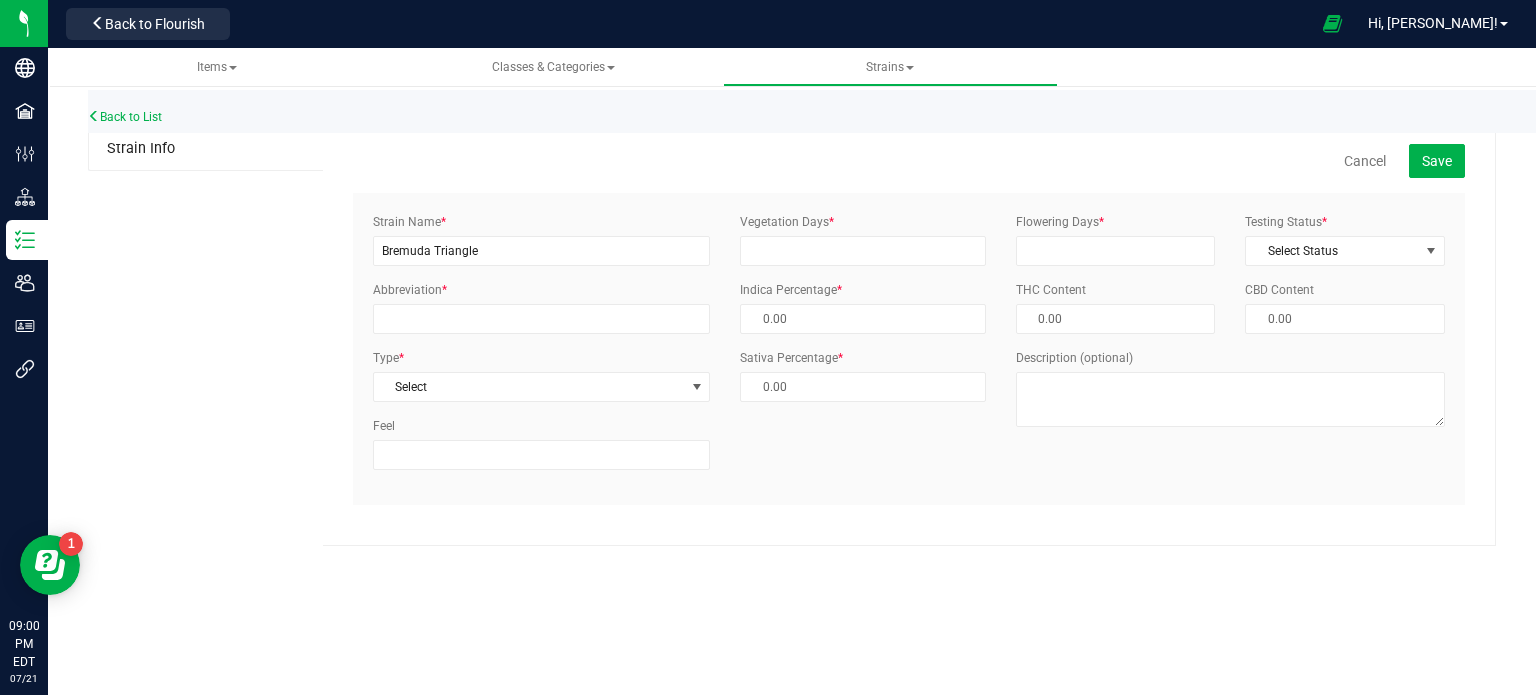 click on "Strain Info
Cancel
Save
Strain Name
*
Bremuda Triangle
Abbreviation
*
Type
*
Select Select Indica Sativa Hybrid CBD THC Hybrid - Indica Hybrid - Sativa
Feel" at bounding box center (792, 337) 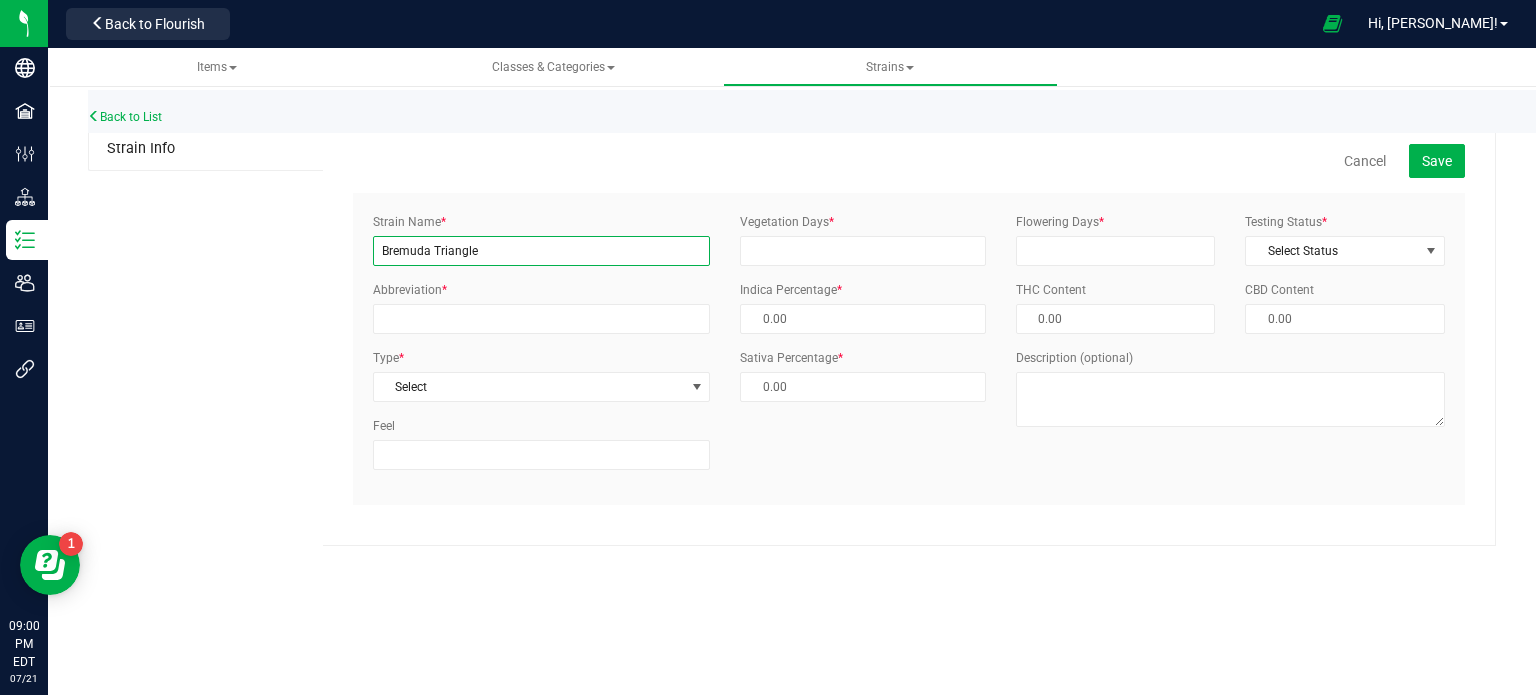 click on "Bremuda Triangle" at bounding box center (541, 251) 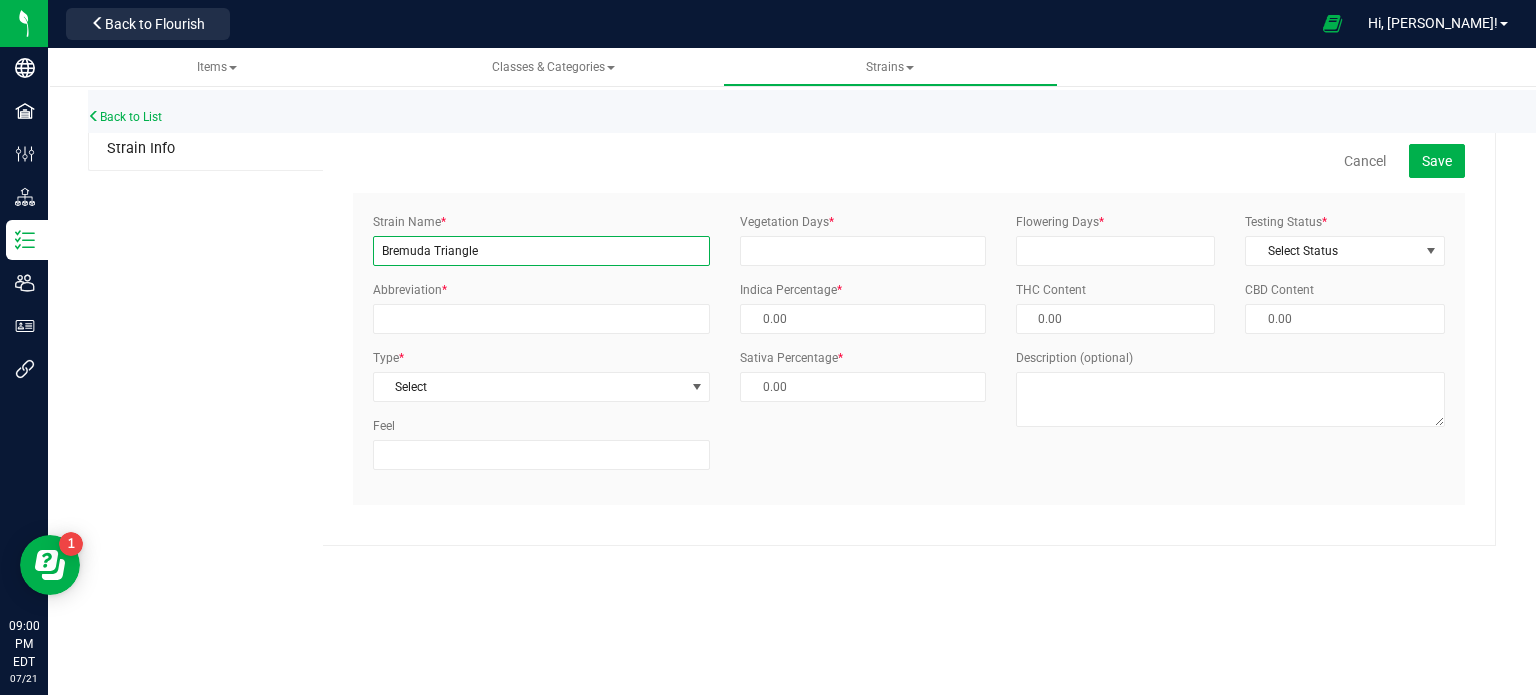drag, startPoint x: 434, startPoint y: 250, endPoint x: 368, endPoint y: 235, distance: 67.68308 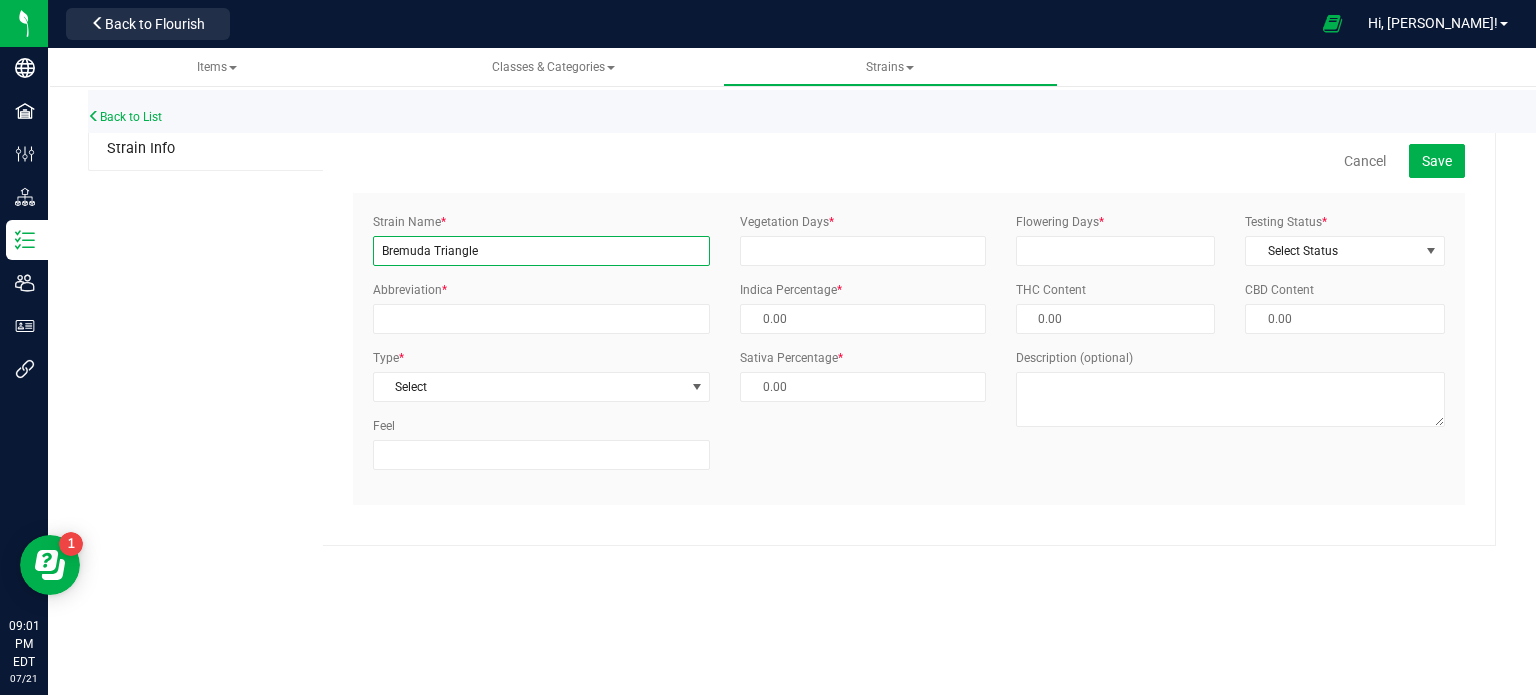 click on "Bremuda Triangle" at bounding box center (541, 251) 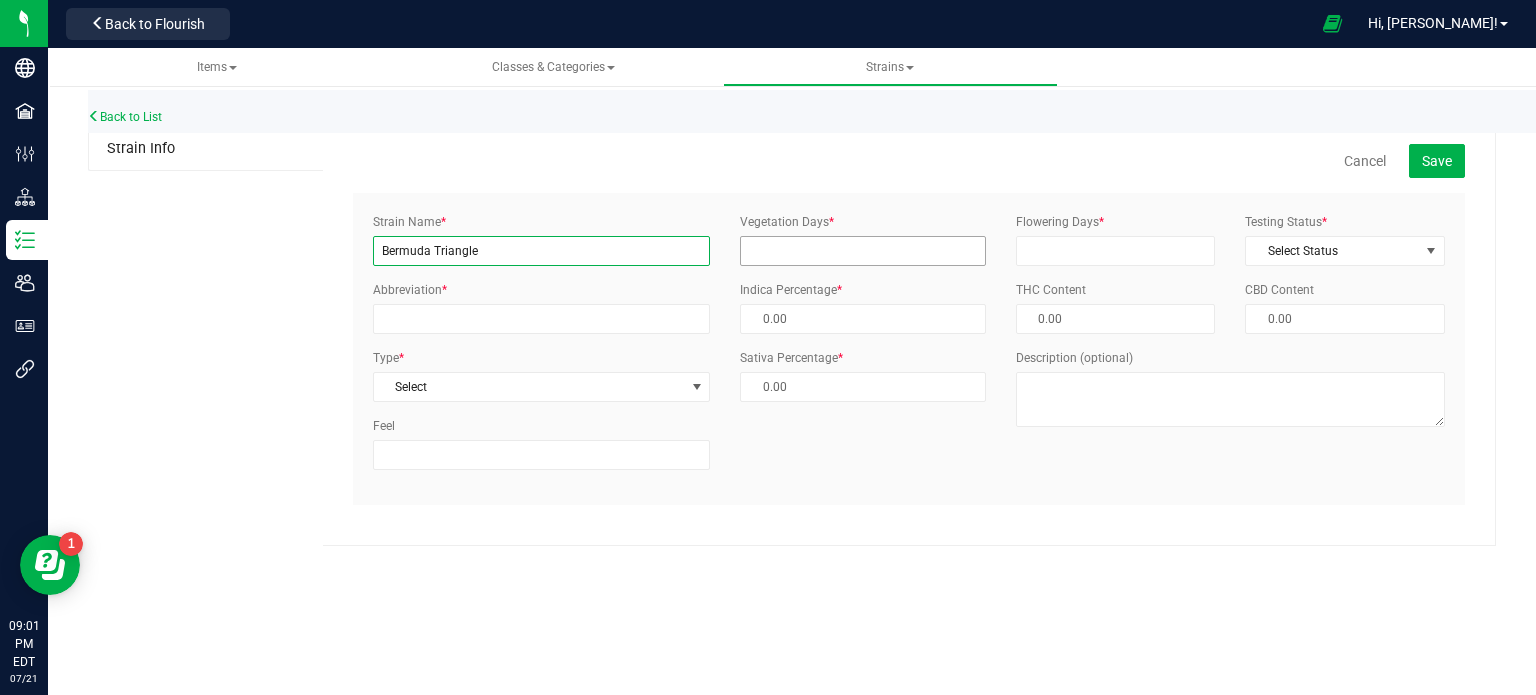 type on "Bermuda Triangle" 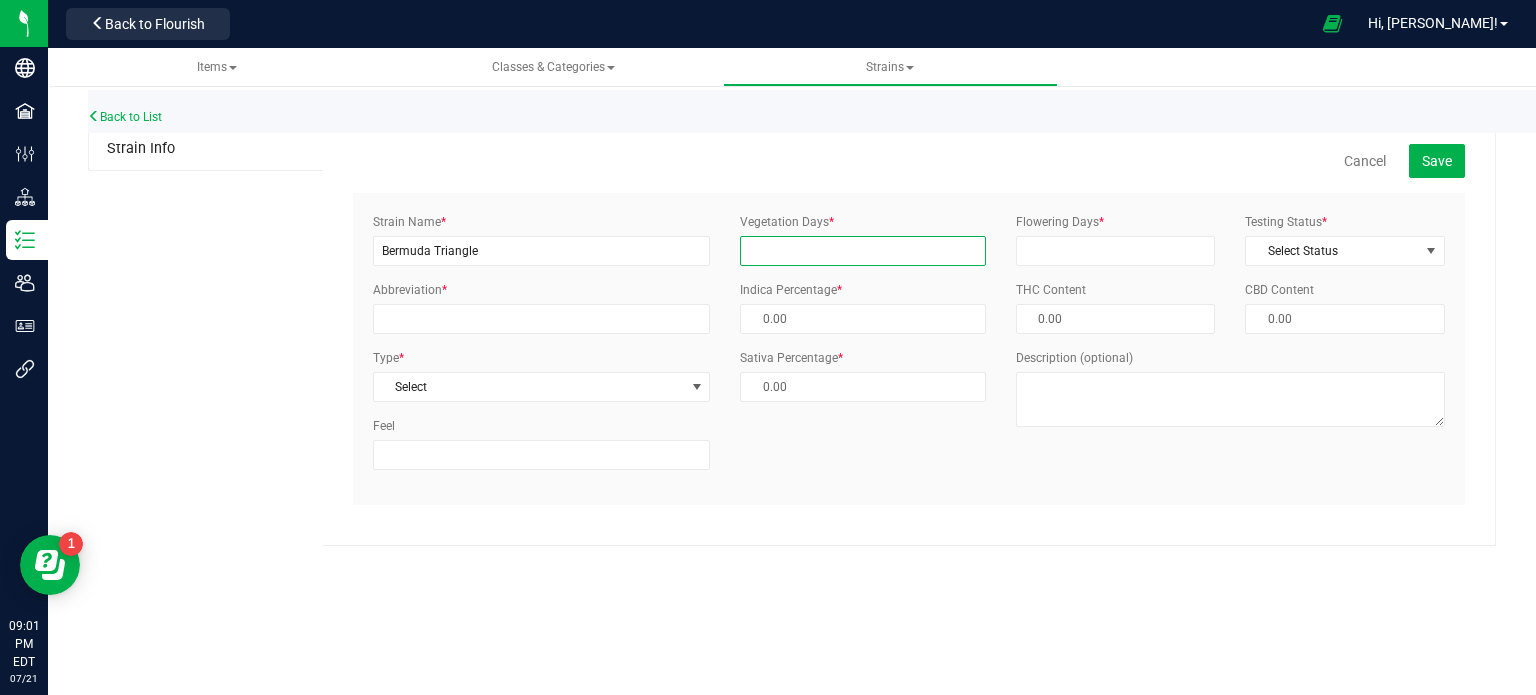 click on "Vegetation Days
*" at bounding box center (863, 251) 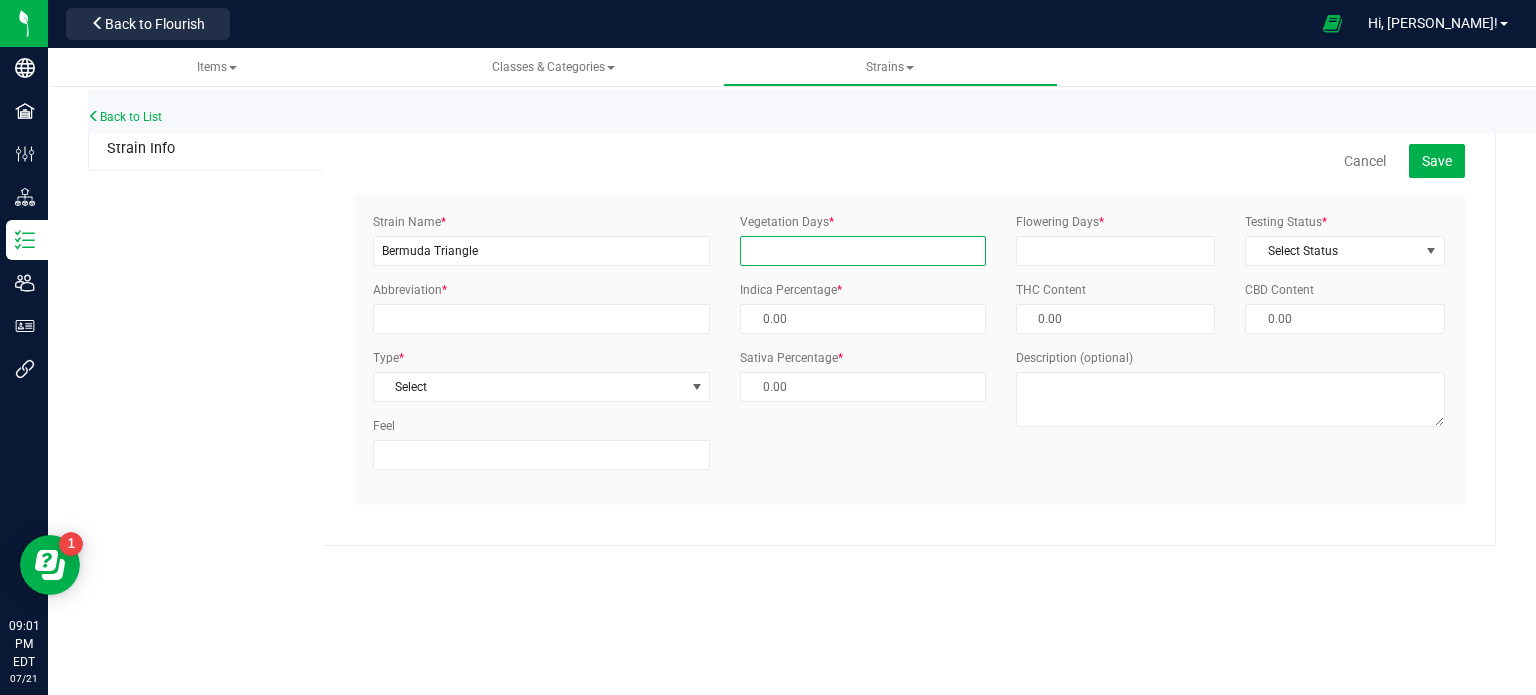 type on "65" 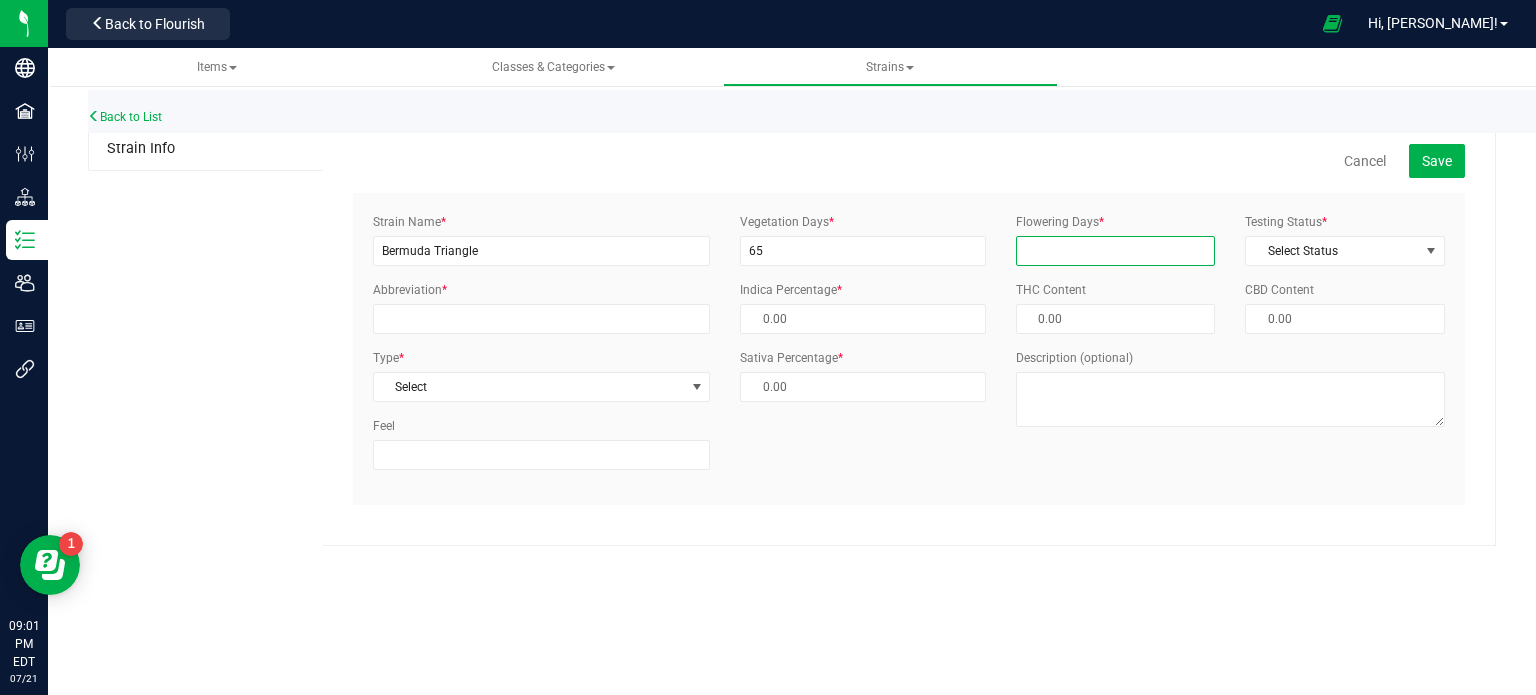 click on "Flowering Days
*" at bounding box center [1116, 251] 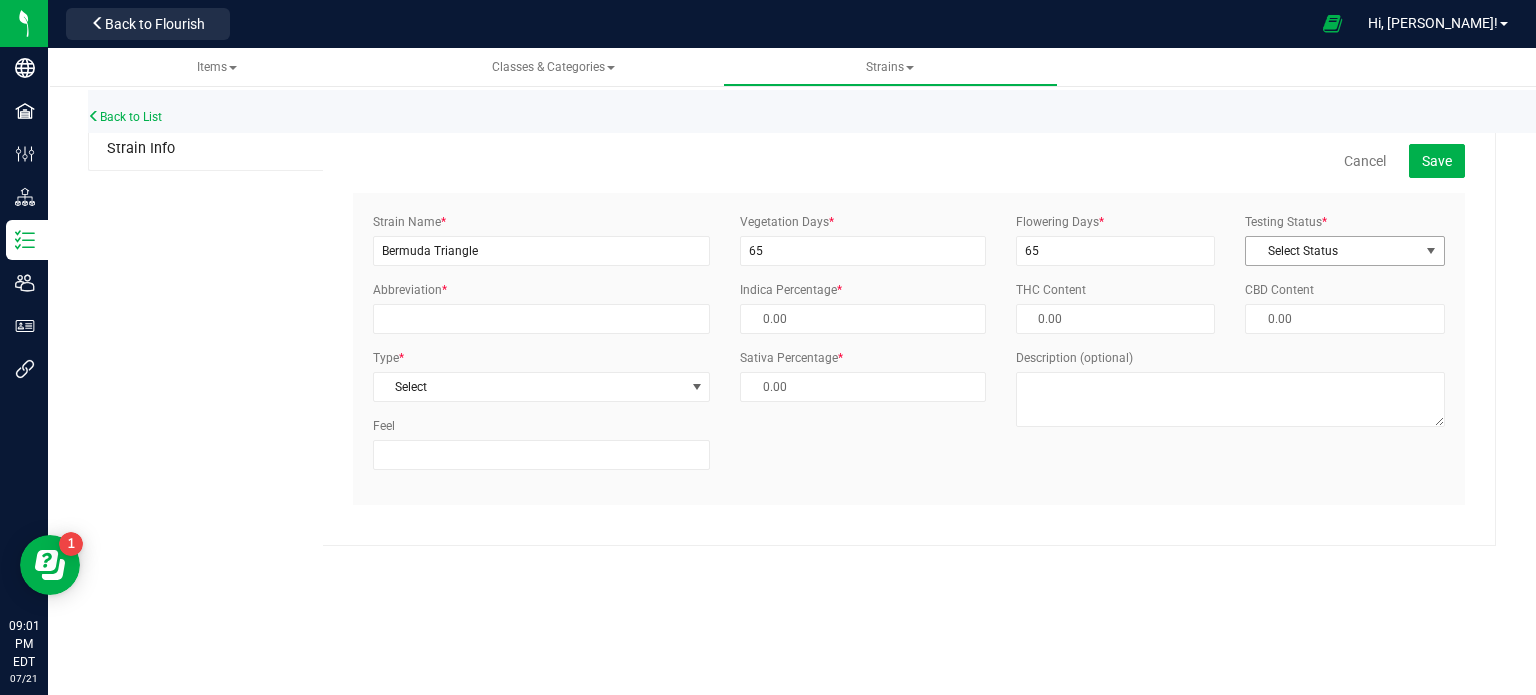 click at bounding box center [1431, 251] 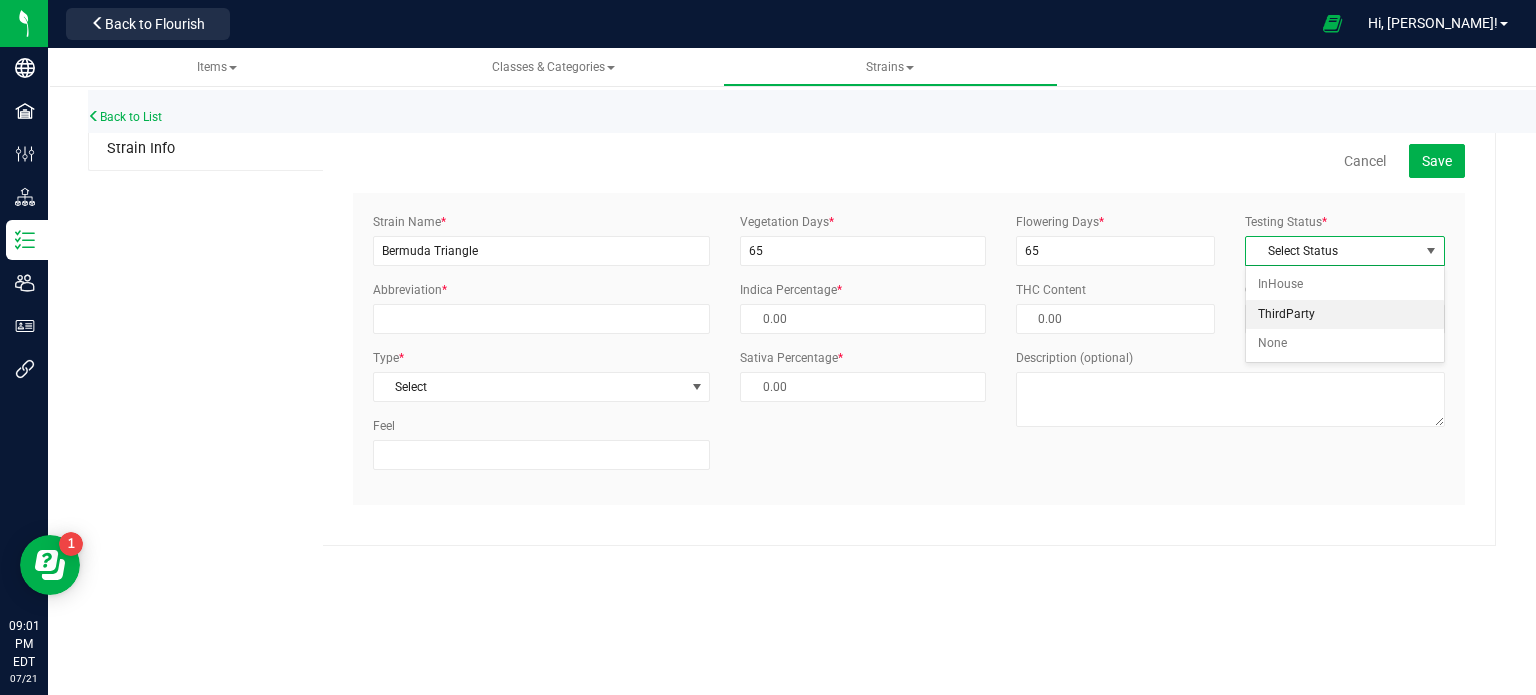 click on "ThirdParty" at bounding box center (1345, 315) 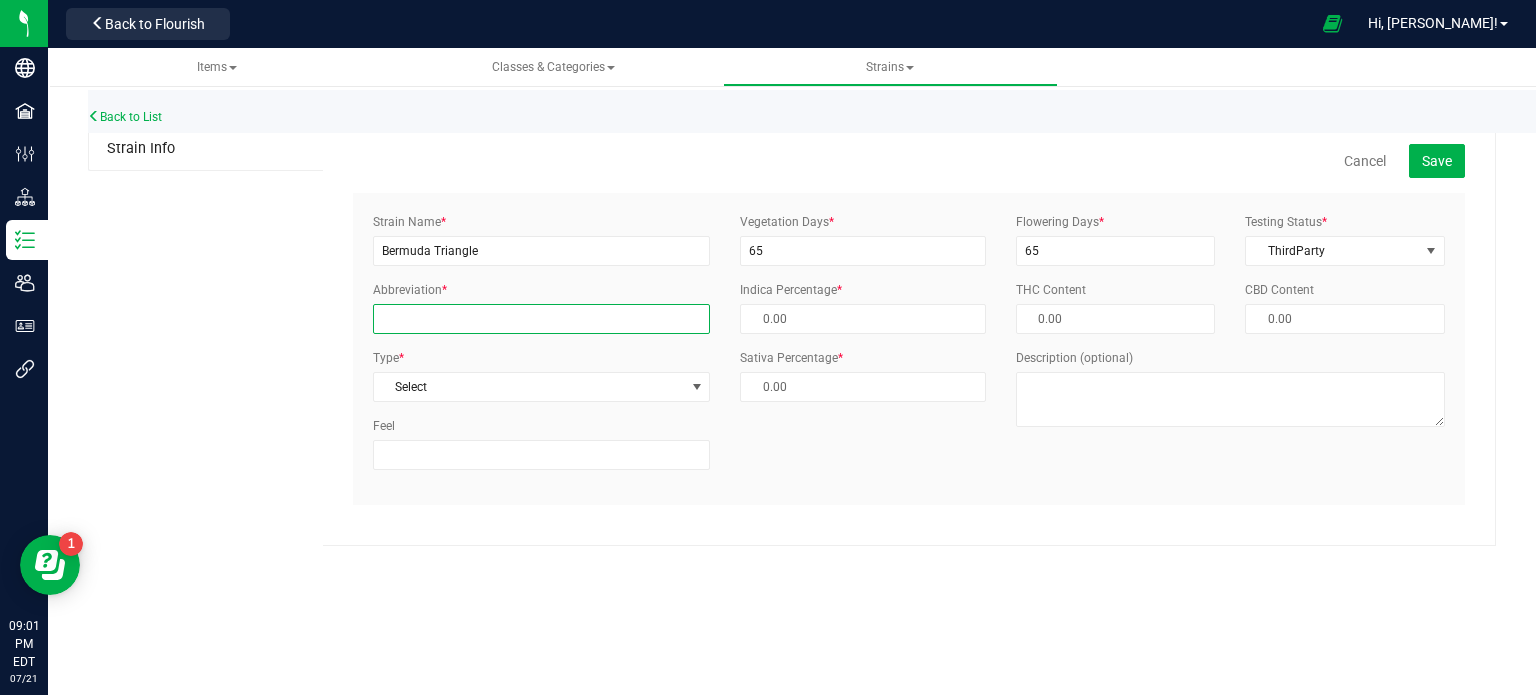 click on "Abbreviation
*" at bounding box center (541, 319) 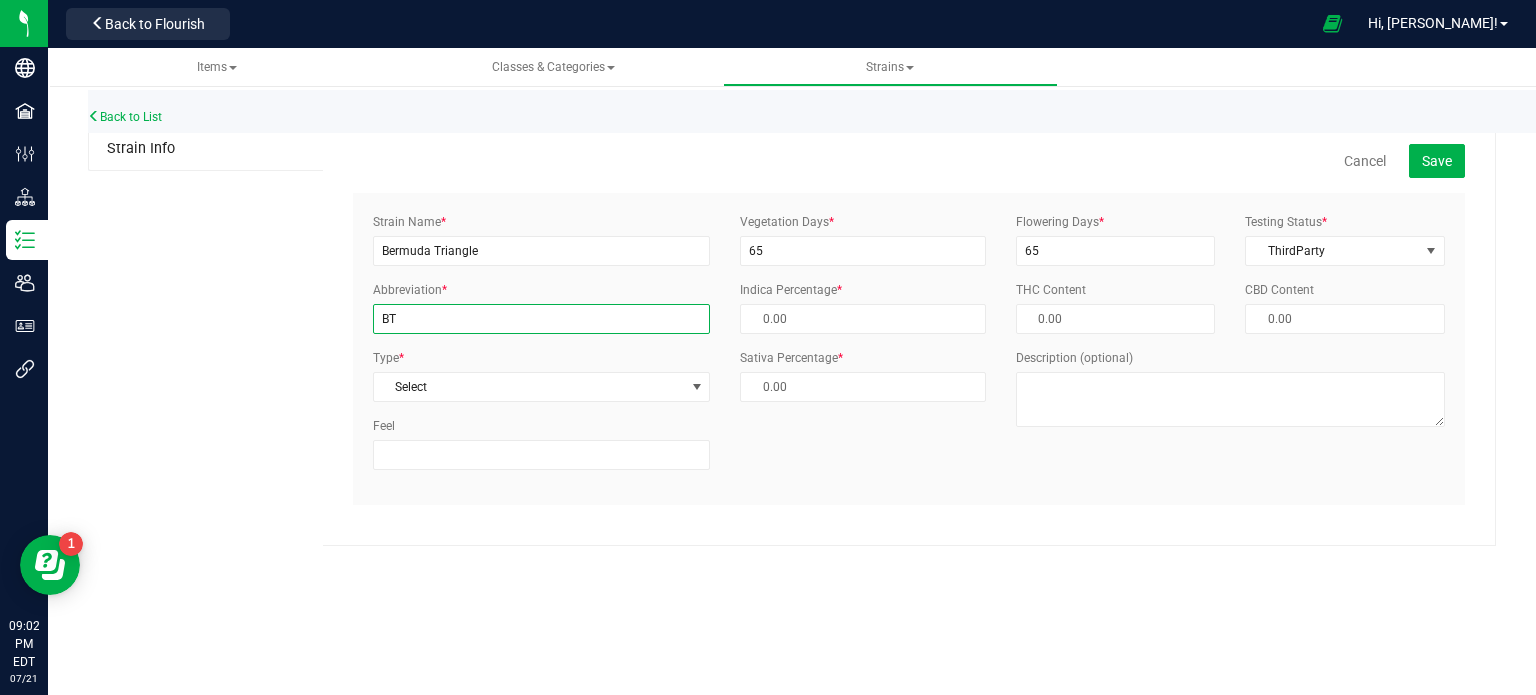 type on "BT" 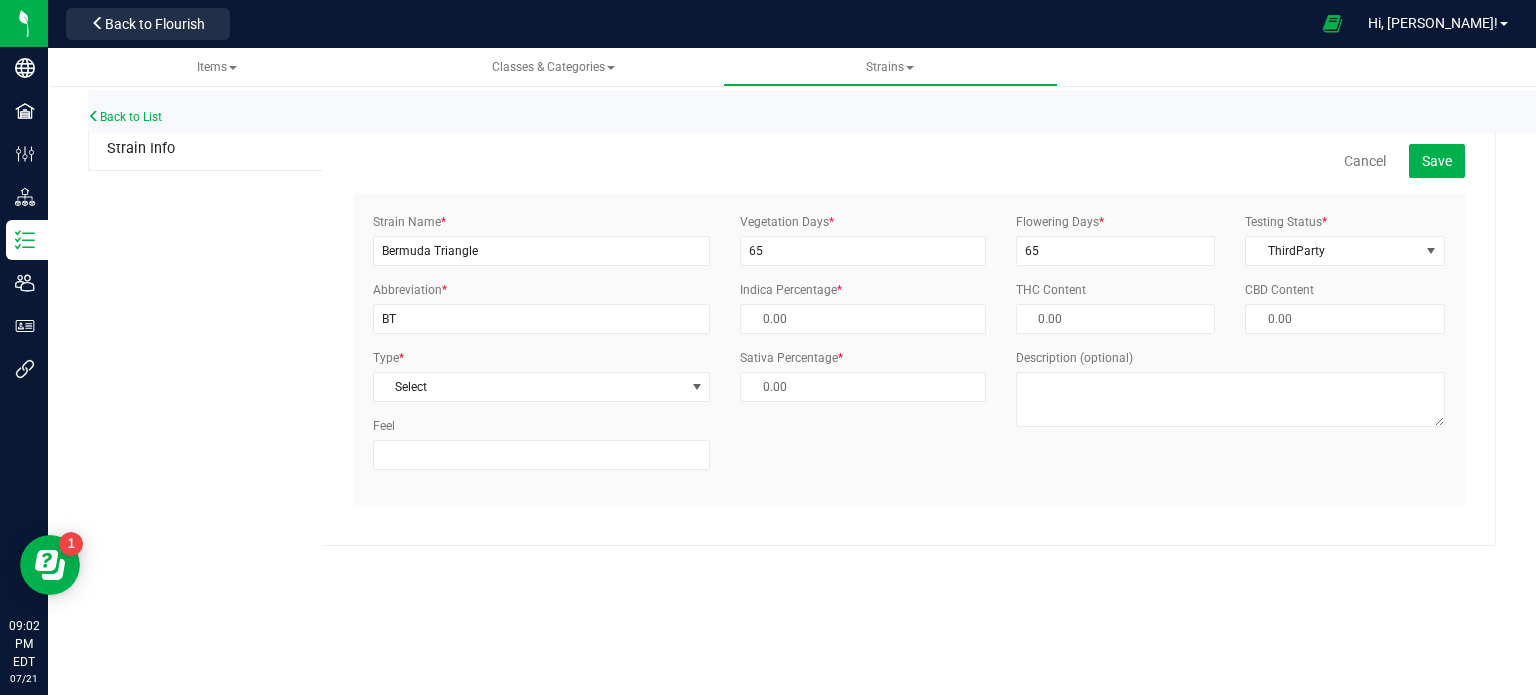 click on "Strain Name
*
[GEOGRAPHIC_DATA]
Abbreviation
*
BT
Type
*
Select Select Indica Sativa Hybrid CBD THC Hybrid - Indica Hybrid - Sativa
Feel
Vegetation Days" at bounding box center [909, 349] 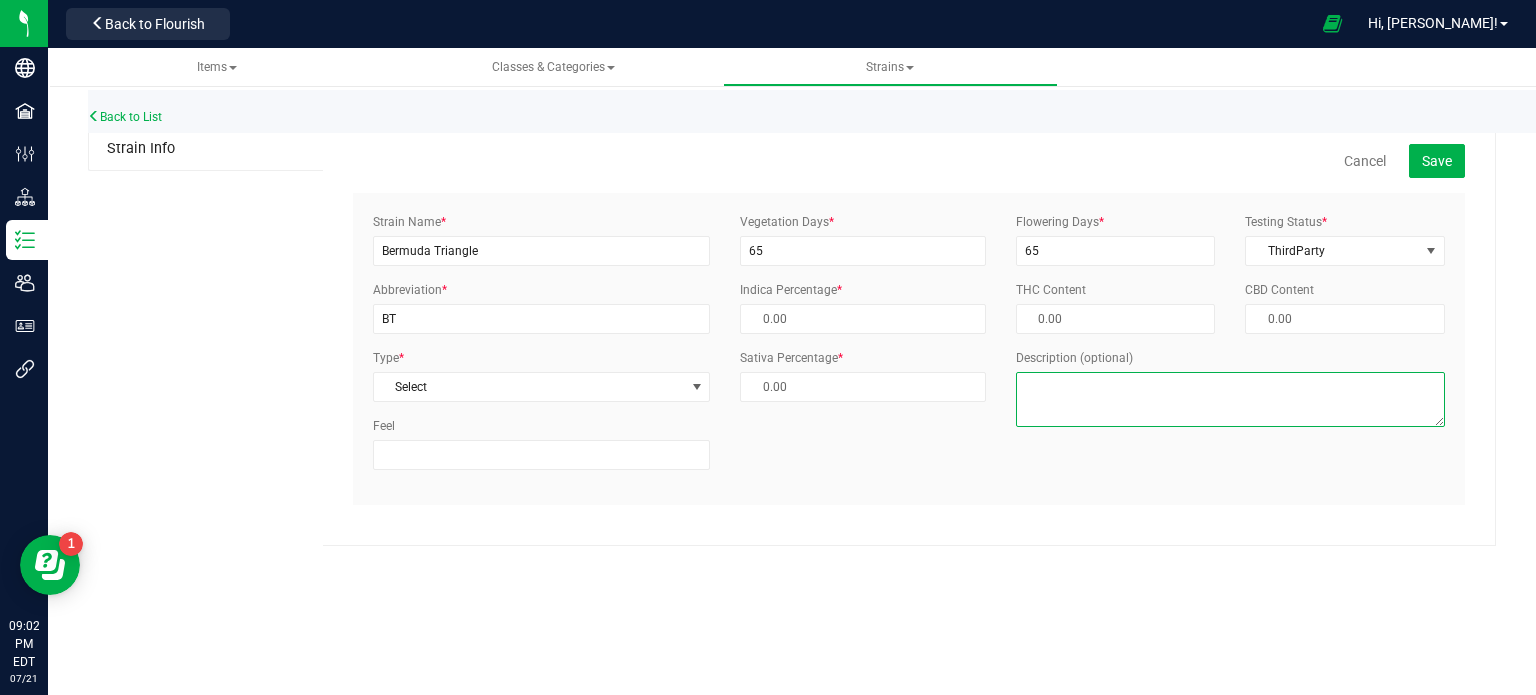 click on "Description (optional)" at bounding box center (1230, 399) 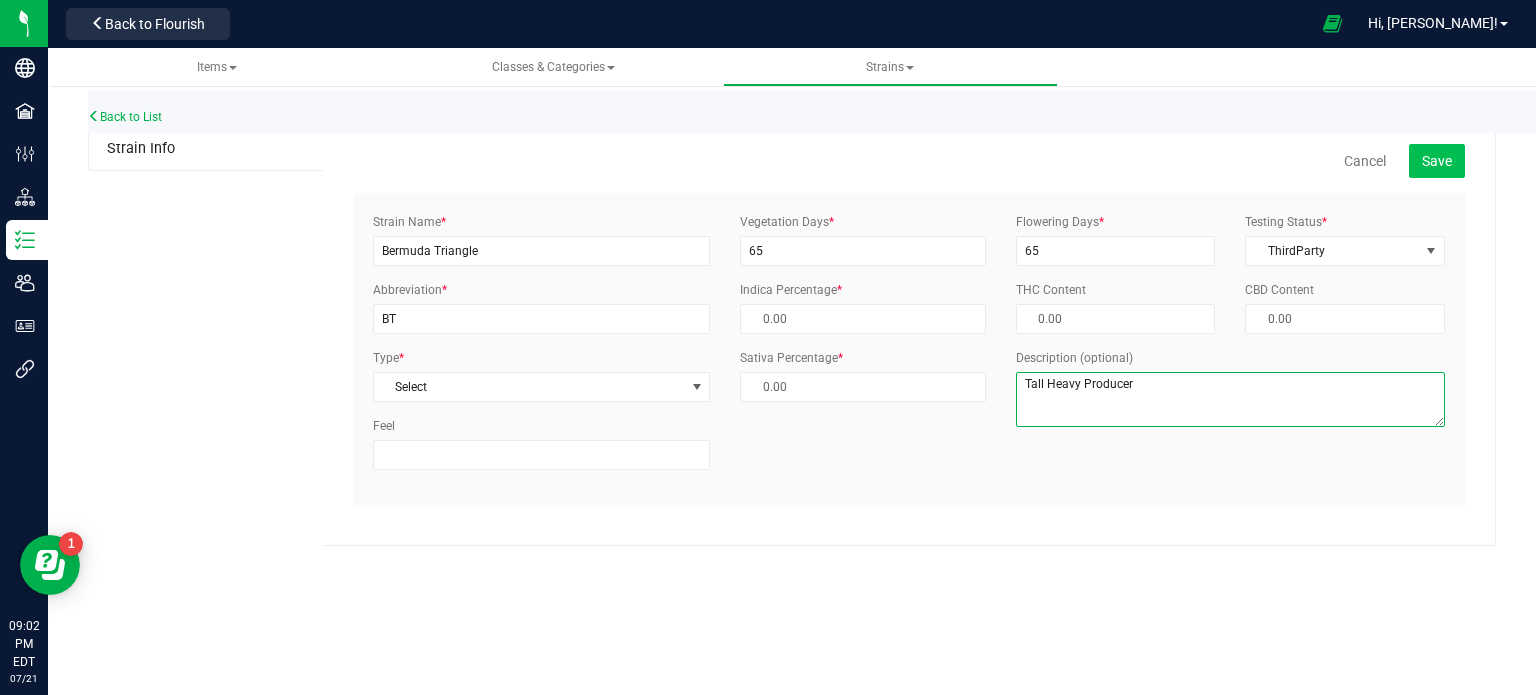 type on "Tall Heavy Producer" 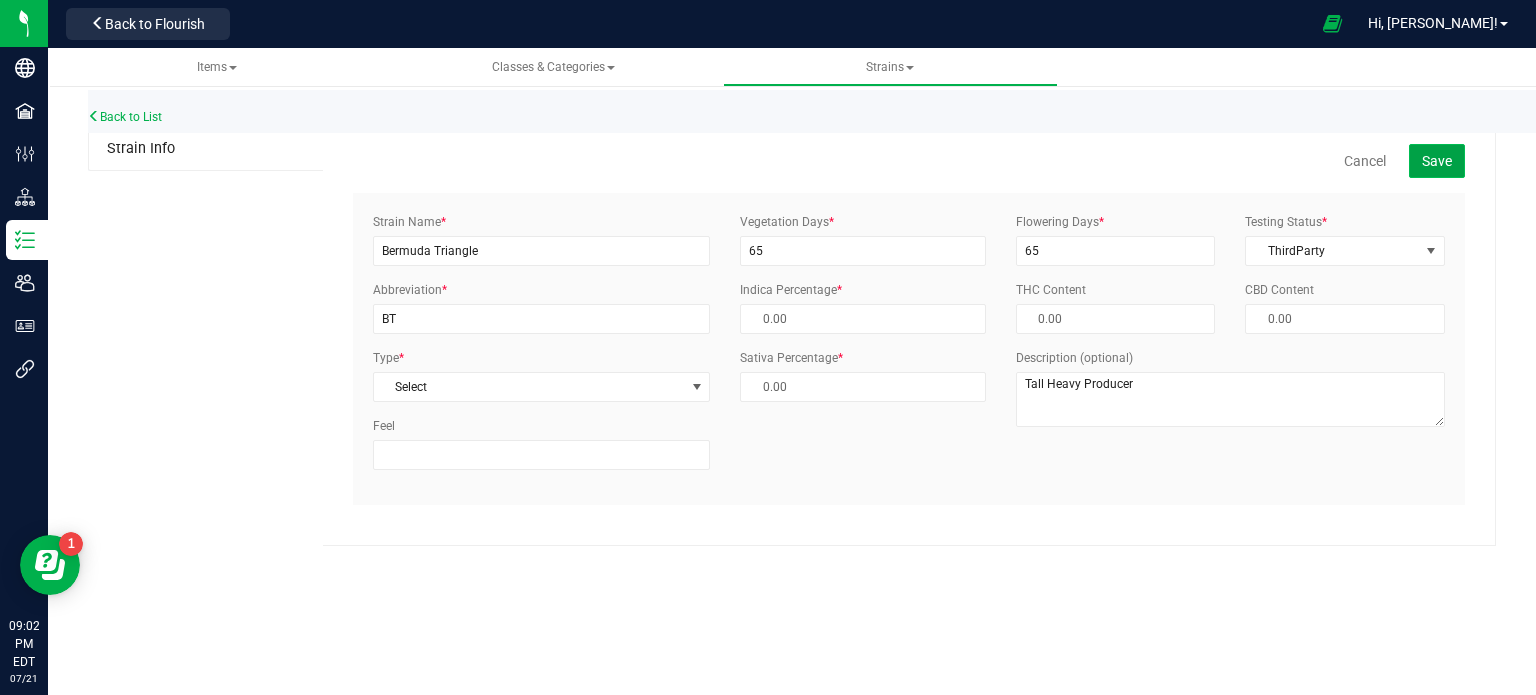 click on "Save" at bounding box center (1437, 161) 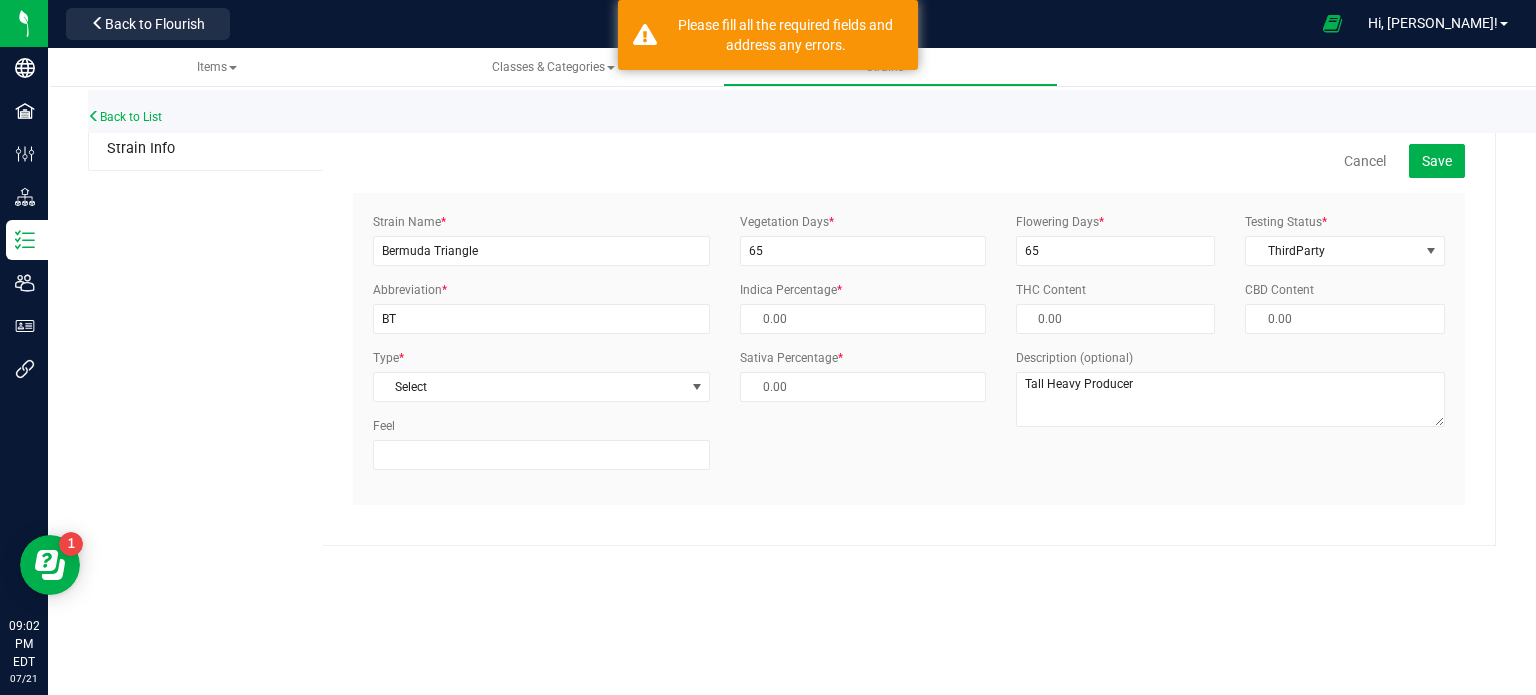 click on "Back to List" at bounding box center [856, 111] 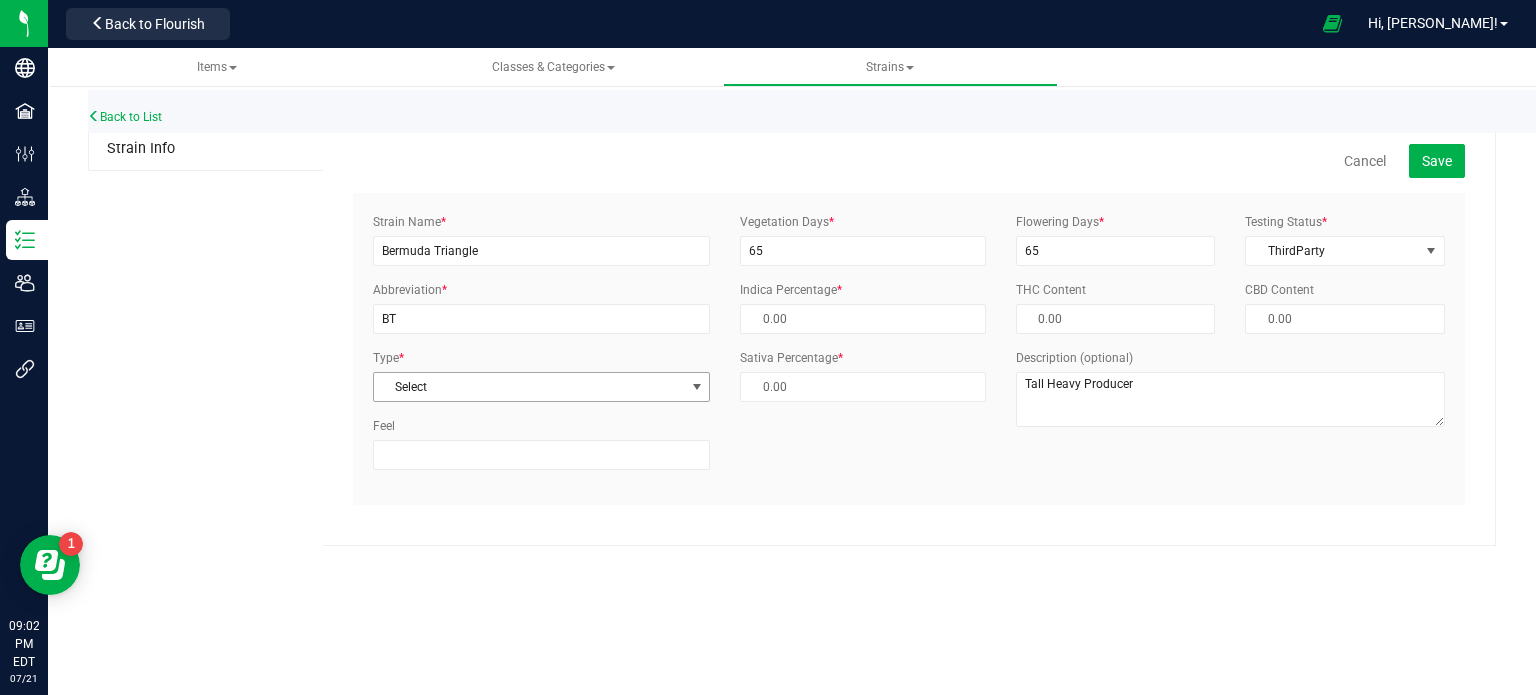 click at bounding box center [697, 387] 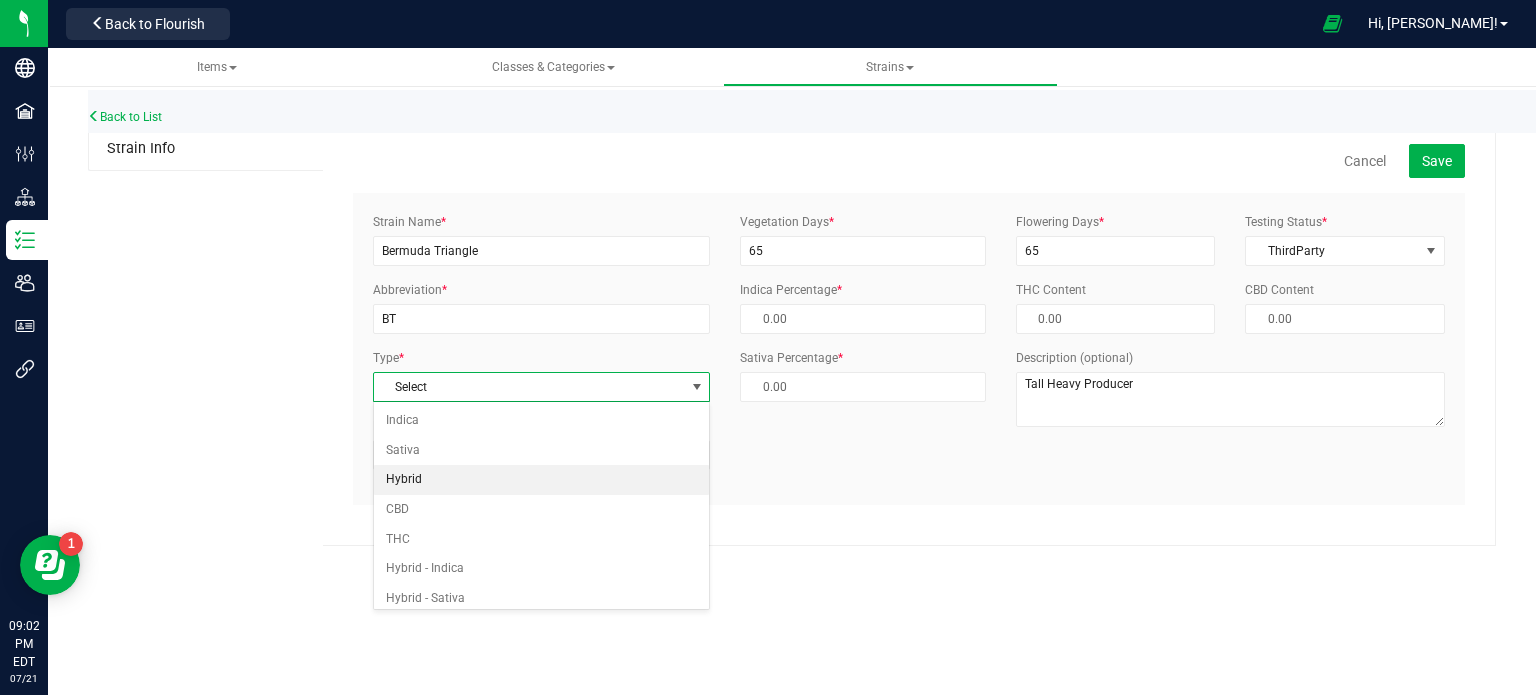 click on "Hybrid" at bounding box center (542, 480) 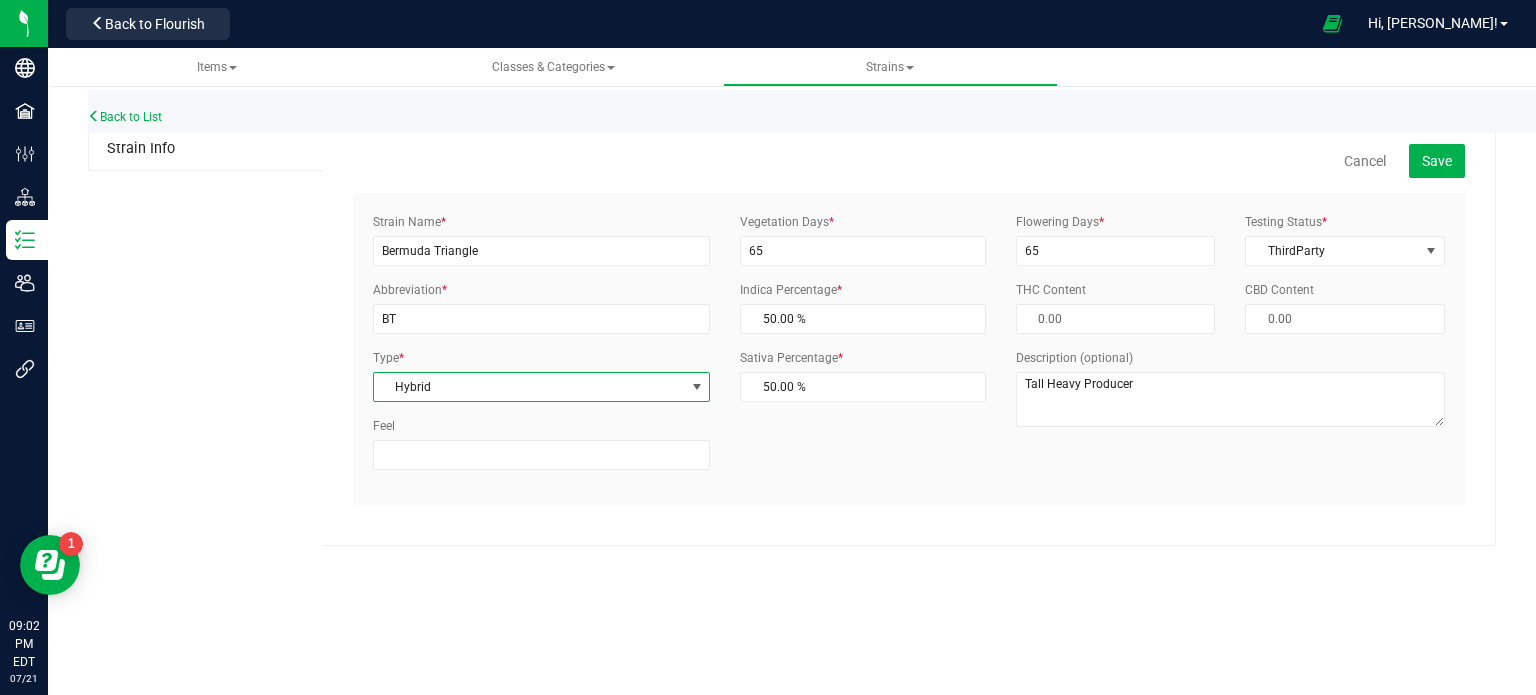 drag, startPoint x: 836, startPoint y: 521, endPoint x: 844, endPoint y: 499, distance: 23.409399 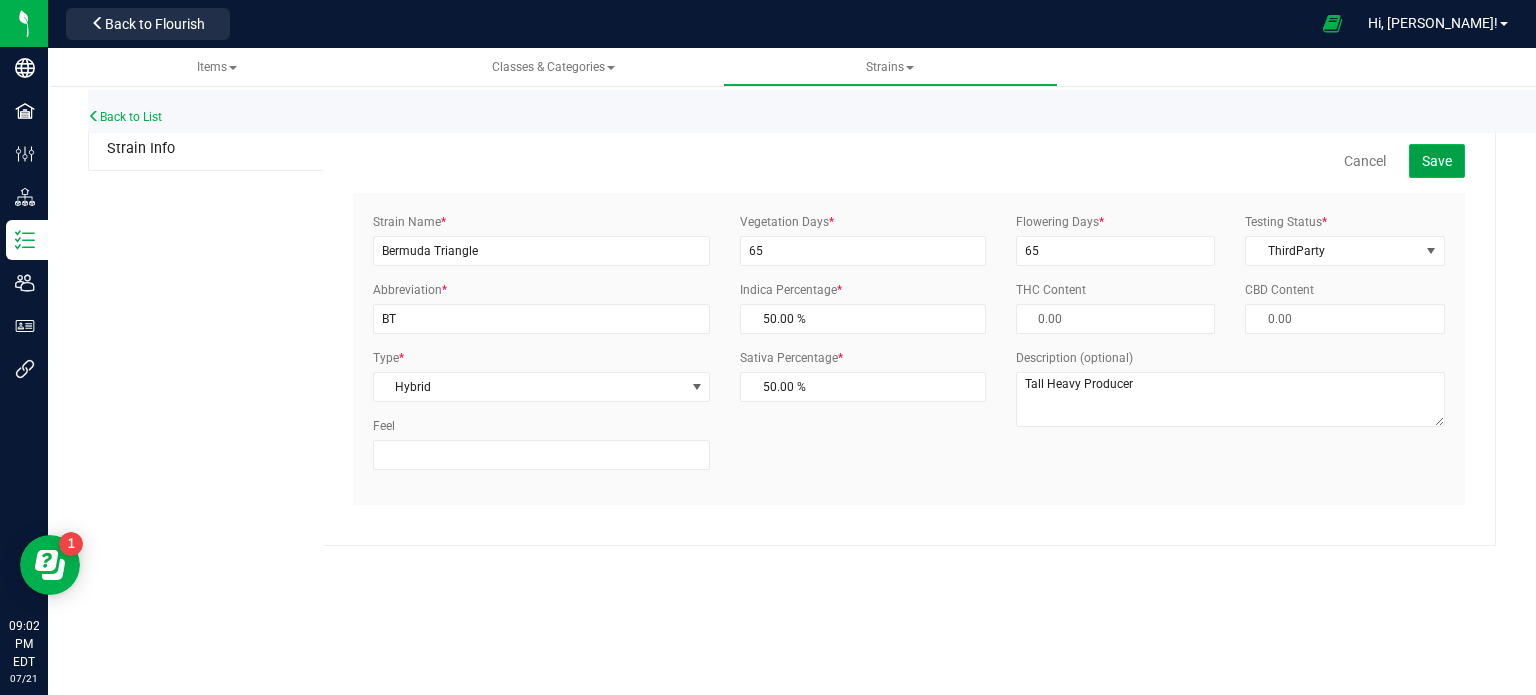 click on "Save" at bounding box center [1437, 161] 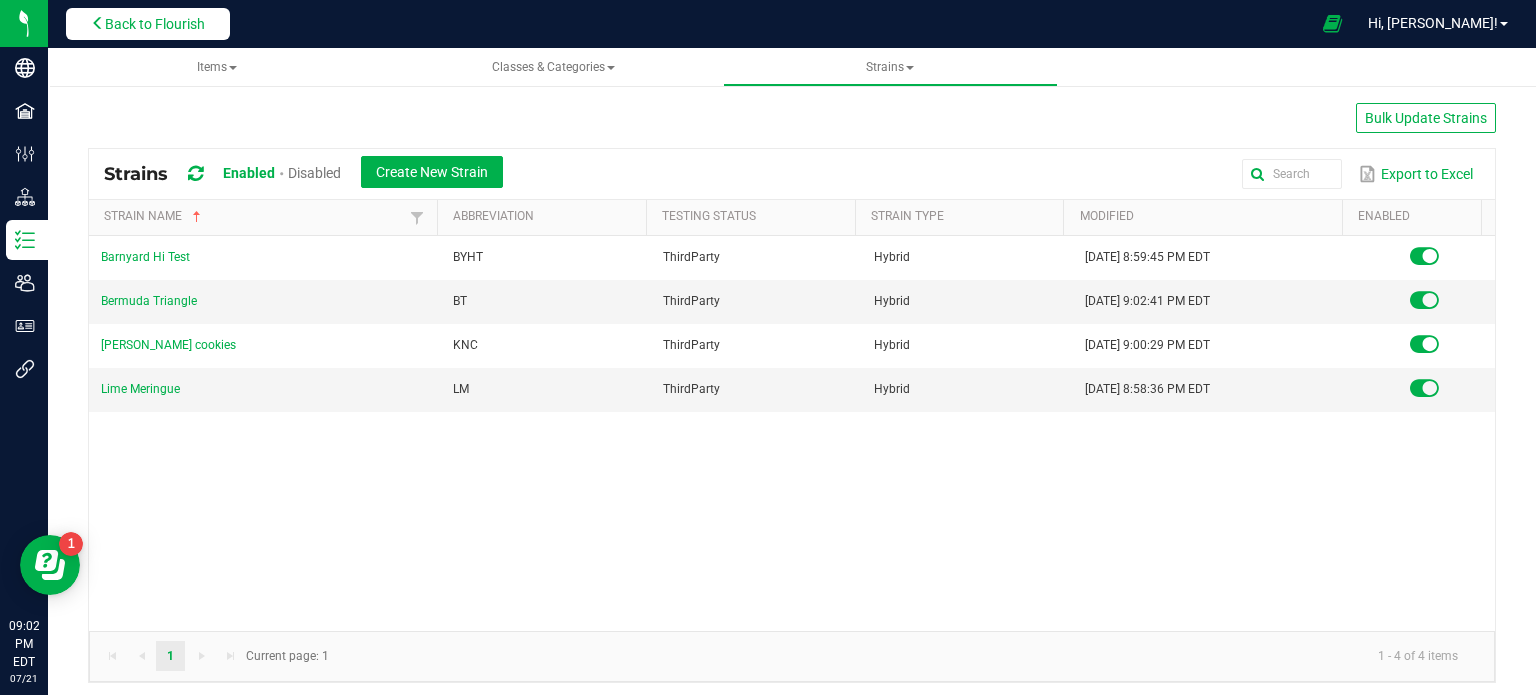 click on "Back to Flourish" at bounding box center (148, 24) 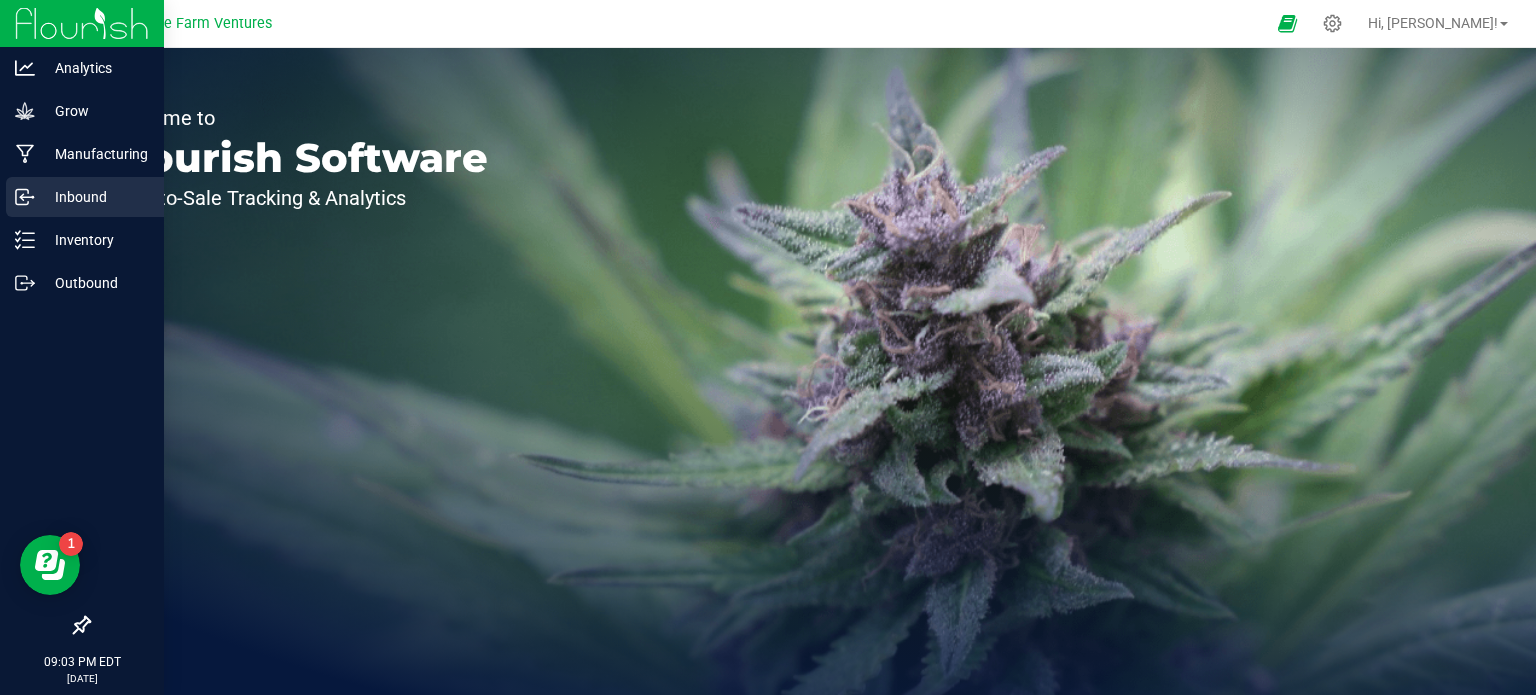 click on "Inbound" at bounding box center (95, 197) 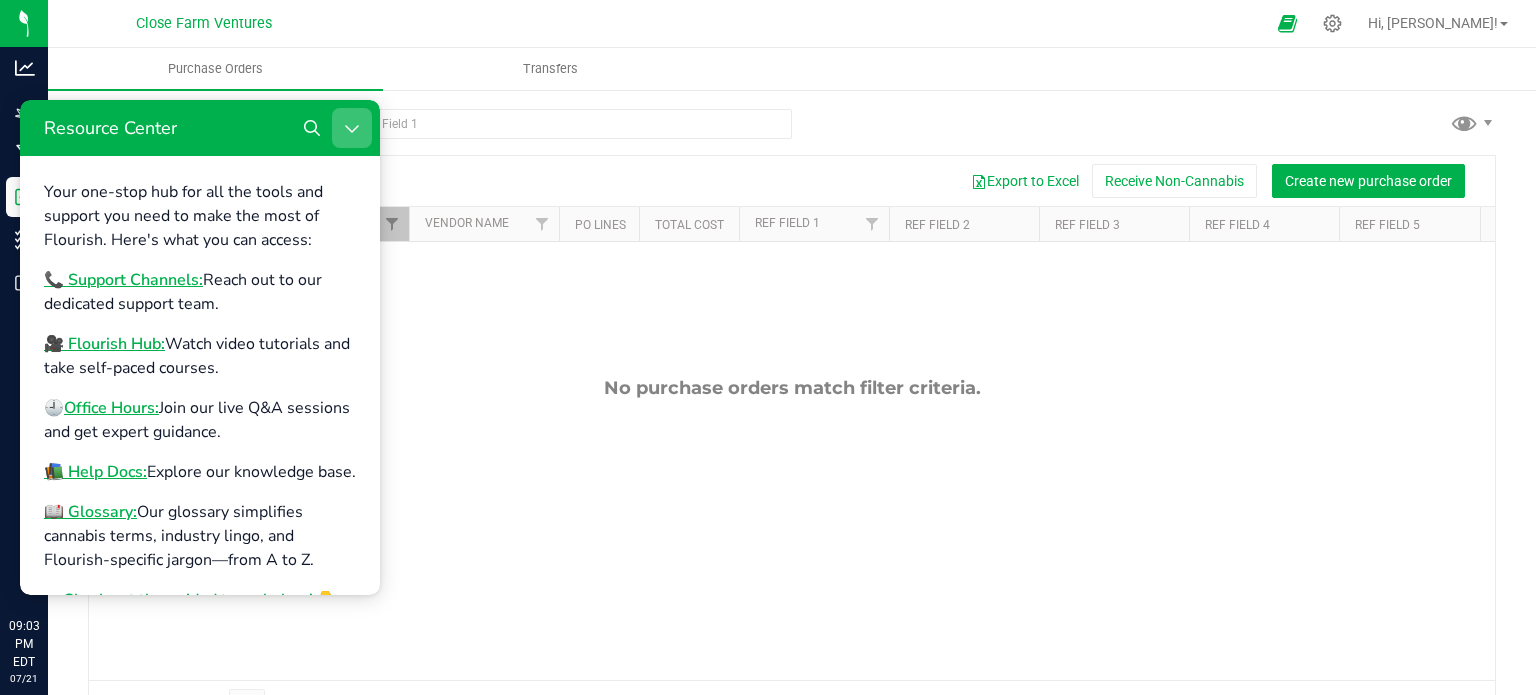 click 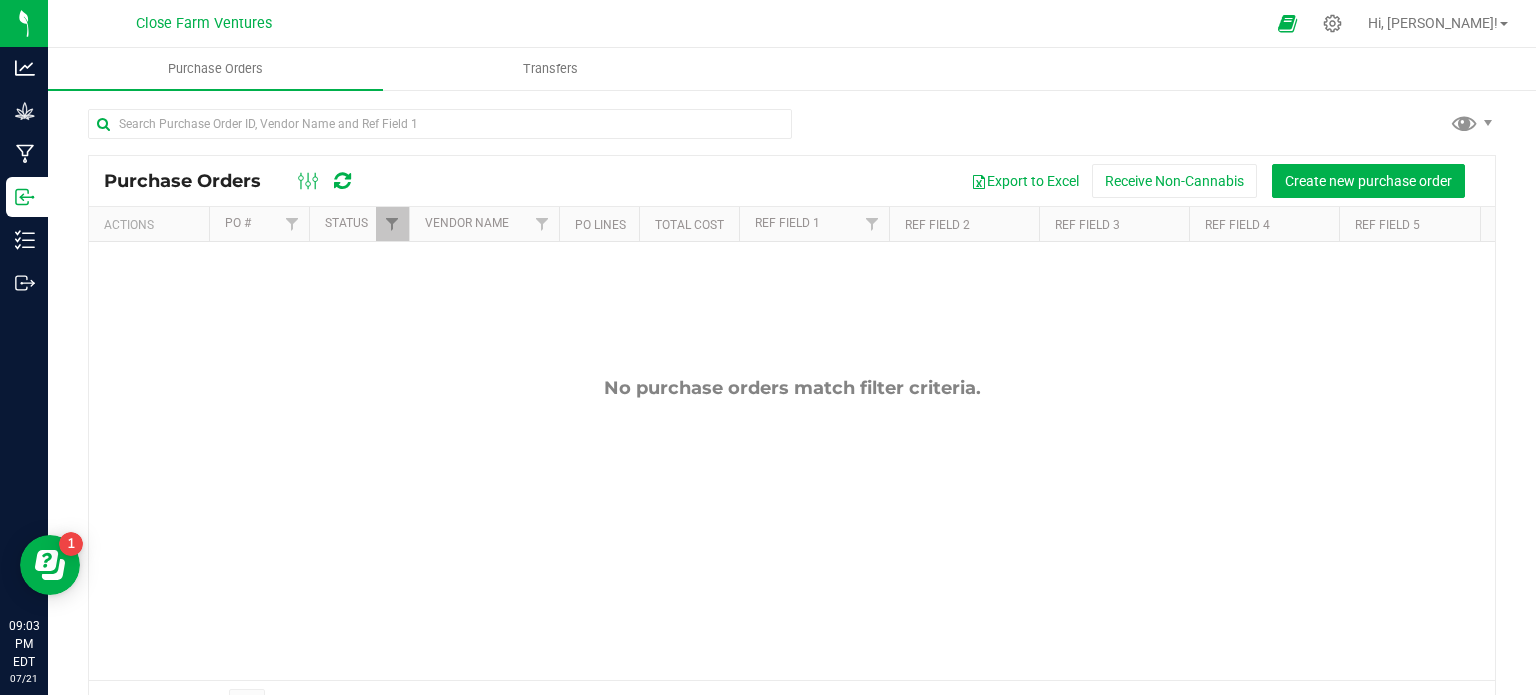 scroll, scrollTop: 0, scrollLeft: 0, axis: both 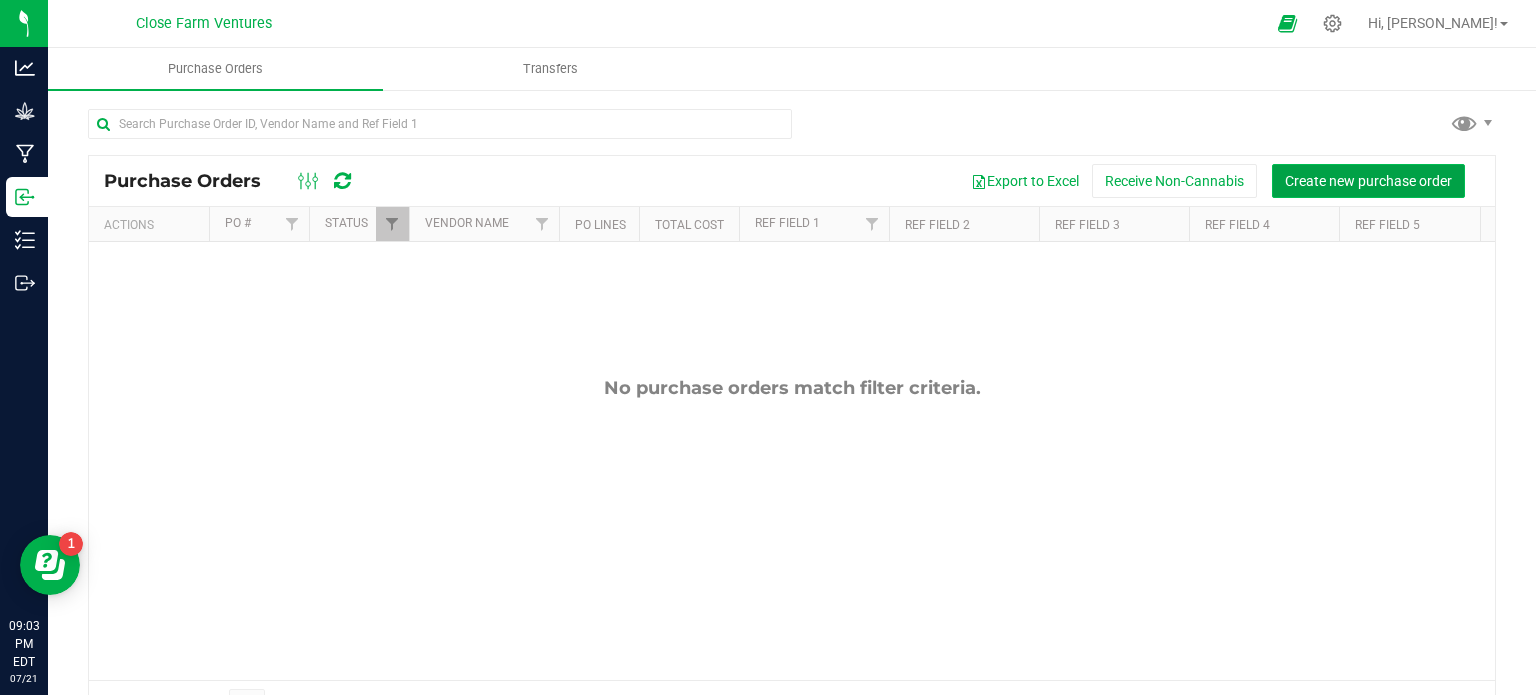 click on "Create new purchase order" at bounding box center [1368, 181] 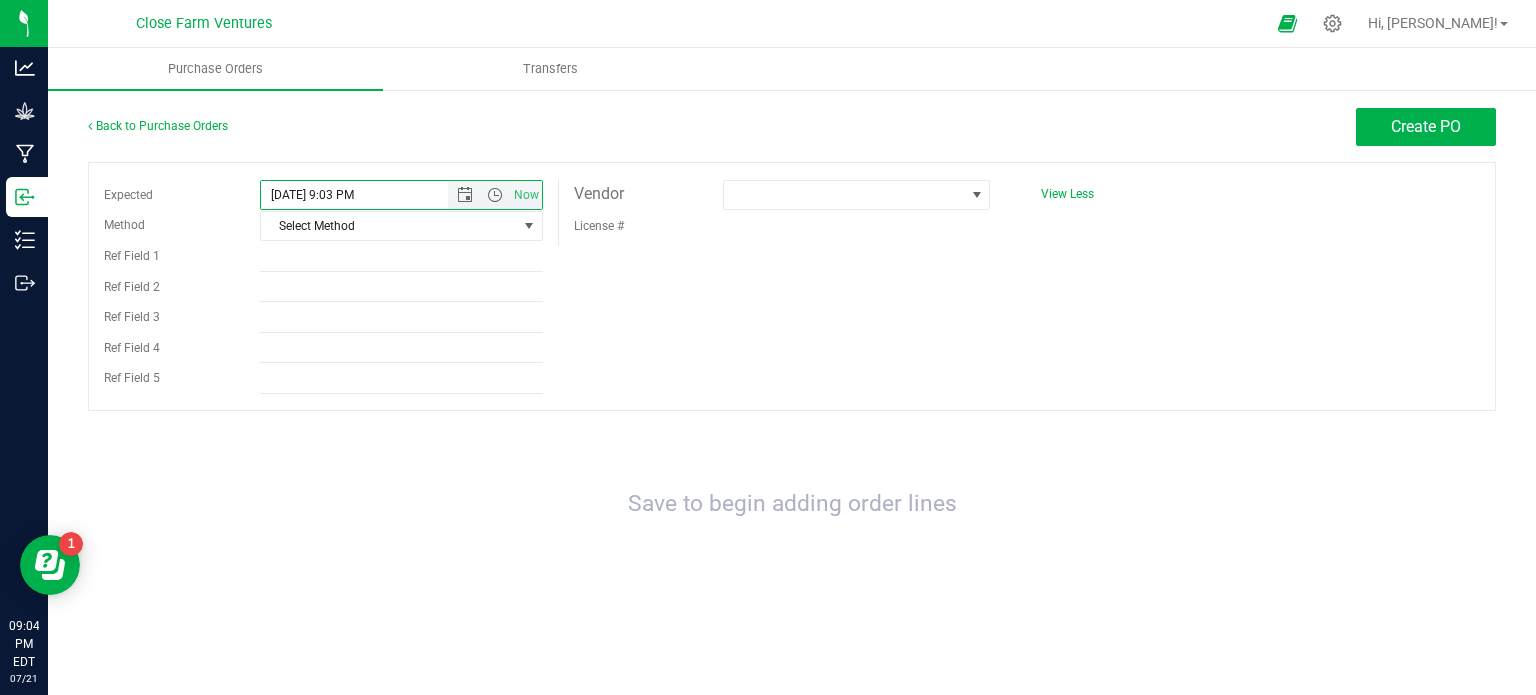 click on "[DATE] 9:03 PM" at bounding box center [371, 195] 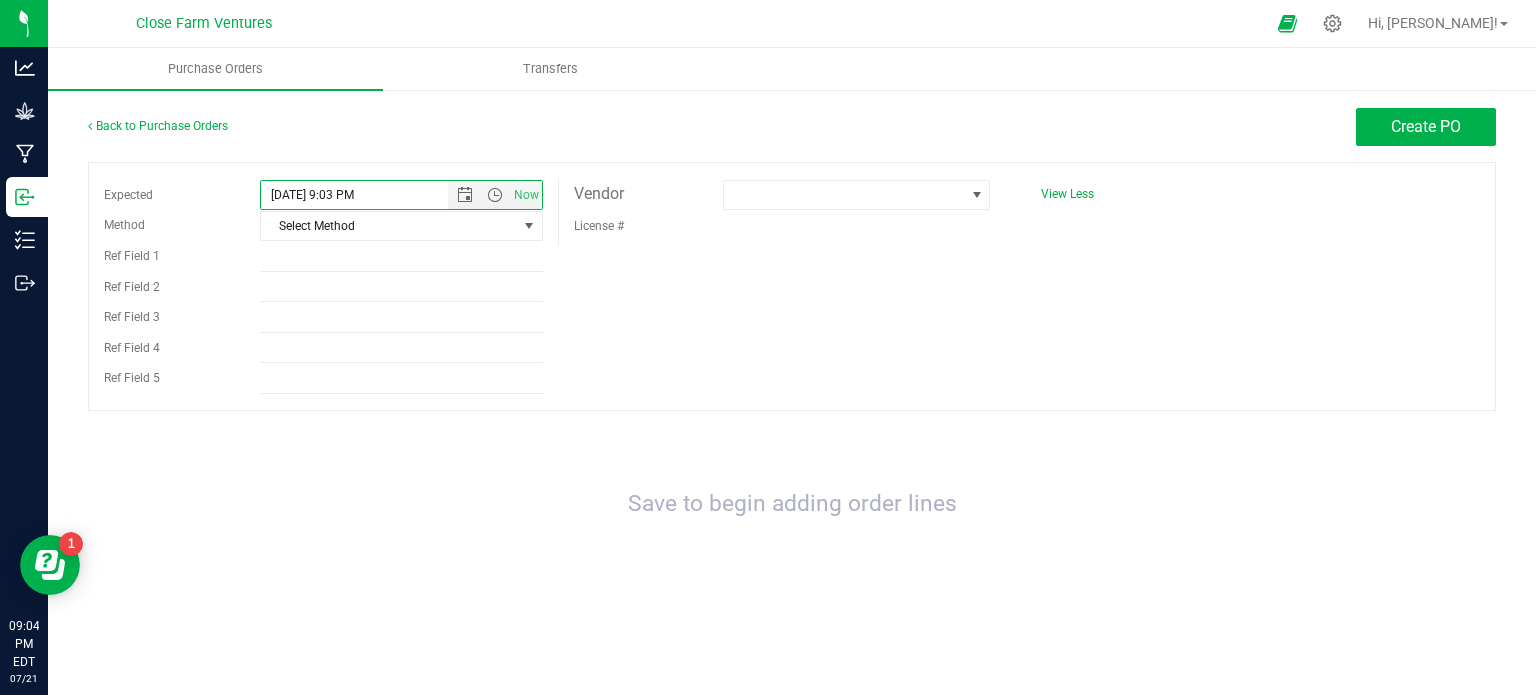 drag, startPoint x: 400, startPoint y: 194, endPoint x: 228, endPoint y: 185, distance: 172.2353 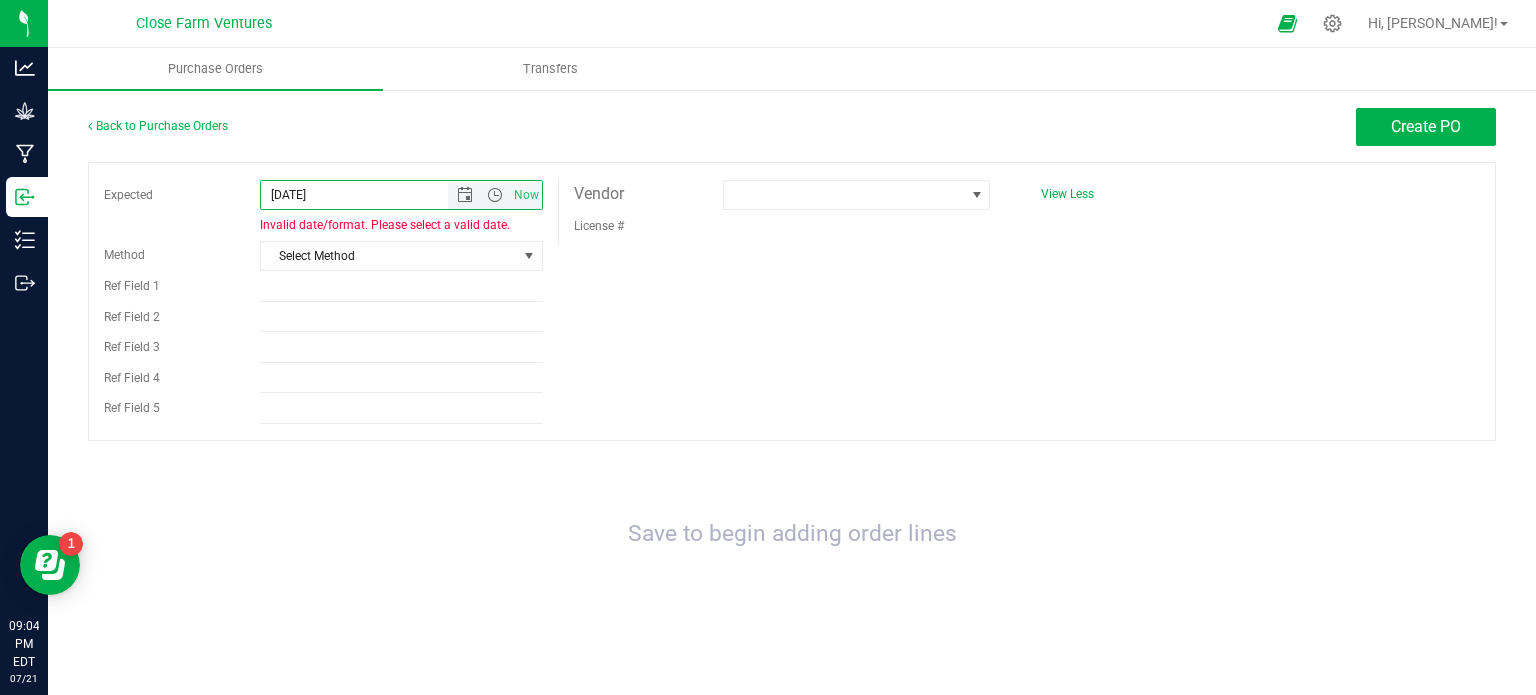 click on "[DATE]" at bounding box center [371, 195] 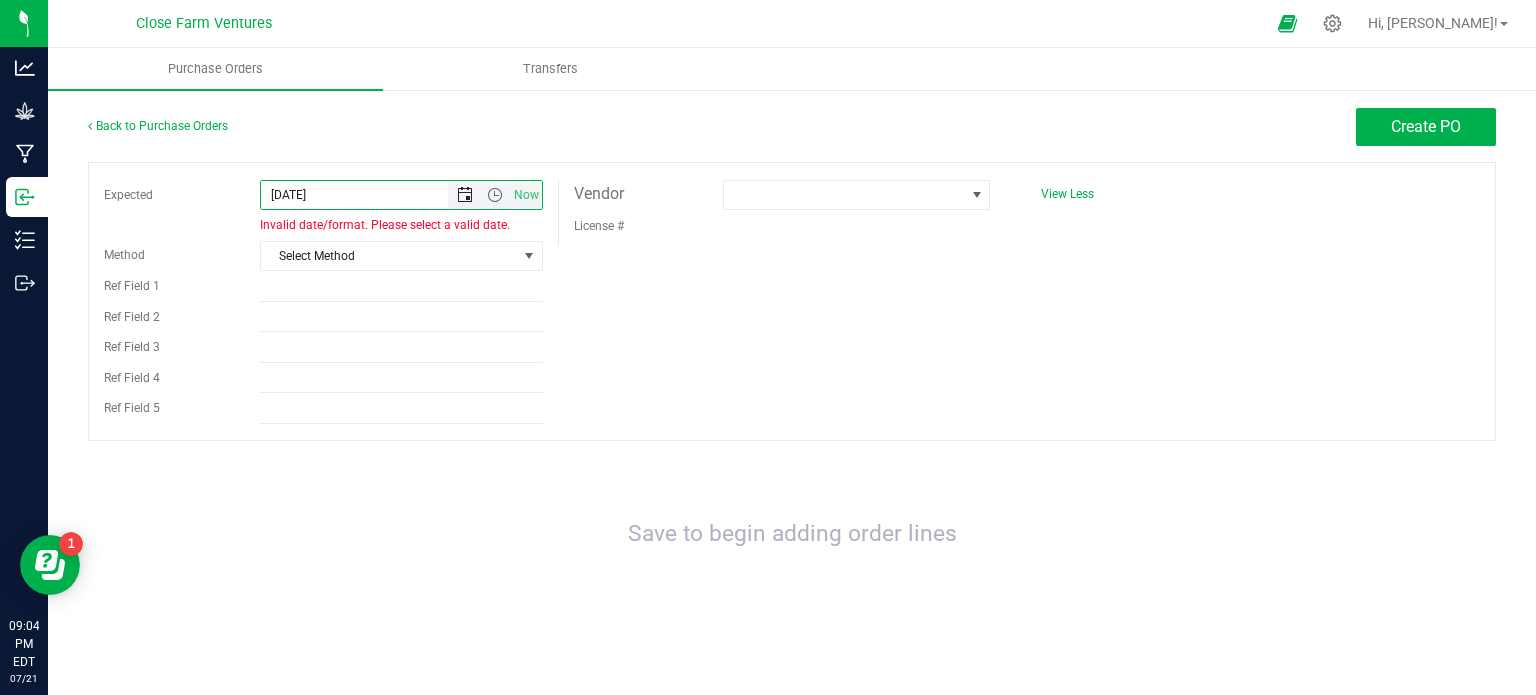click at bounding box center (465, 195) 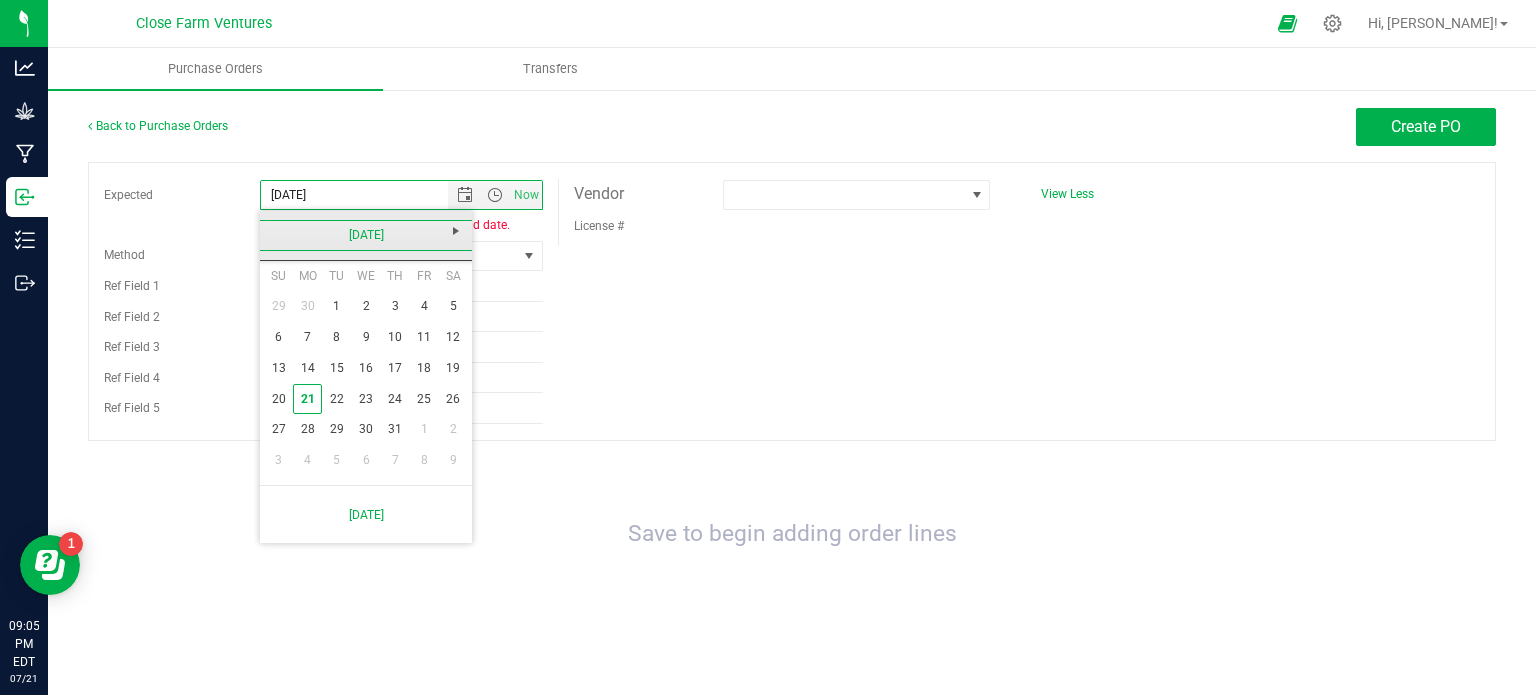 click on "[DATE]" at bounding box center [366, 235] 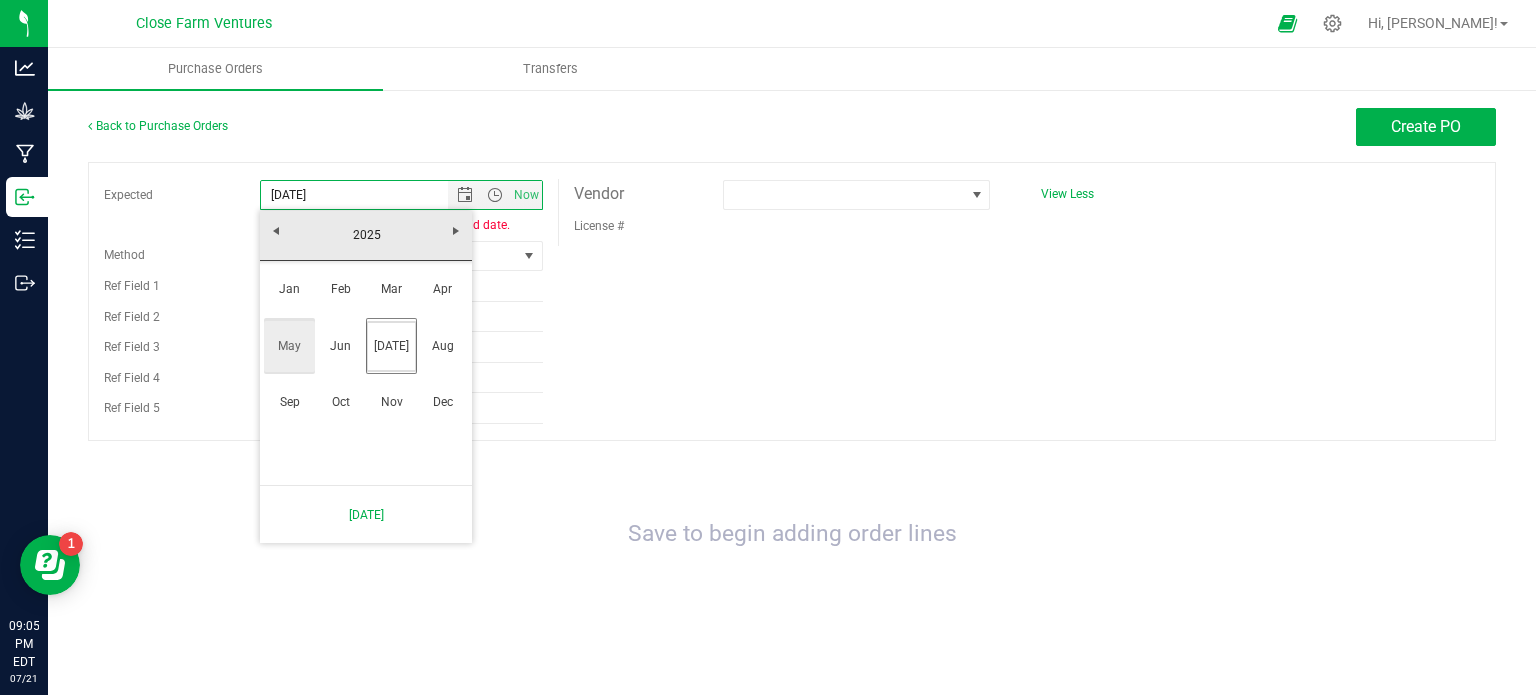 click on "May" at bounding box center [289, 346] 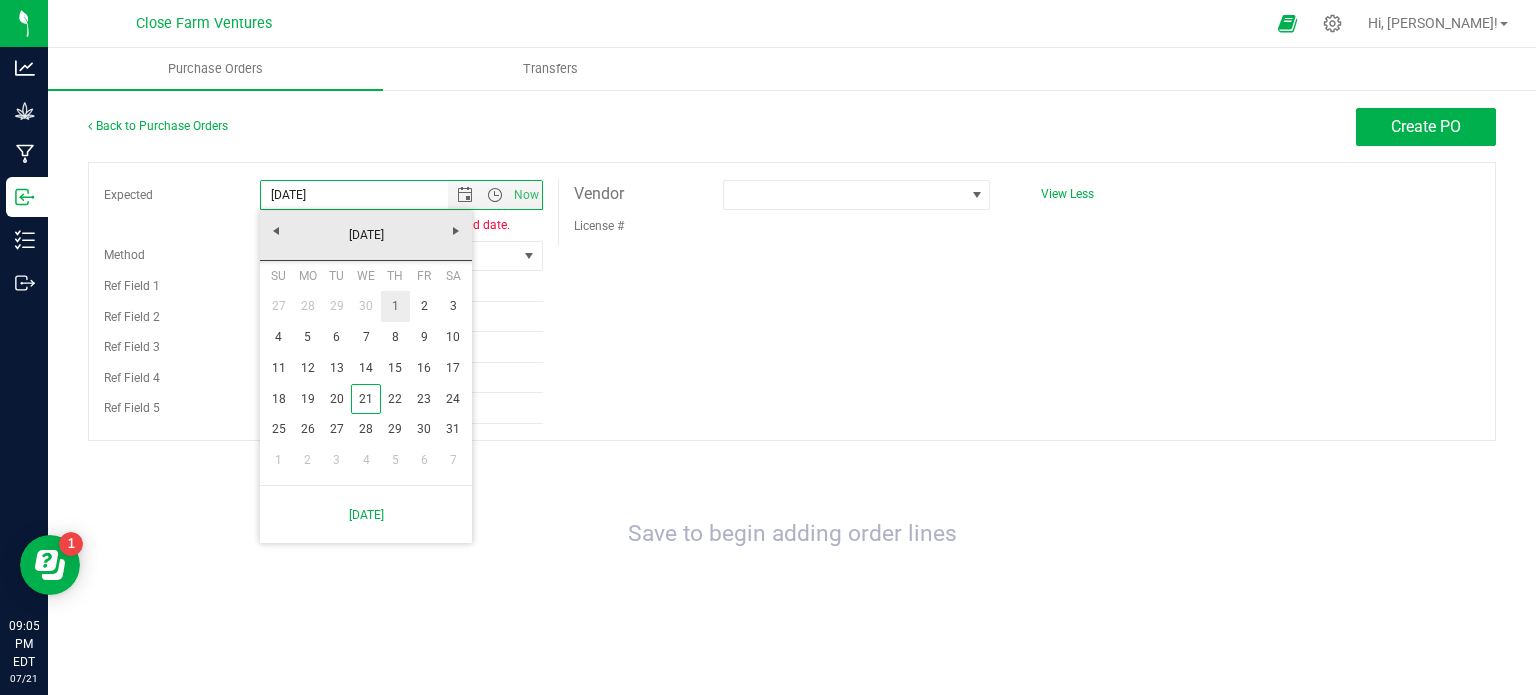 click on "1" at bounding box center (395, 306) 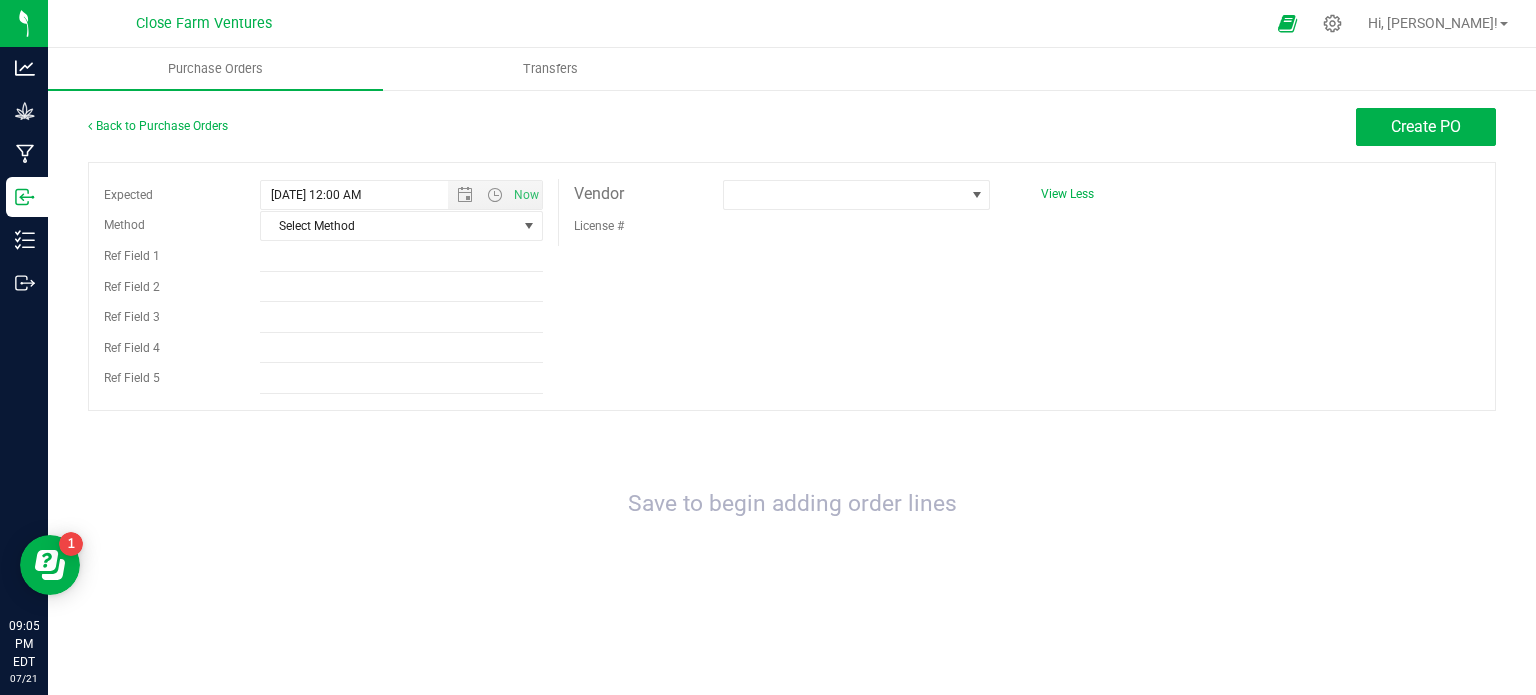 drag, startPoint x: 720, startPoint y: 343, endPoint x: 657, endPoint y: 297, distance: 78.00641 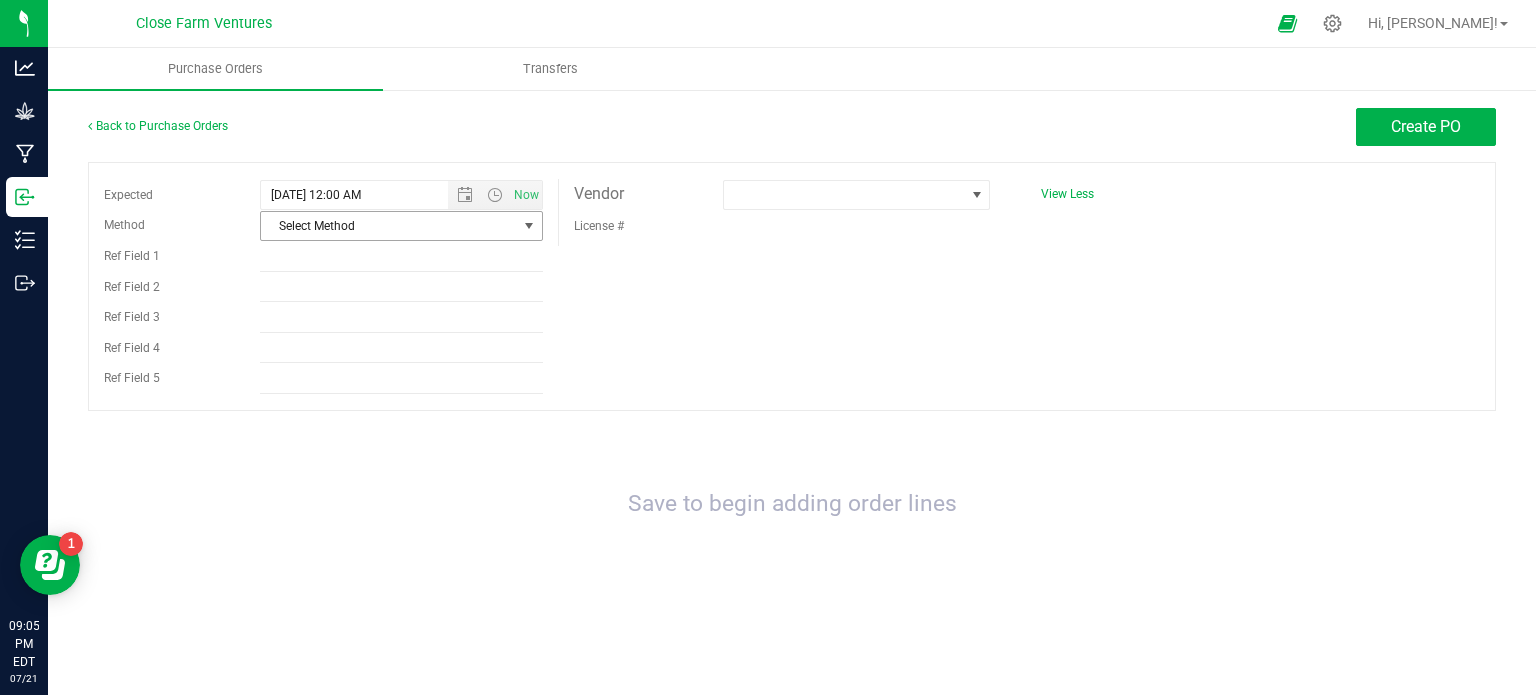 click at bounding box center [529, 226] 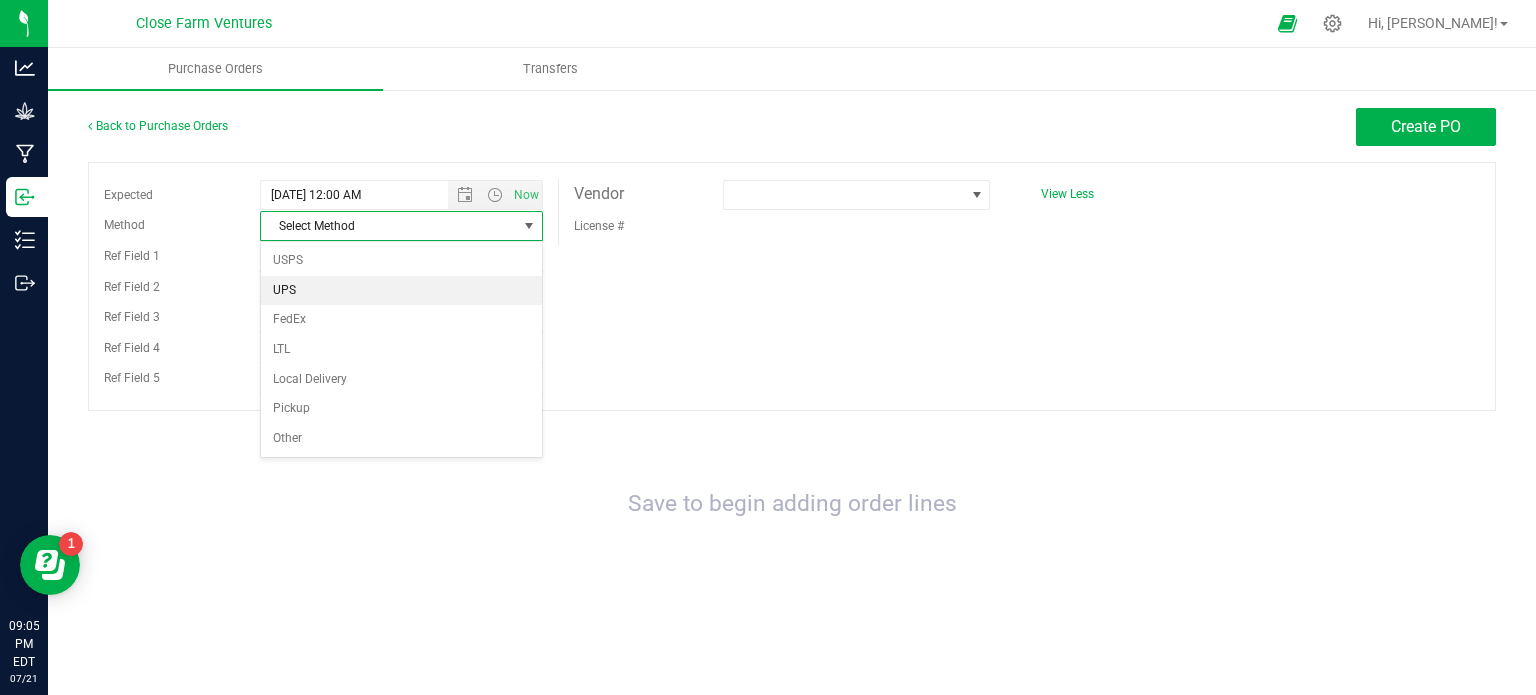 click on "UPS" at bounding box center [401, 291] 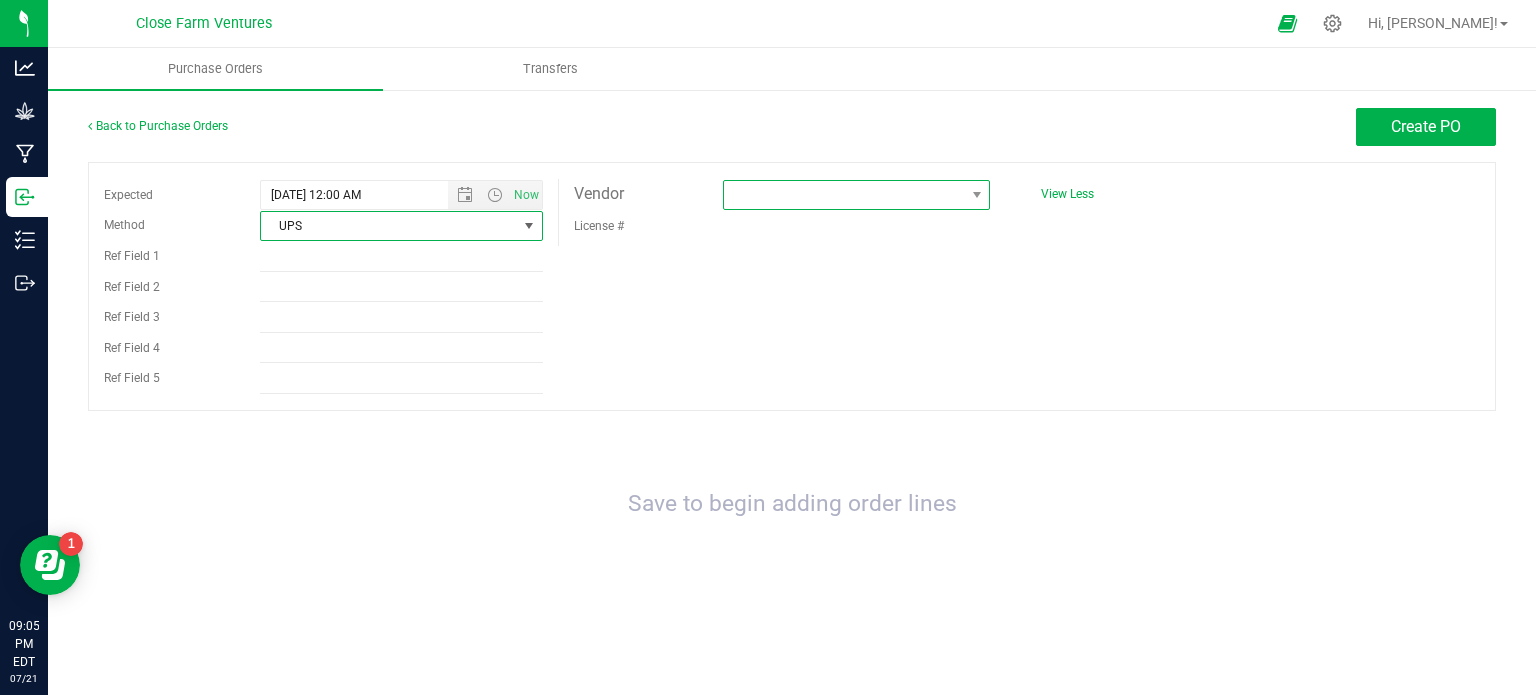 click at bounding box center [844, 195] 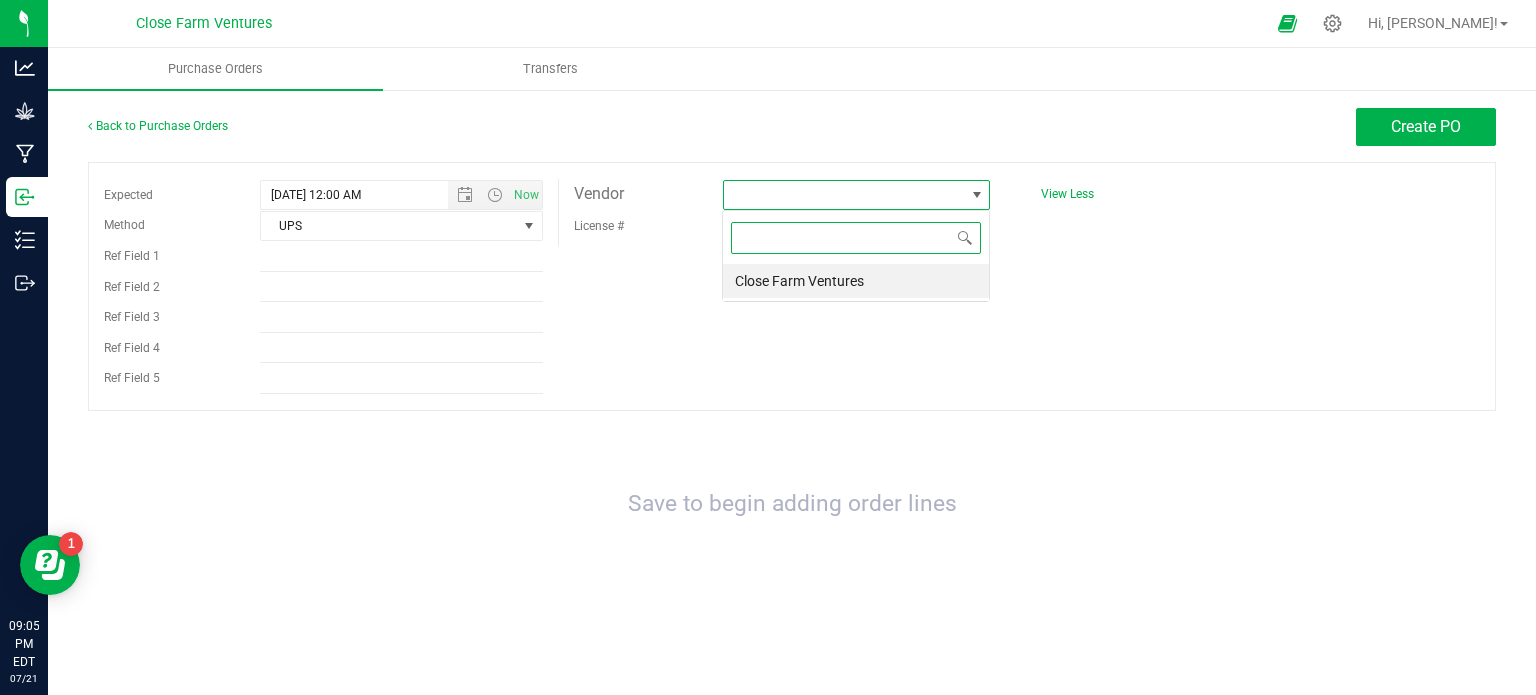 scroll, scrollTop: 99970, scrollLeft: 99732, axis: both 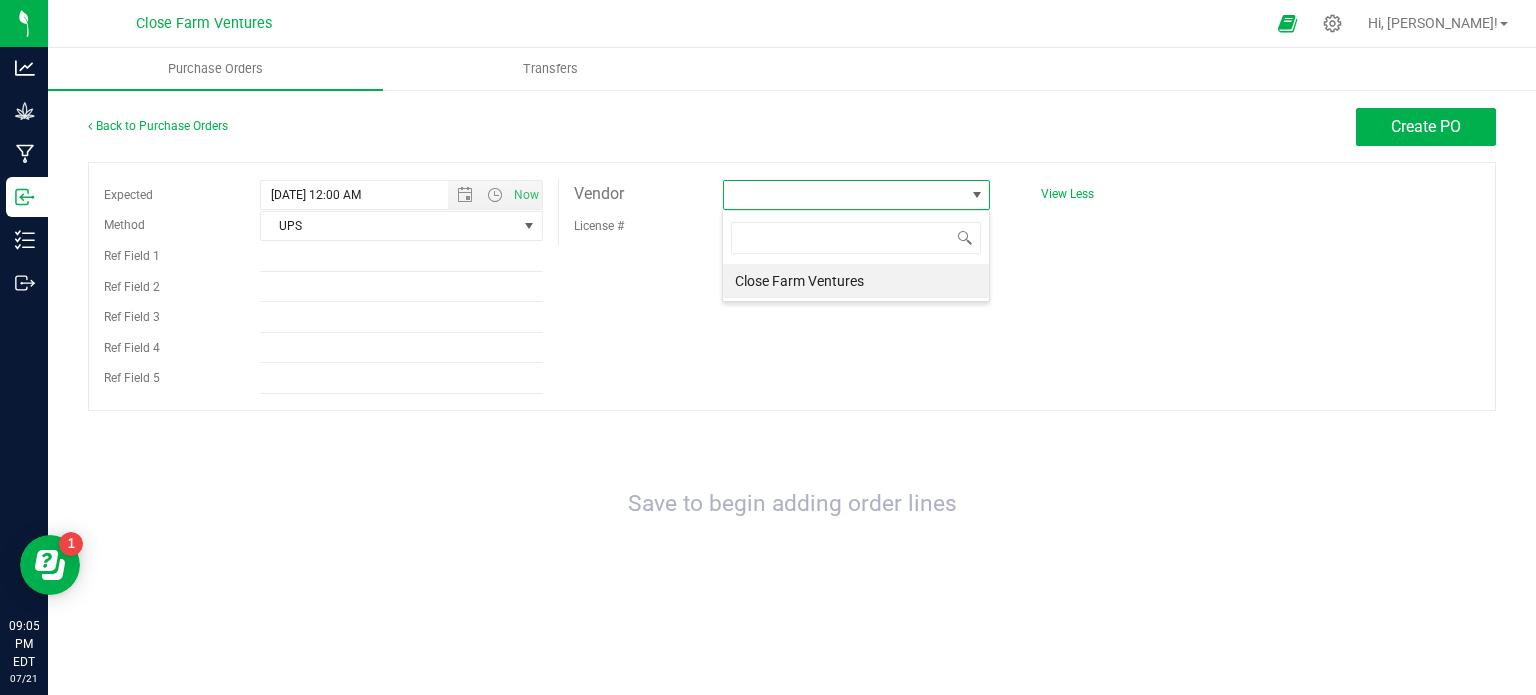 click on "Vendor" at bounding box center [599, 194] 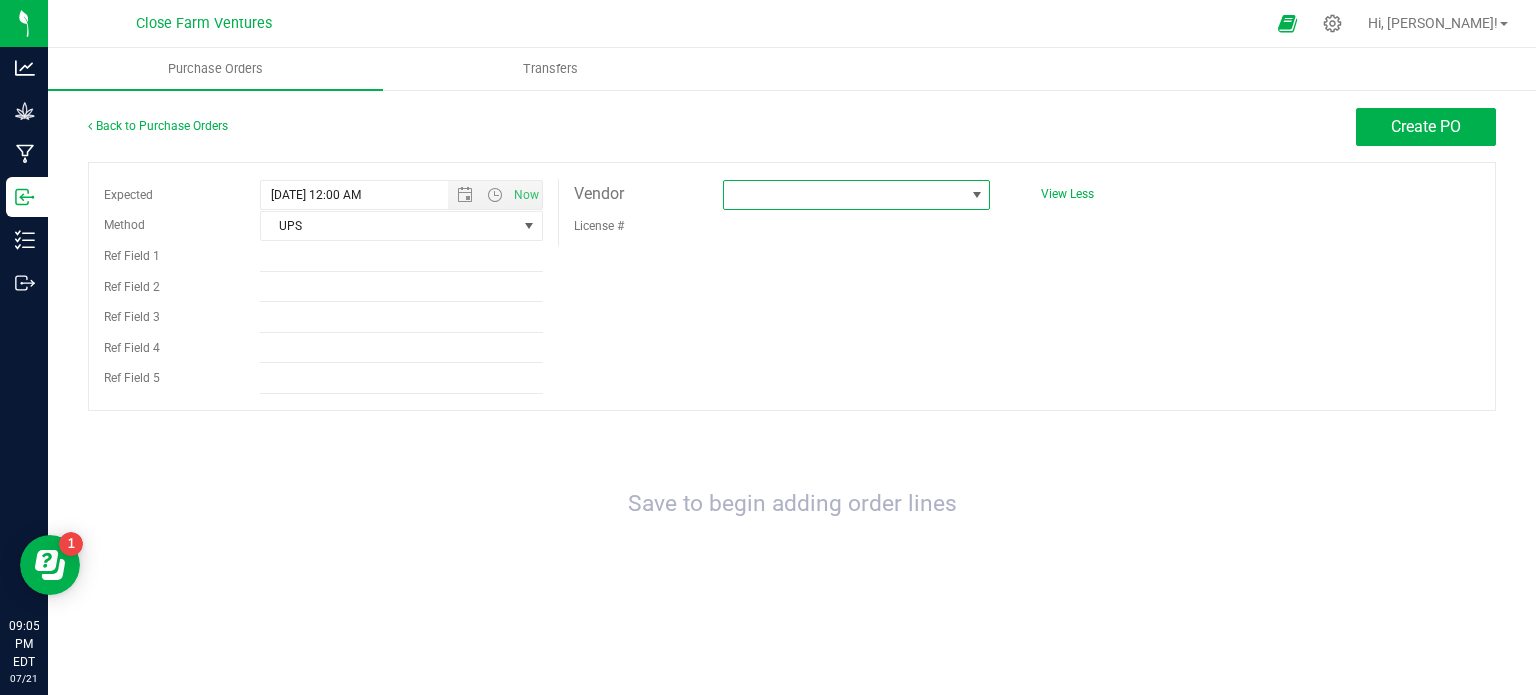 click at bounding box center [977, 195] 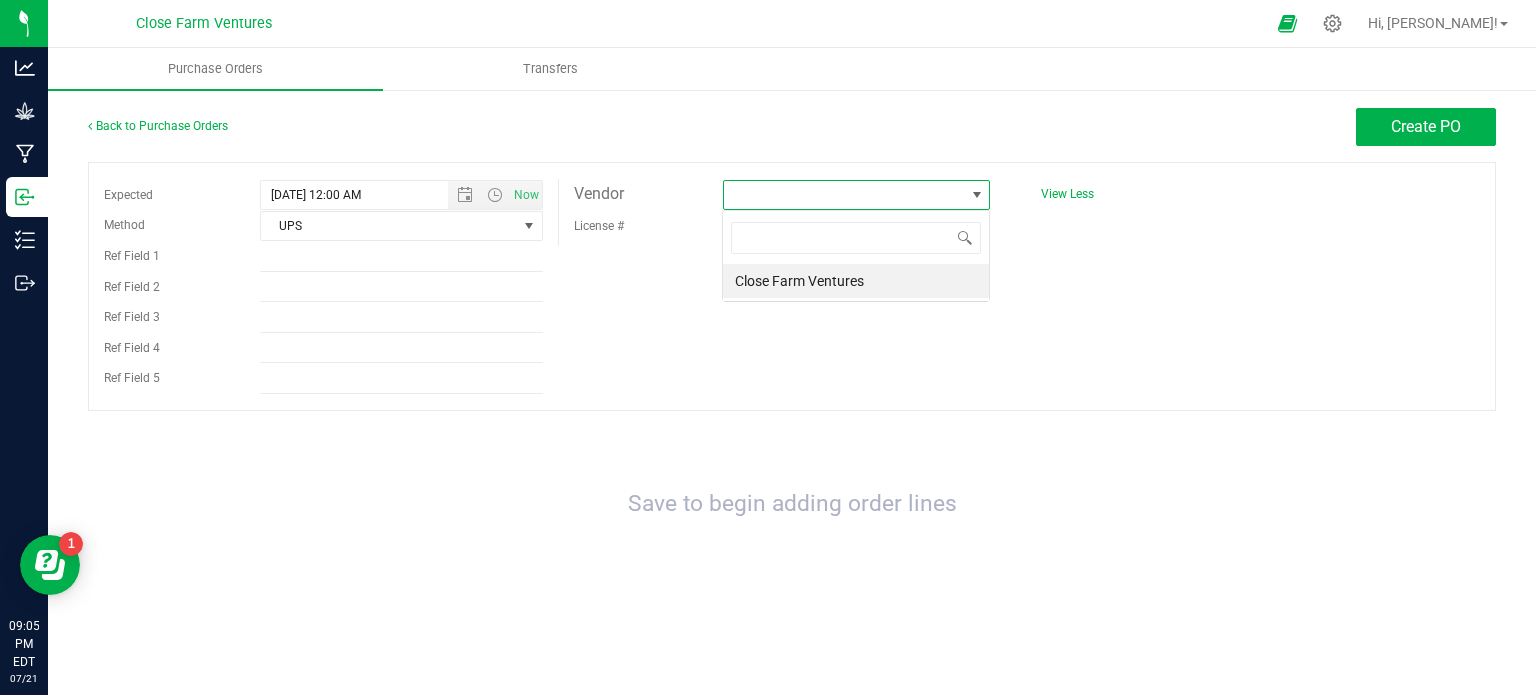 scroll, scrollTop: 99970, scrollLeft: 99732, axis: both 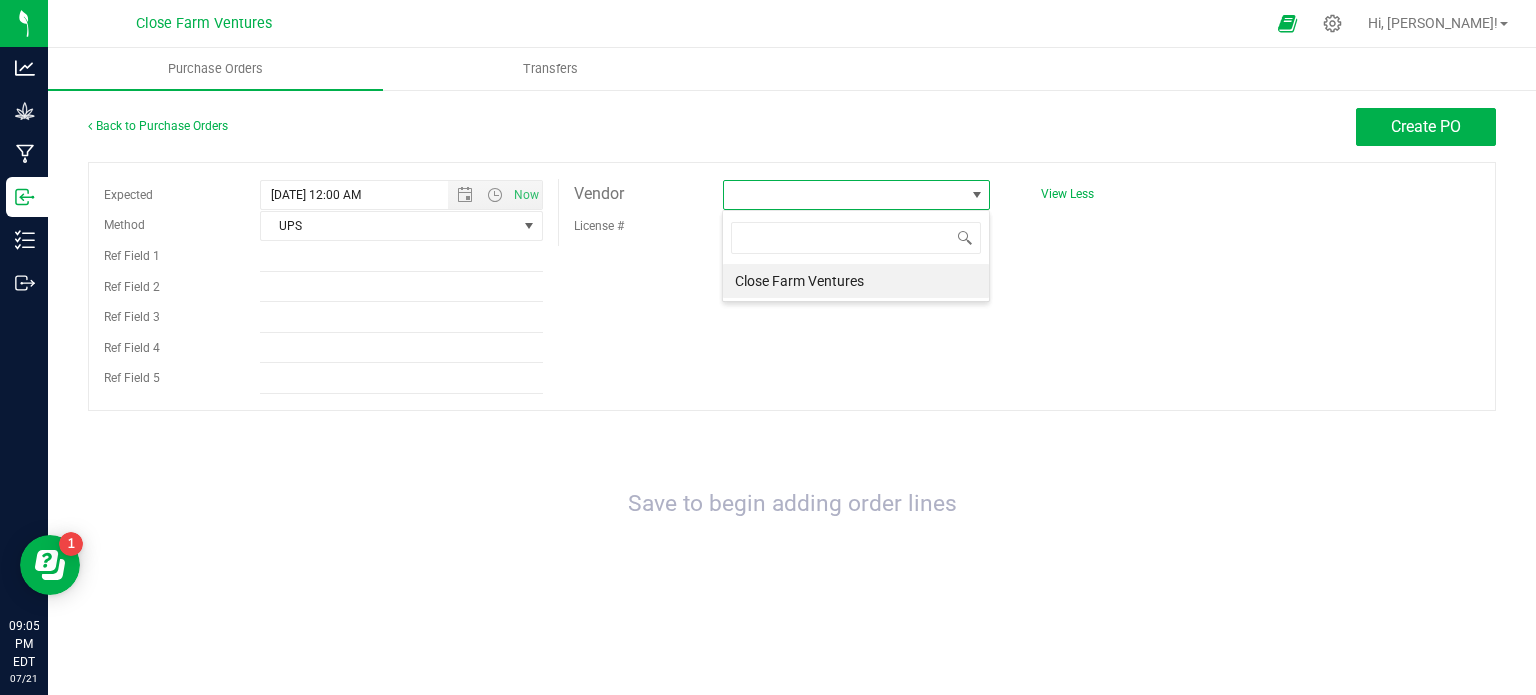drag, startPoint x: 1111, startPoint y: 323, endPoint x: 1091, endPoint y: 313, distance: 22.36068 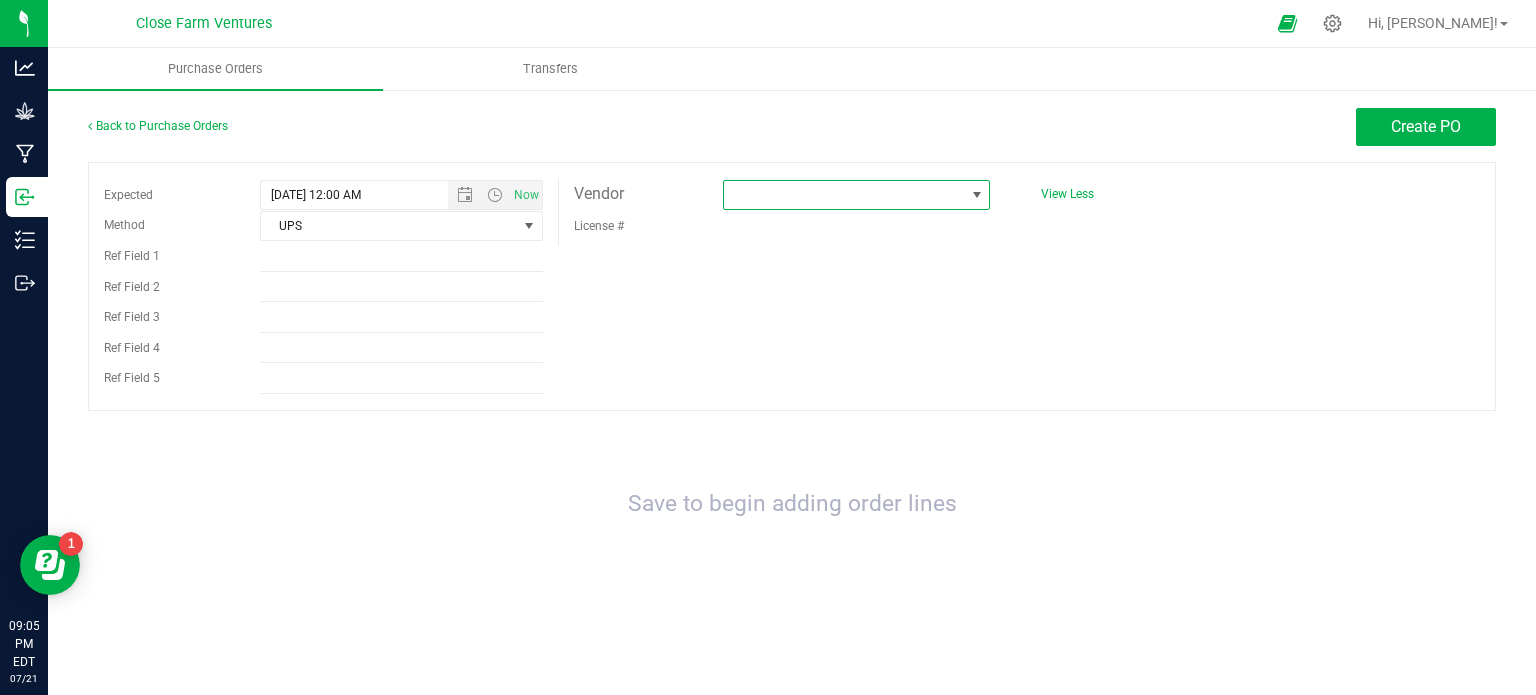 click at bounding box center [977, 195] 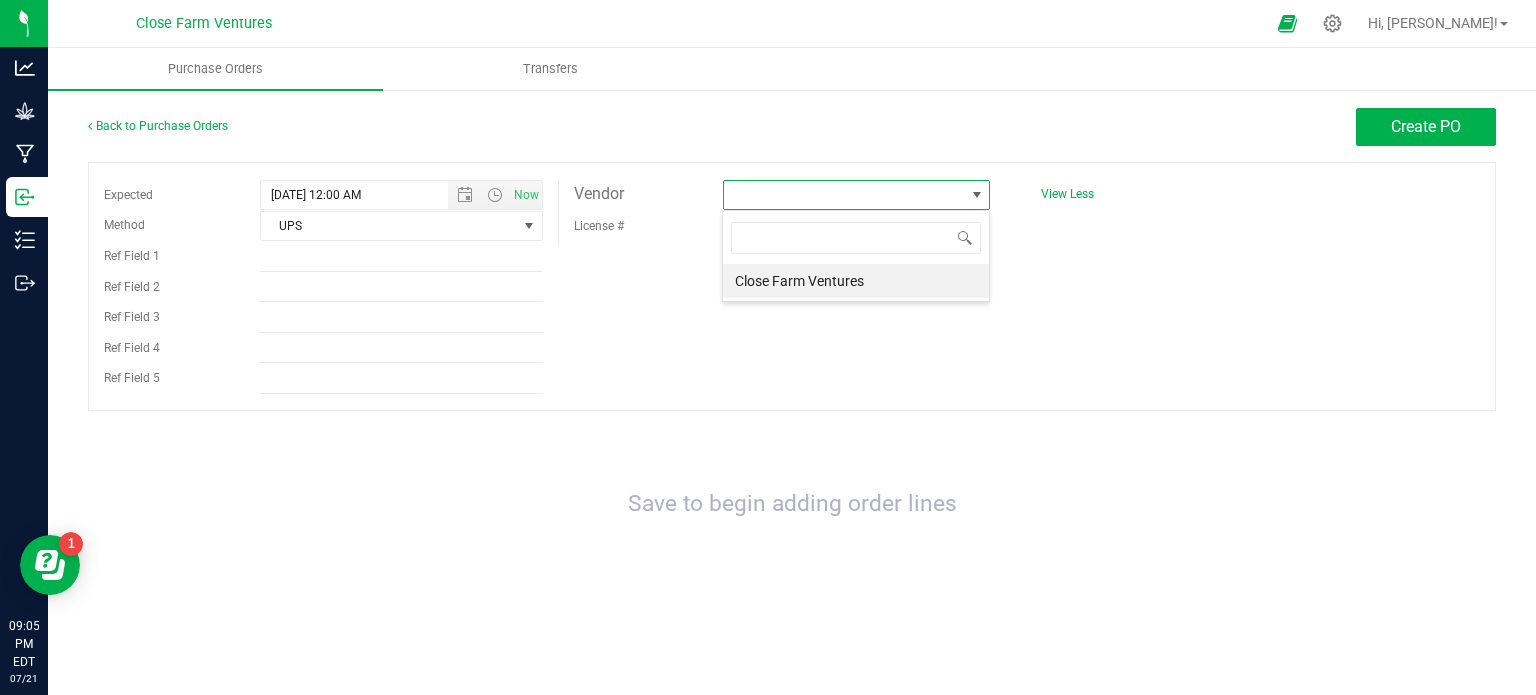 scroll, scrollTop: 99970, scrollLeft: 99732, axis: both 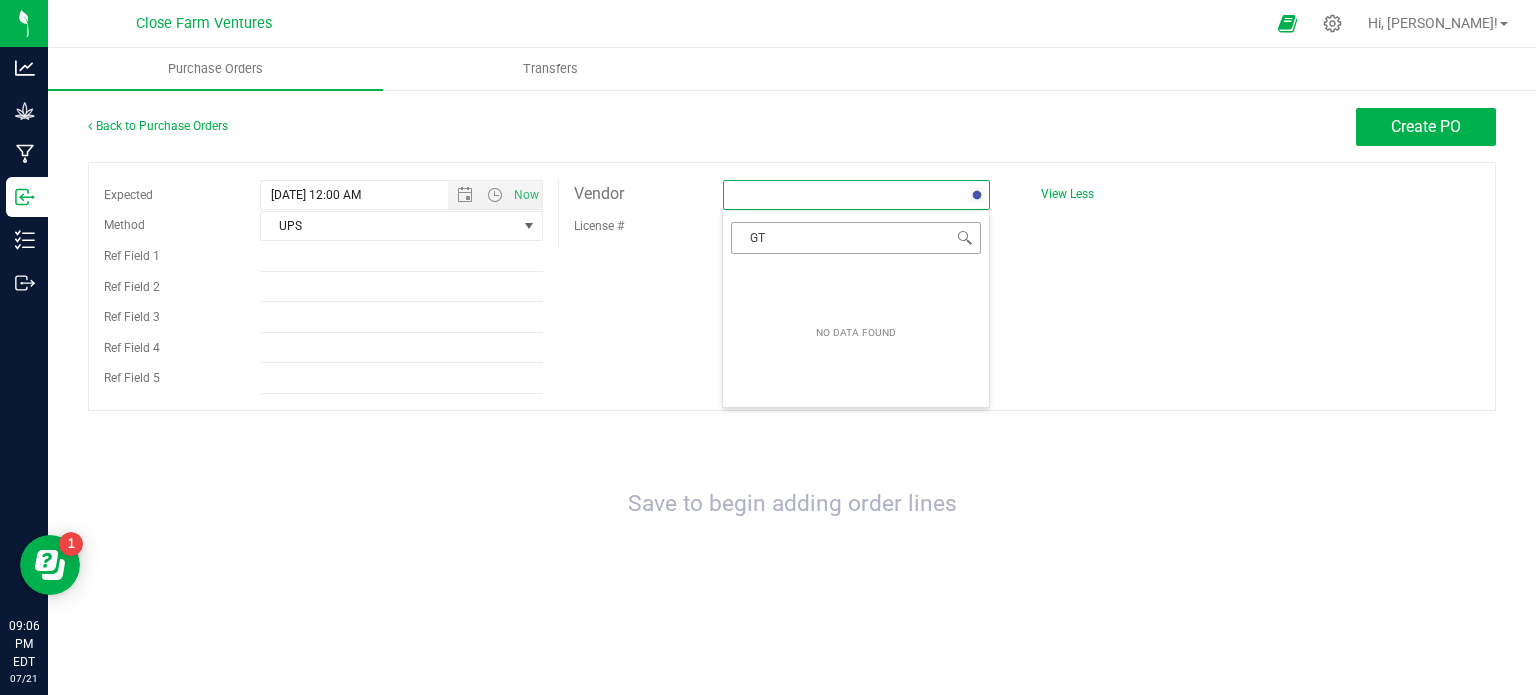 type on "GTR" 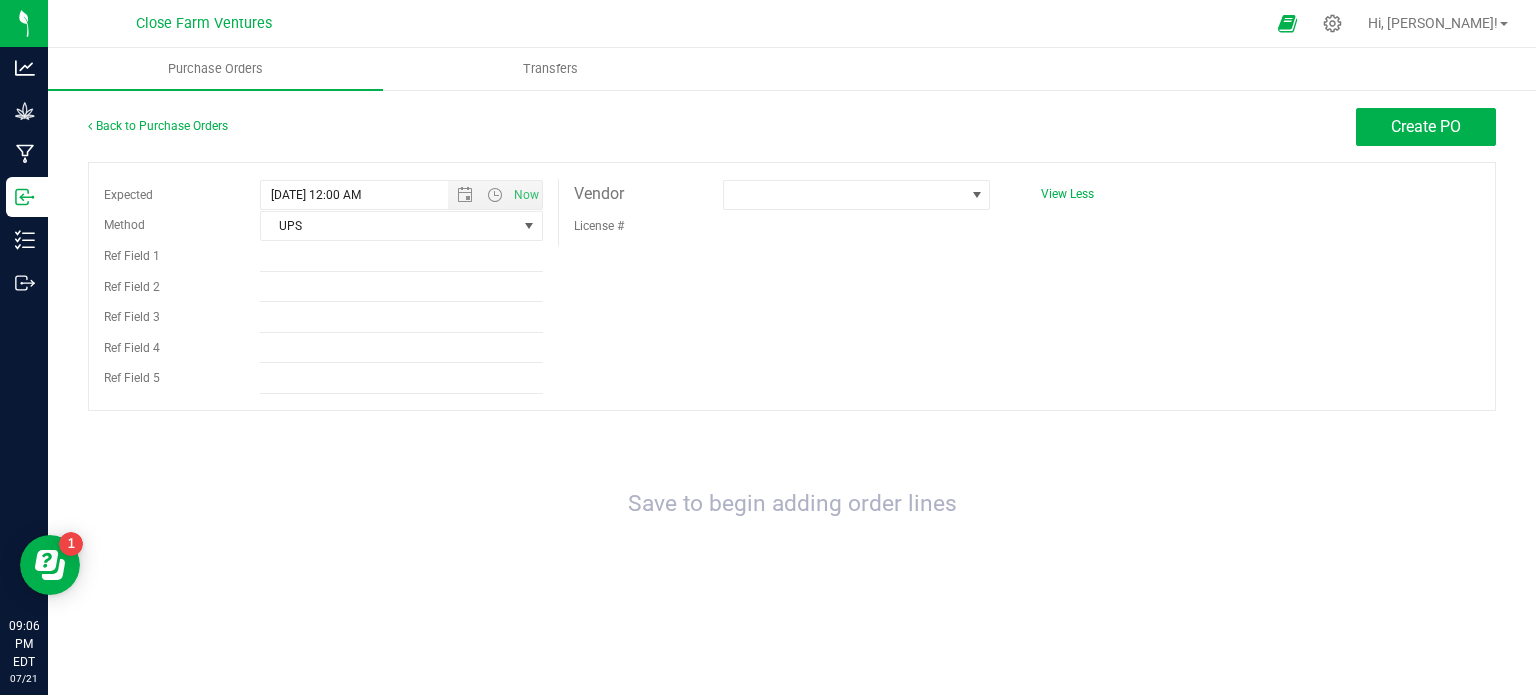 drag, startPoint x: 749, startPoint y: 295, endPoint x: 629, endPoint y: 274, distance: 121.82365 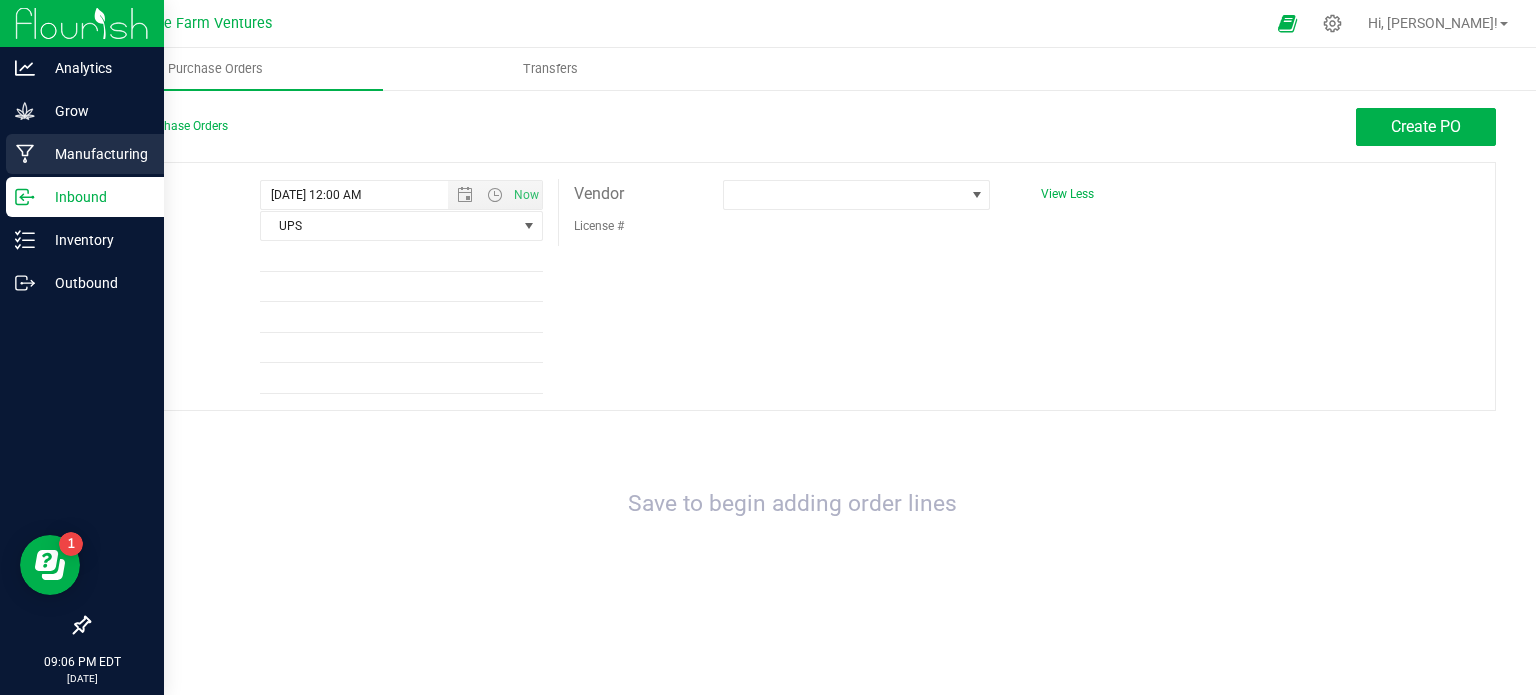 click on "Manufacturing" at bounding box center (95, 154) 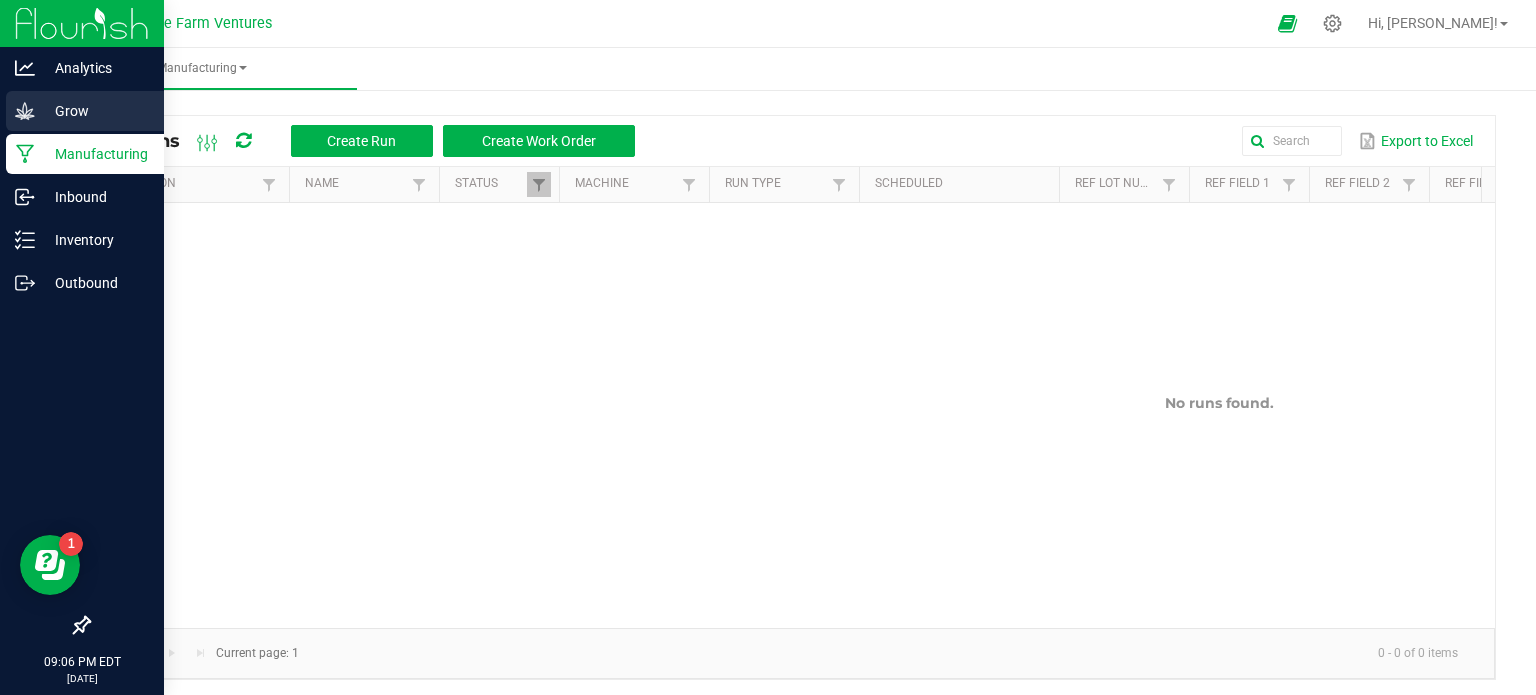 click on "Grow" at bounding box center (95, 111) 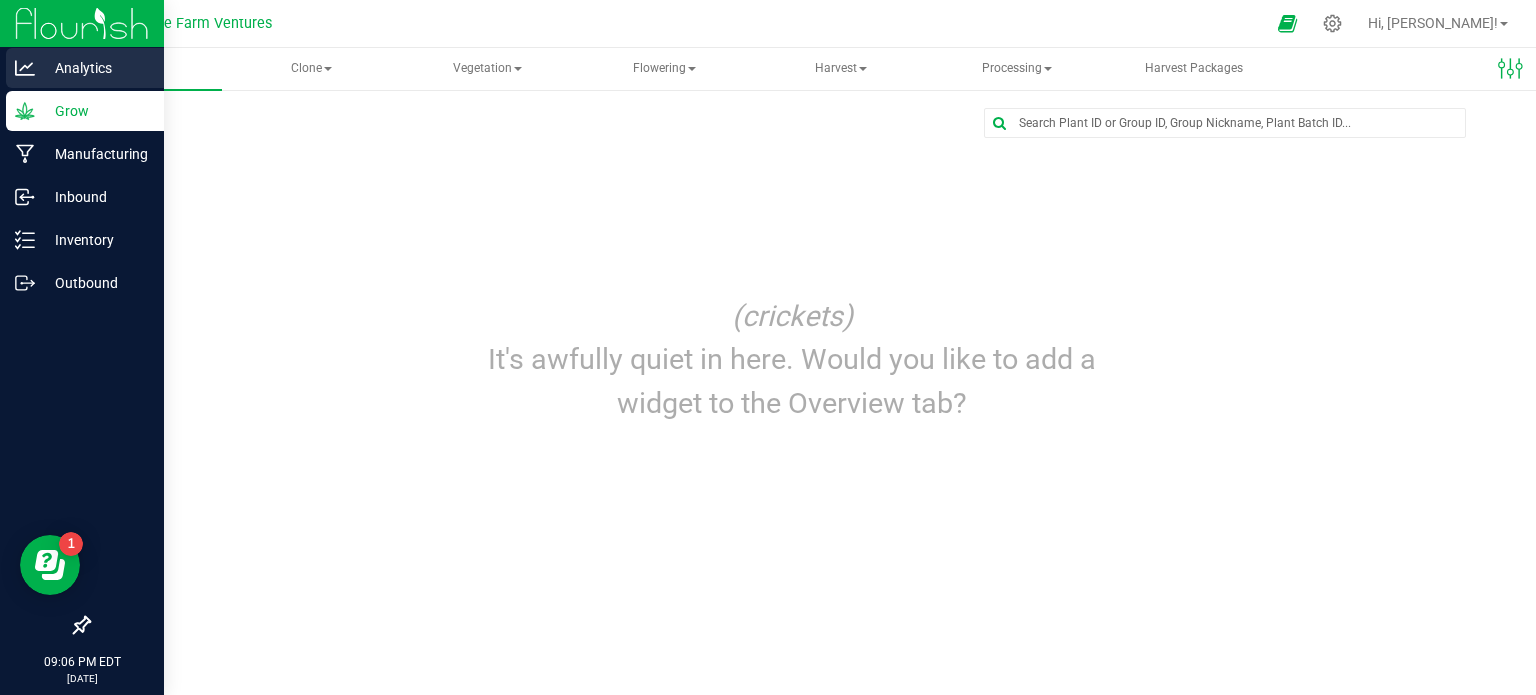 click on "Analytics" at bounding box center [95, 68] 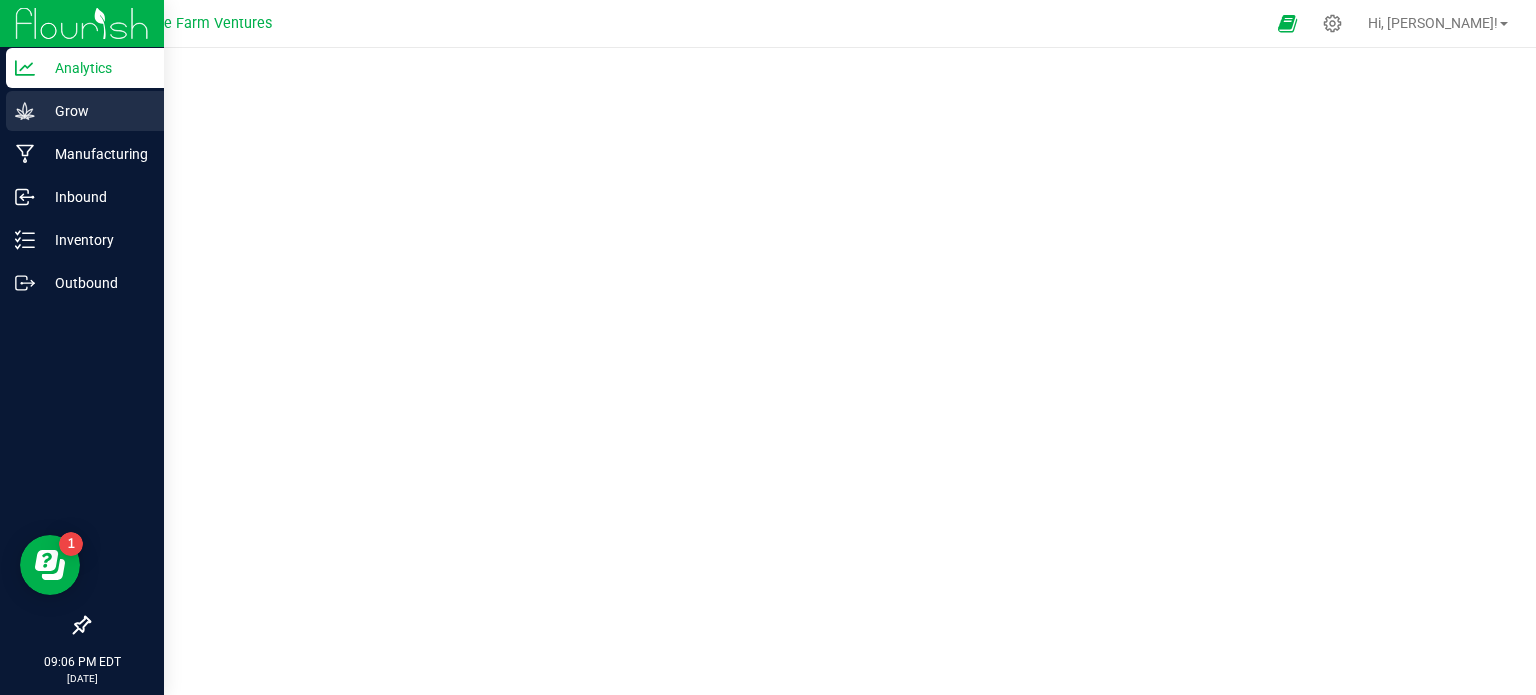 click on "Grow" at bounding box center [95, 111] 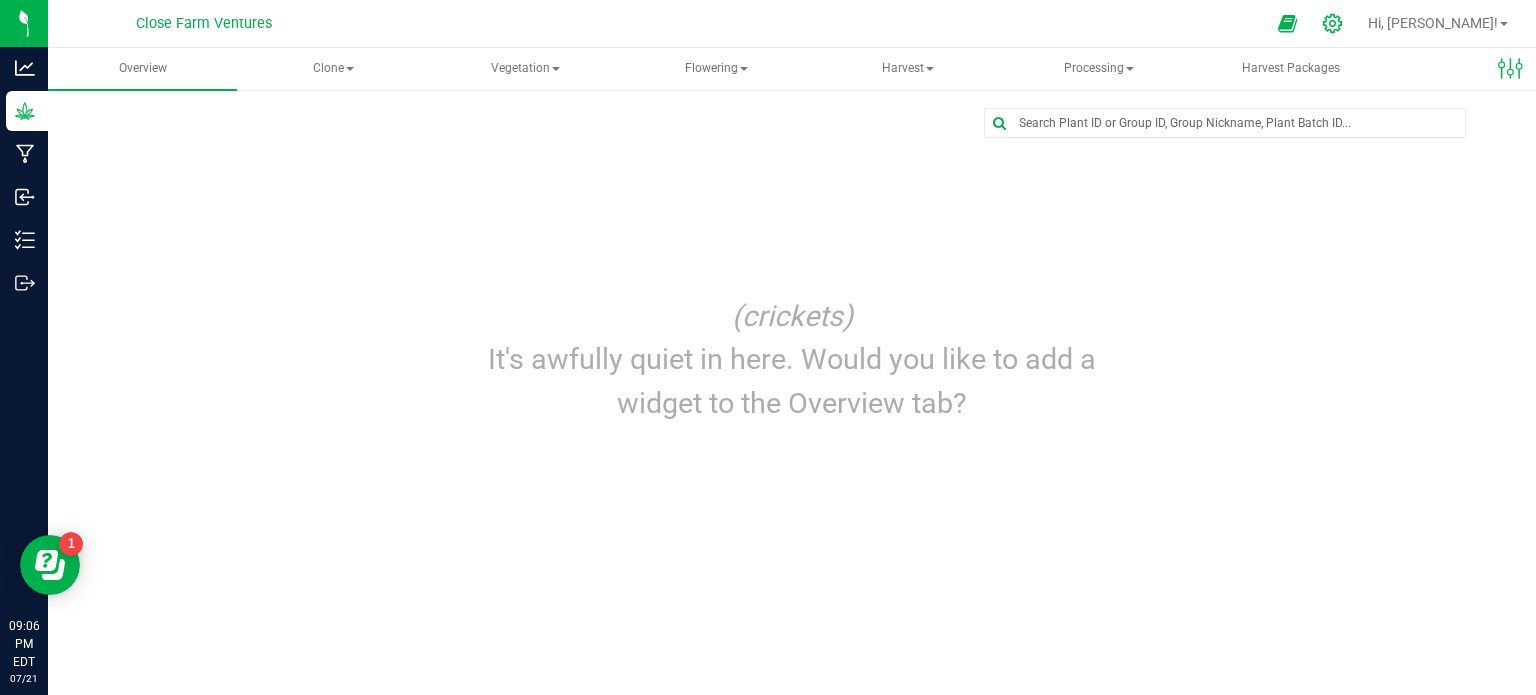 click at bounding box center [1333, 23] 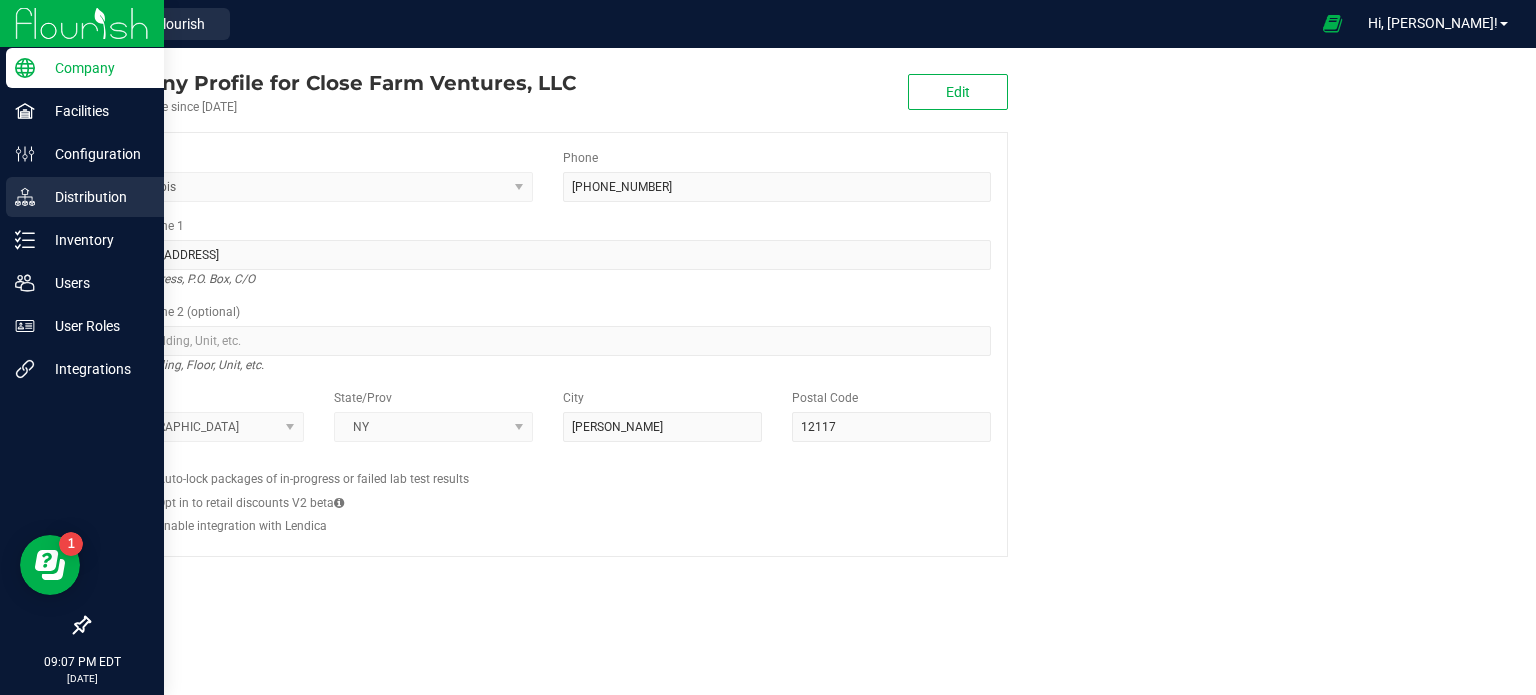 click 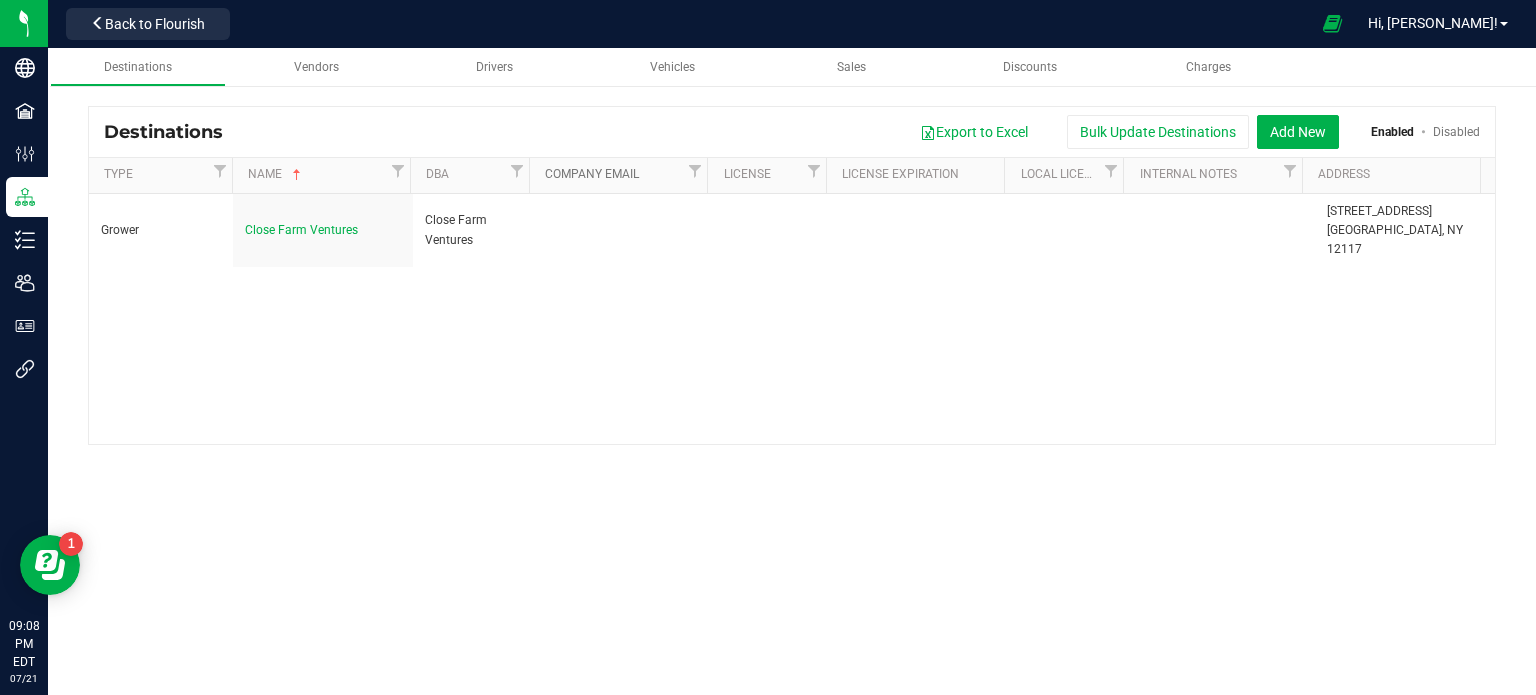 click on "Company Email" at bounding box center (614, 175) 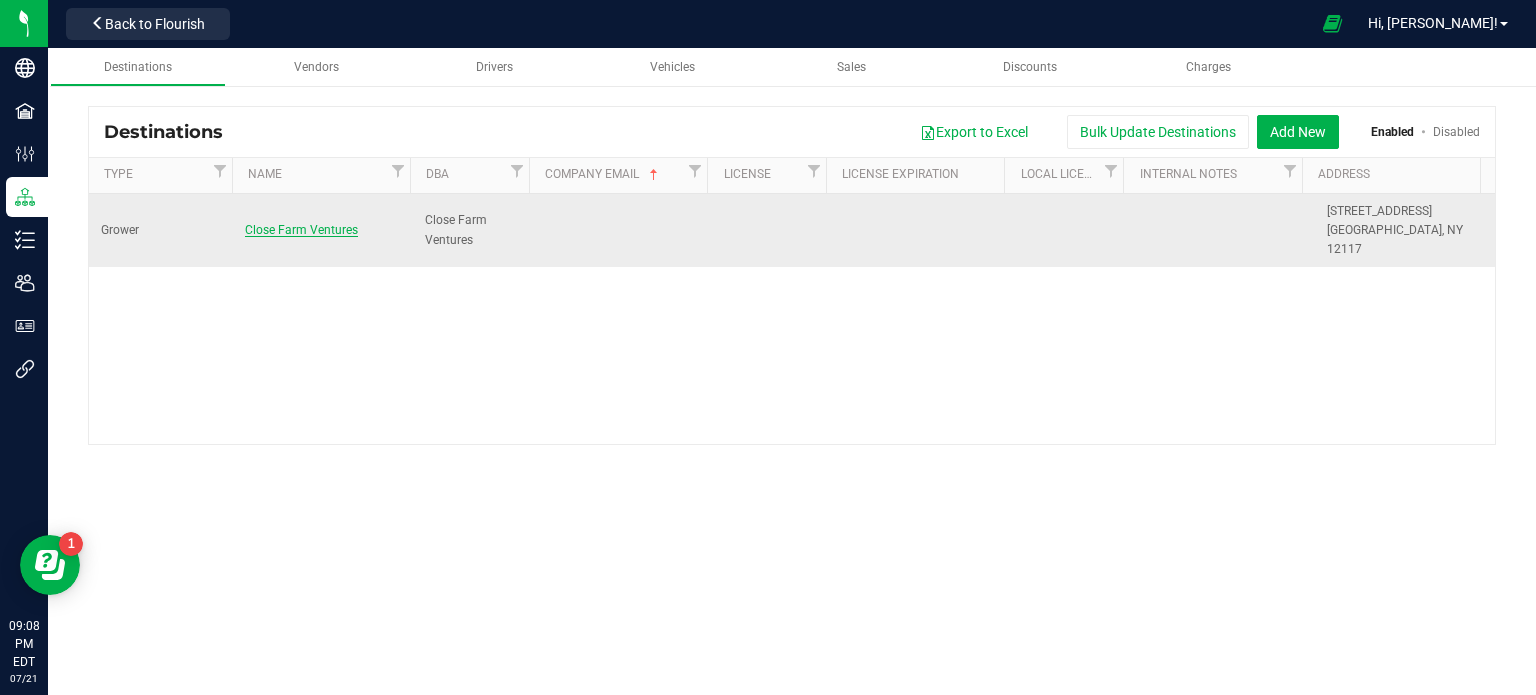 click on "Close Farm Ventures" at bounding box center (301, 230) 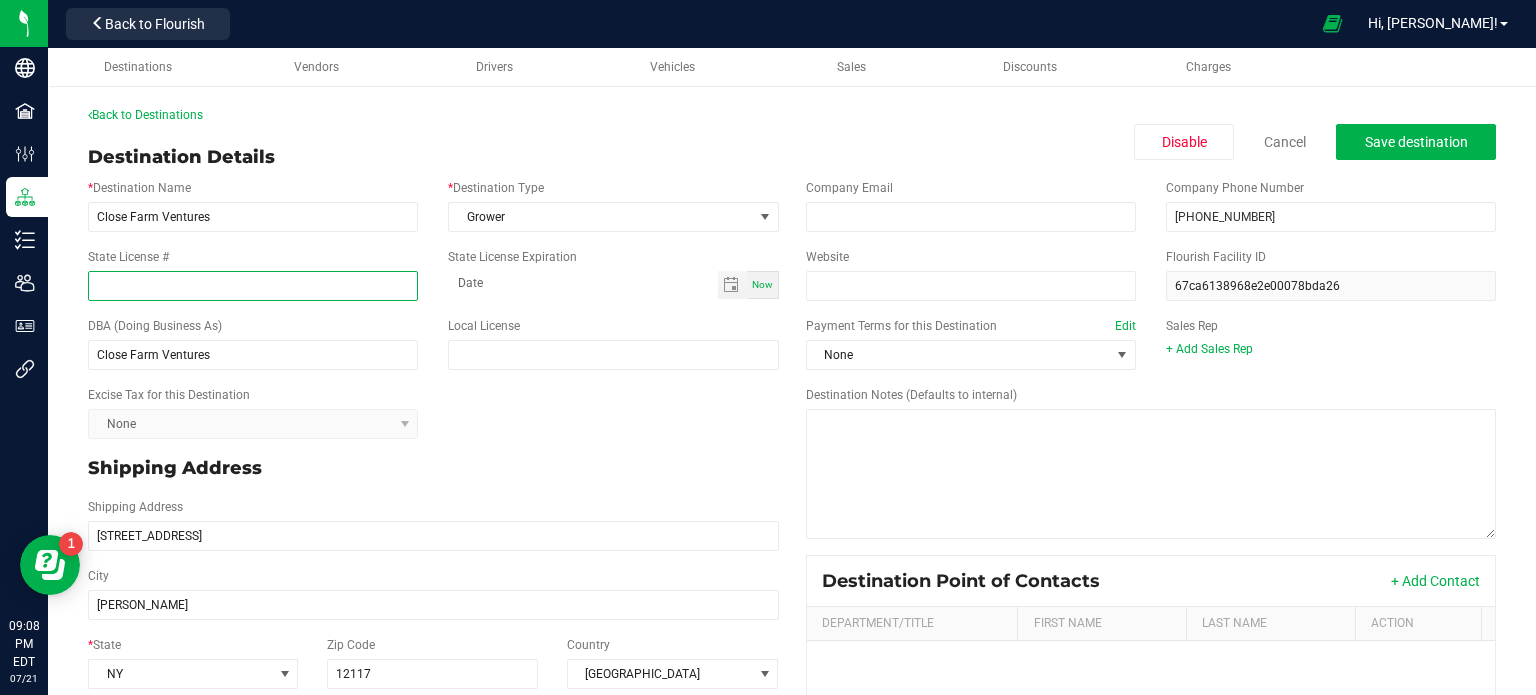click on "State License #" at bounding box center (253, 286) 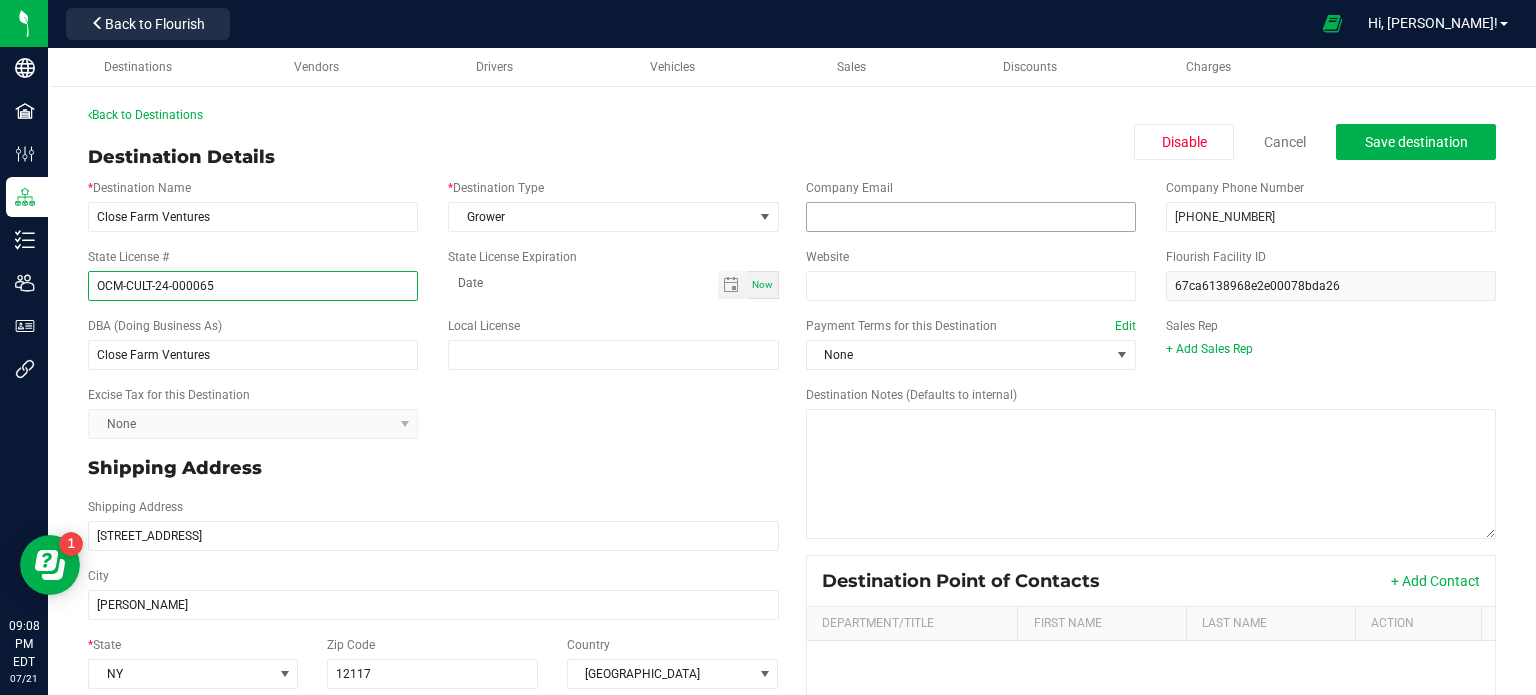 type on "OCM-CULT-24-000065" 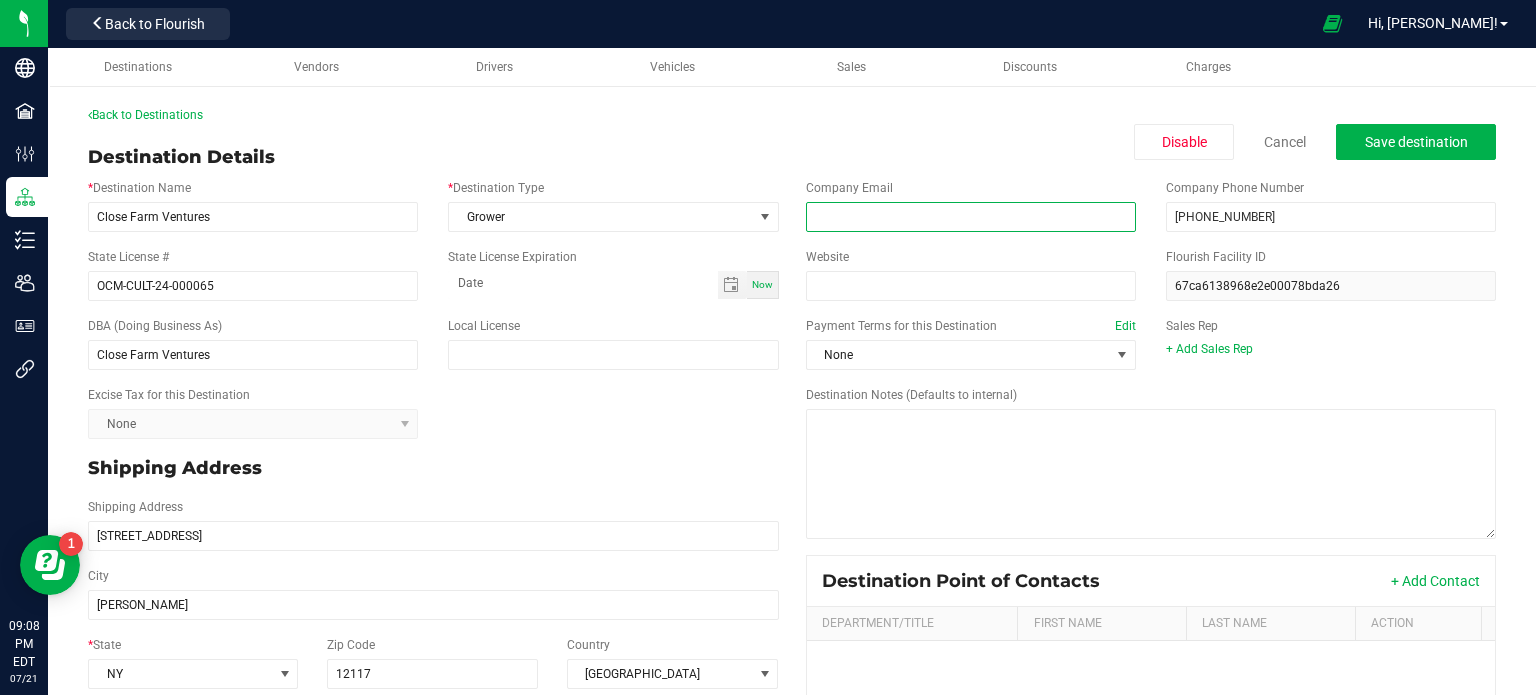 click at bounding box center (971, 217) 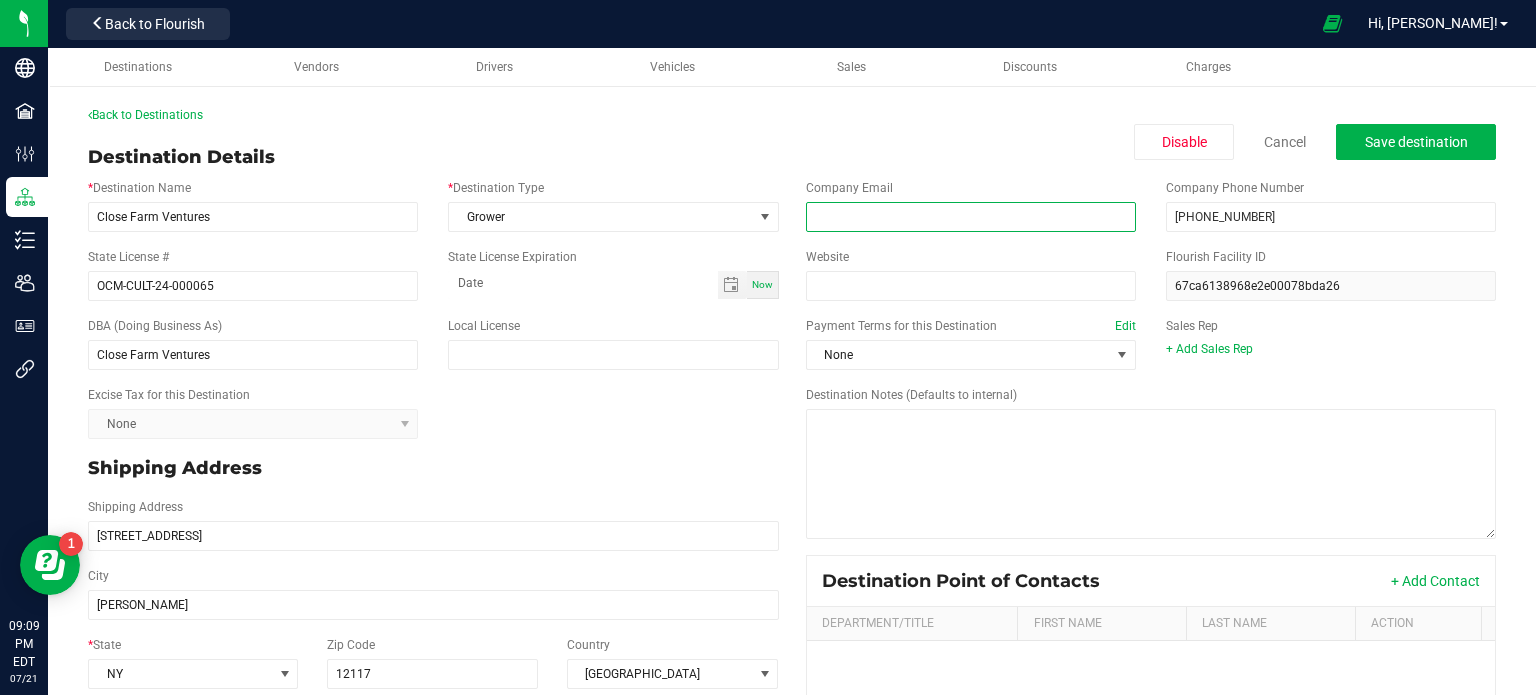type on "[EMAIL_ADDRESS][DOMAIN_NAME]" 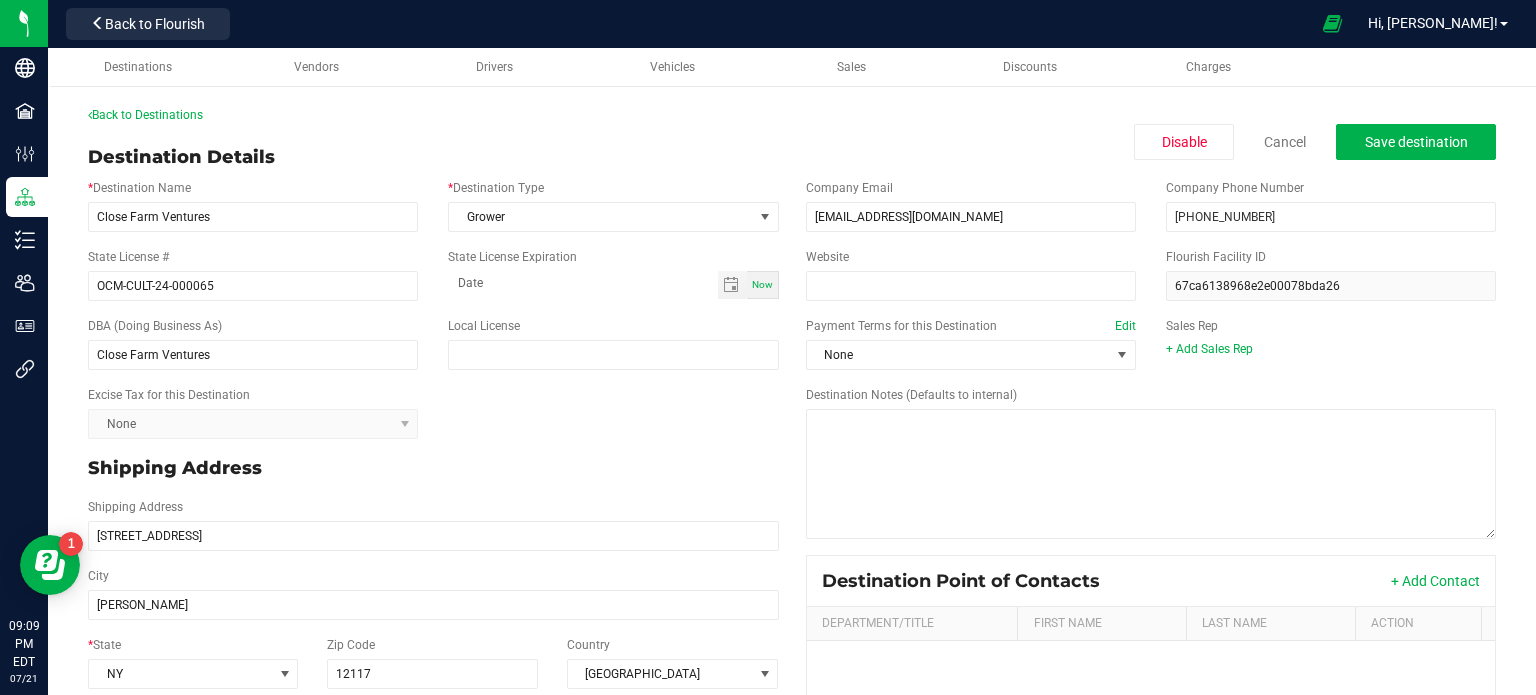 type on "[STREET_ADDRESS]" 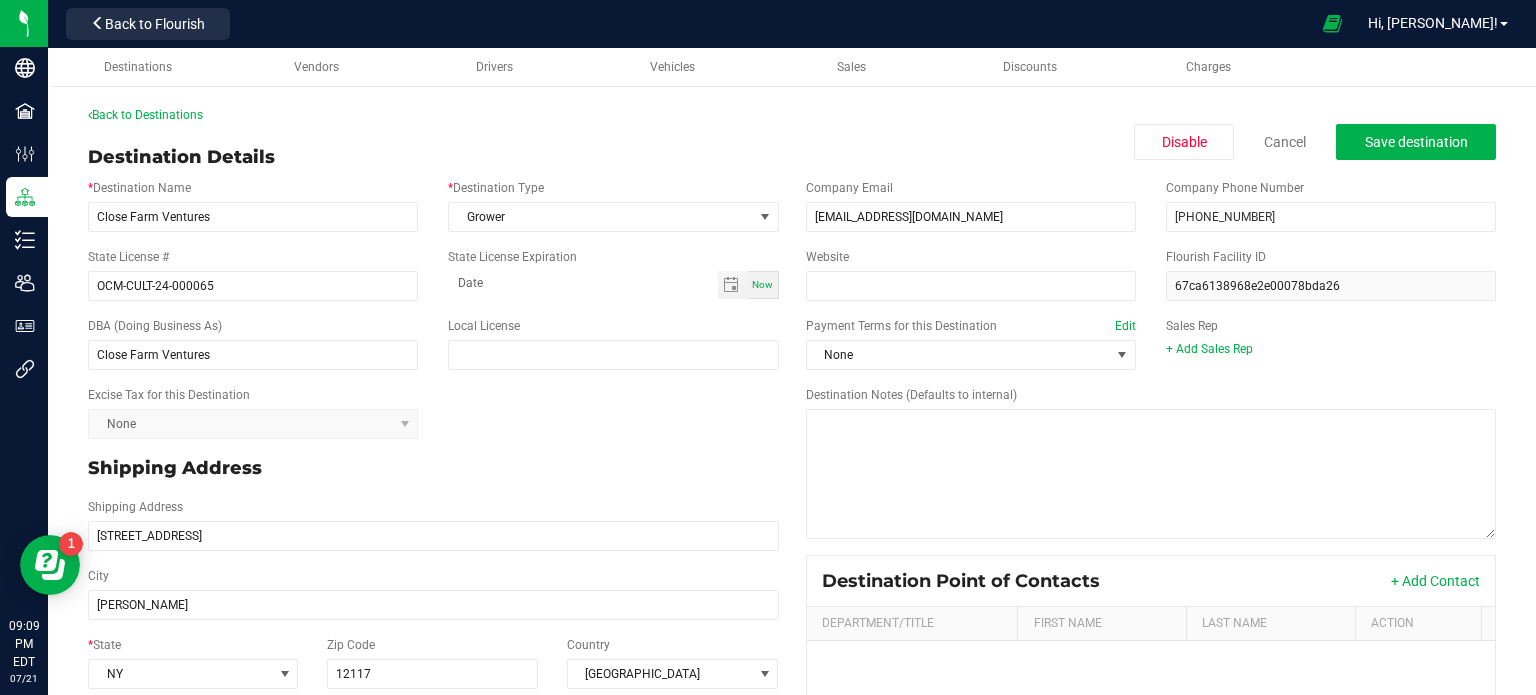 type on "[GEOGRAPHIC_DATA], [GEOGRAPHIC_DATA]" 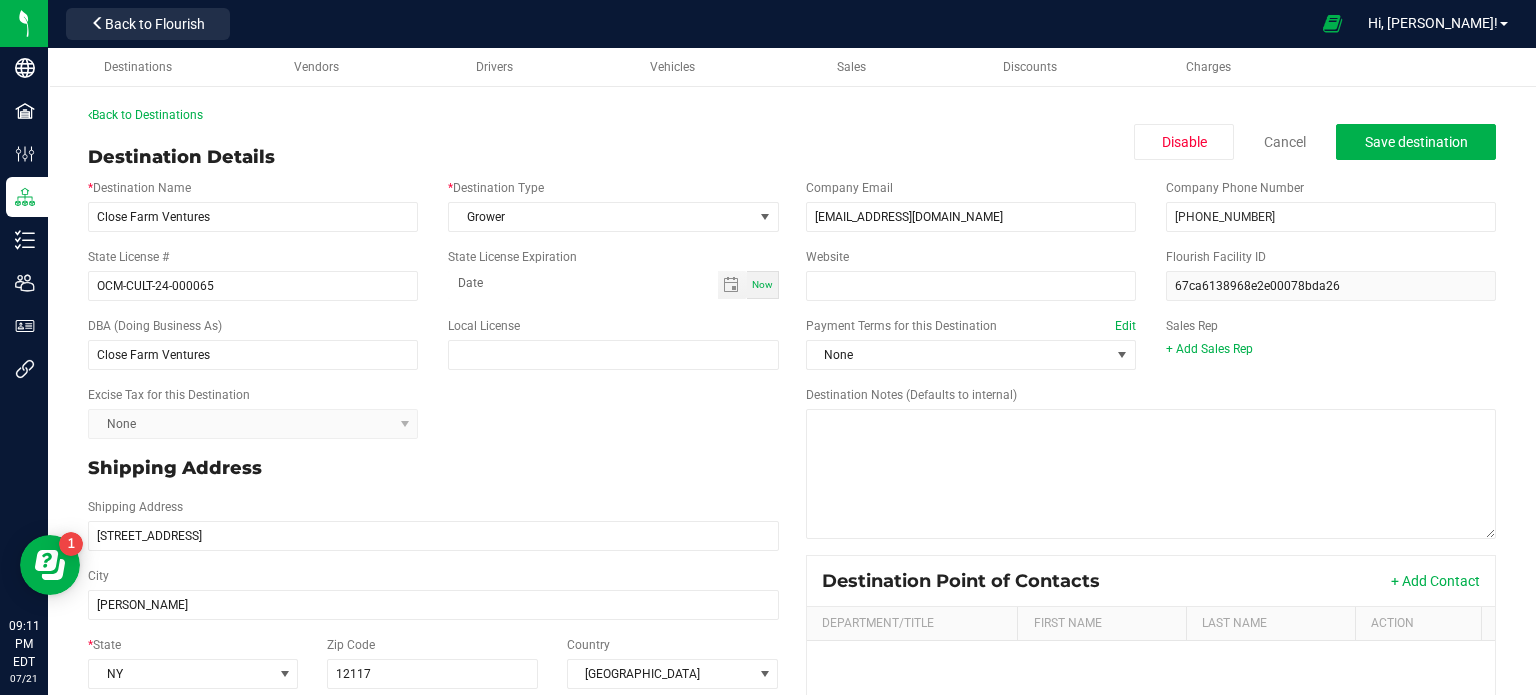 click on "Excise Tax for this Destination    None" at bounding box center [433, 412] 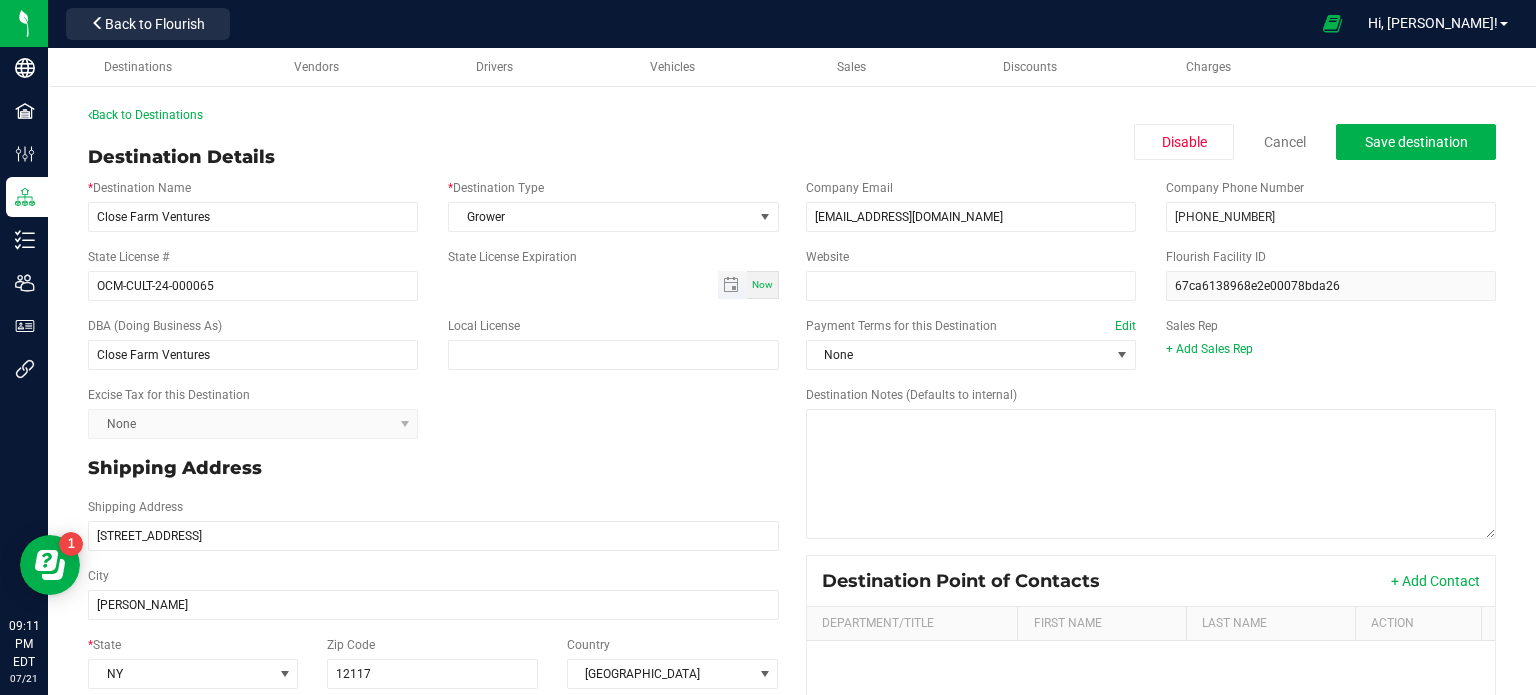 type on "month-day-year" 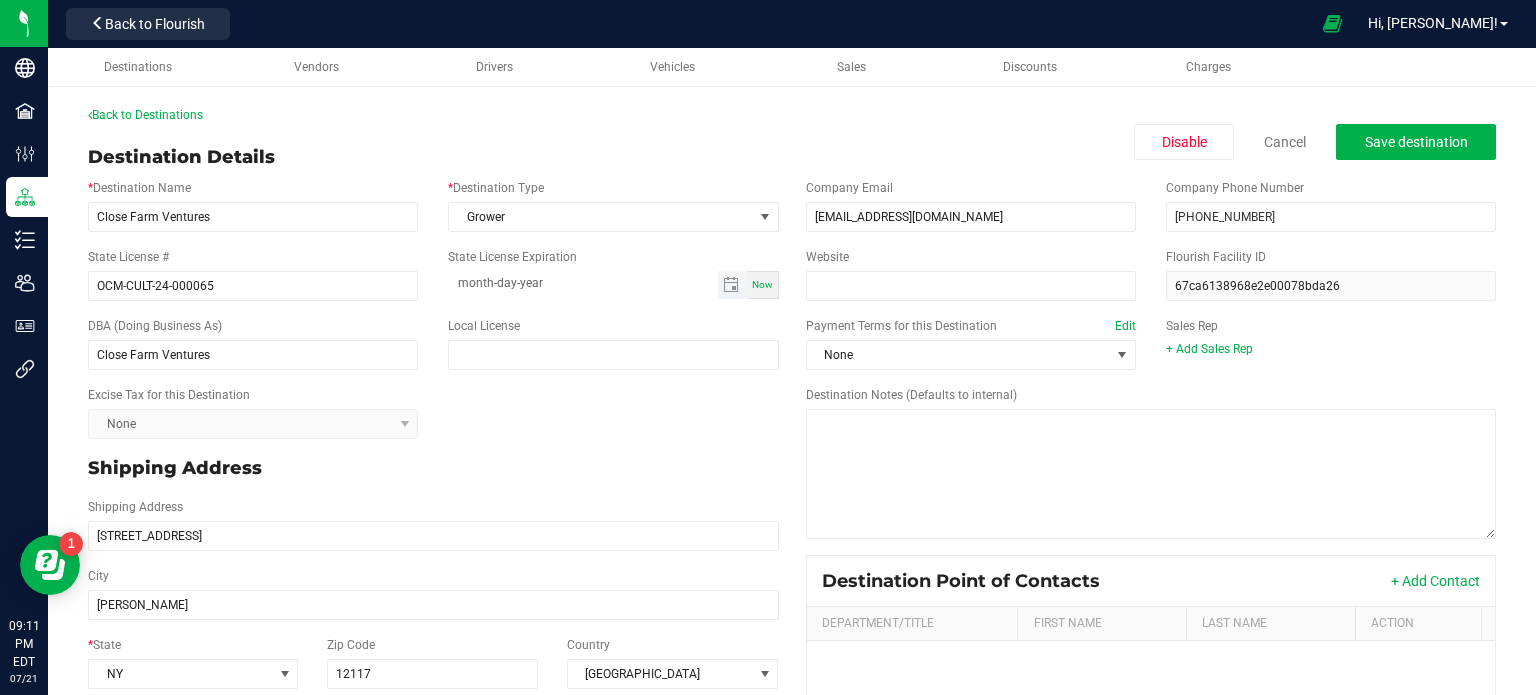 click on "month-day-year" at bounding box center (582, 283) 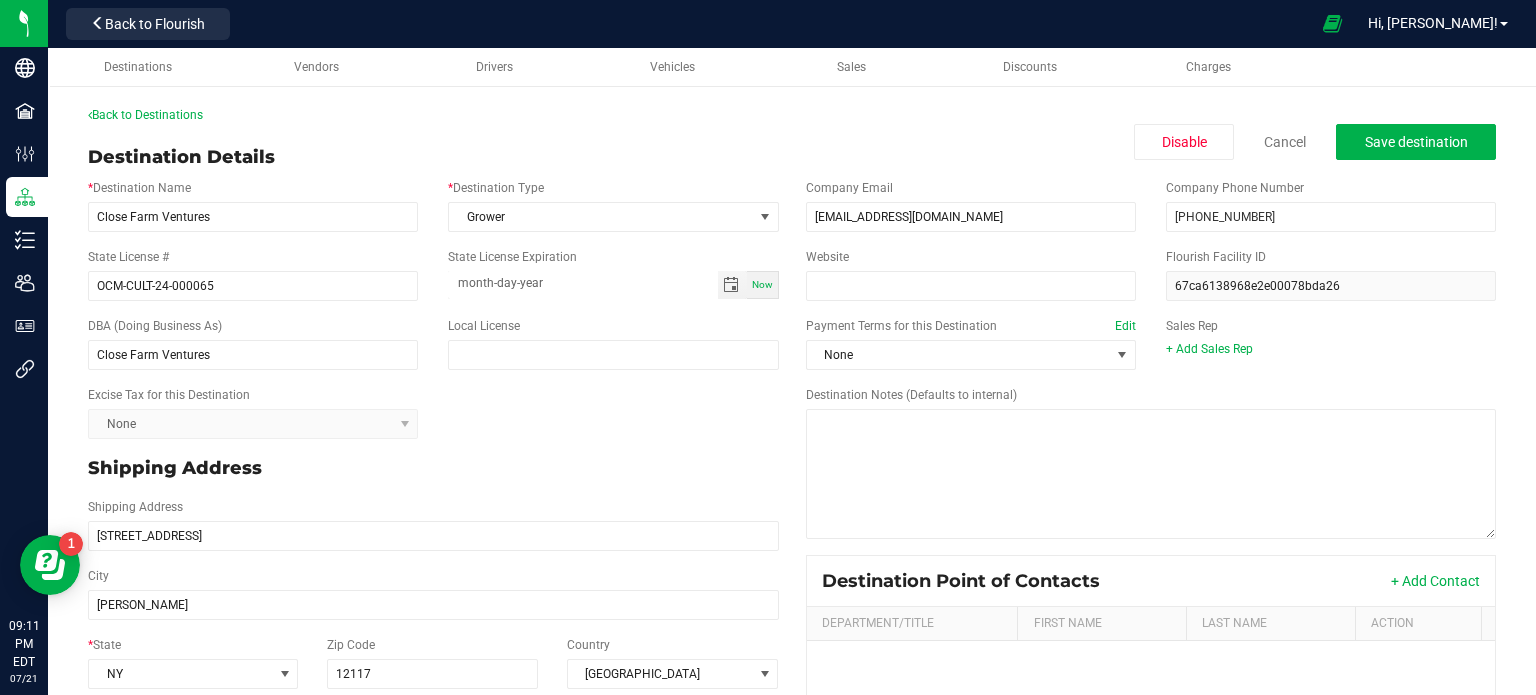 type 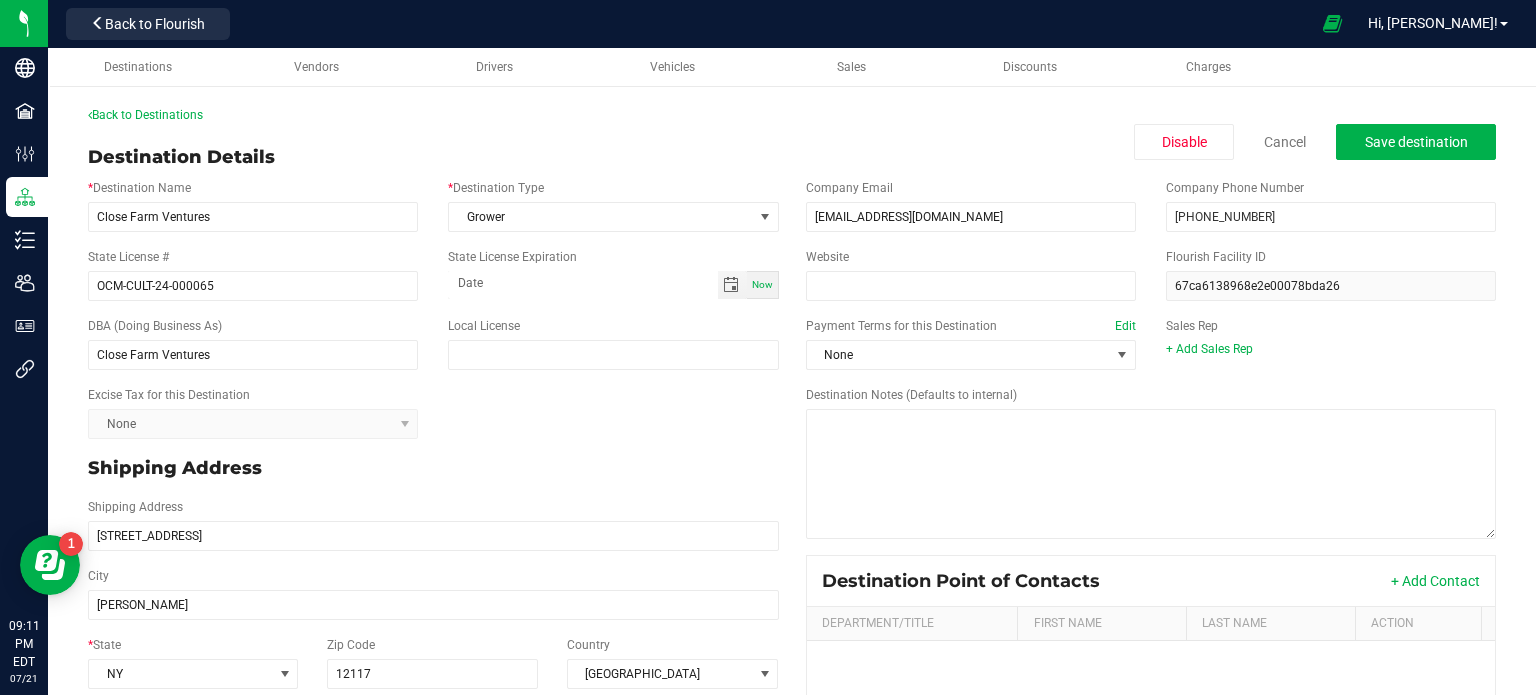click on "Excise Tax for this Destination    None" at bounding box center [433, 412] 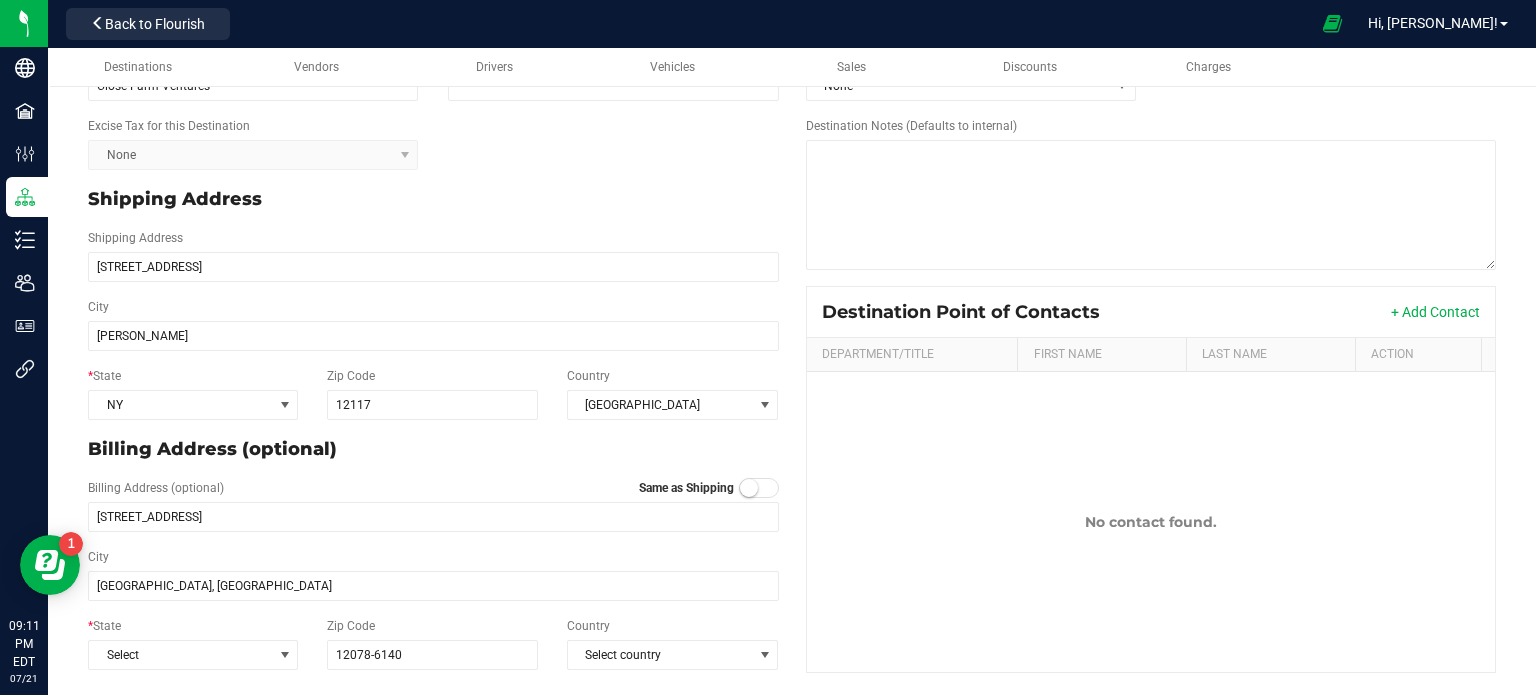 scroll, scrollTop: 276, scrollLeft: 0, axis: vertical 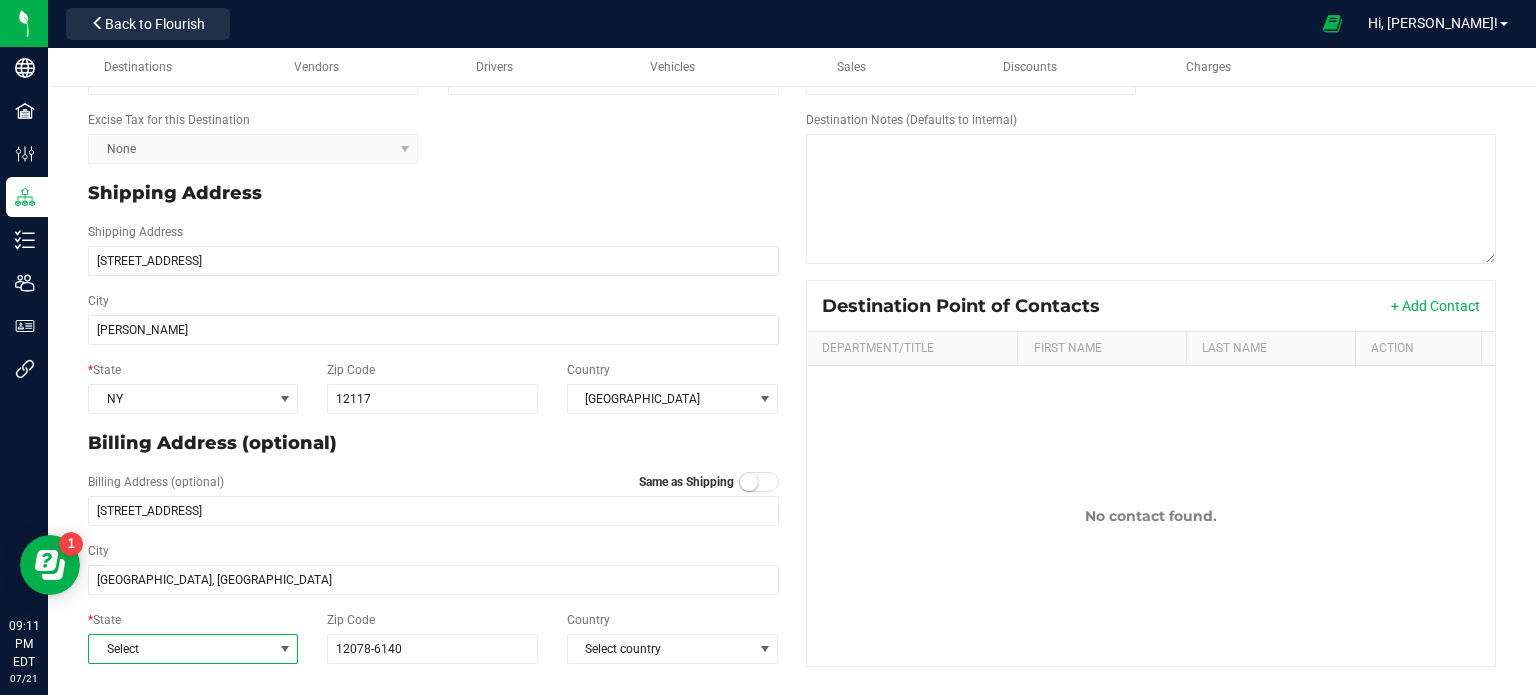 click at bounding box center (285, 649) 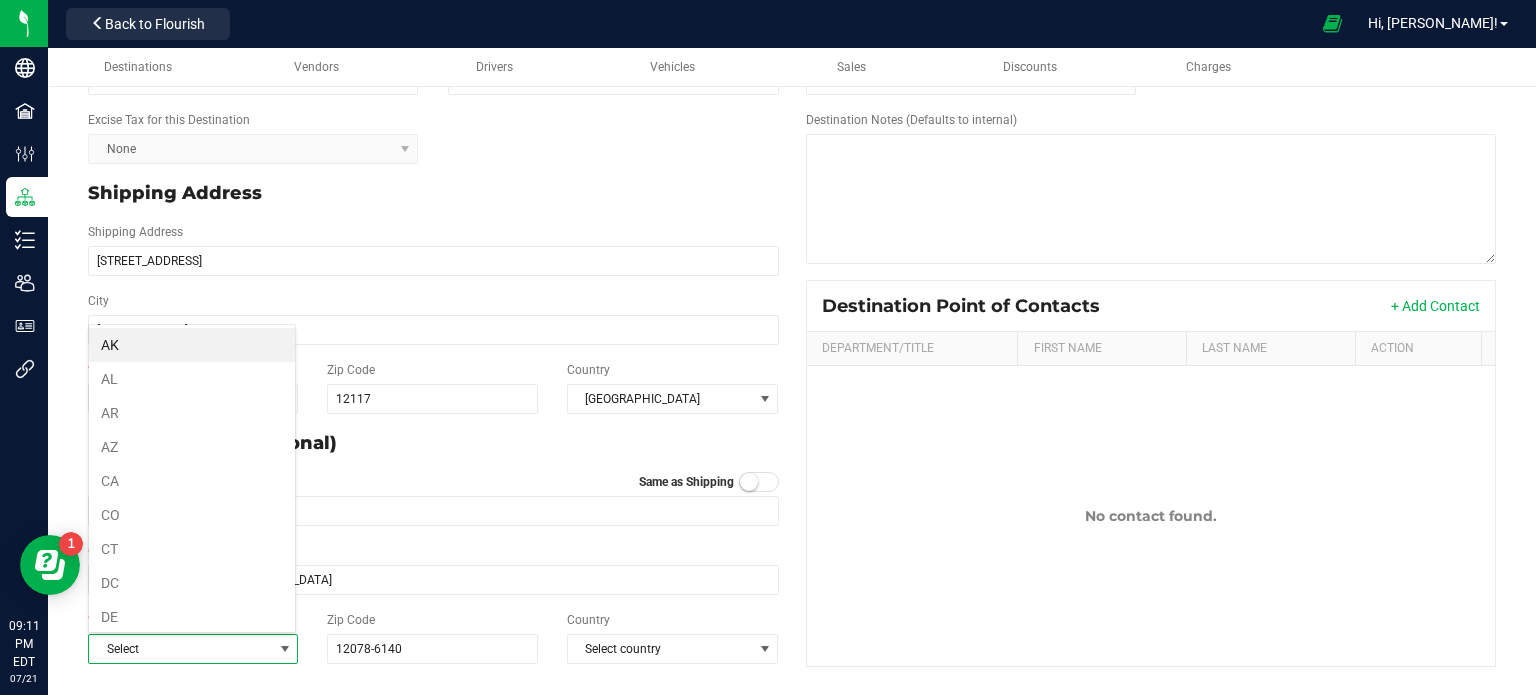 scroll, scrollTop: 99970, scrollLeft: 99792, axis: both 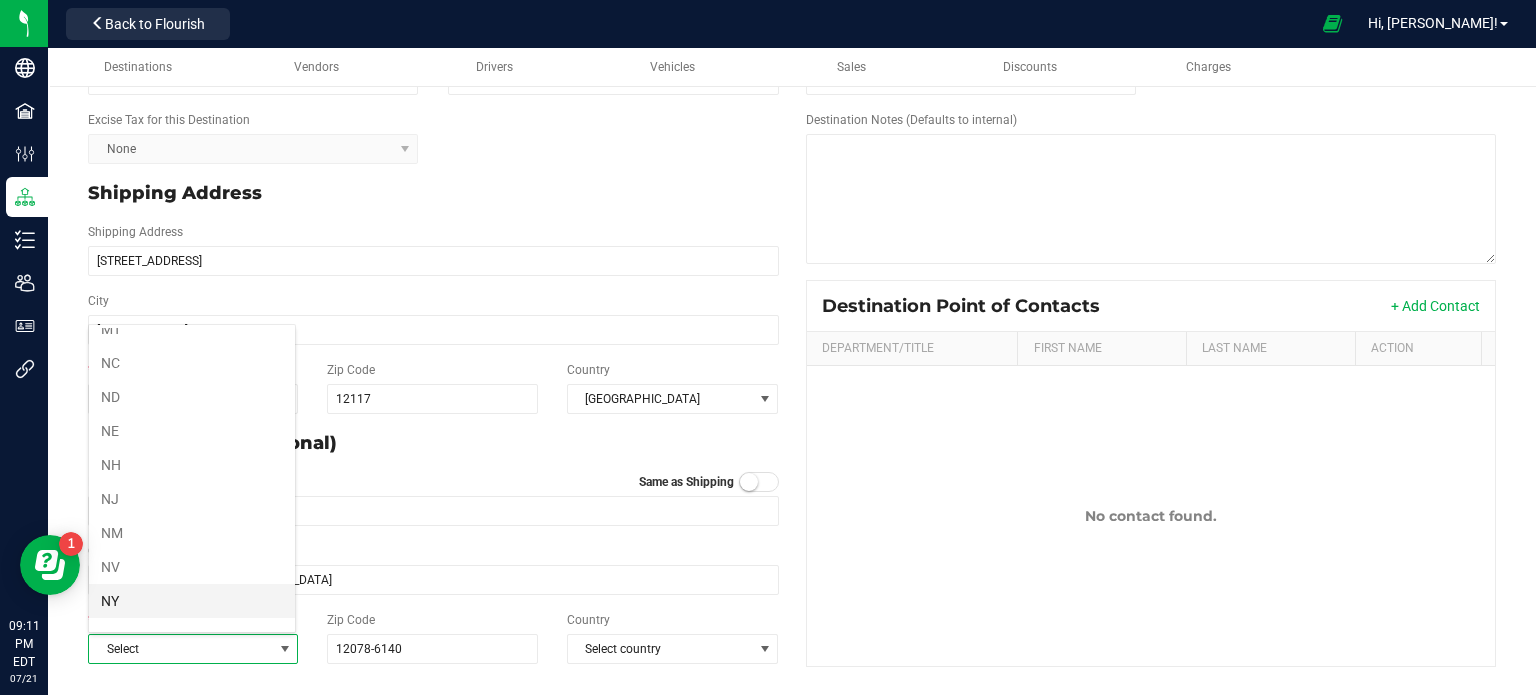 click on "NY" at bounding box center [192, 601] 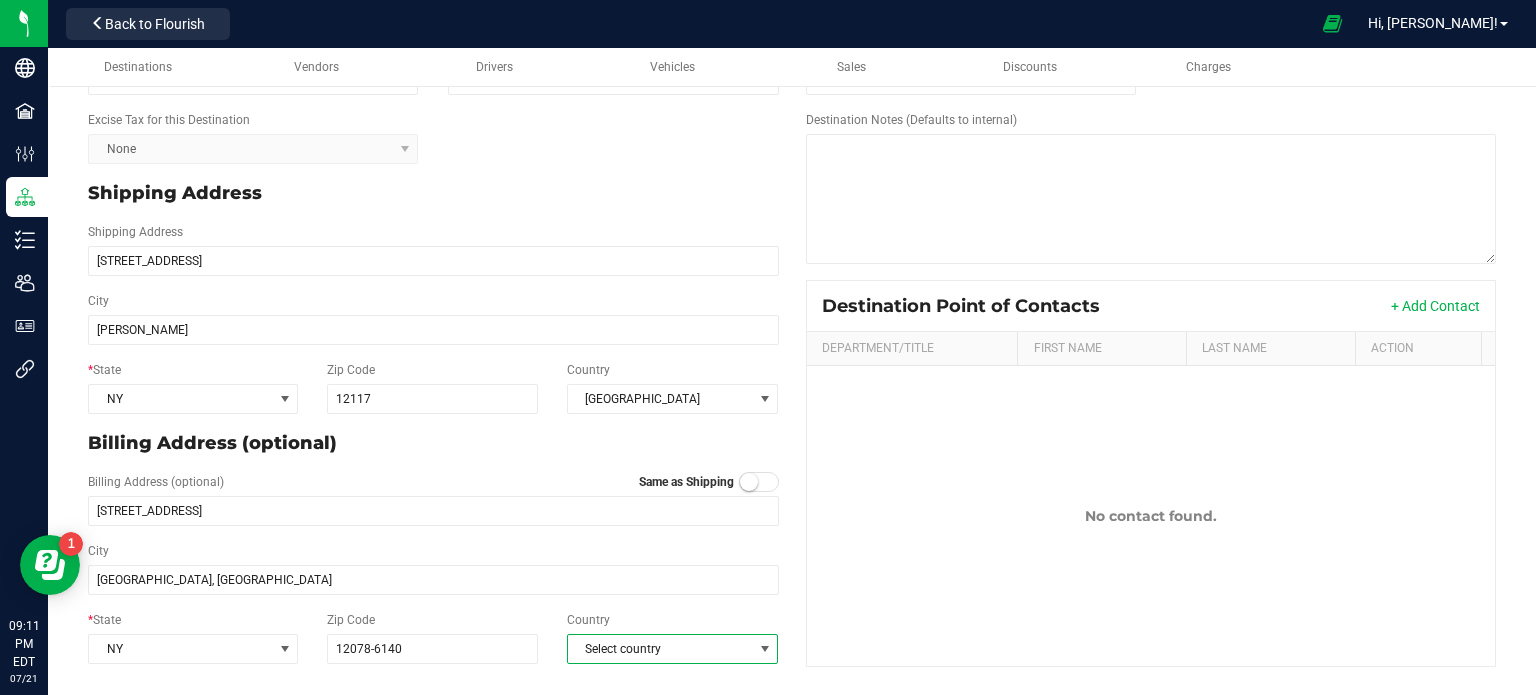 click at bounding box center [765, 649] 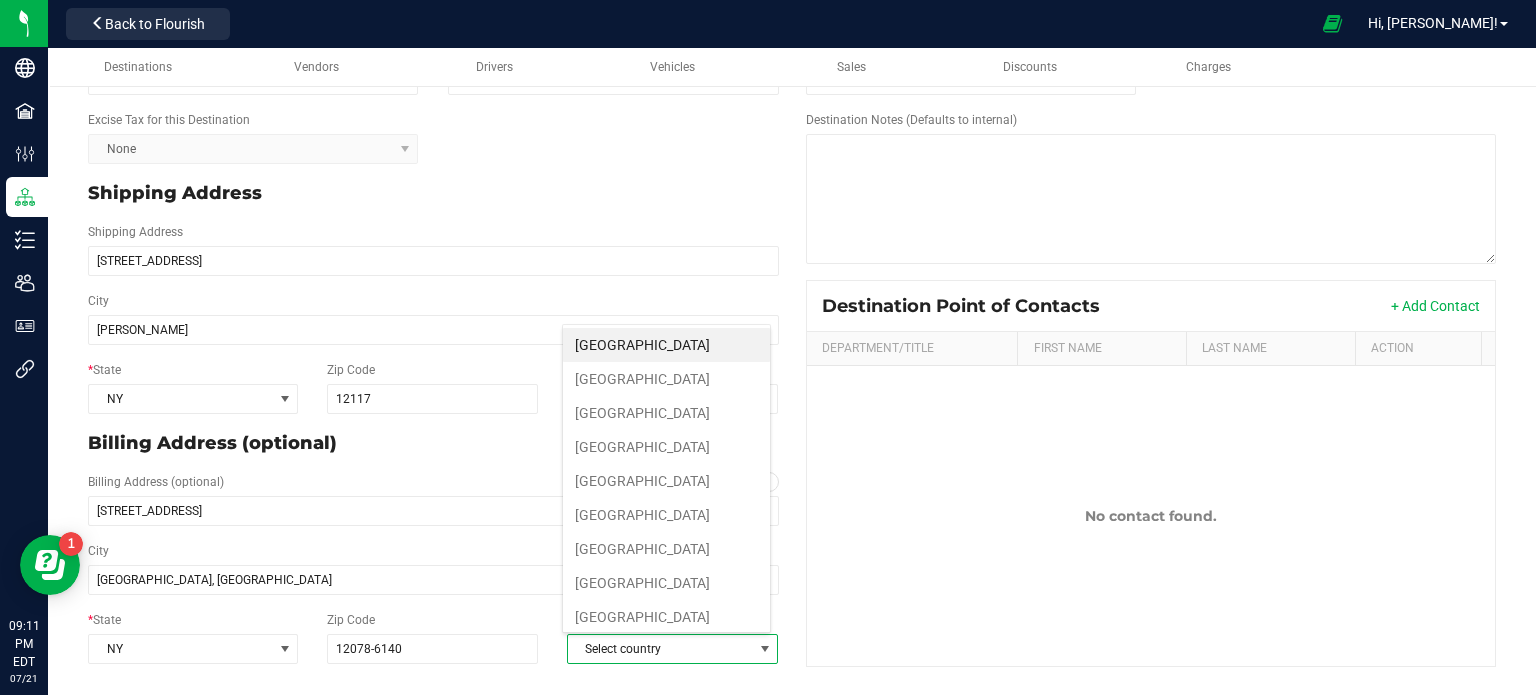 scroll, scrollTop: 99970, scrollLeft: 99791, axis: both 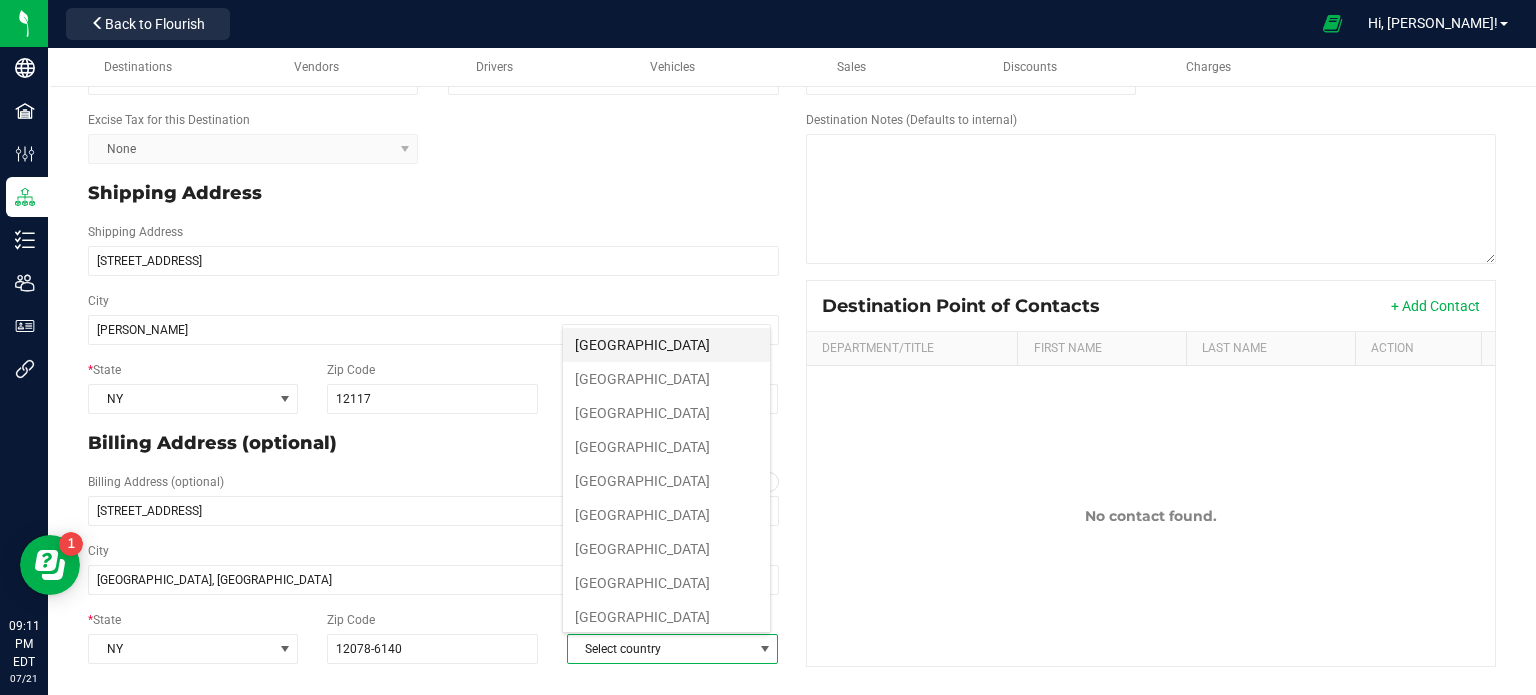 click on "[GEOGRAPHIC_DATA]" at bounding box center [666, 345] 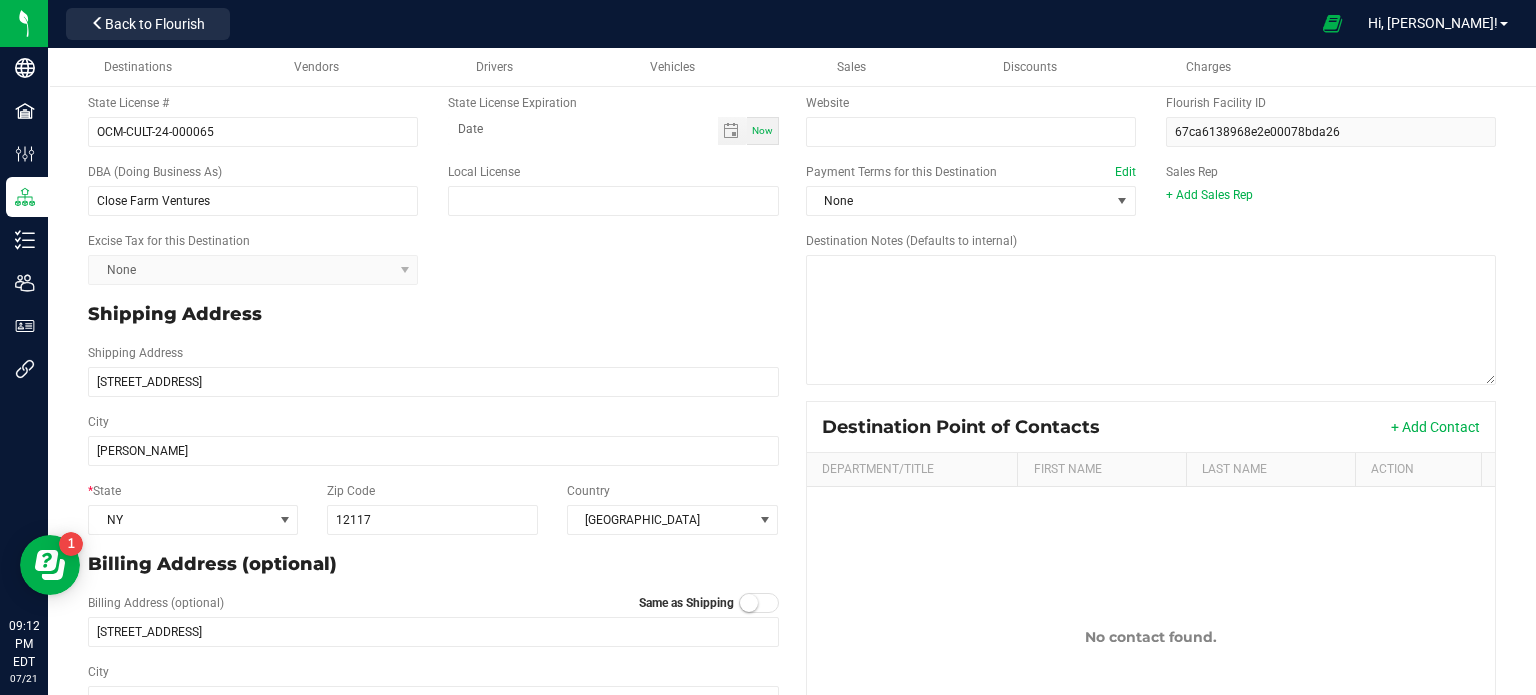 scroll, scrollTop: 0, scrollLeft: 0, axis: both 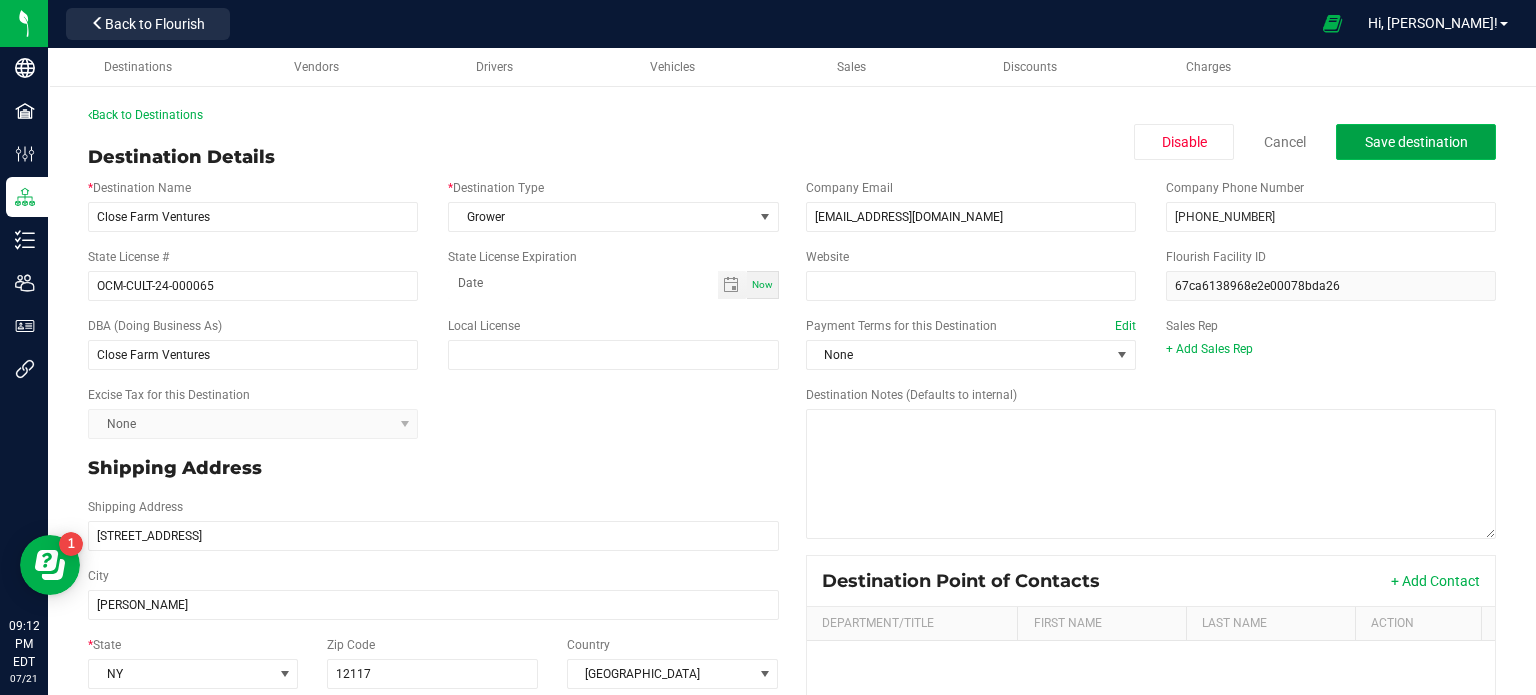 click on "Save destination" 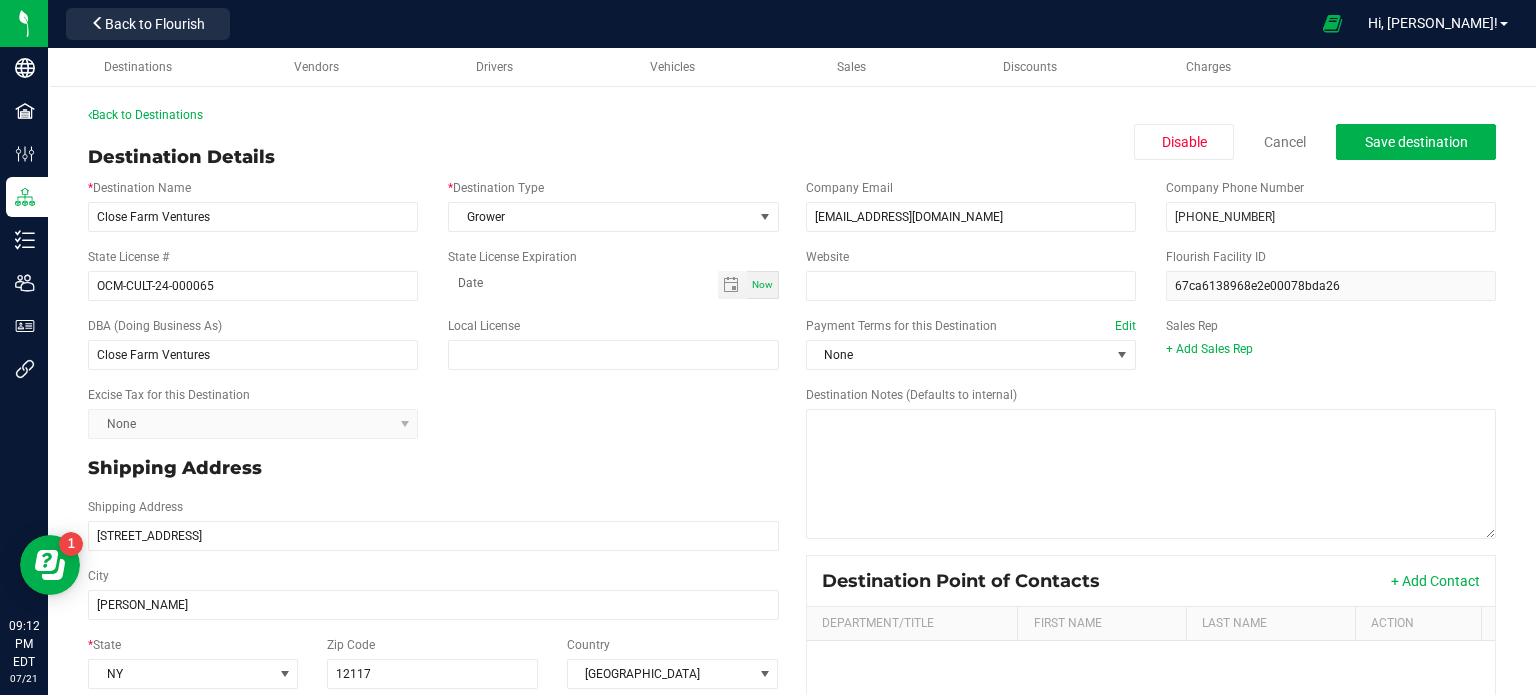 click on "Back to Destinations   Destination Details   Disable   Cancel   Save destination  *  Destination Name  Close Farm Ventures *  Destination Type  Grower  State License #  OCM-CULT-24-000065  State License Expiration  Now  DBA (Doing Business As)    Close Farm Ventures  Local License     Excise Tax for this Destination    None  Shipping Address   Shipping Address  [STREET_ADDRESS][US_STATE]  Billing Address (optional)   Billing Address (optional)   Same as Shipping  [STREET_ADDRESS] *  State  Select  Zip Code  12078-6140  Country  United States  Company Email  [EMAIL_ADDRESS][DOMAIN_NAME]  Company Phone Number  [PHONE_NUMBER]  Website   Flourish Facility ID  67ca6138968e2e00078bda26  Payment Terms for this Destination   Edit  None  Sales Rep   + Add Sales Rep   Destination Notes (Defaults to internal)                  Destination Point of Contacts   + Add Contact  Department/Title First Name Last Name Action" at bounding box center [792, 528] 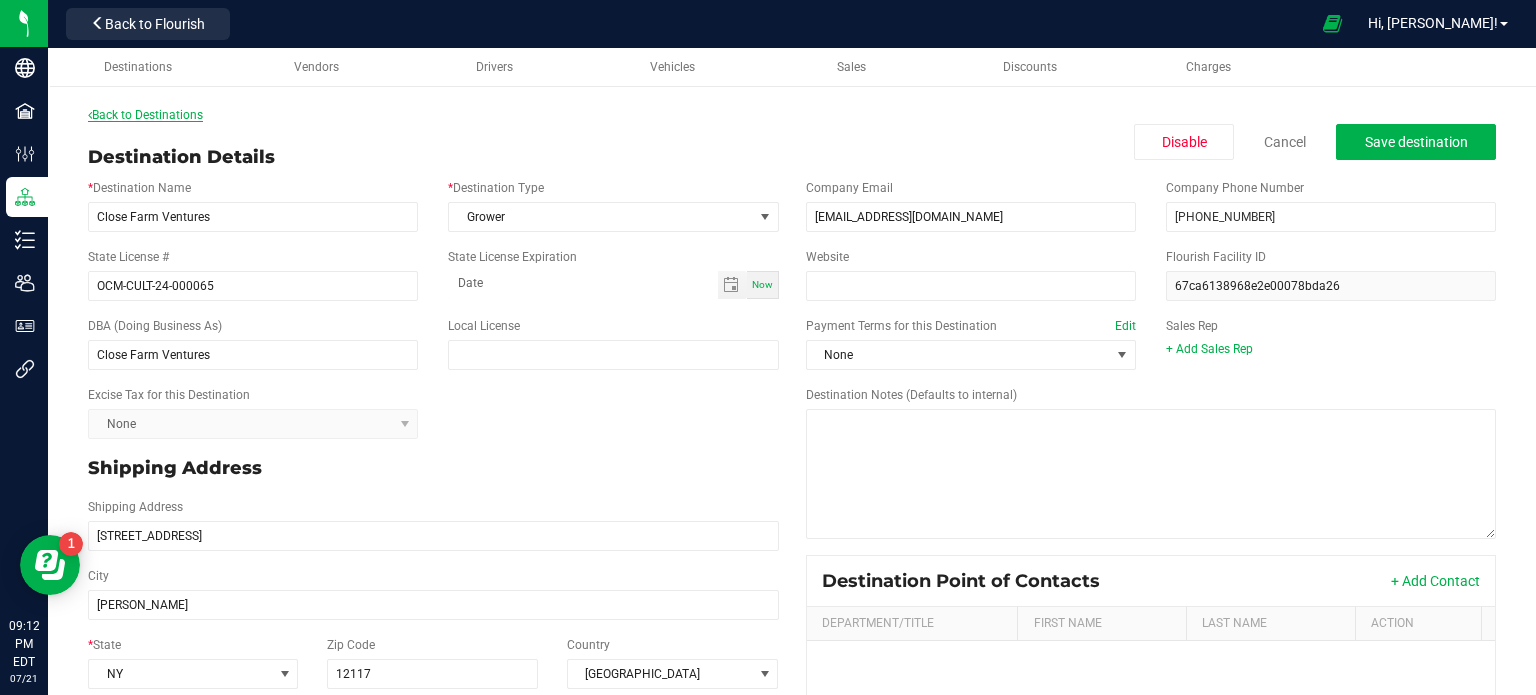 click on "Back to Destinations" at bounding box center (792, 115) 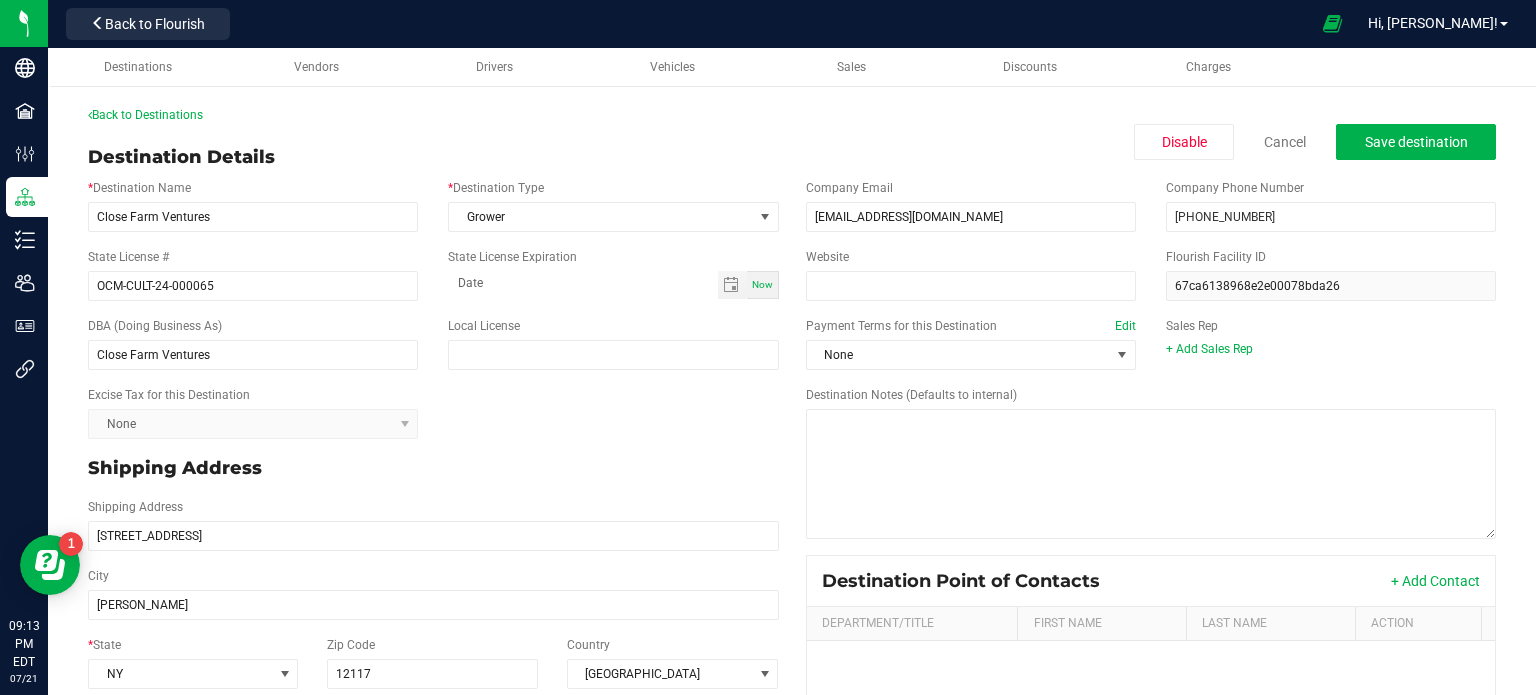 drag, startPoint x: 372, startPoint y: 134, endPoint x: 347, endPoint y: 119, distance: 29.15476 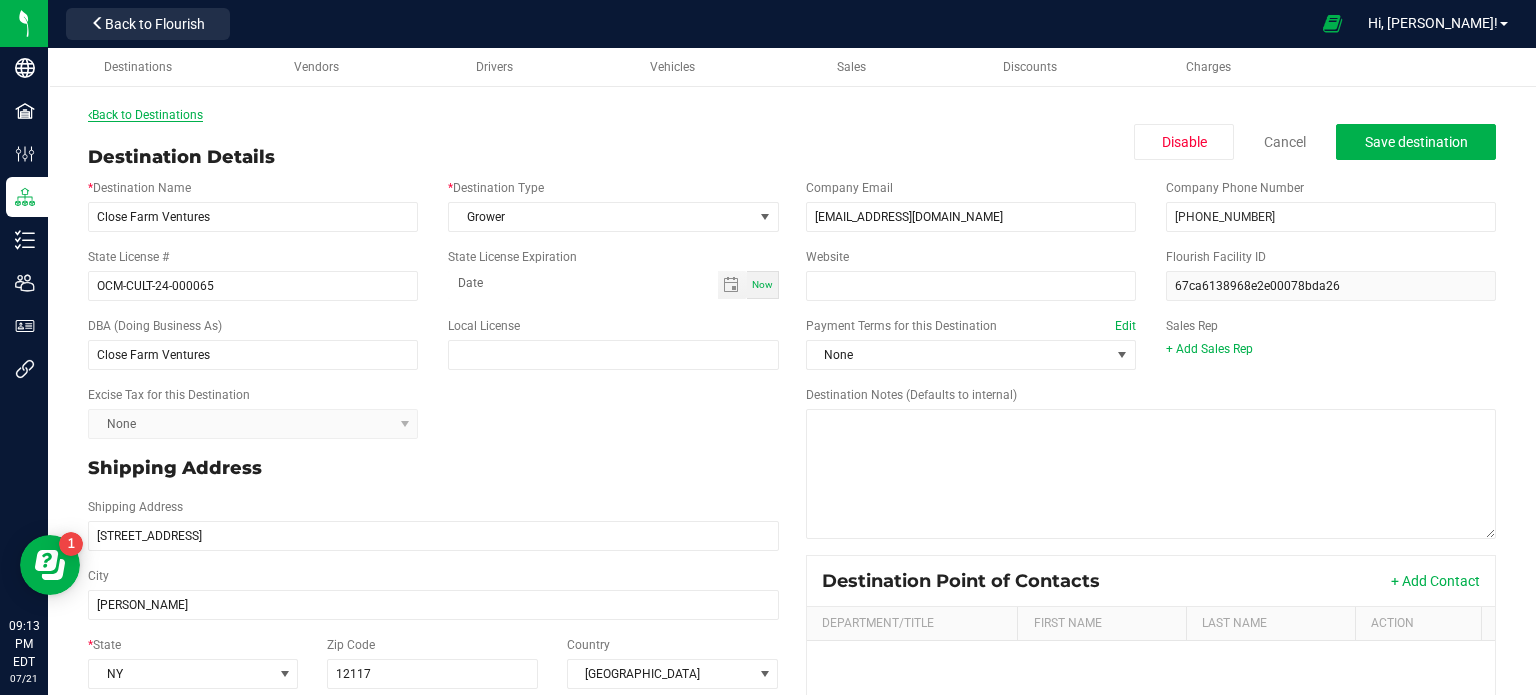 click on "Back to Destinations" at bounding box center [145, 115] 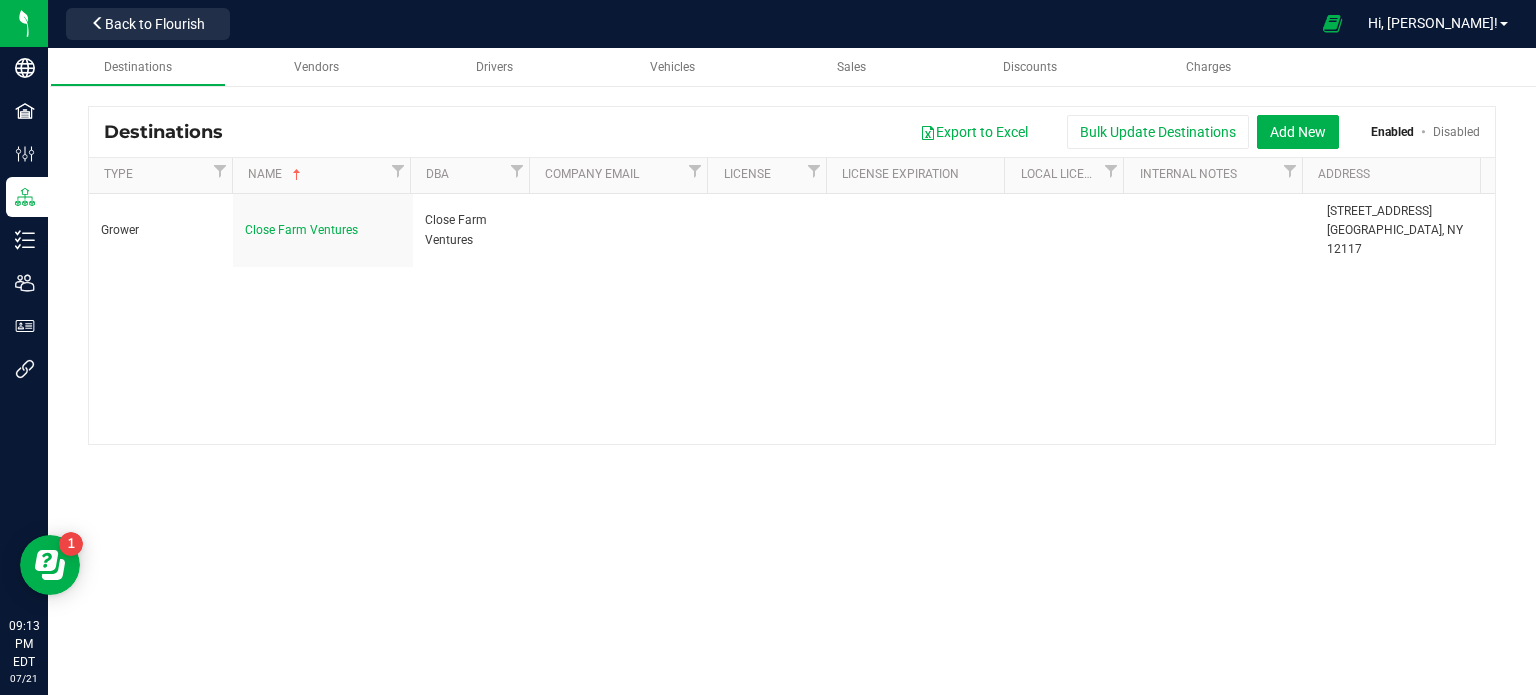 click on "Enabled" at bounding box center [1392, 132] 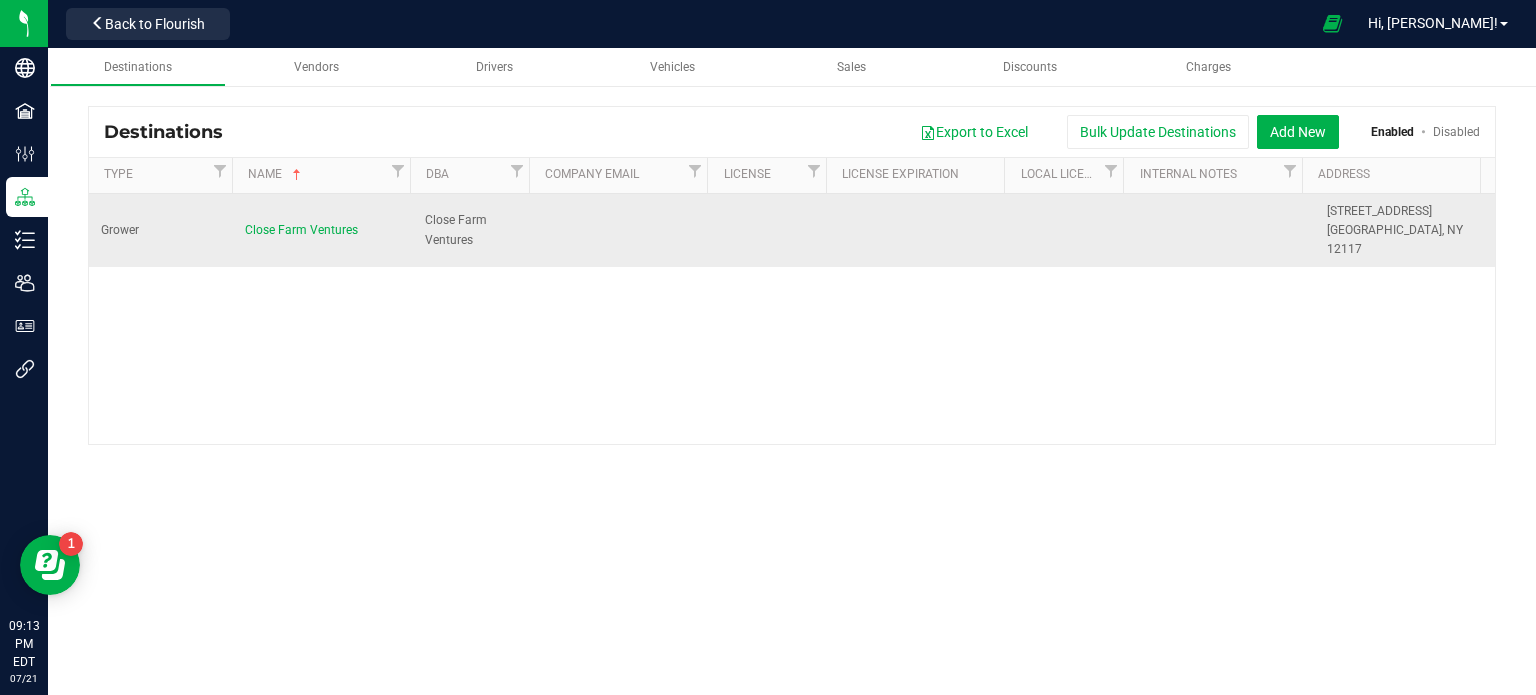 click on "Close Farm Ventures" at bounding box center [323, 231] 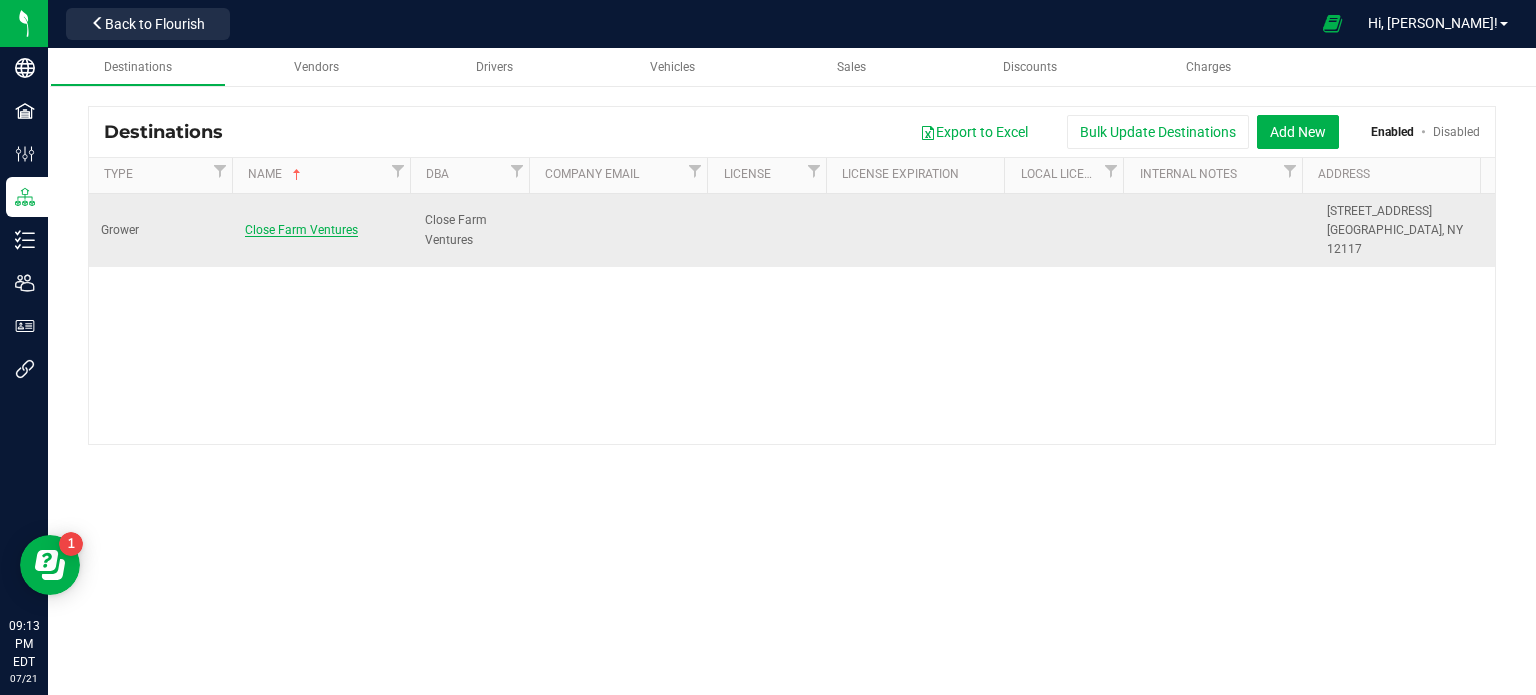 click on "Close Farm Ventures" at bounding box center [301, 230] 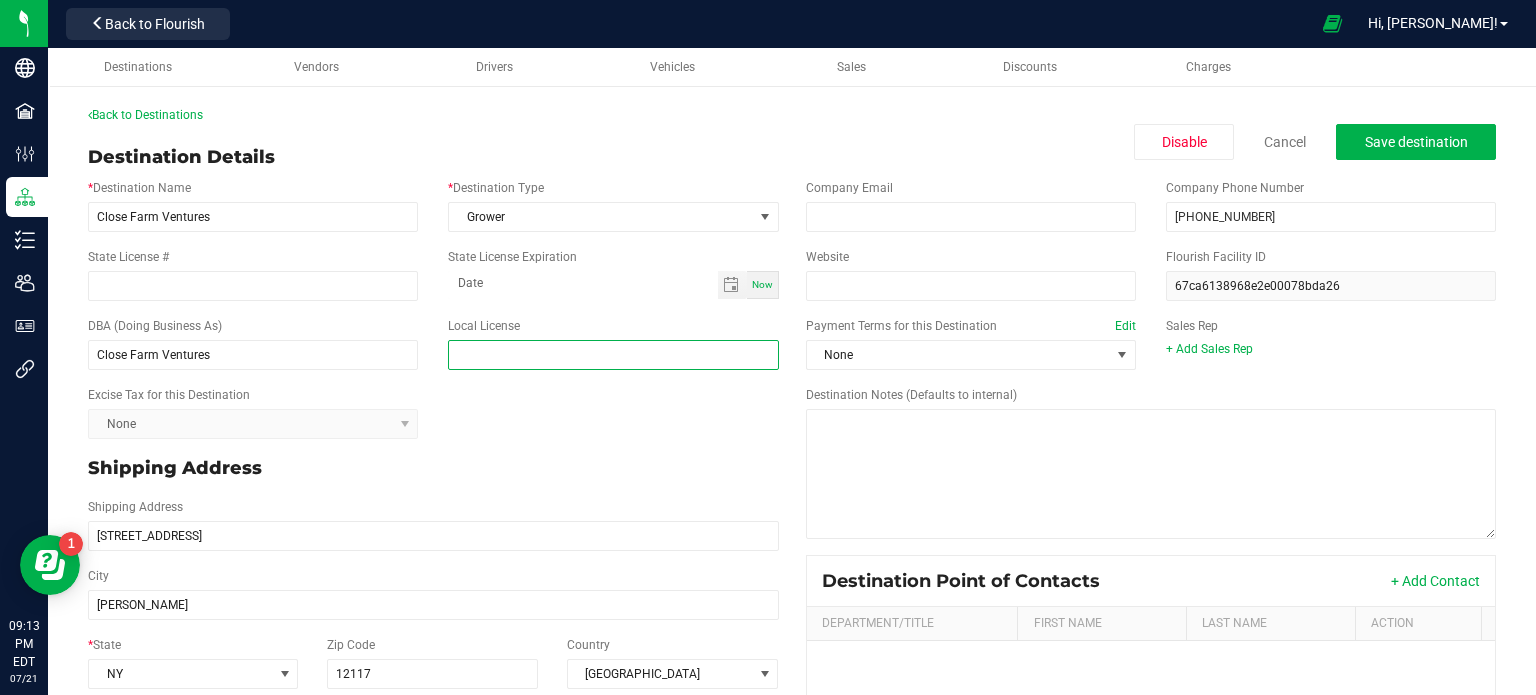 click at bounding box center (613, 355) 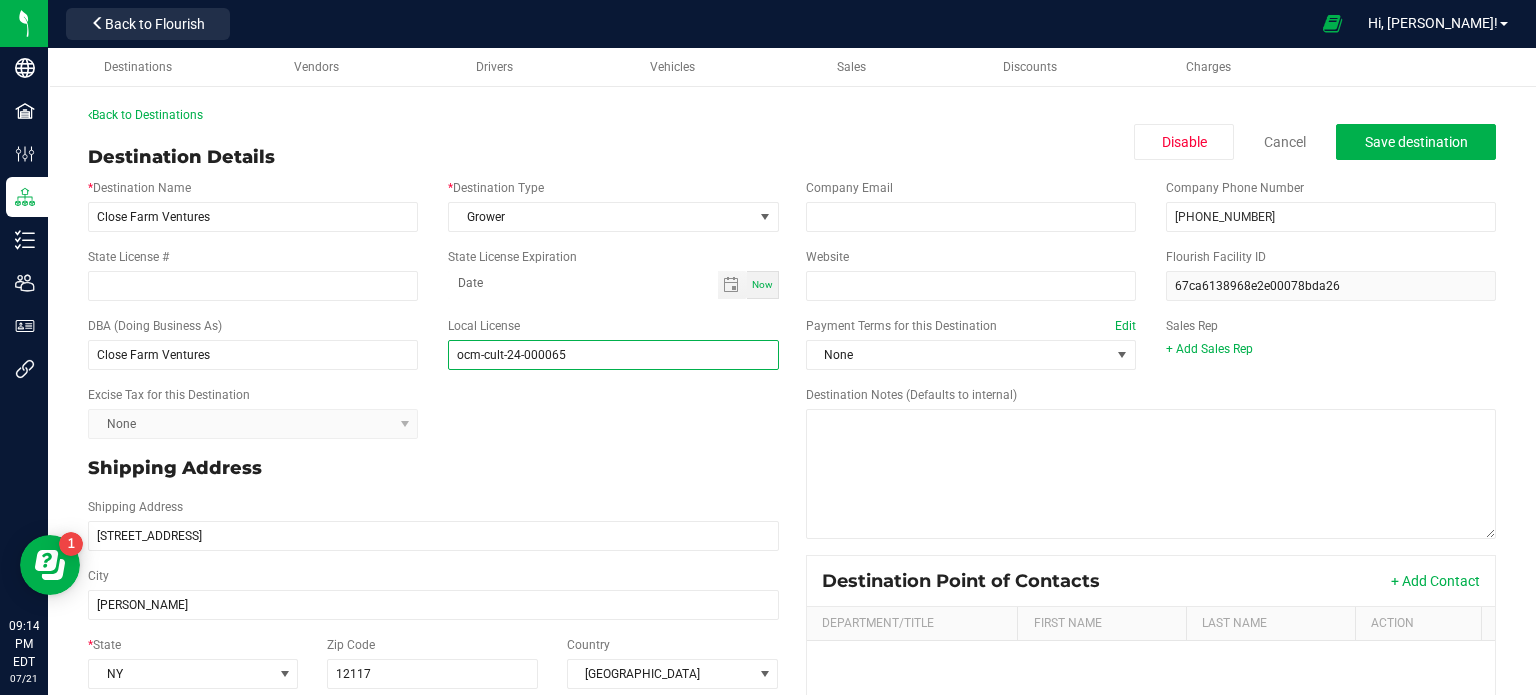 type on "ocm-cult-24-000065" 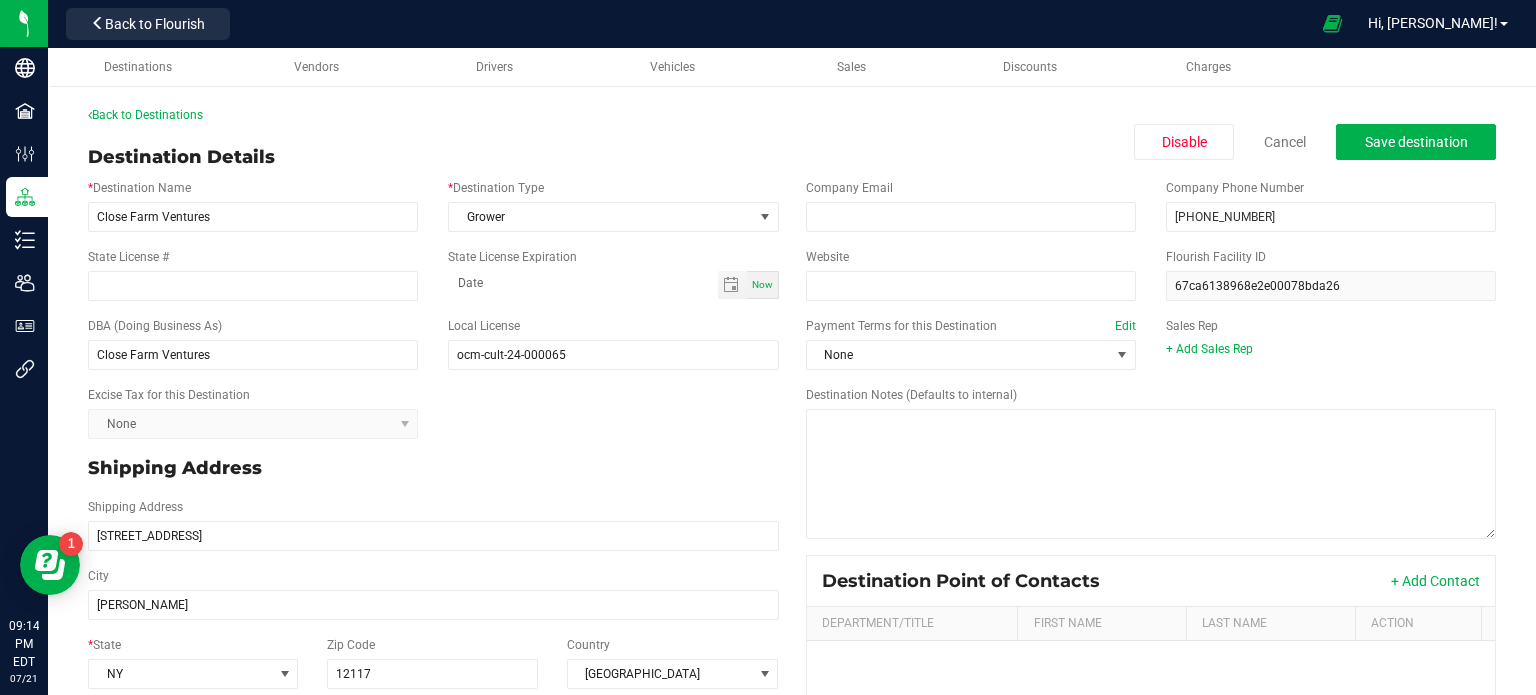 click on "Excise Tax for this Destination    None" at bounding box center (433, 412) 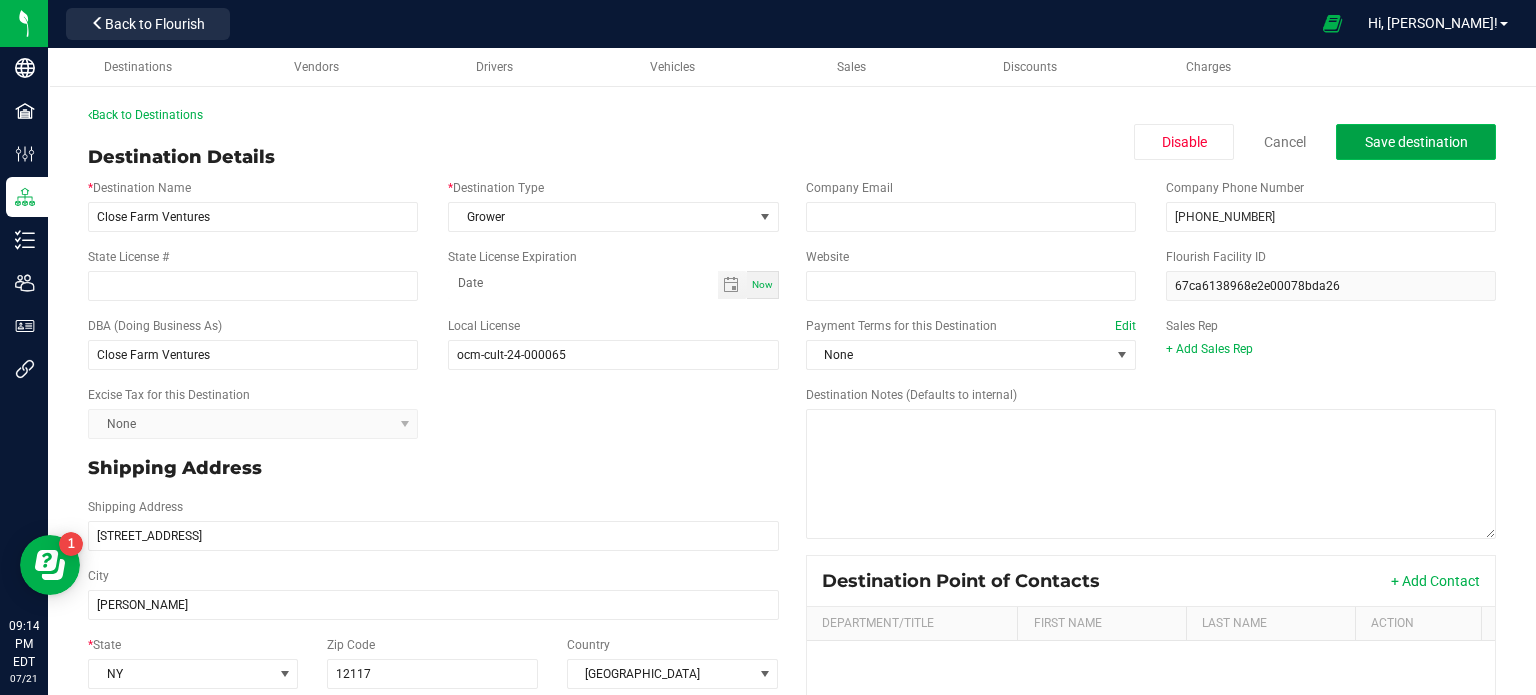 click on "Save destination" 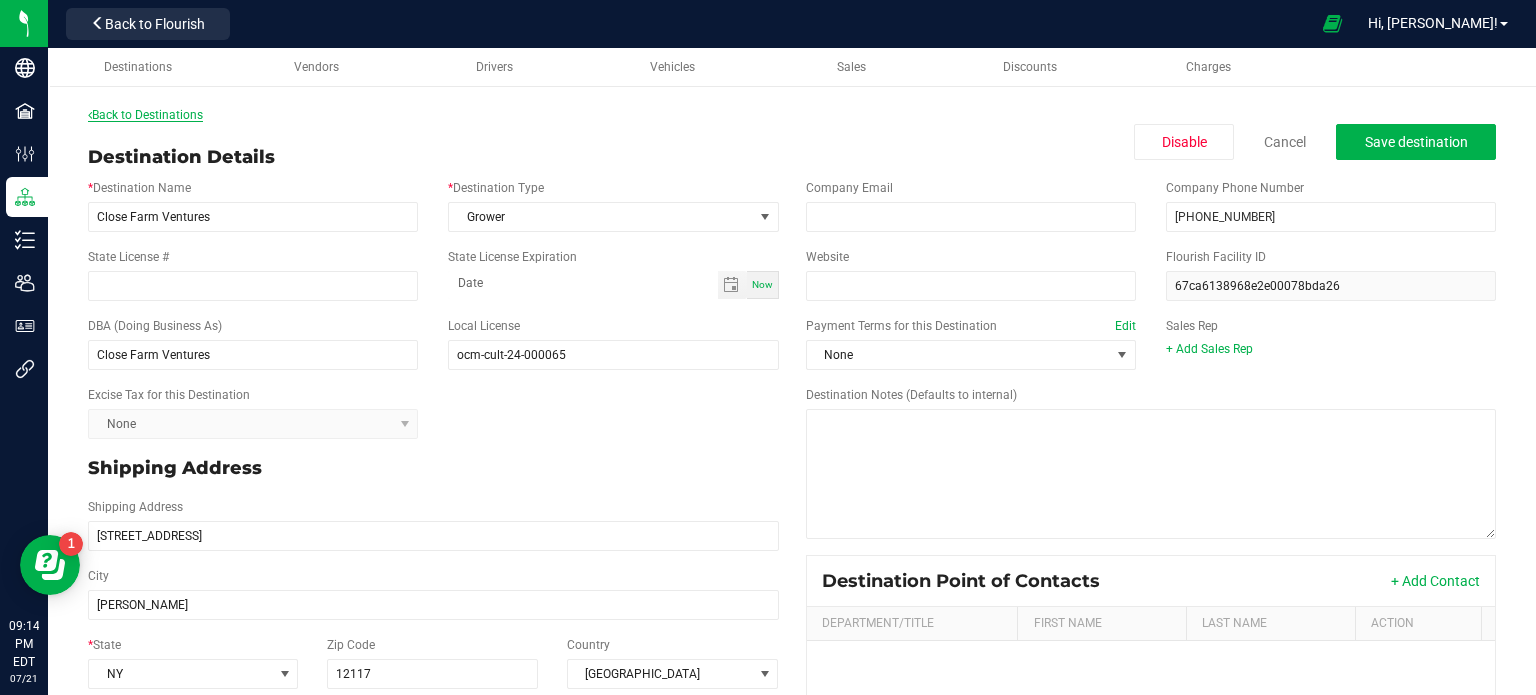 click on "Back to Destinations" at bounding box center (145, 115) 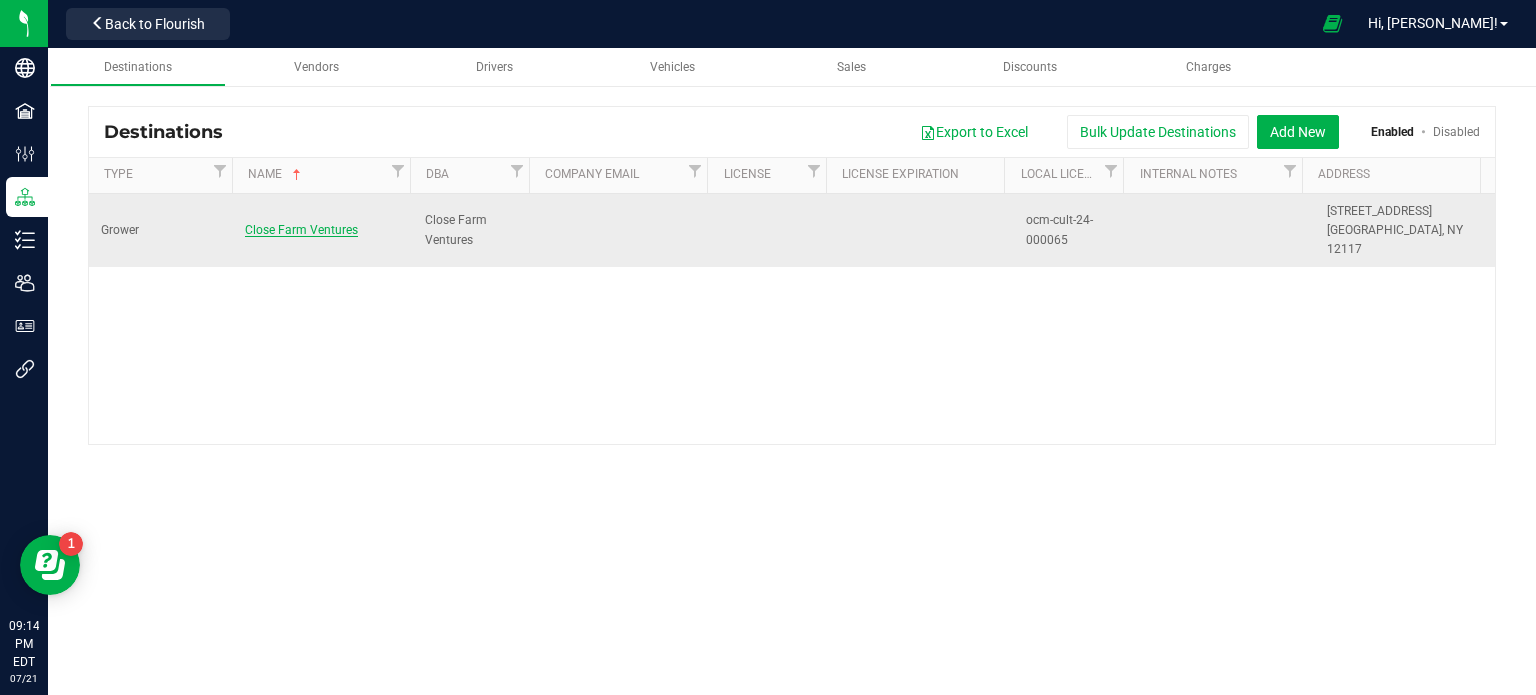 click on "Close Farm Ventures" at bounding box center [301, 230] 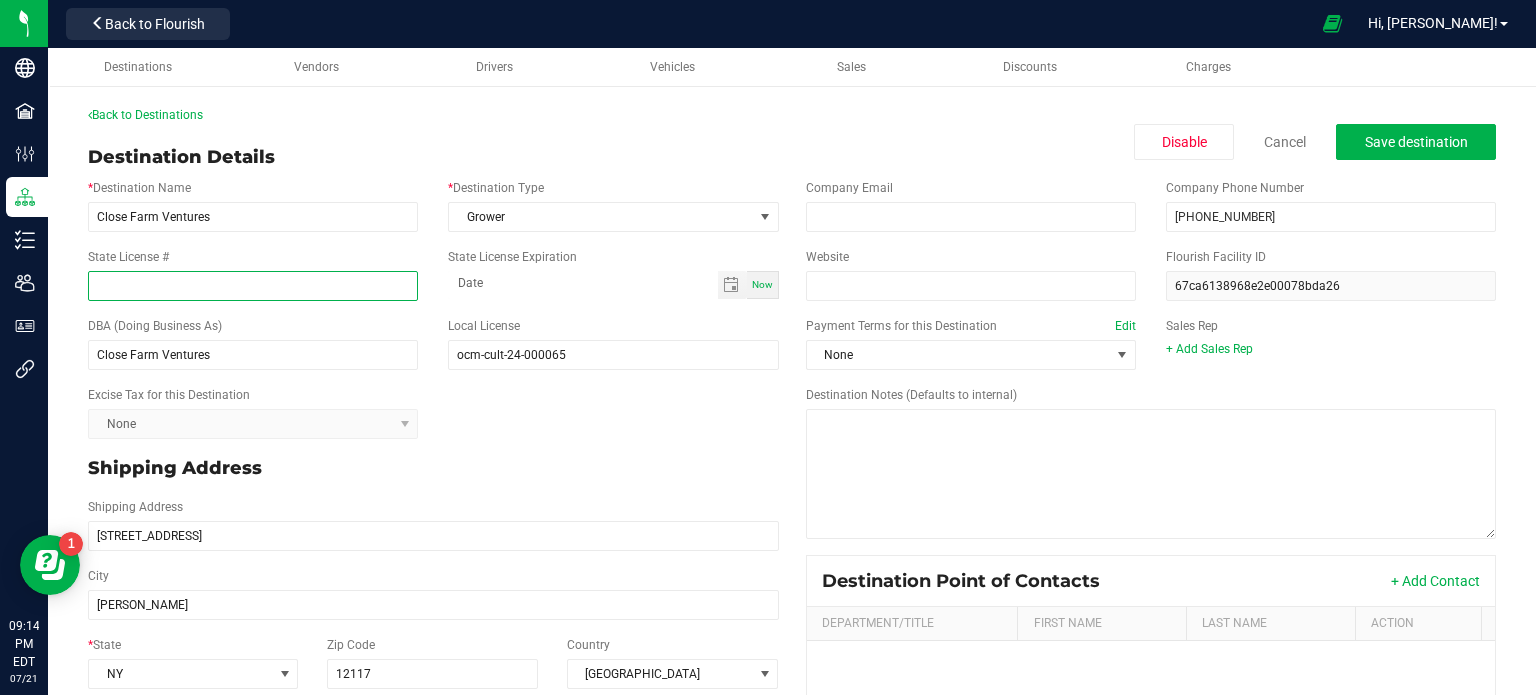 click on "State License #" at bounding box center (253, 286) 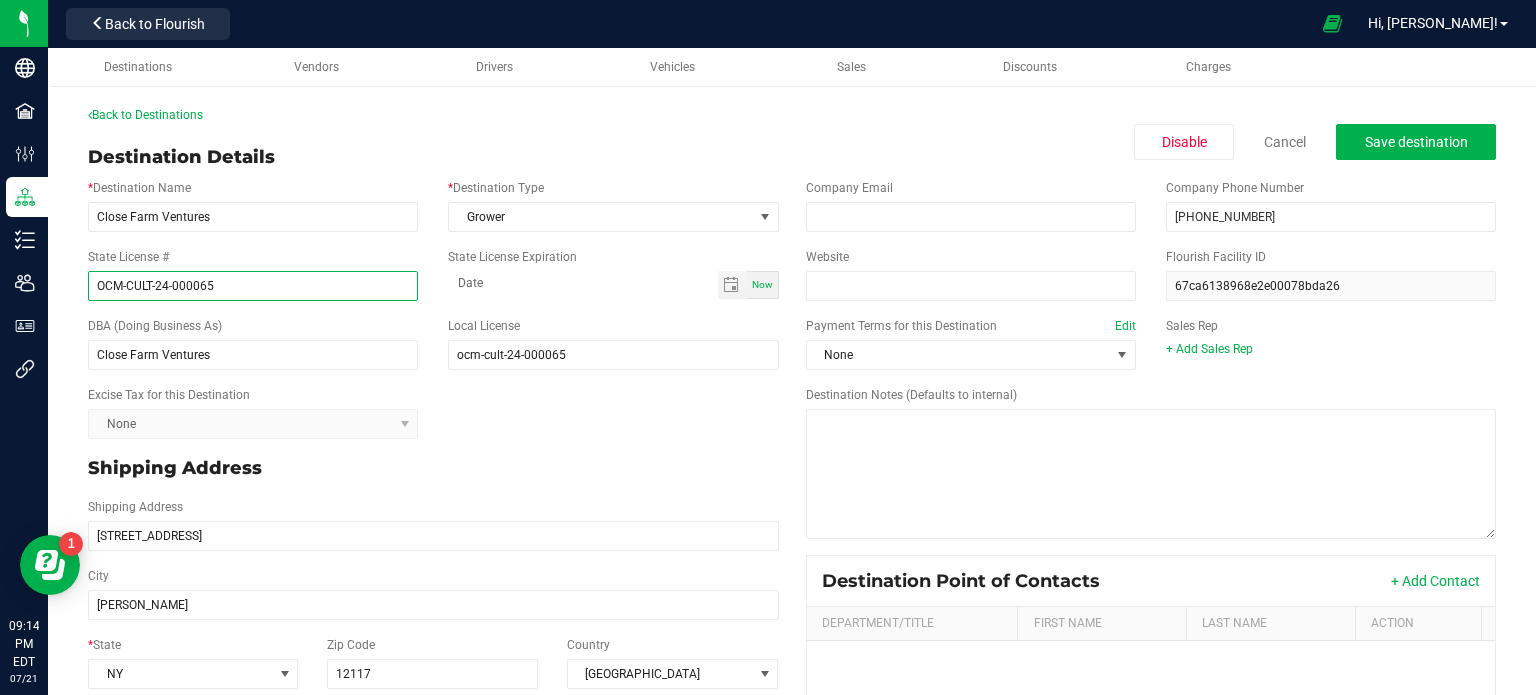 type on "OCM-CULT-24-000065" 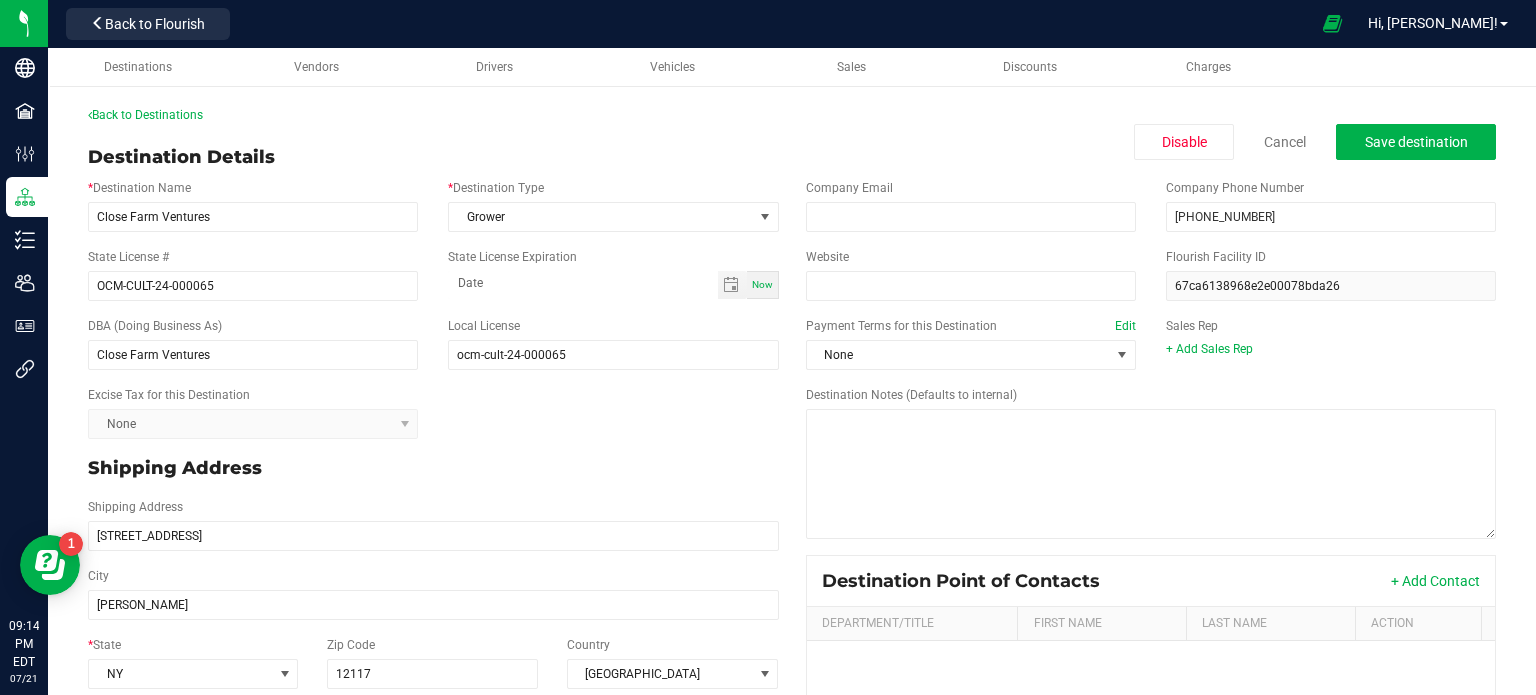 click on "Back to Destinations   Destination Details   Disable   Cancel   Save destination  *  Destination Name  Close Farm Ventures *  Destination Type  Grower  State License #  OCM-CULT-24-000065  State License Expiration  Now  DBA (Doing Business As)    Close Farm Ventures  Local License    ocm-cult-24-000065  Excise Tax for this Destination    None  Shipping Address   Shipping Address  [STREET_ADDRESS][US_STATE]  Billing Address (optional)   Billing Address (optional)   Same as Shipping   City  *  State  Select  Zip Code   Country  Select country  Company Email   Company Phone Number  [PHONE_NUMBER]  Website   Flourish Facility ID  67ca6138968e2e00078bda26  Payment Terms for this Destination   Edit  None  Sales Rep   + Add Sales Rep   Destination Notes (Defaults to internal)                  Destination Point of Contacts   + Add Contact  Department/Title First Name Last Name Action  No contact found." at bounding box center (792, 528) 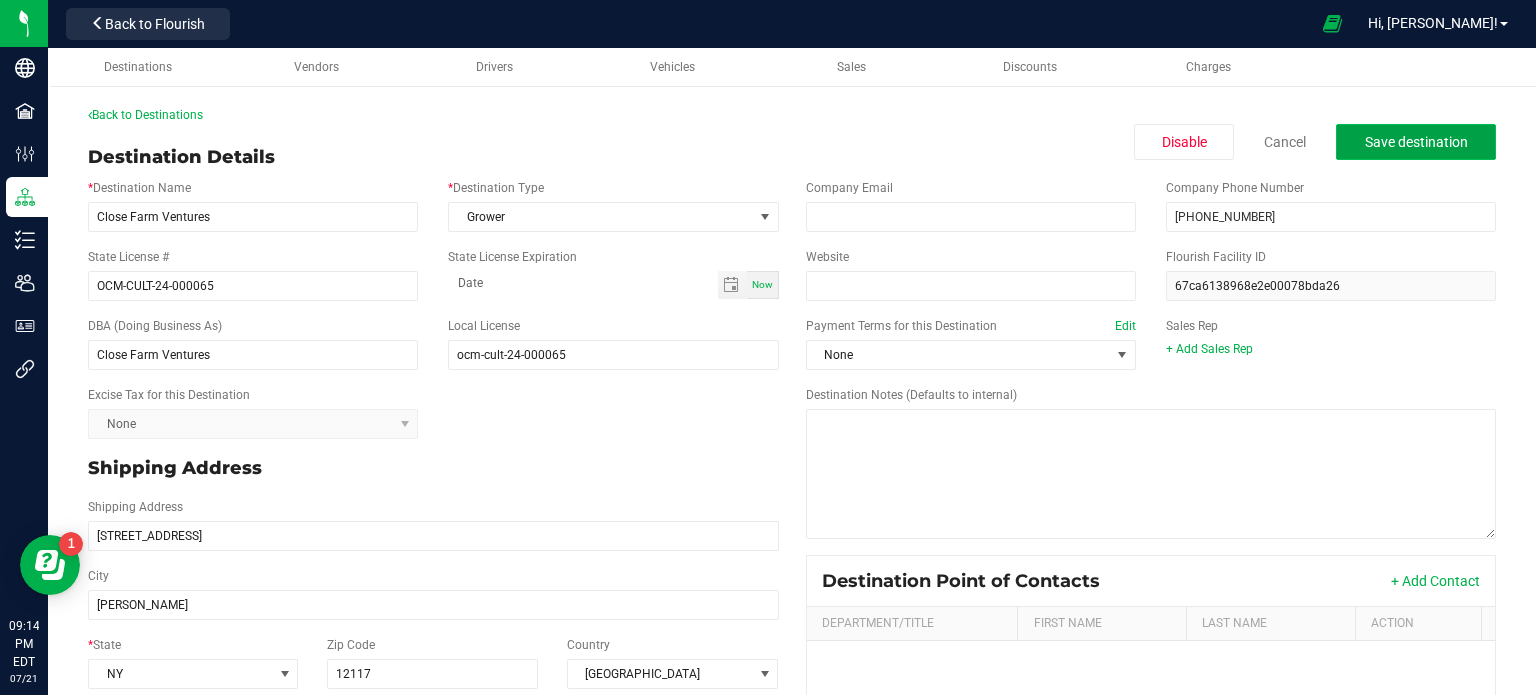 click on "Save destination" 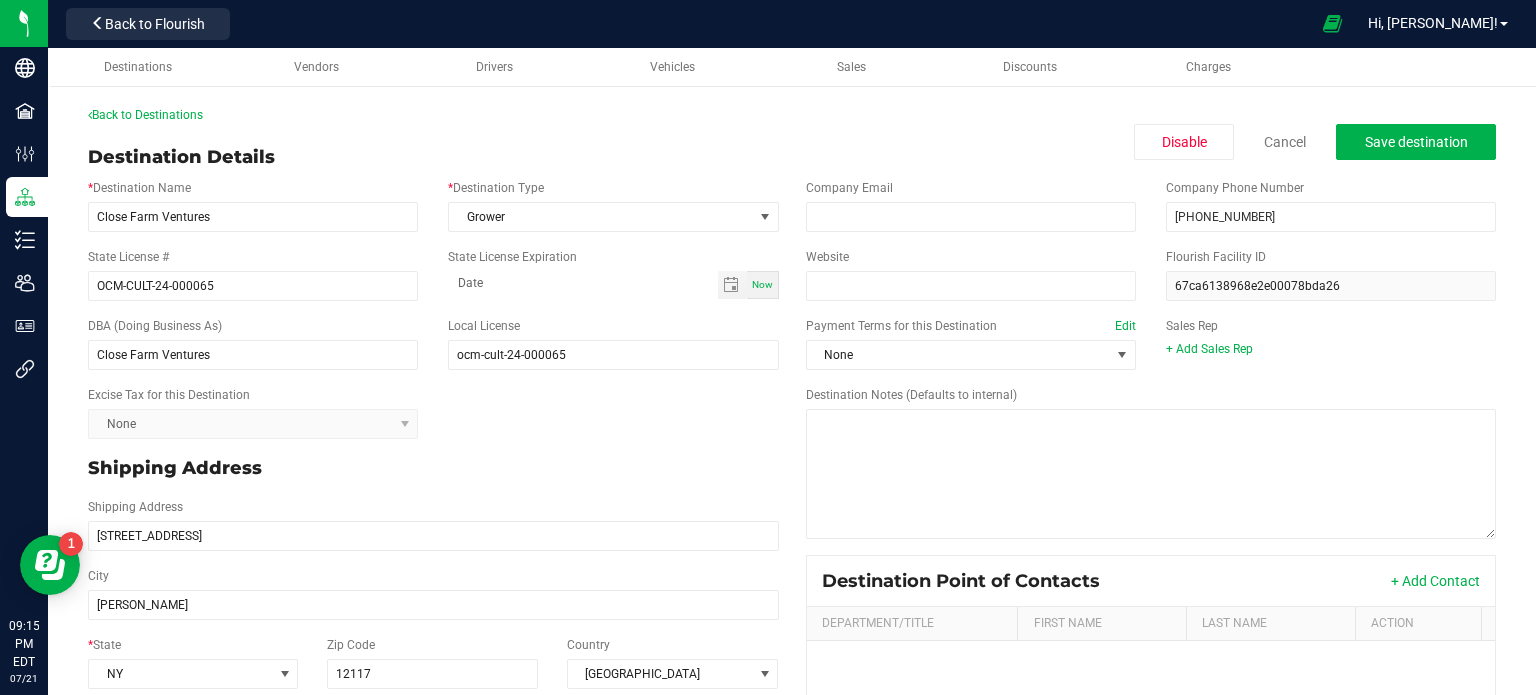 drag, startPoint x: 628, startPoint y: 131, endPoint x: 393, endPoint y: 144, distance: 235.3593 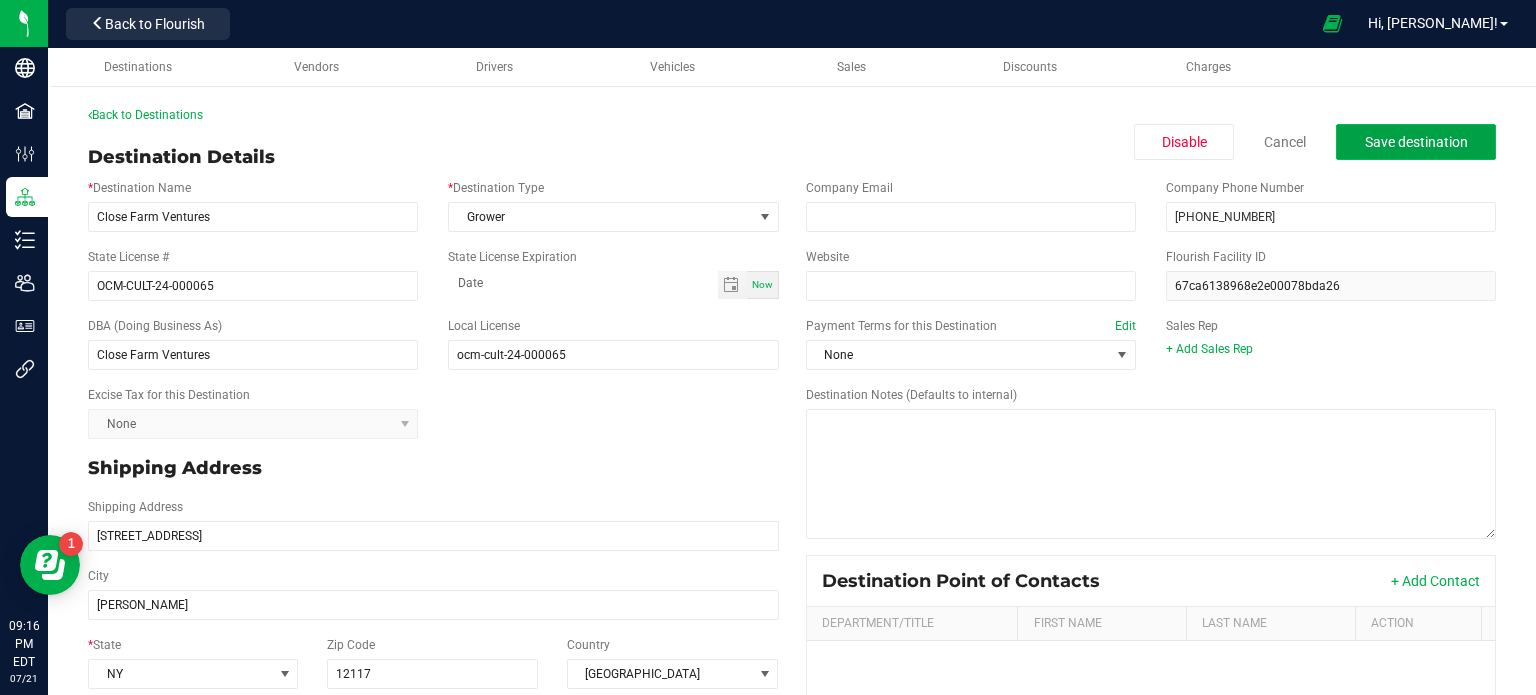 click on "Save destination" 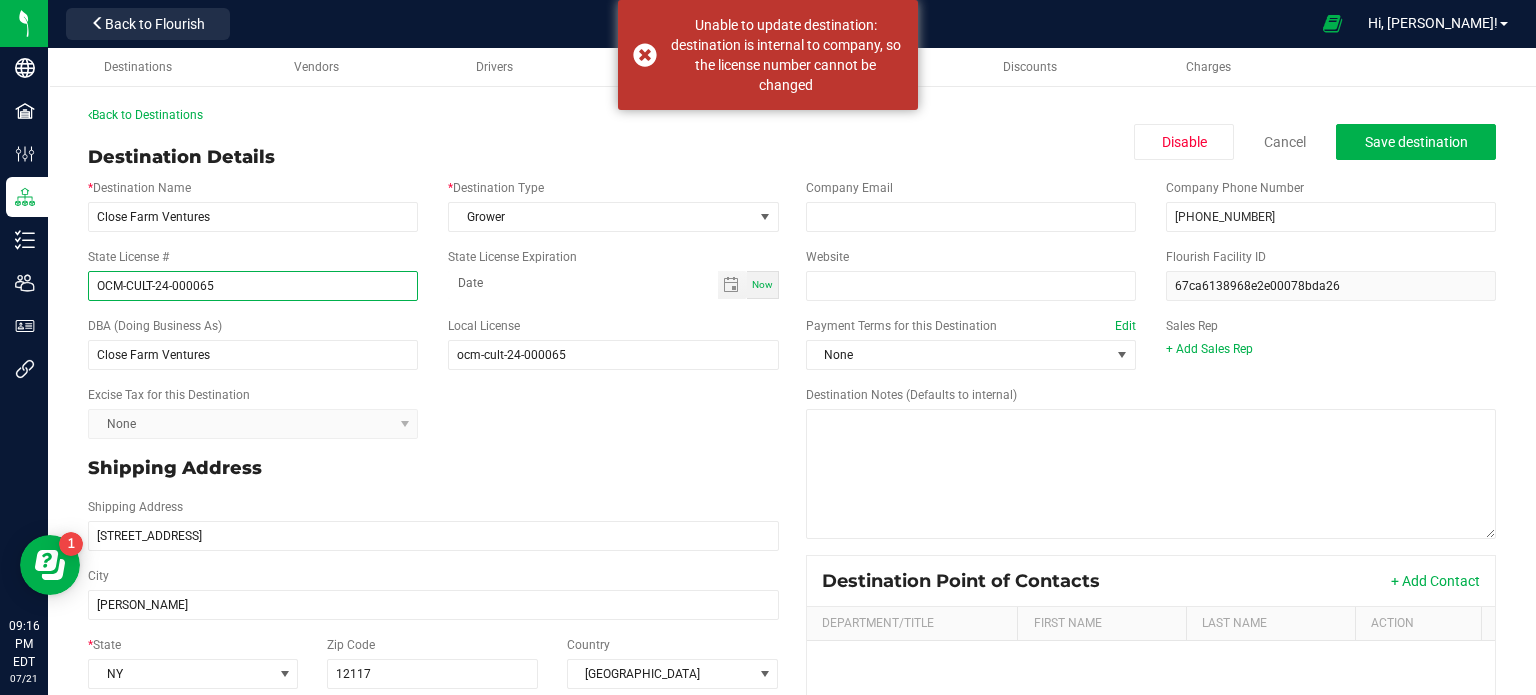 click on "OCM-CULT-24-000065" at bounding box center [253, 286] 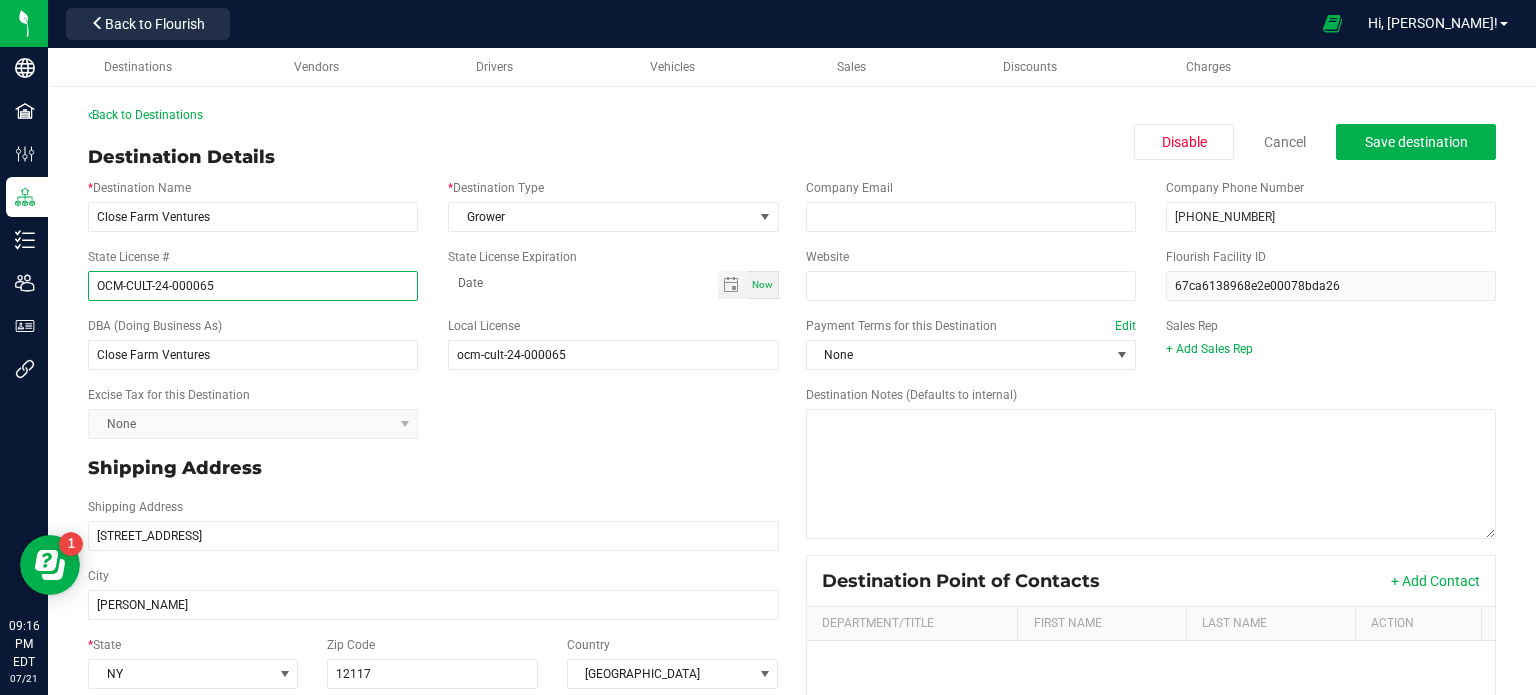 drag, startPoint x: 252, startPoint y: 284, endPoint x: 66, endPoint y: 278, distance: 186.09676 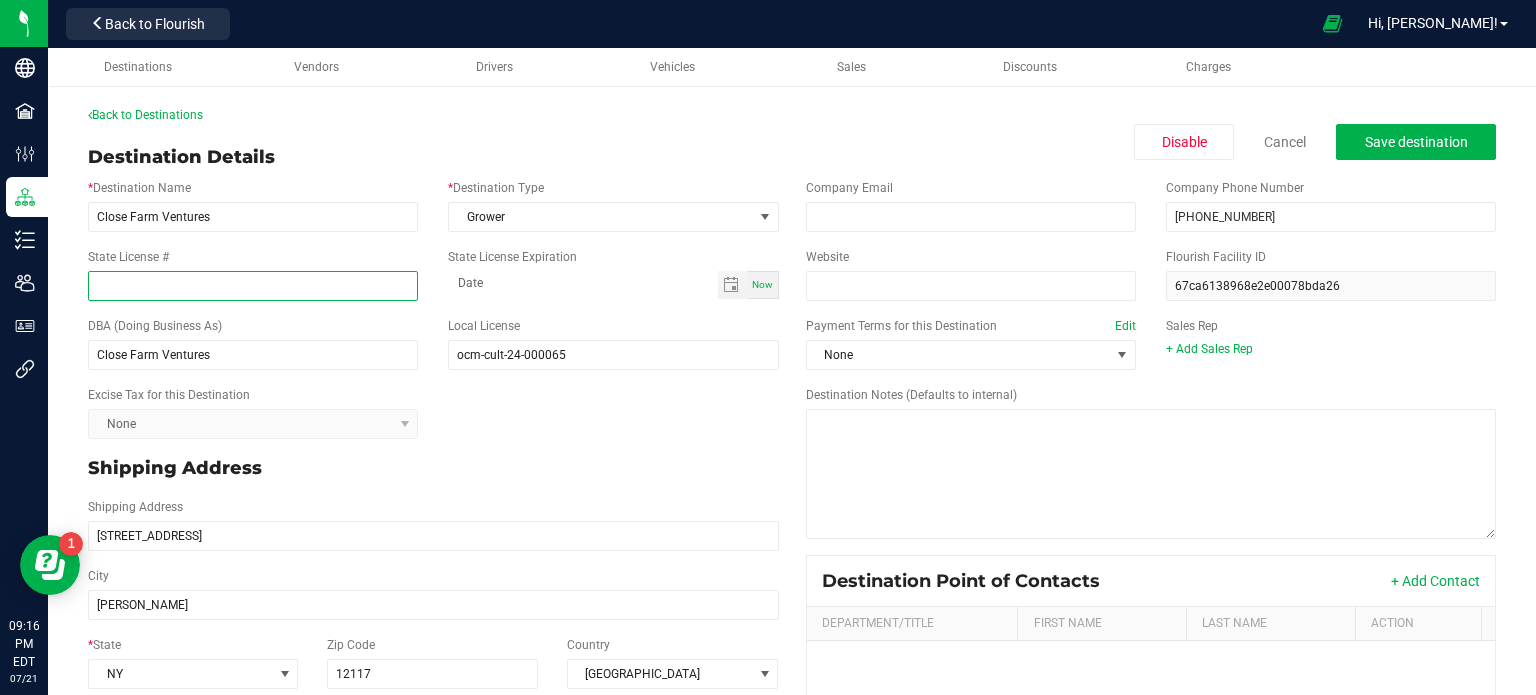 type 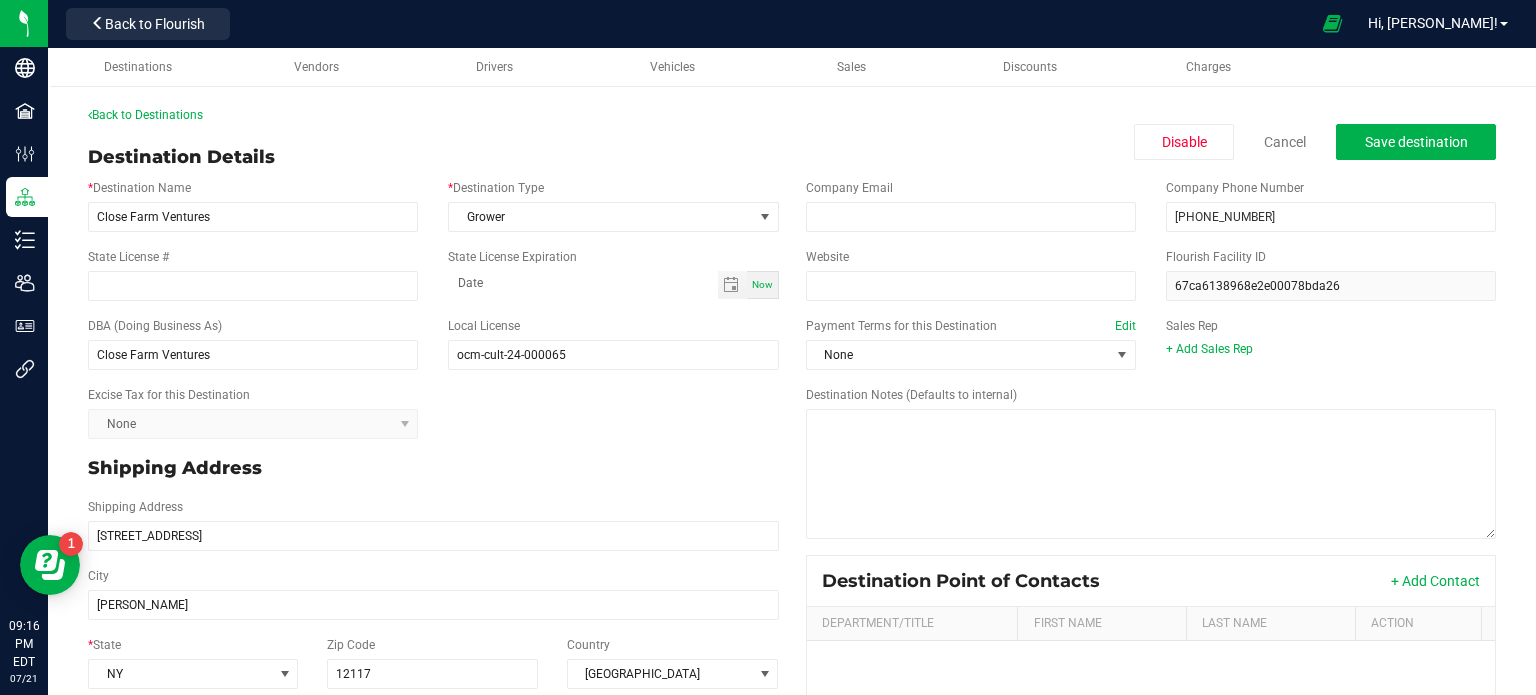 click on "Excise Tax for this Destination    None" at bounding box center [433, 412] 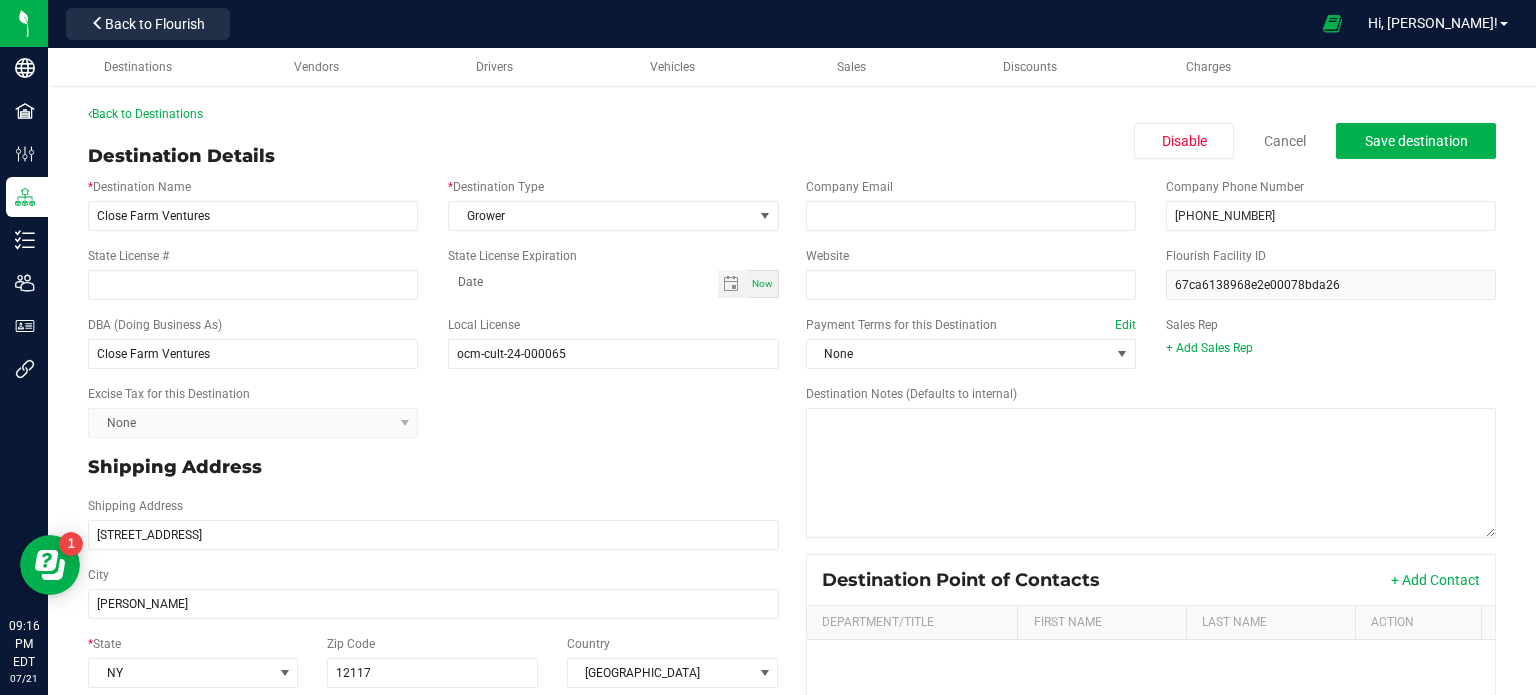scroll, scrollTop: 0, scrollLeft: 0, axis: both 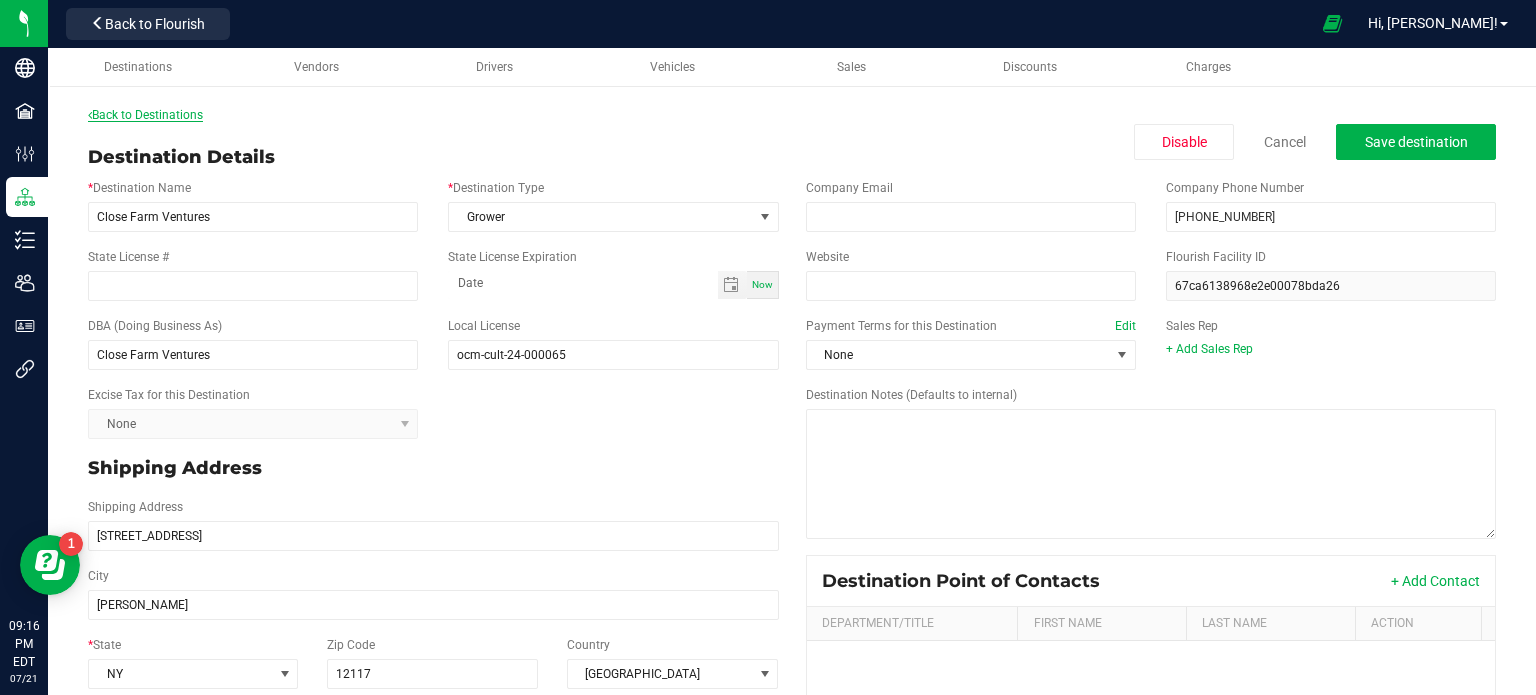 click on "Back to Destinations" at bounding box center [145, 115] 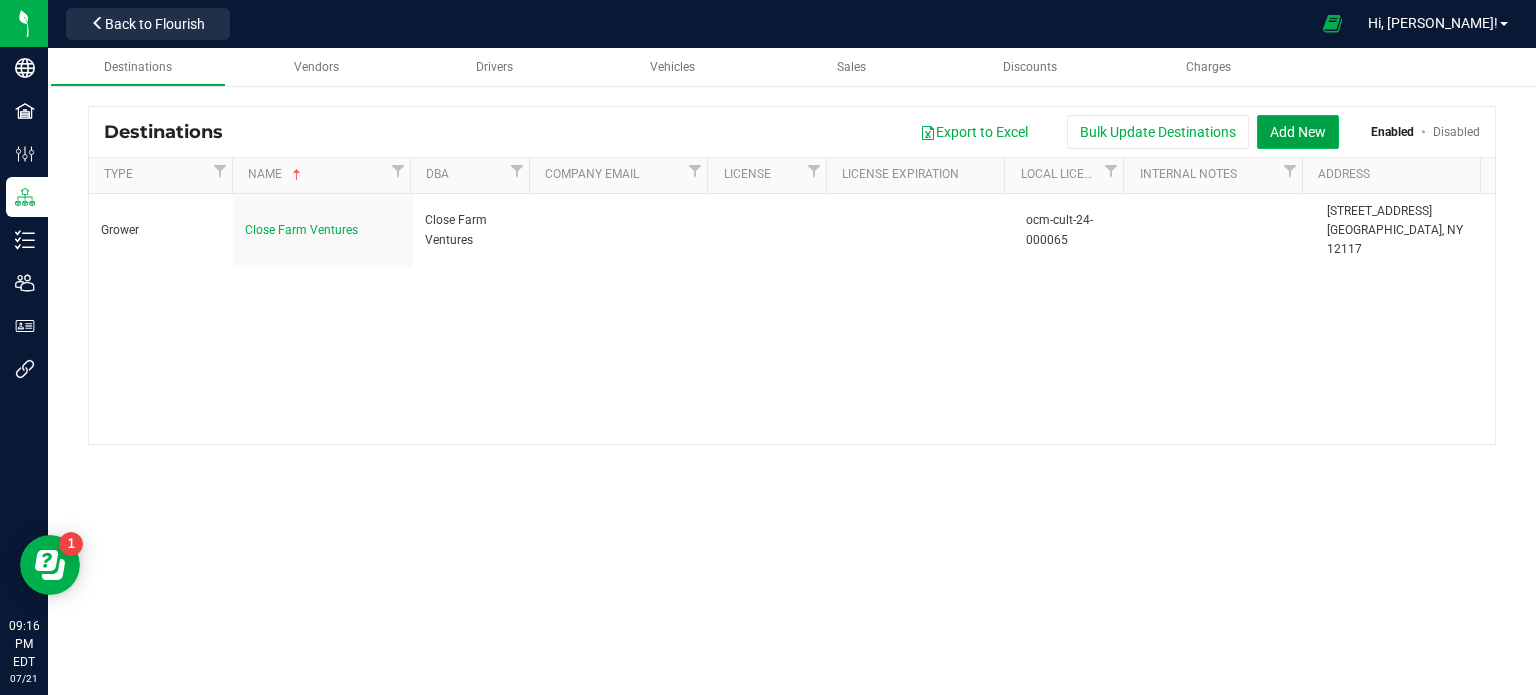 click on "Add New" at bounding box center (1298, 132) 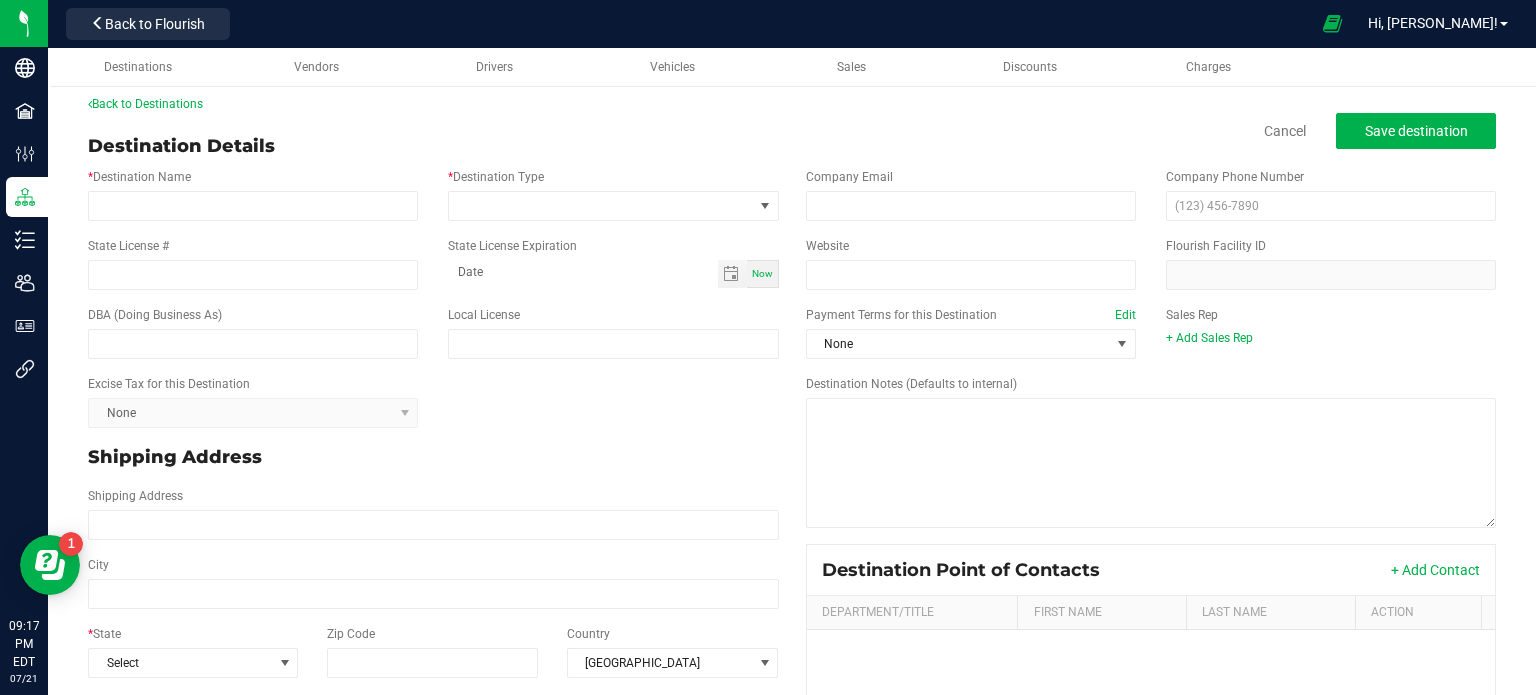 scroll, scrollTop: 0, scrollLeft: 0, axis: both 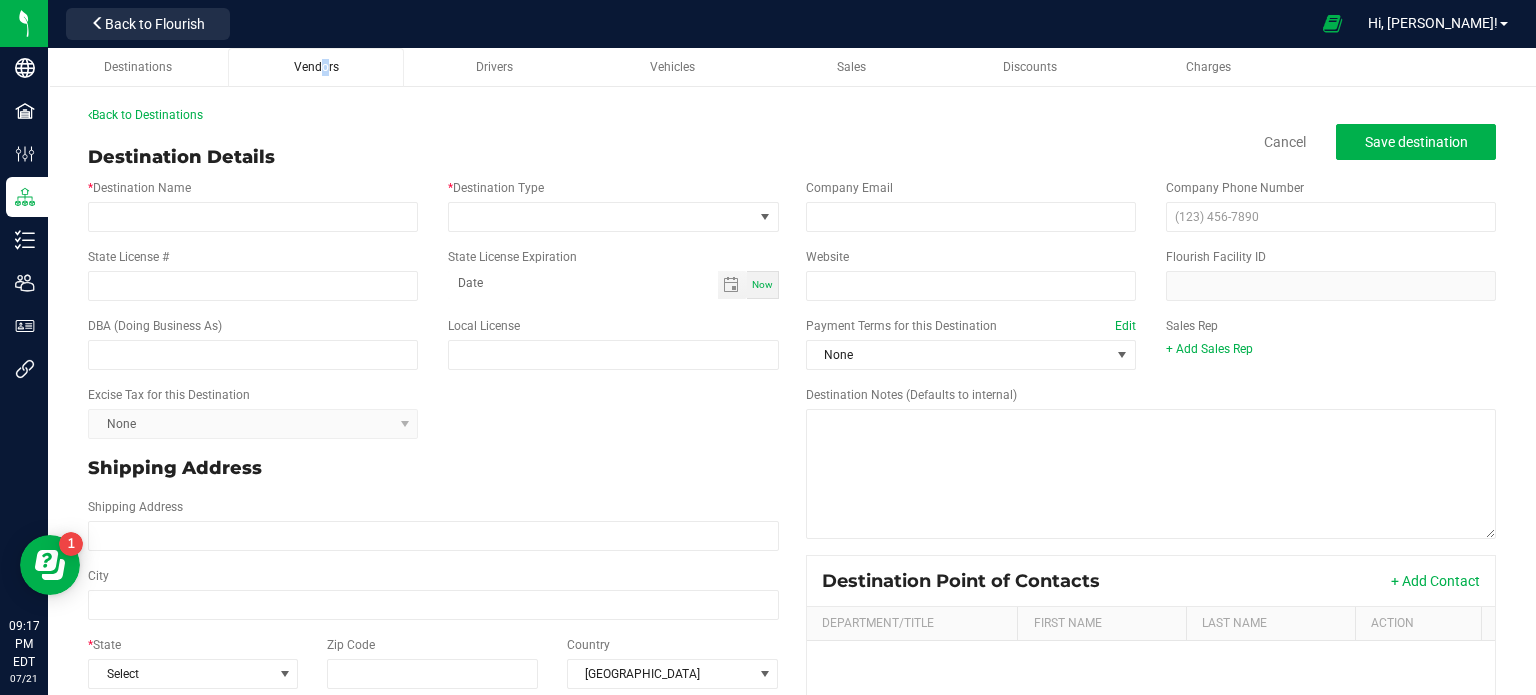 click on "Vendors" at bounding box center (316, 67) 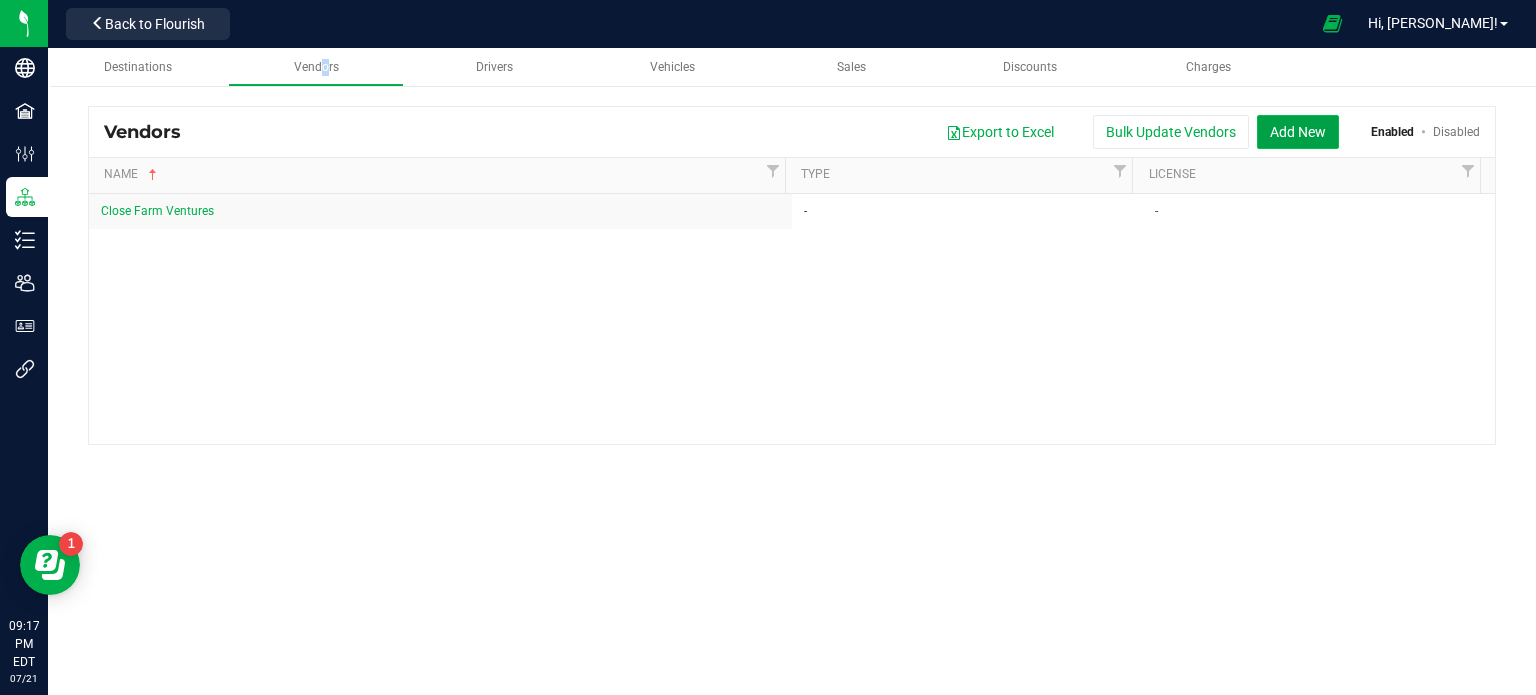 click on "Add New" at bounding box center [1298, 132] 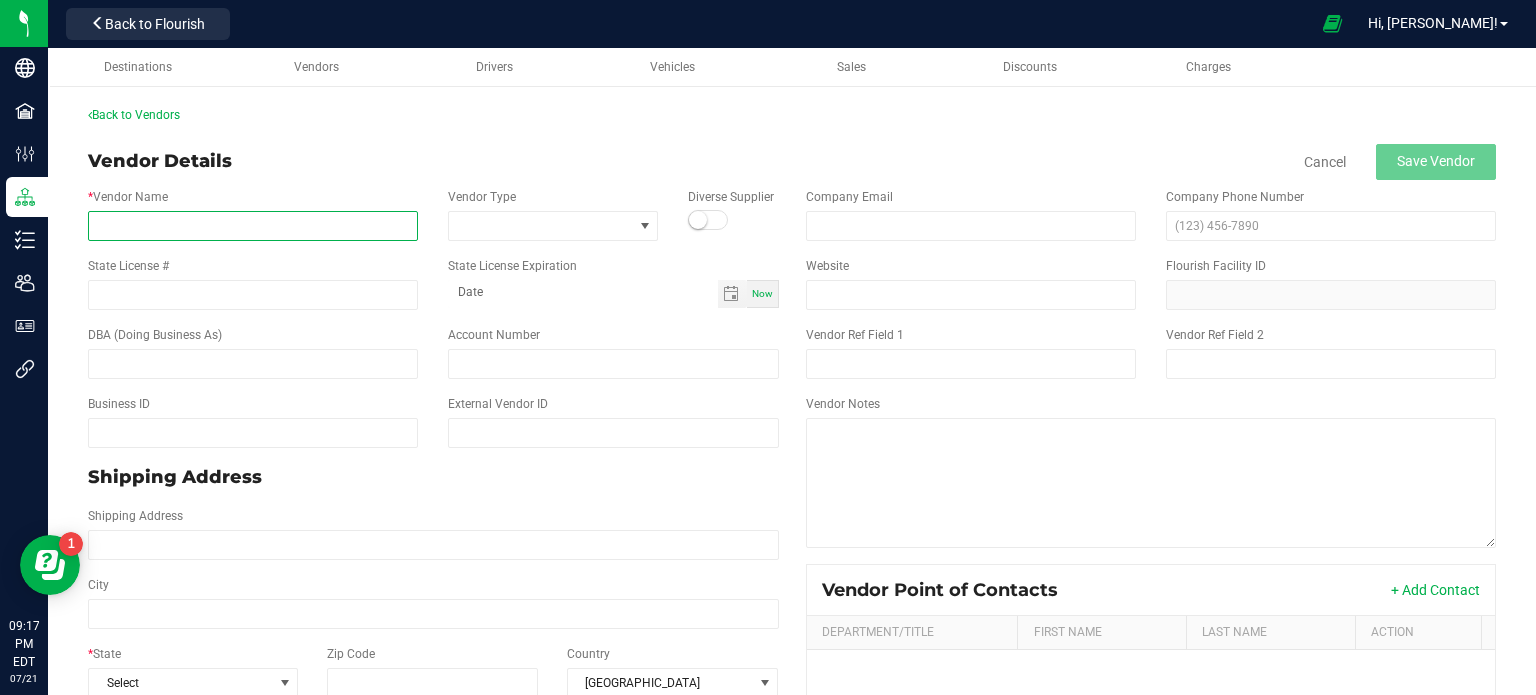 click on "*  Vendor Name" at bounding box center (253, 226) 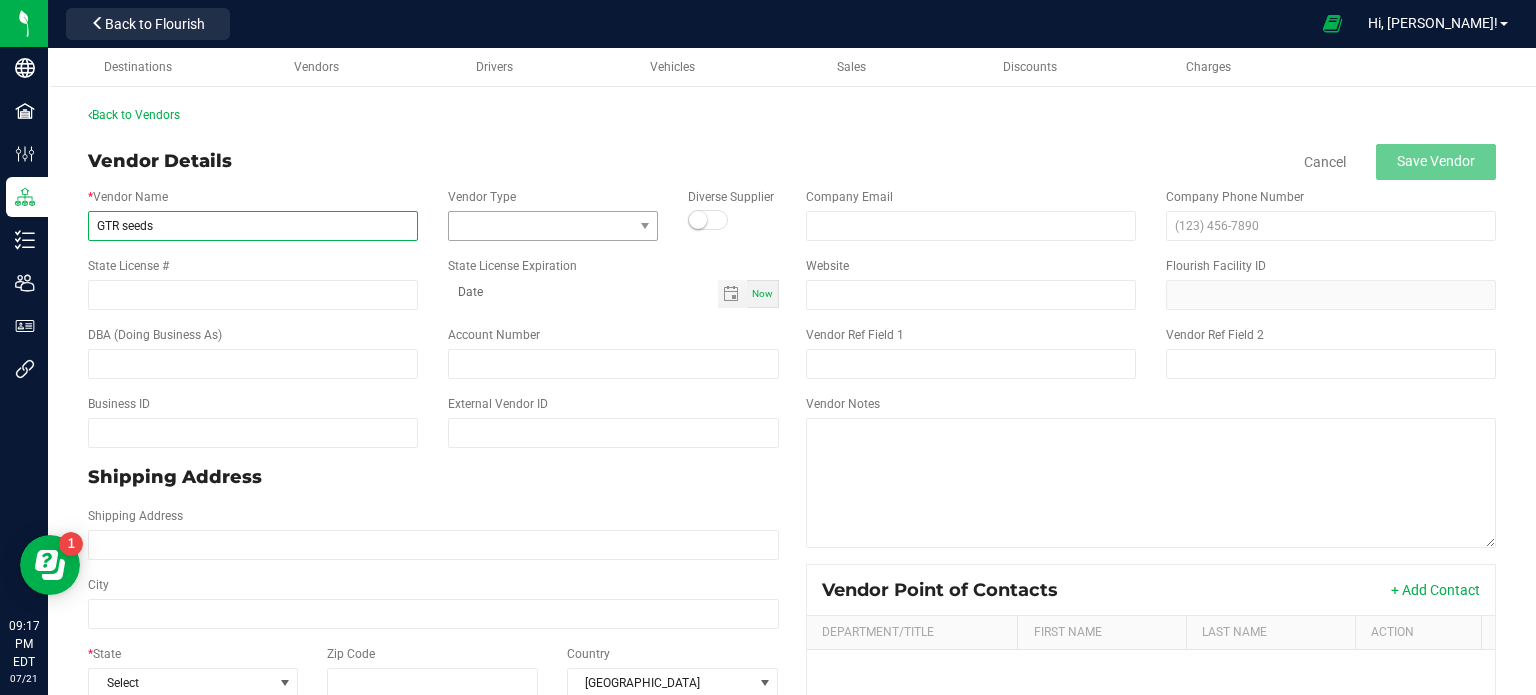type on "GTR seeds" 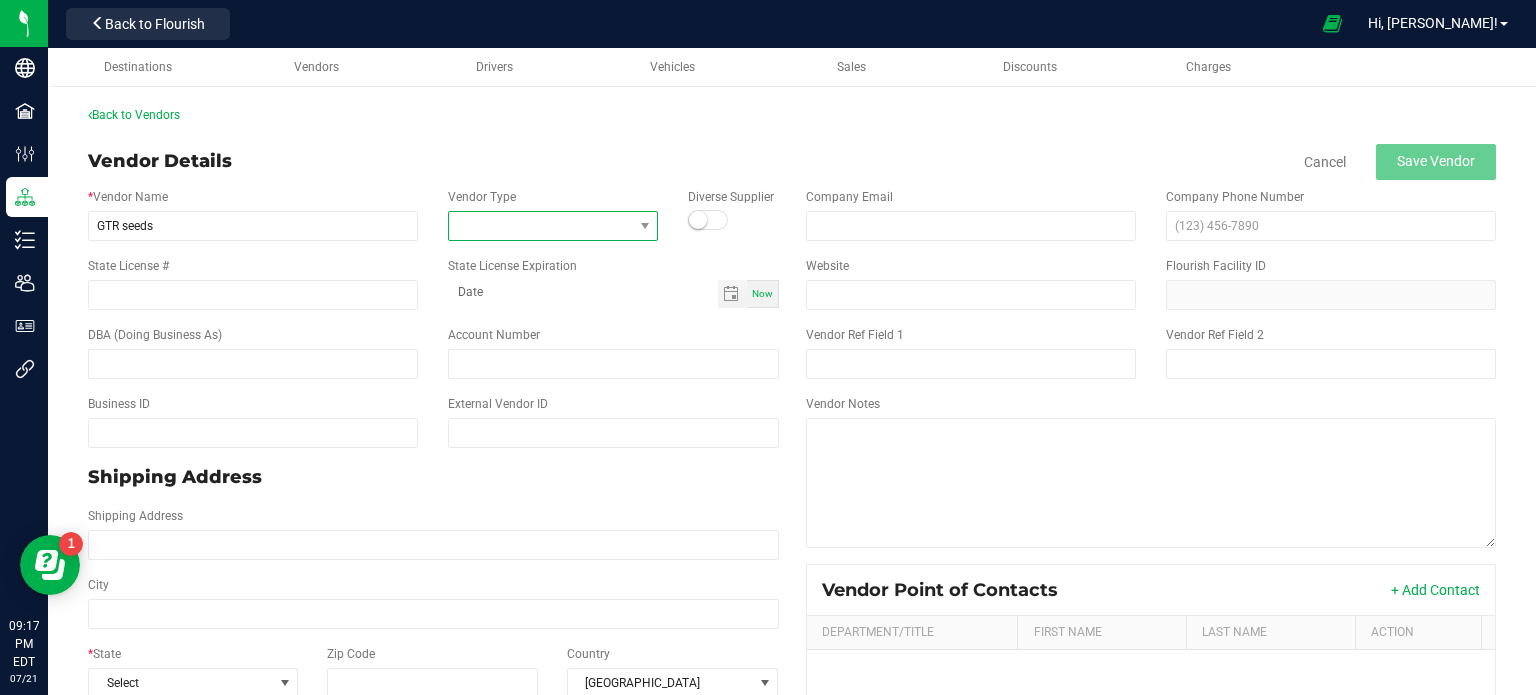 click at bounding box center (540, 226) 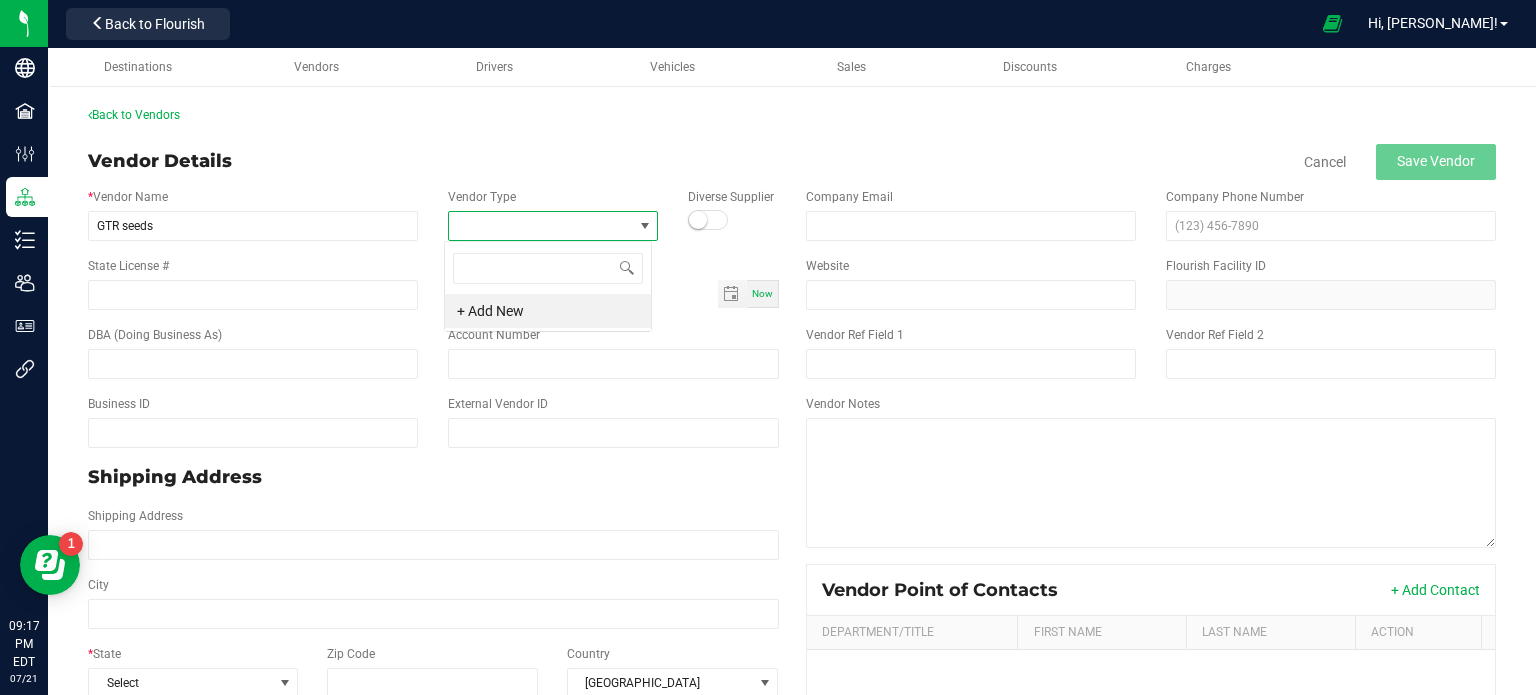 scroll, scrollTop: 99970, scrollLeft: 99792, axis: both 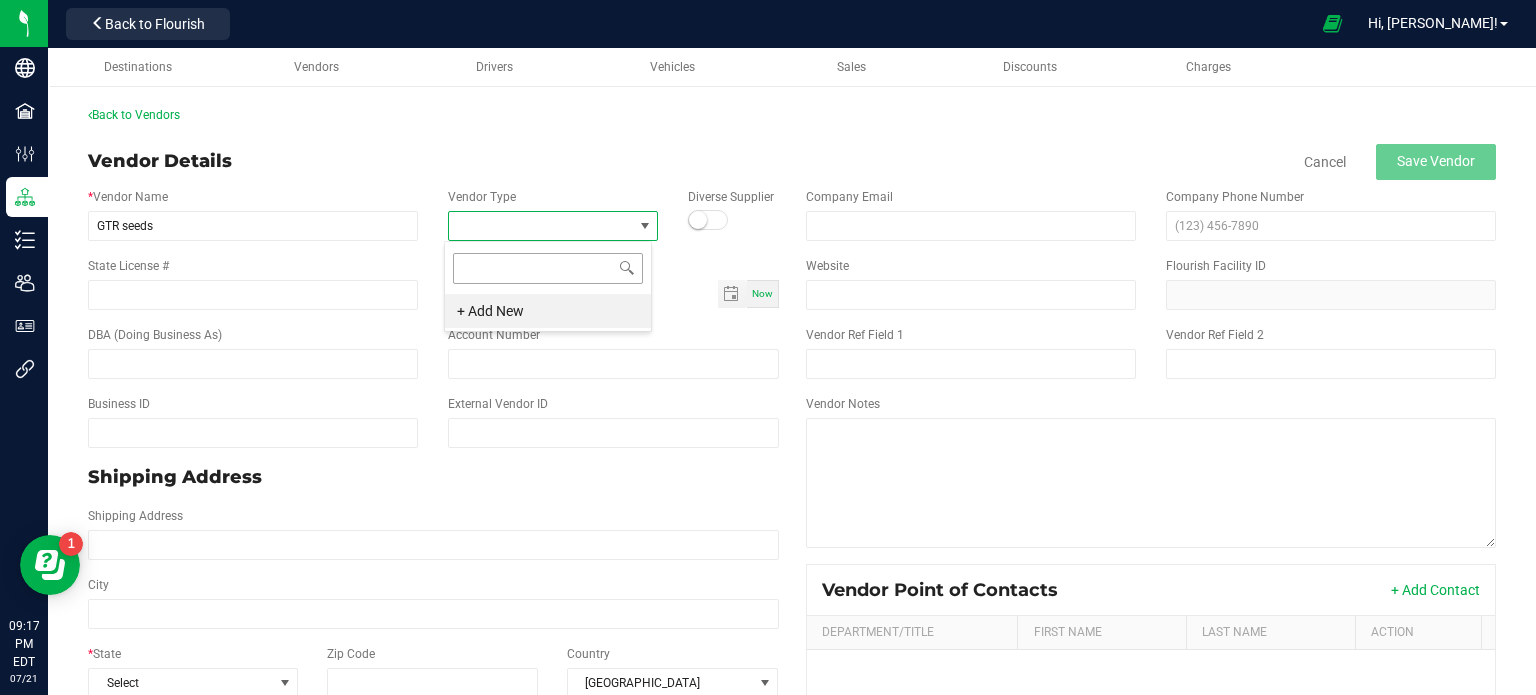 click at bounding box center [548, 268] 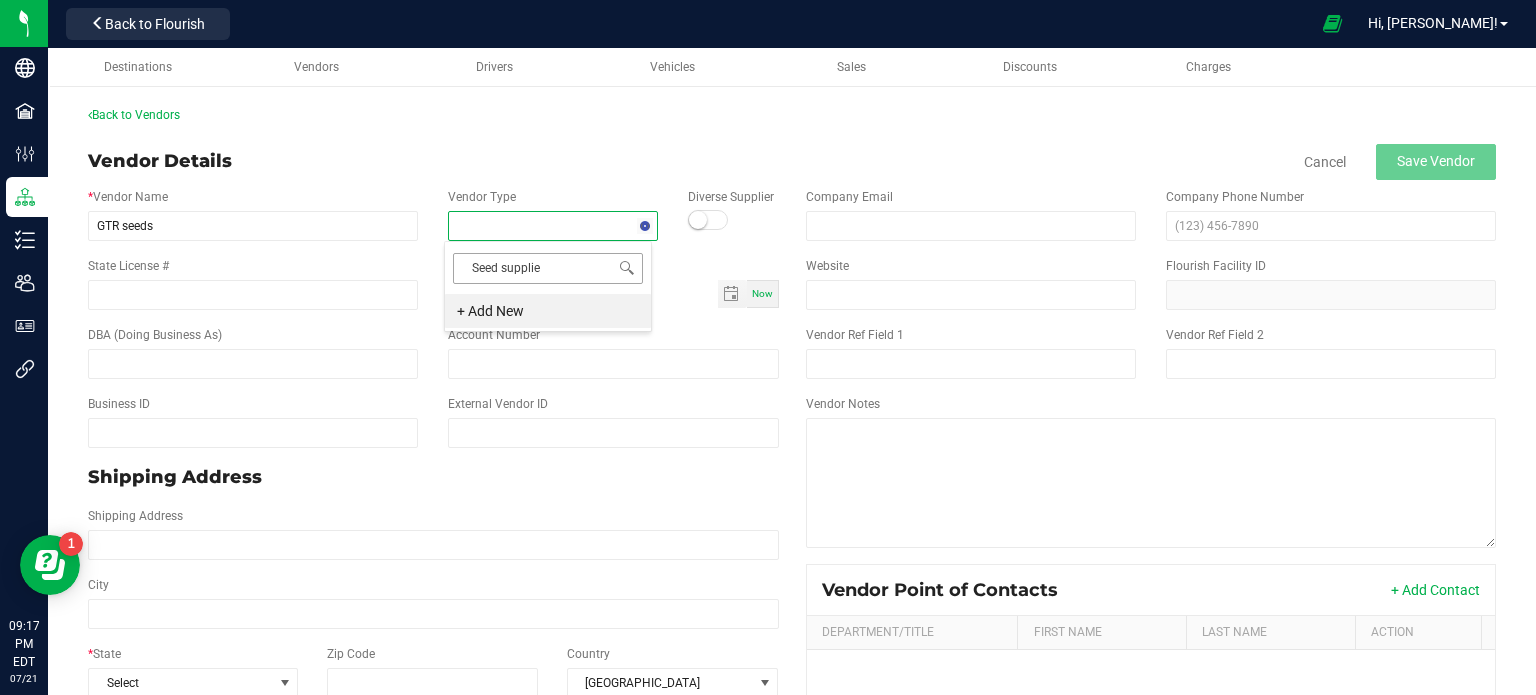 type on "Seed supplier" 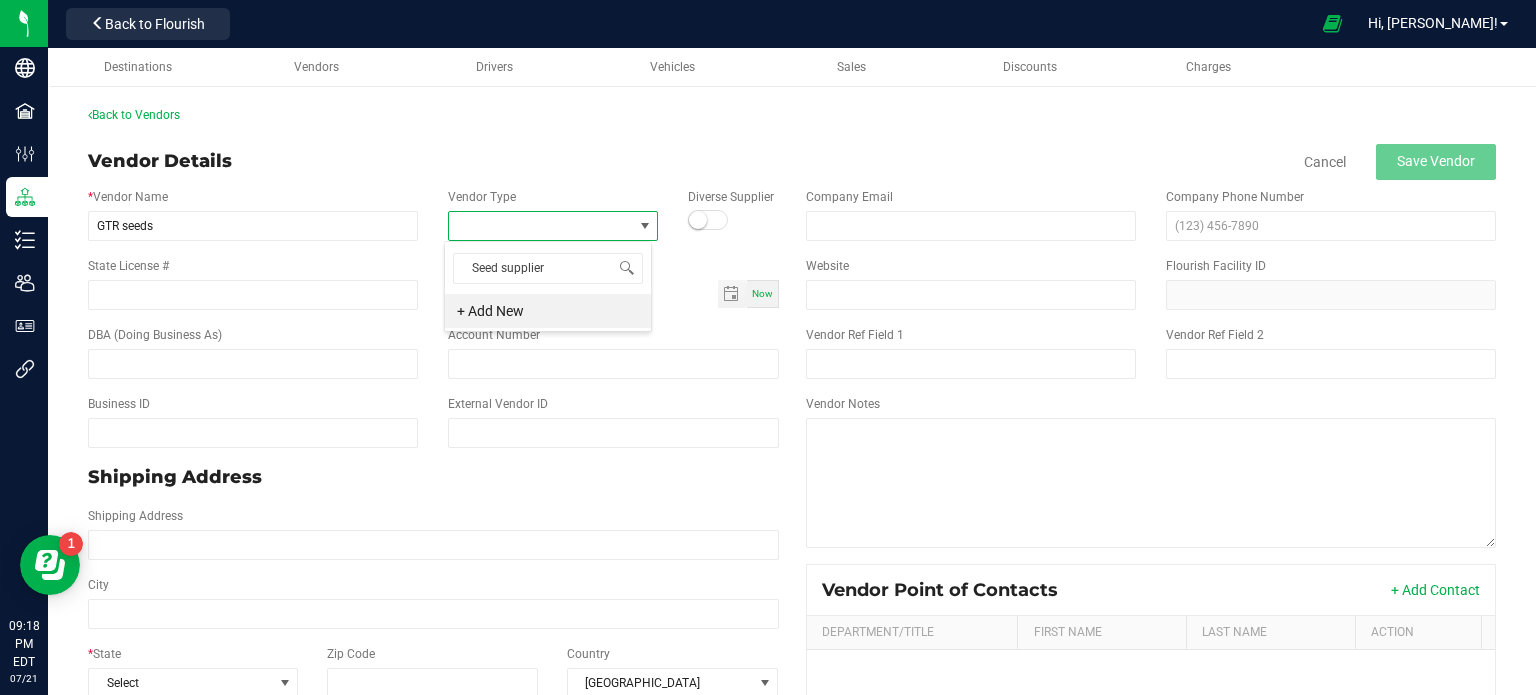 click on "State License #   State License Expiration  Now" at bounding box center (433, 283) 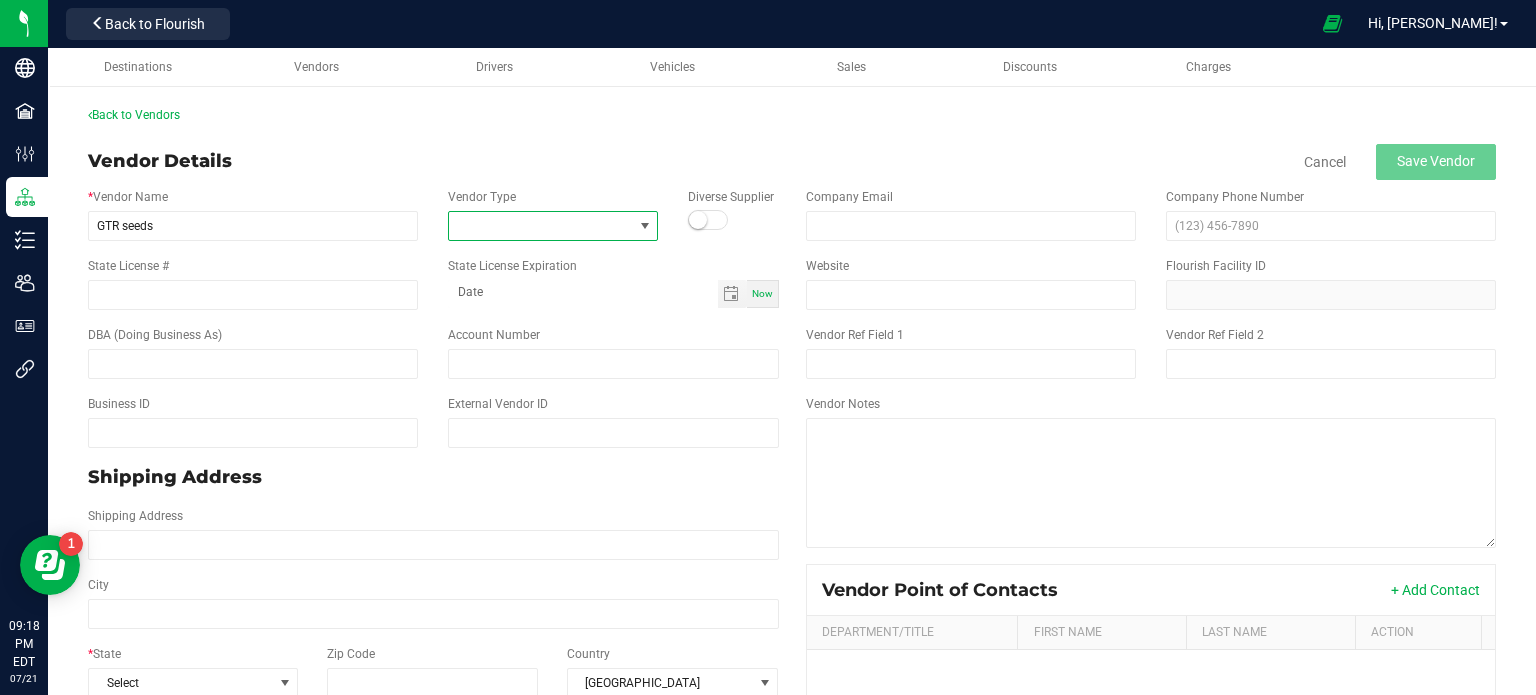 click at bounding box center (645, 226) 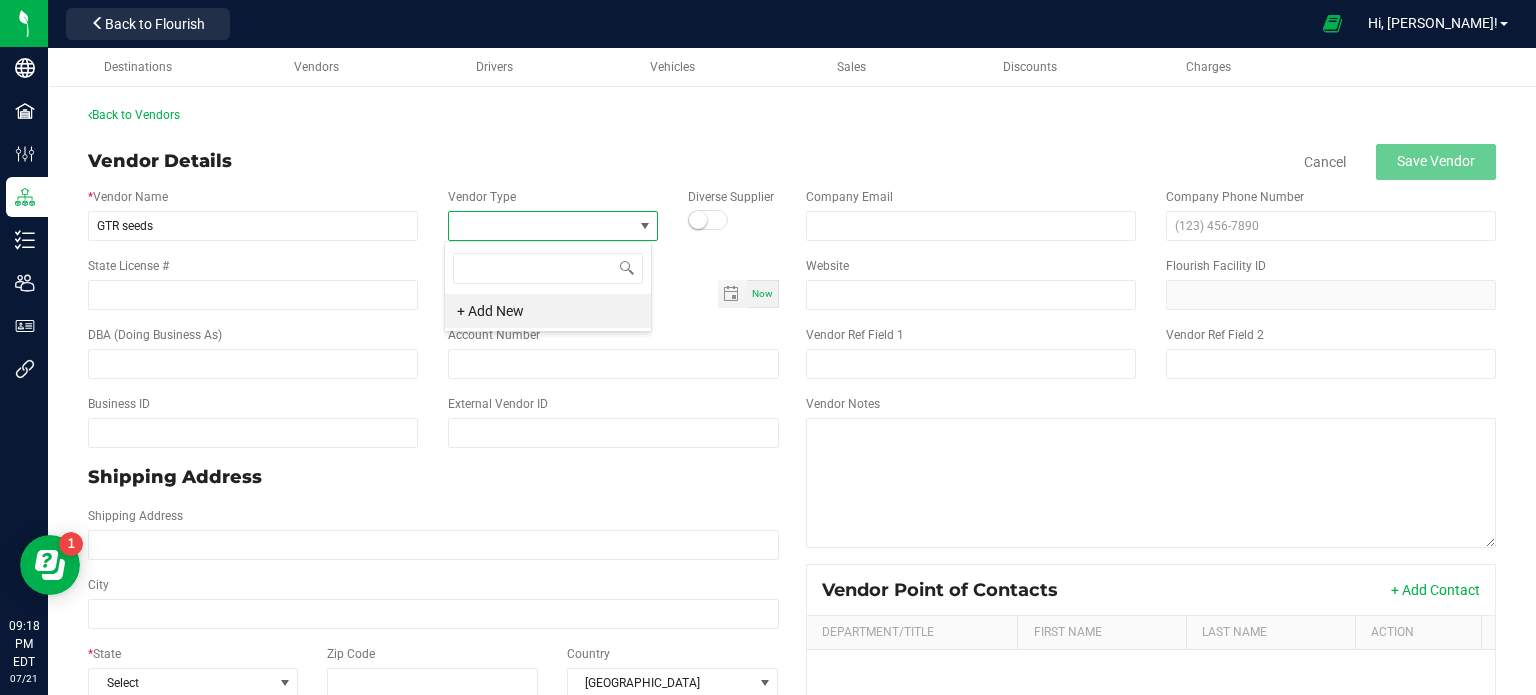 scroll, scrollTop: 99970, scrollLeft: 99792, axis: both 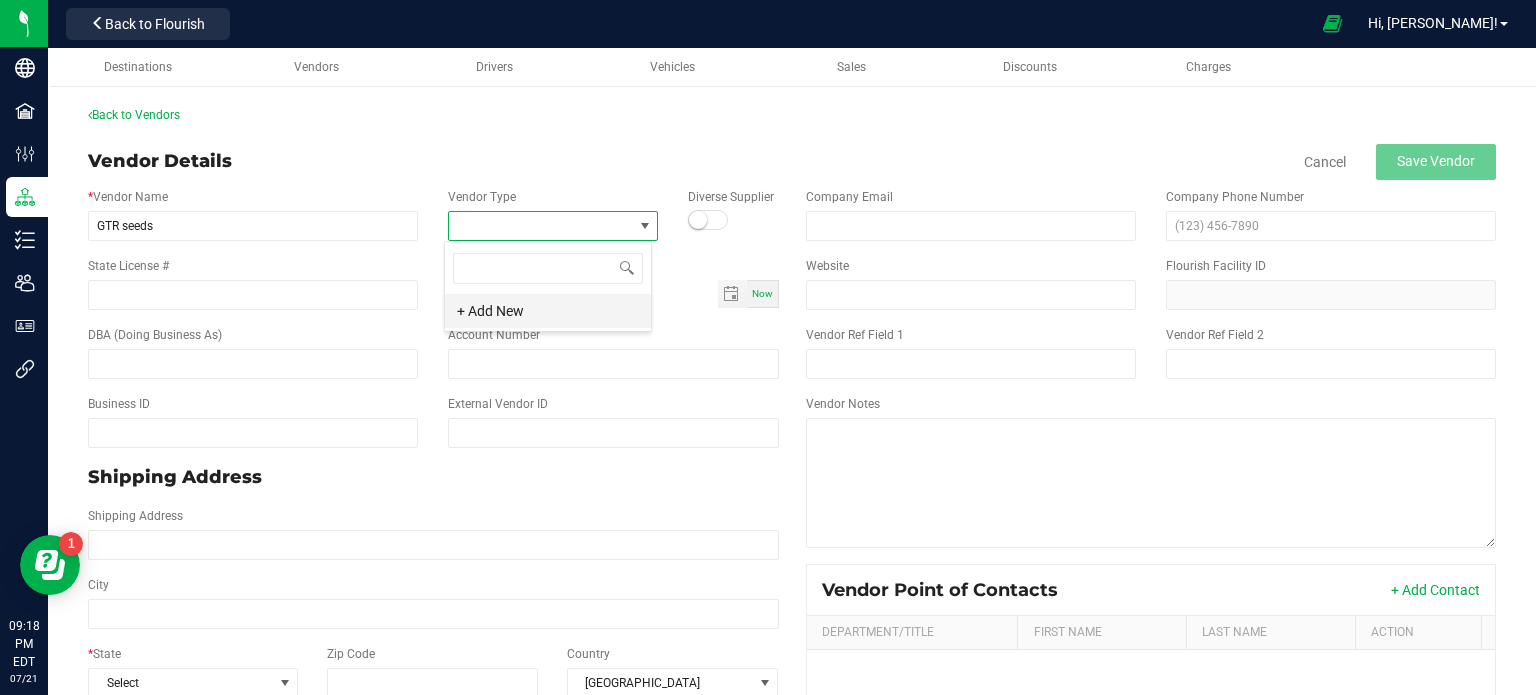 click on "+ Add New" at bounding box center [548, 311] 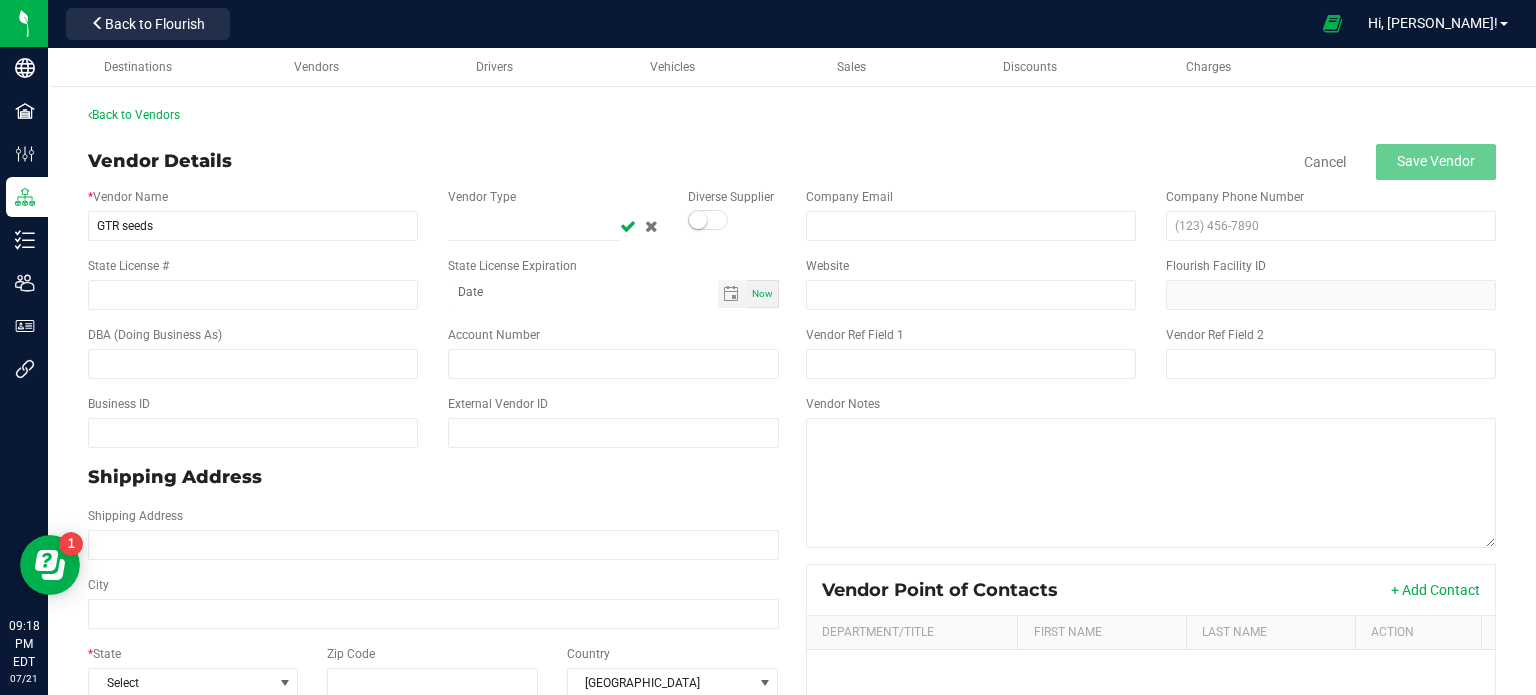 click at bounding box center [628, 226] 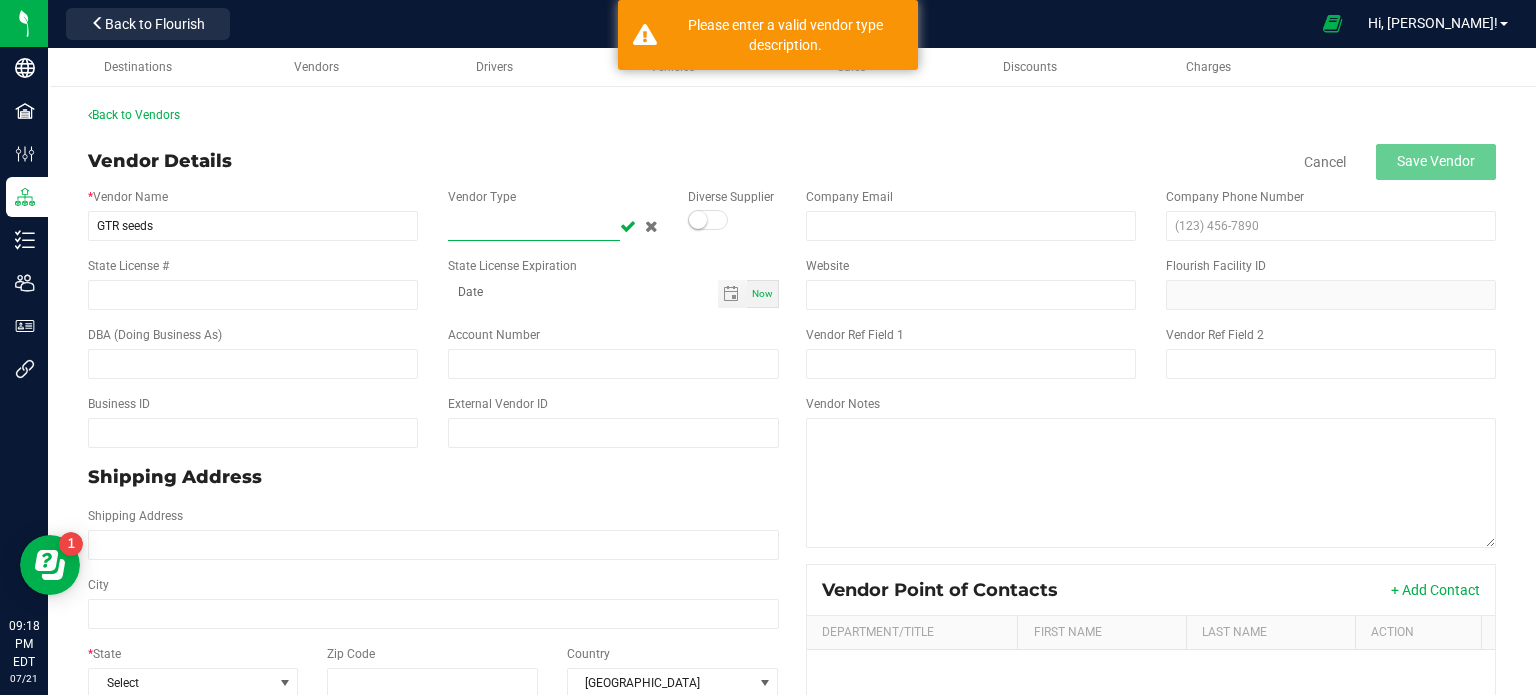 click at bounding box center [534, 226] 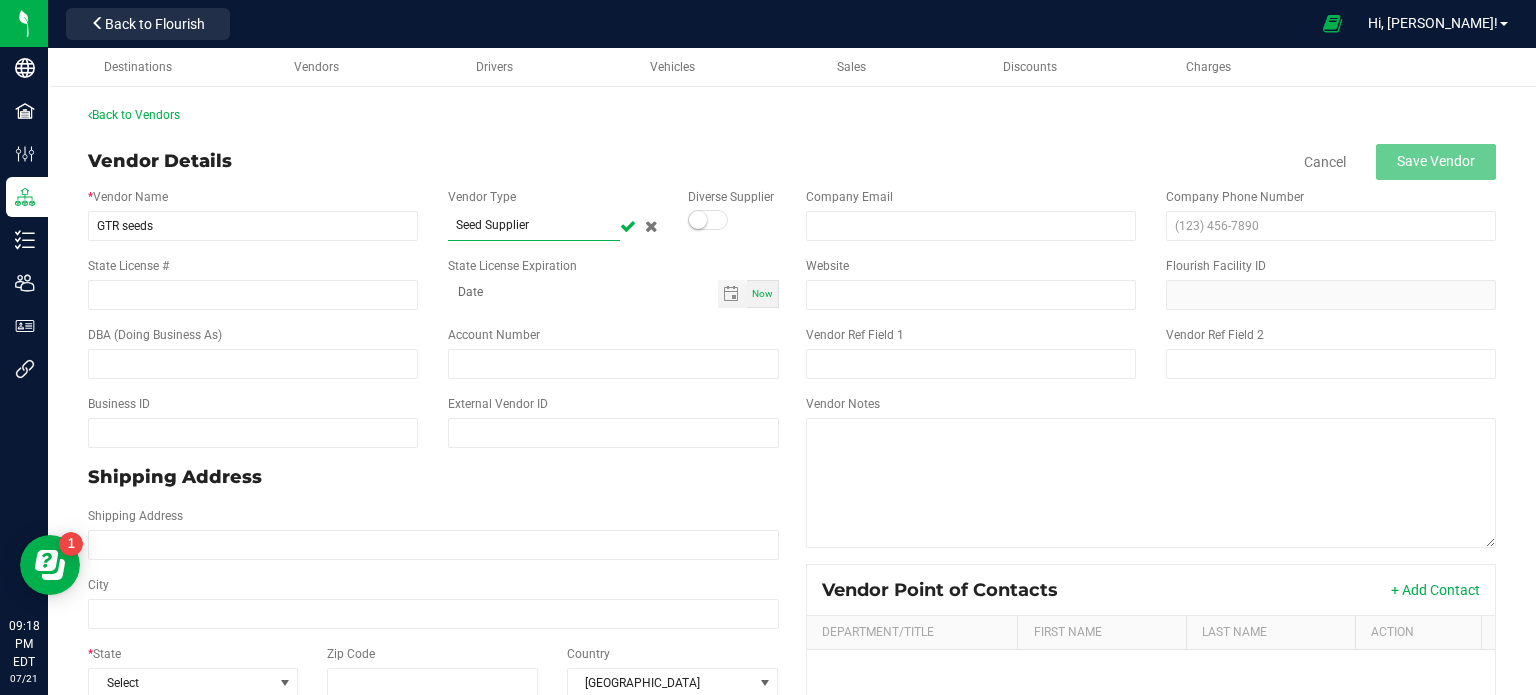 type on "Seed Supplier" 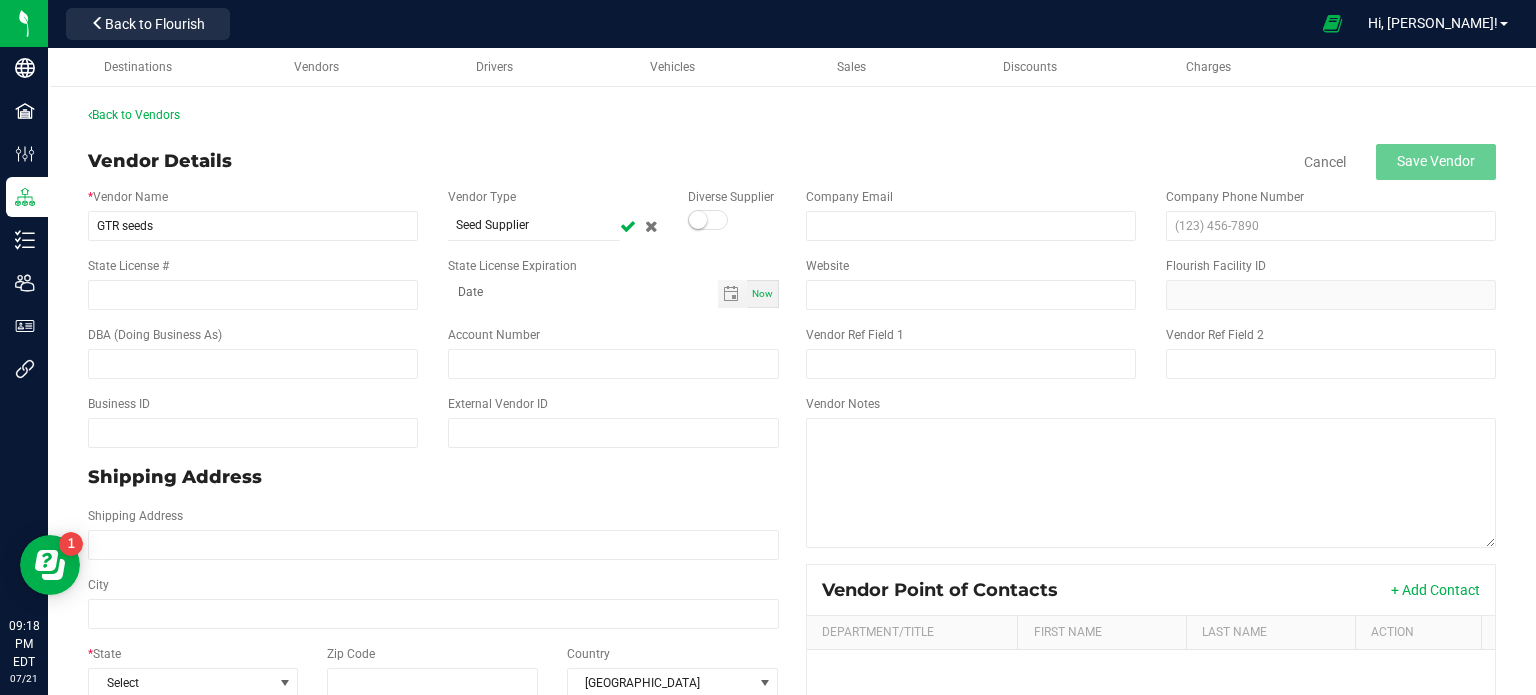 click at bounding box center (628, 226) 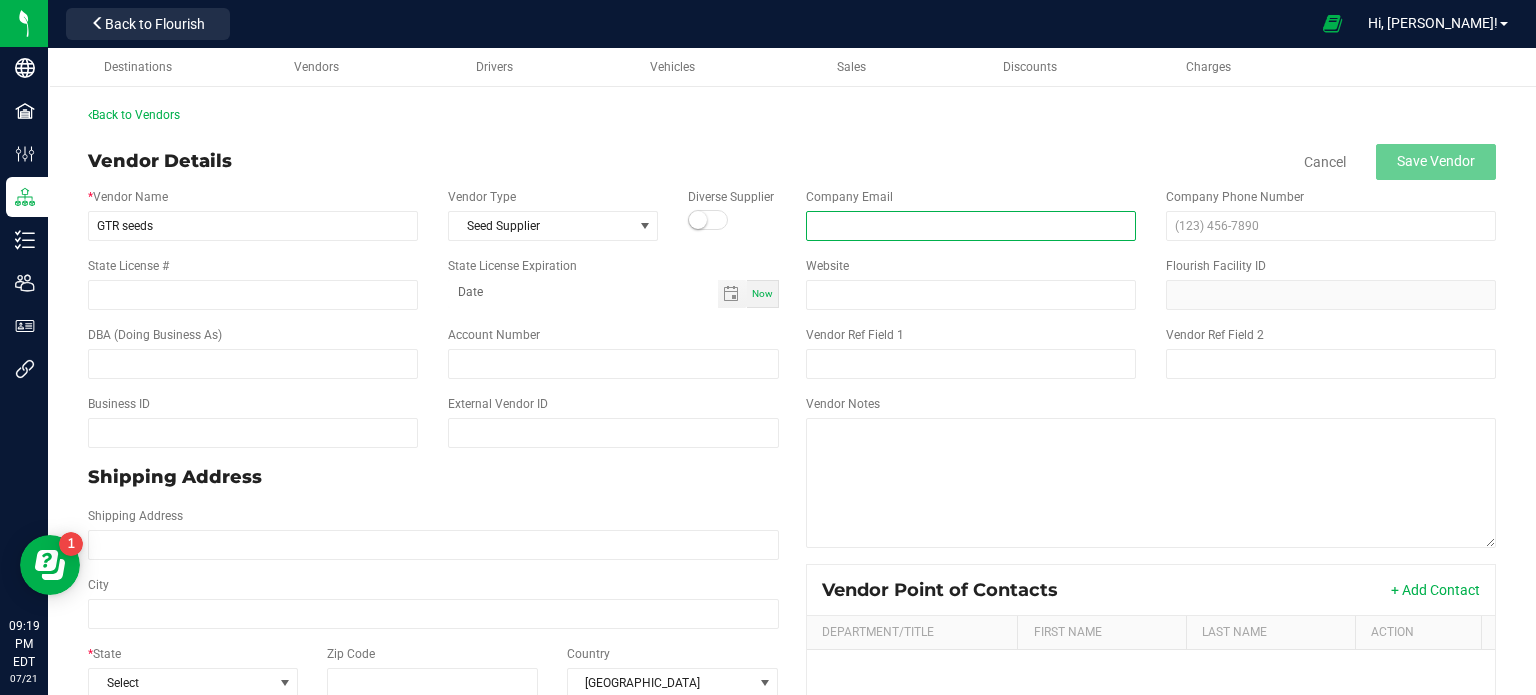 click at bounding box center (971, 226) 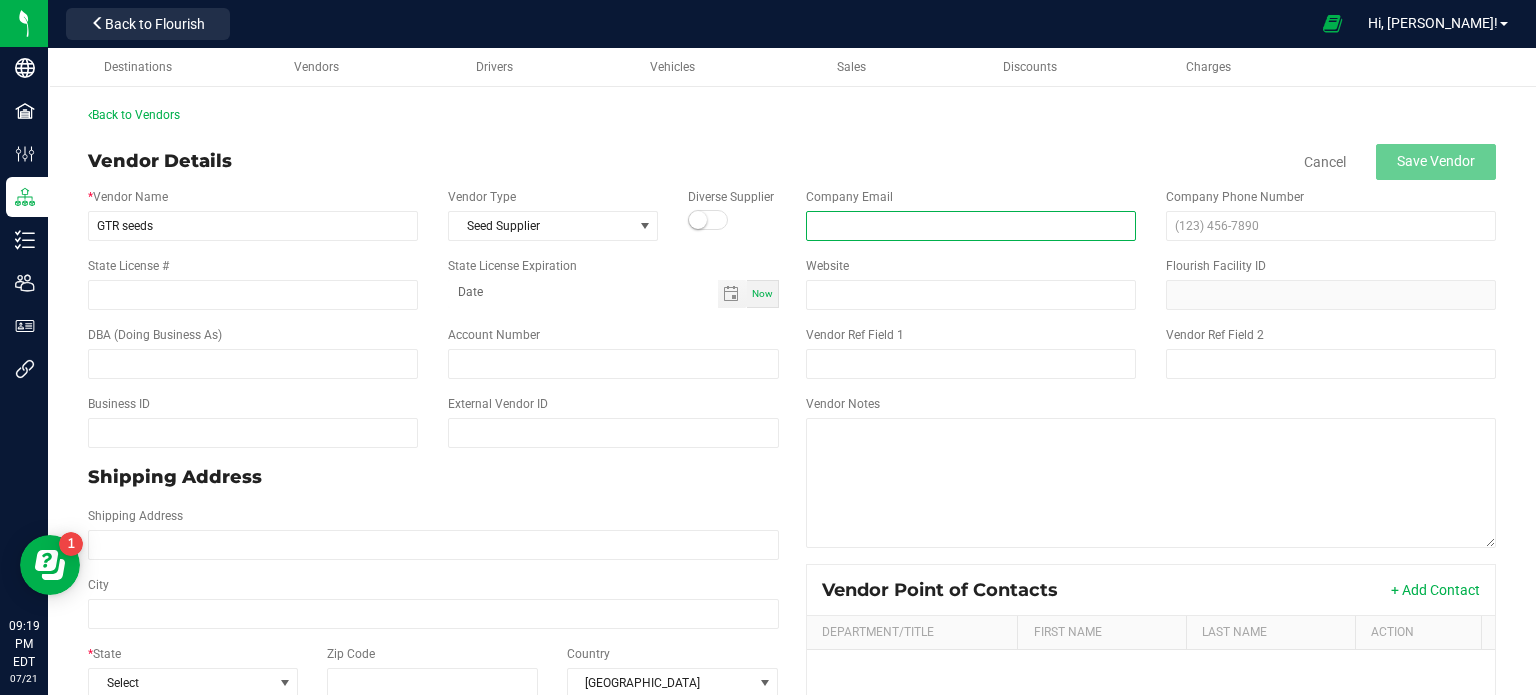 paste on "[EMAIL_ADDRESS][DOMAIN_NAME]" 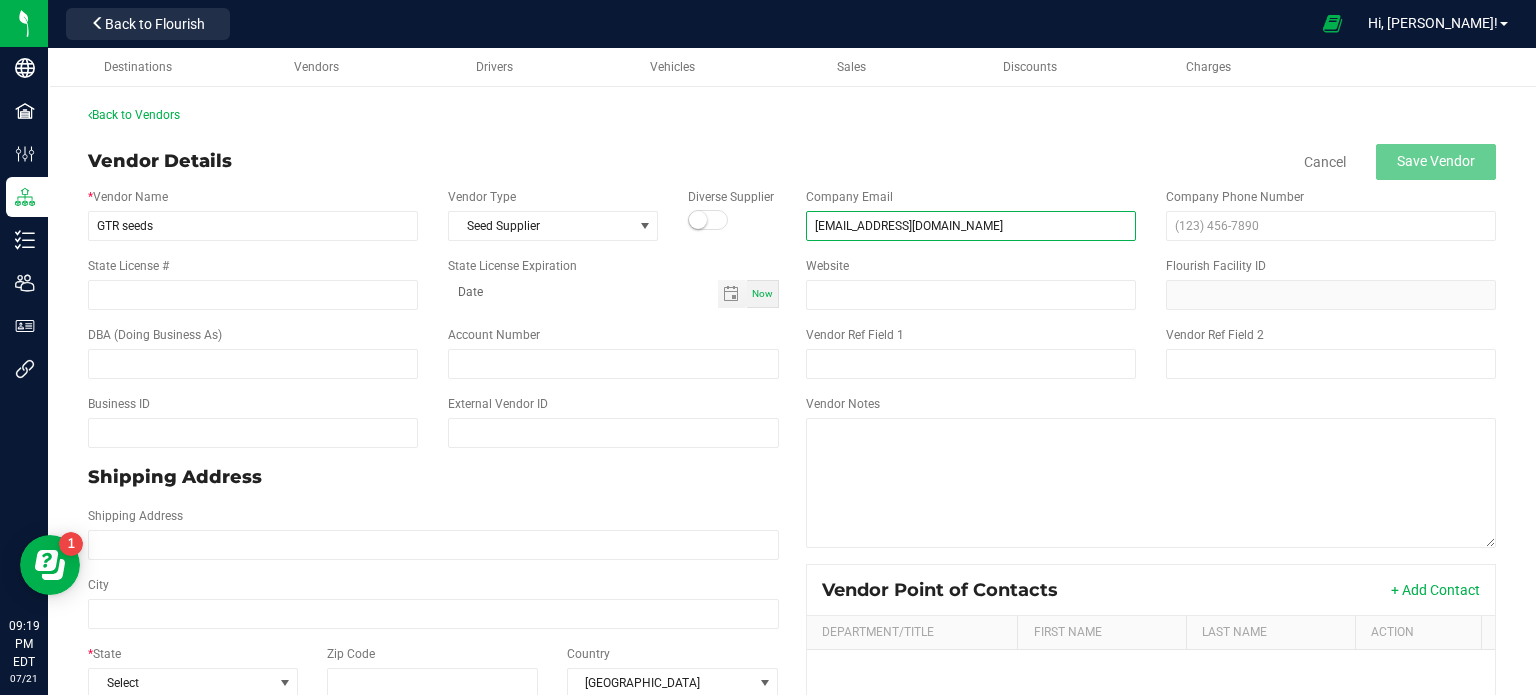 type on "[EMAIL_ADDRESS][DOMAIN_NAME]" 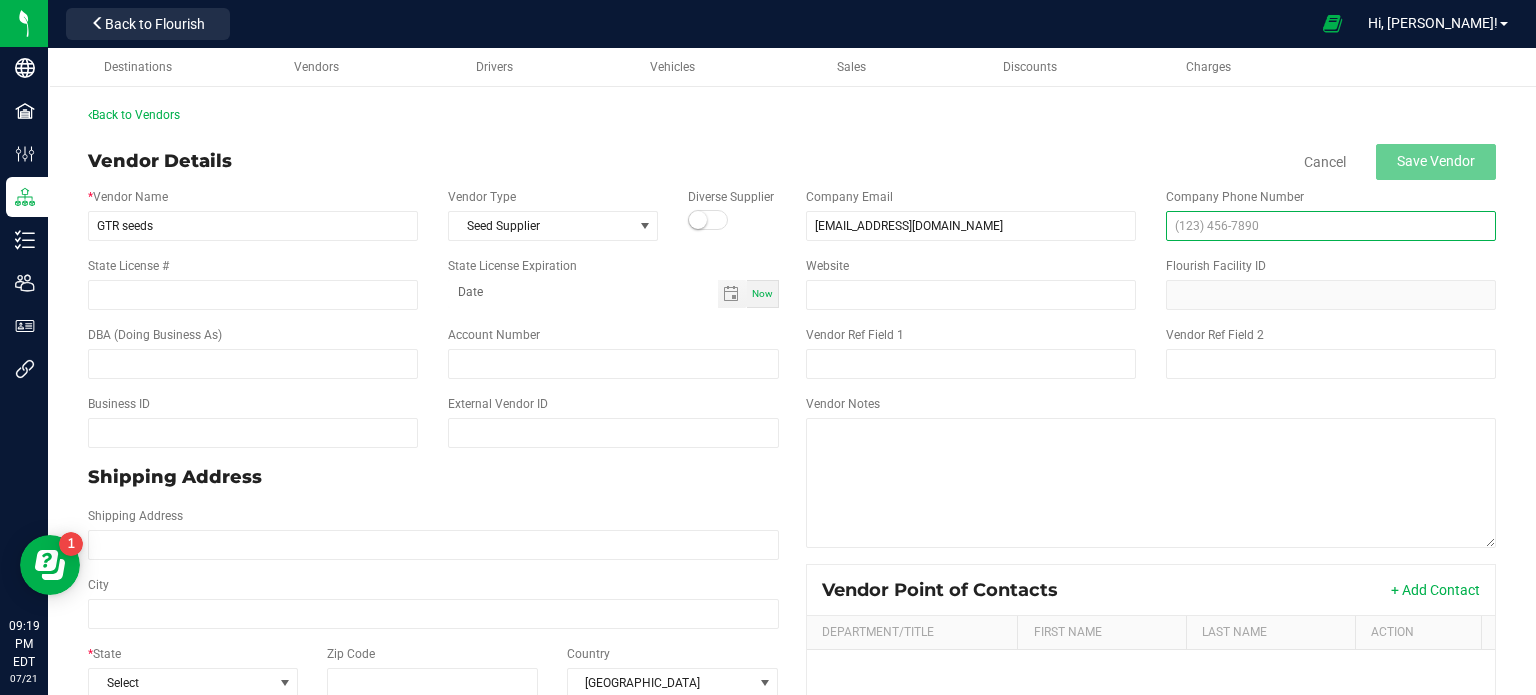 click at bounding box center (1331, 226) 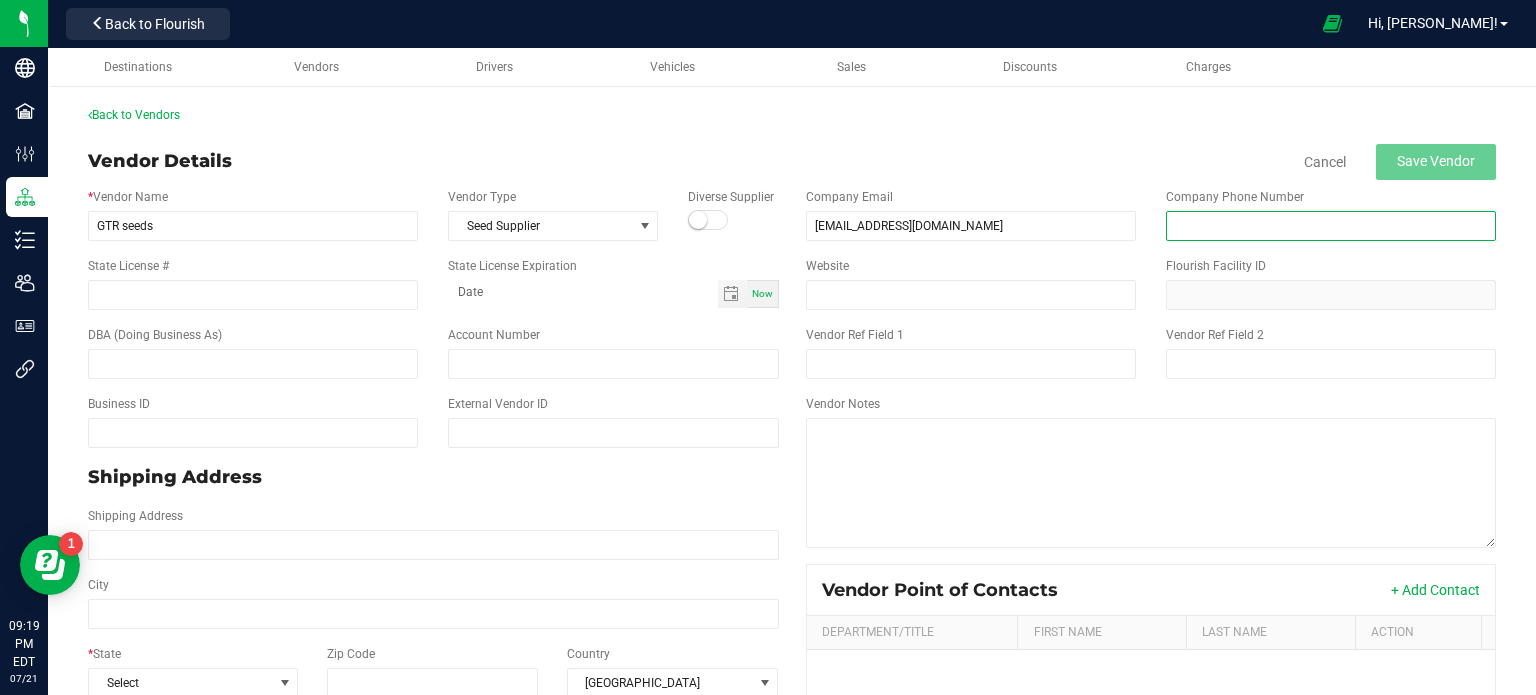 paste on "(154) 120-8450" 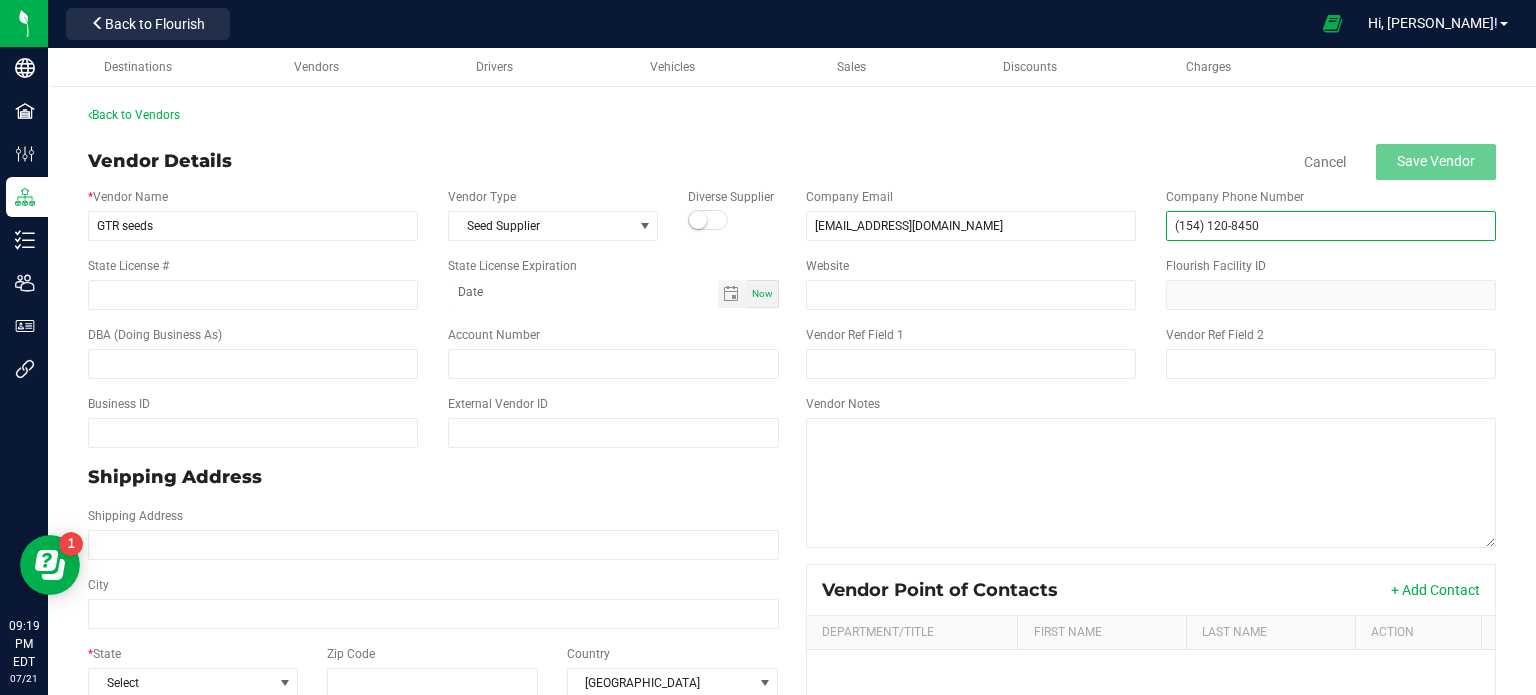type on "(154) 120-8450" 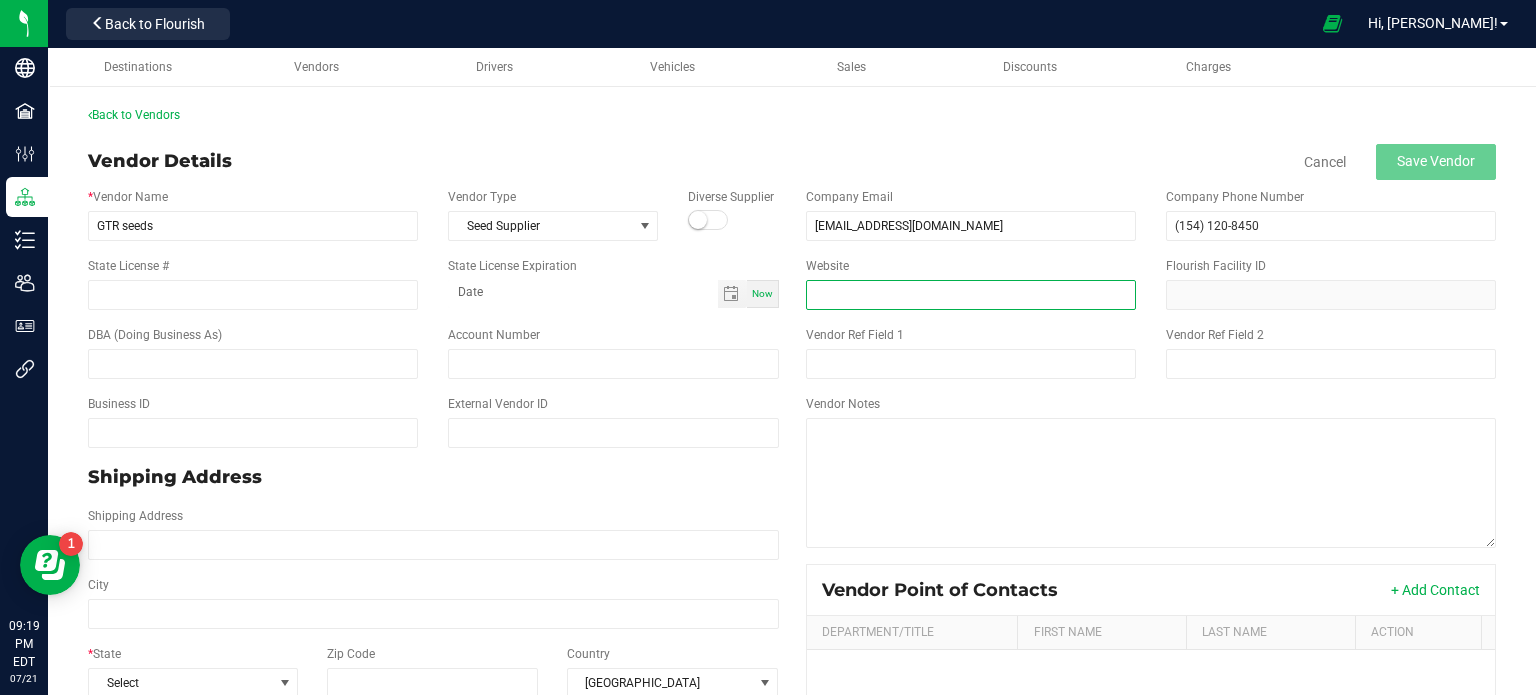 click on "Website" at bounding box center [971, 295] 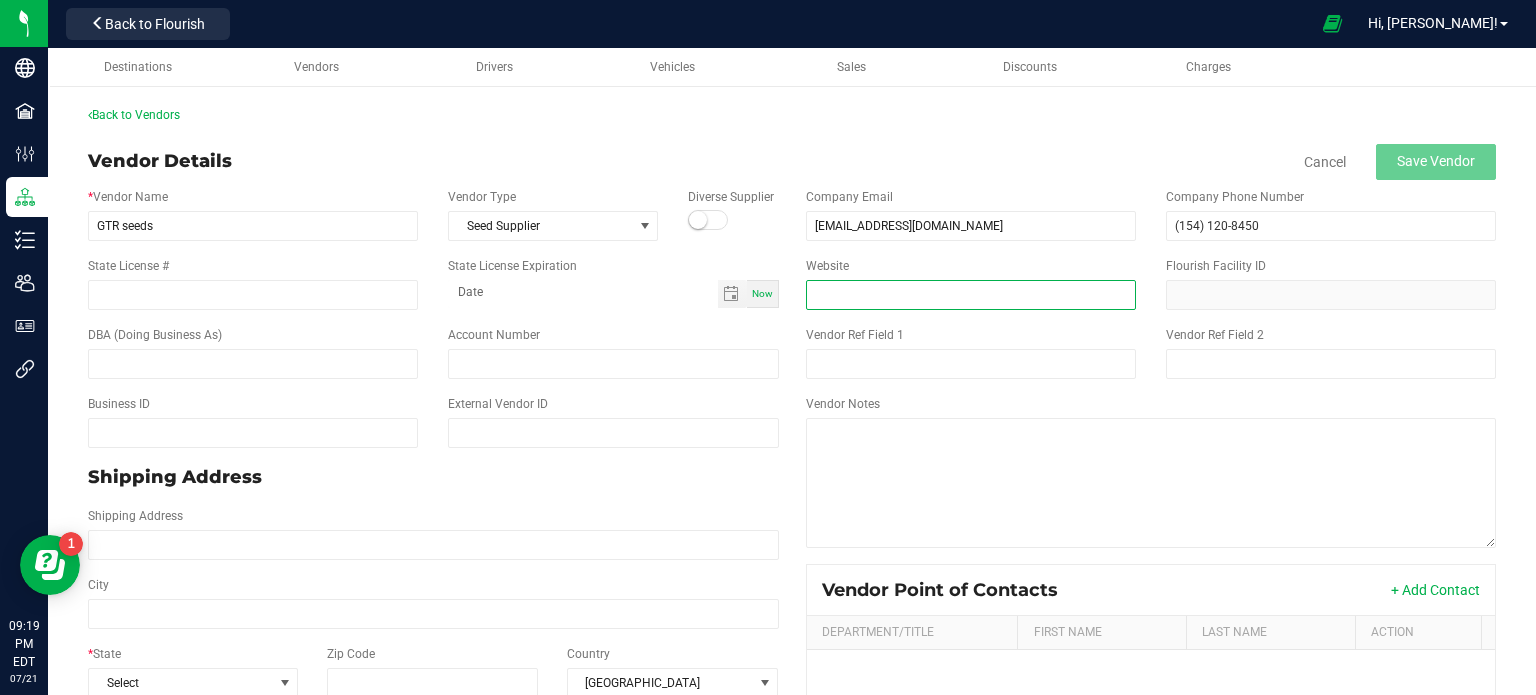 paste on "[URL][DOMAIN_NAME]" 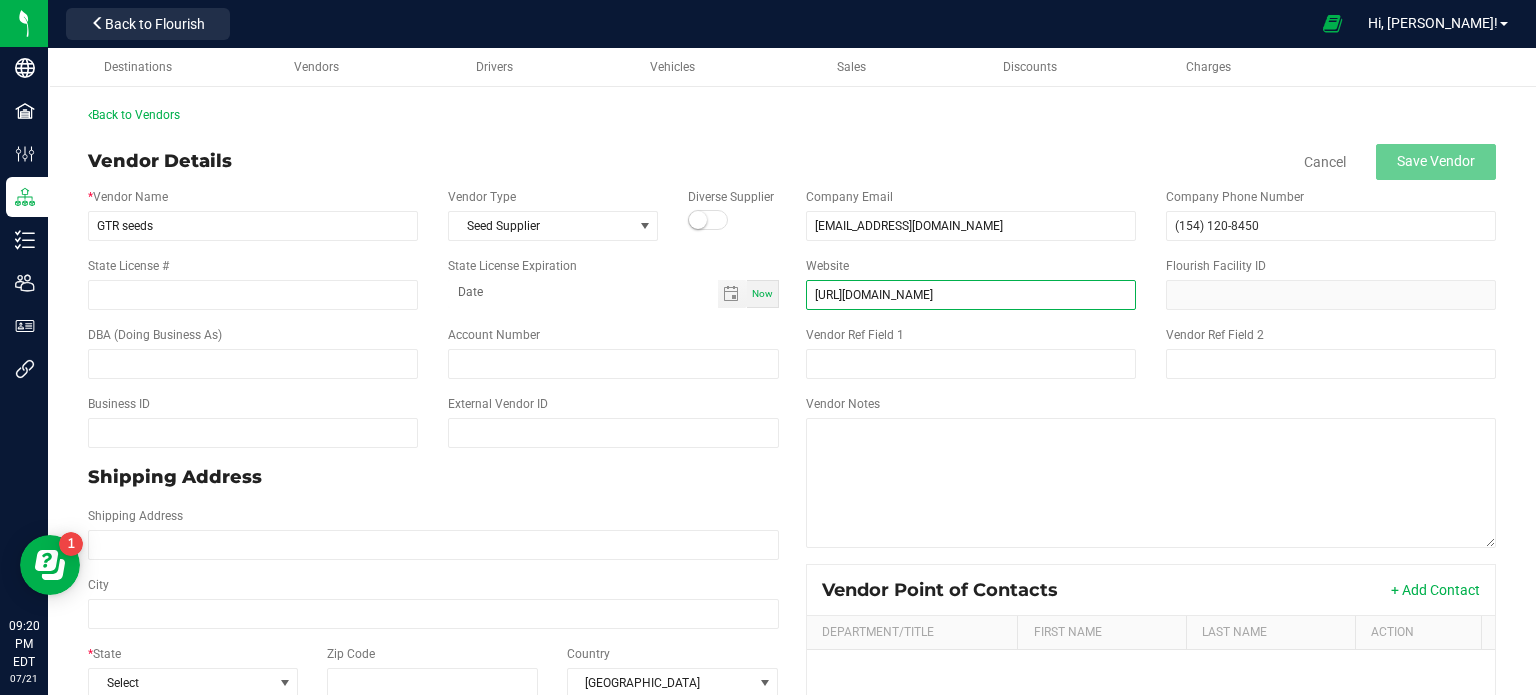type on "[URL][DOMAIN_NAME]" 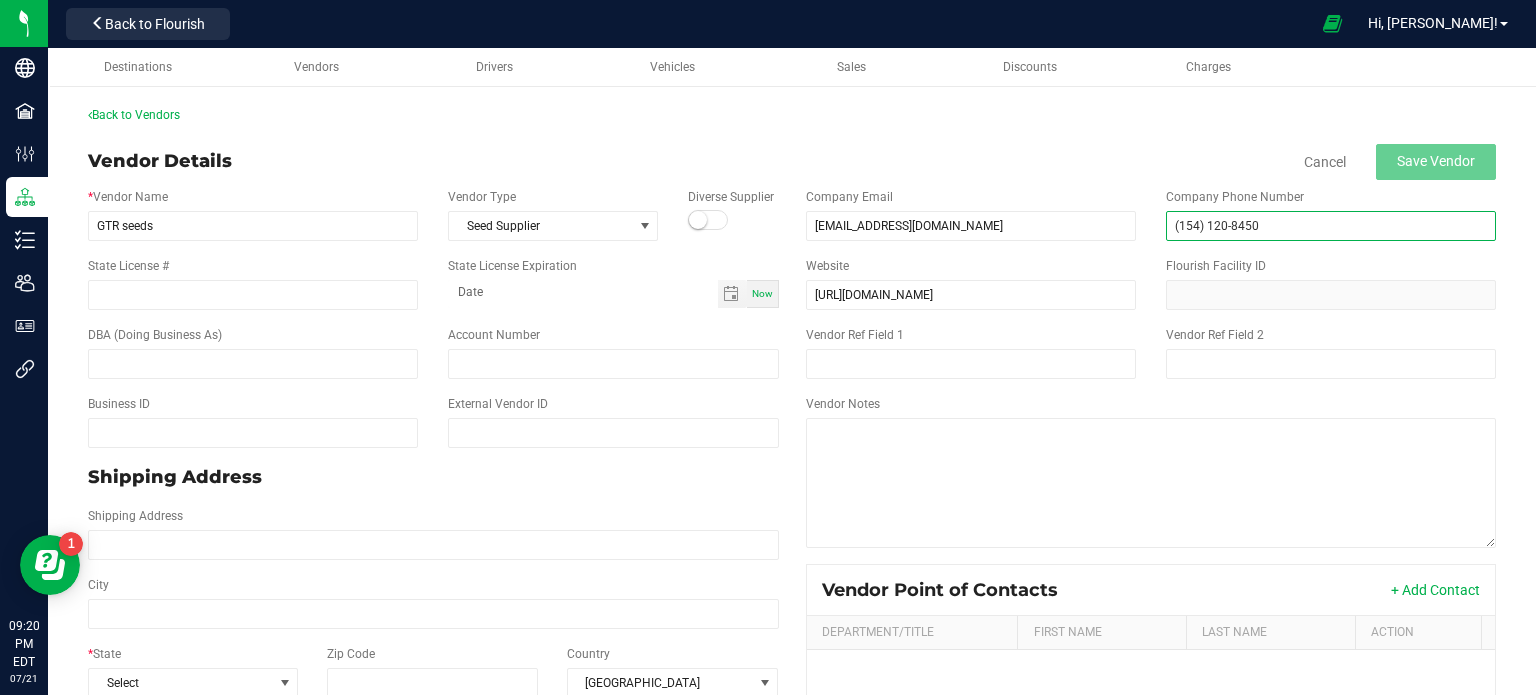 click on "(154) 120-8450" at bounding box center (1331, 226) 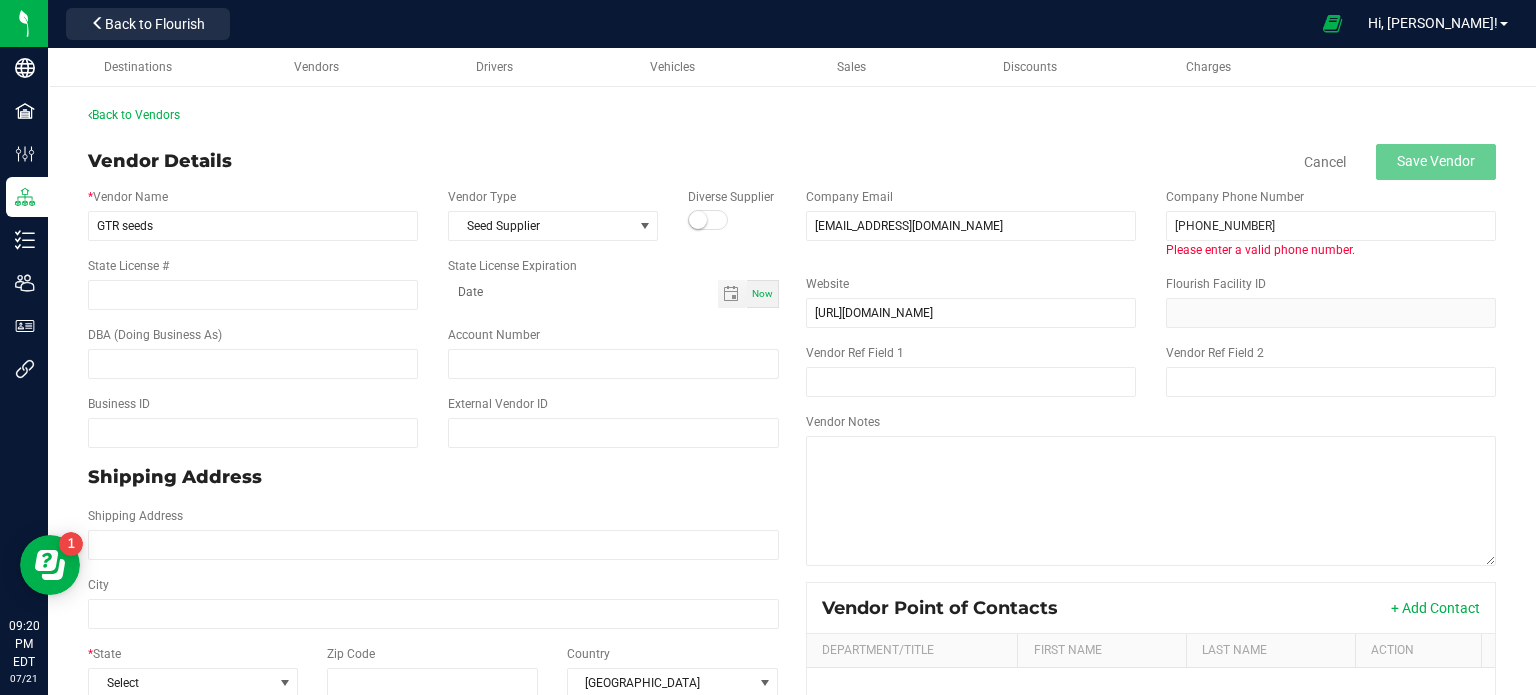 type on "(541) 208-450" 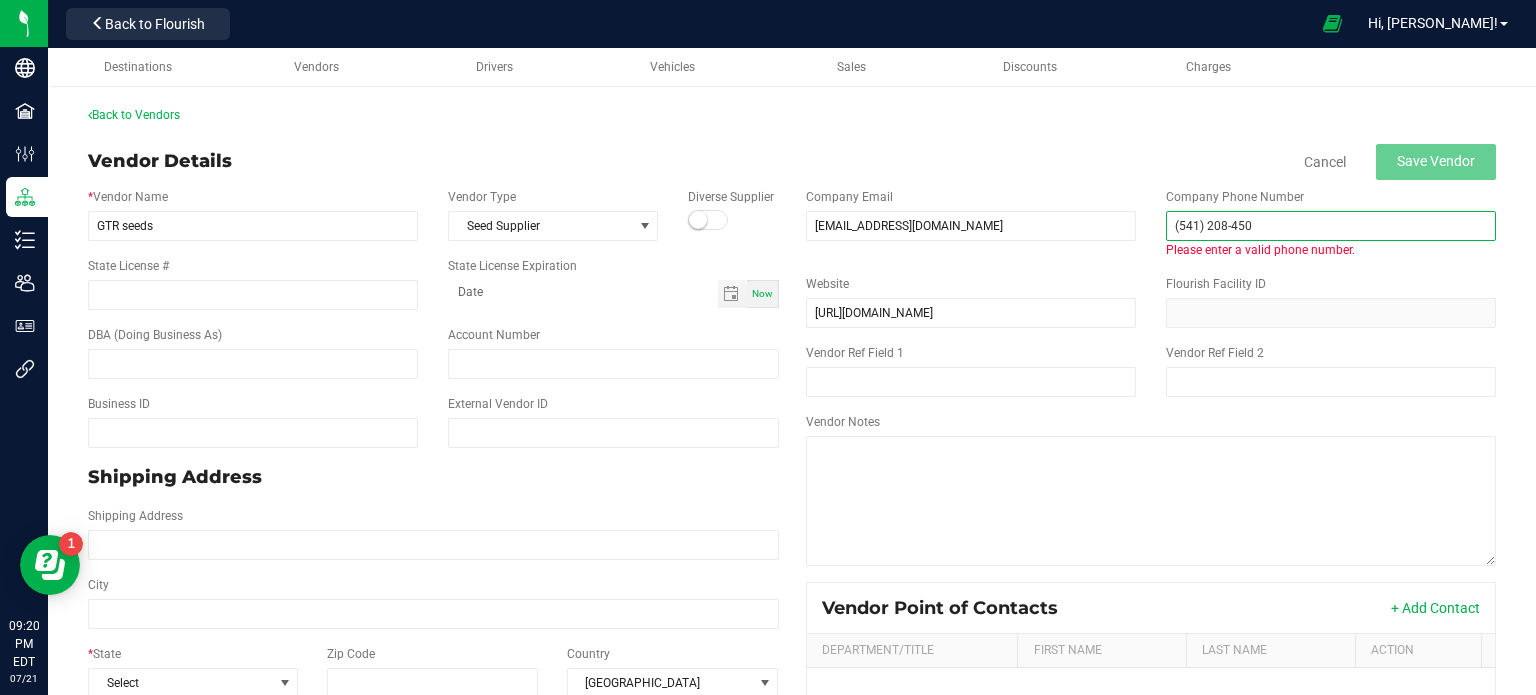 drag, startPoint x: 1258, startPoint y: 223, endPoint x: 1136, endPoint y: 222, distance: 122.0041 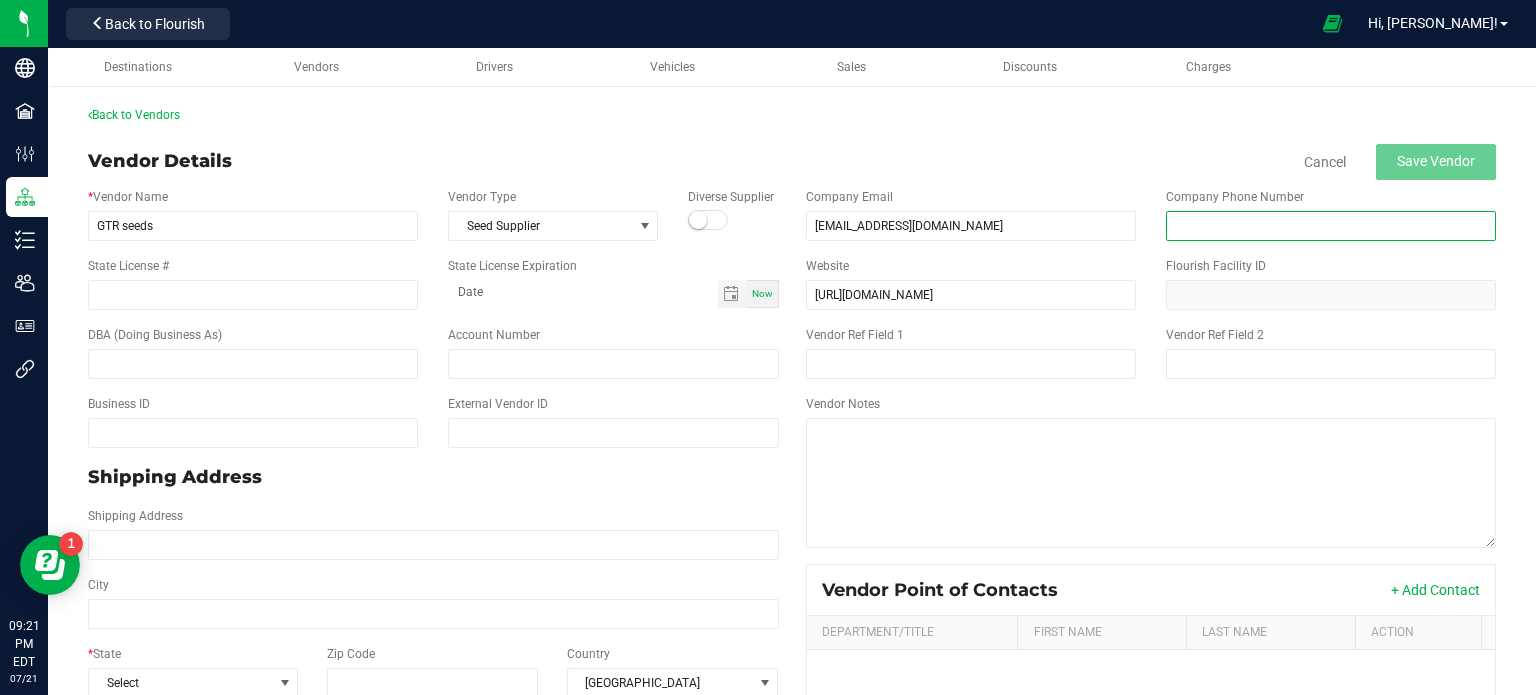 paste on "[PHONE_NUMBER]" 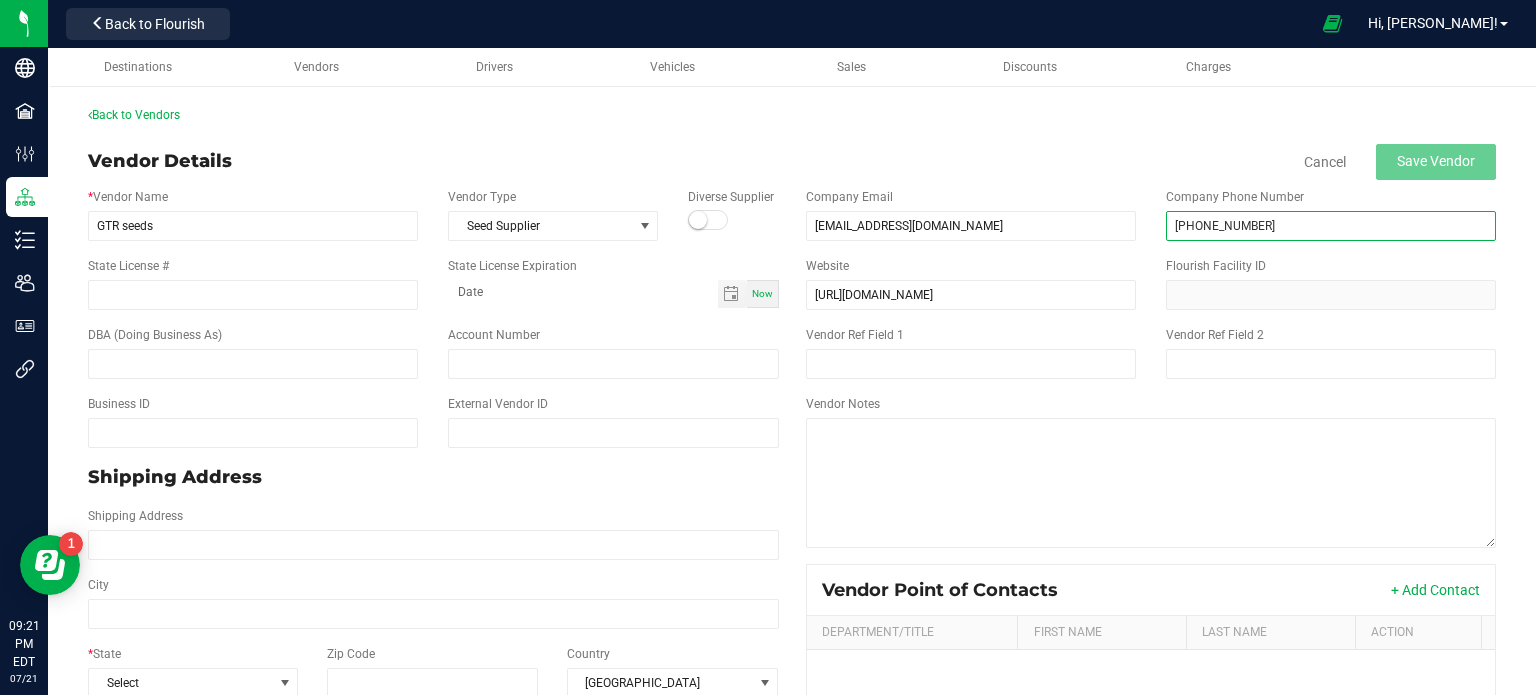 type on "[PHONE_NUMBER]" 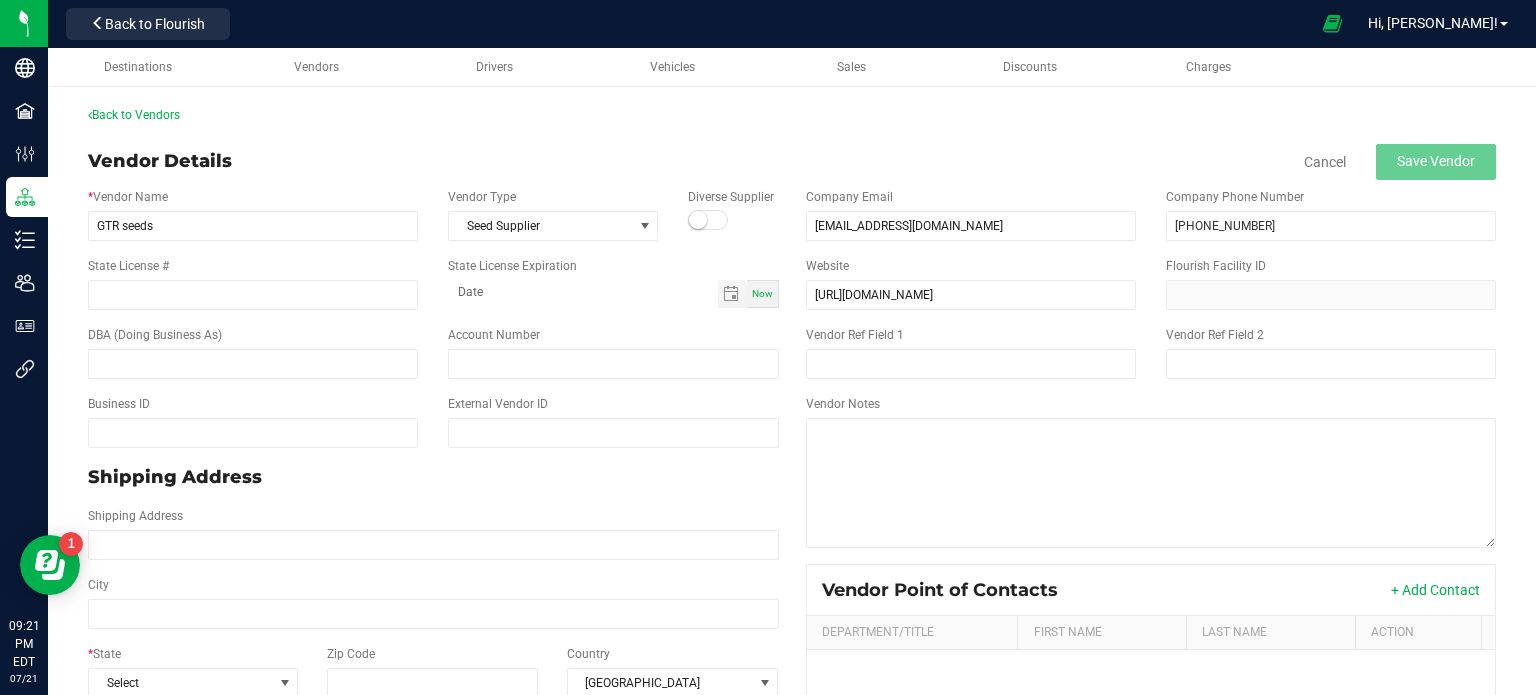 click on "Back to Vendors   Vendor Details   Cancel   Save Vendor  *  Vendor Name  GTR seeds  Vendor Type  Seed Supplier  Diverse Supplier   State License #   State License Expiration  Now  DBA (Doing Business As)     Account Number     Business ID     External Vendor ID     Shipping Address   Shipping Address   City  *  State  Select  Zip Code   Country  [GEOGRAPHIC_DATA]  Billing Address (optional)   Billing Address (optional)   Same as Shipping   City   State  Select  Zip Code   Country  [GEOGRAPHIC_DATA]  Company Email  [EMAIL_ADDRESS][DOMAIN_NAME]  Company Phone Number  [PHONE_NUMBER]  Website  [URL][DOMAIN_NAME]  Flourish Facility ID   Vendor Ref Field 1   Vendor Ref Field 2   Vendor Notes                  Vendor Point of Contacts   + Add Contact  Department/Title First Name Last Name Action  No contact found." at bounding box center (792, 532) 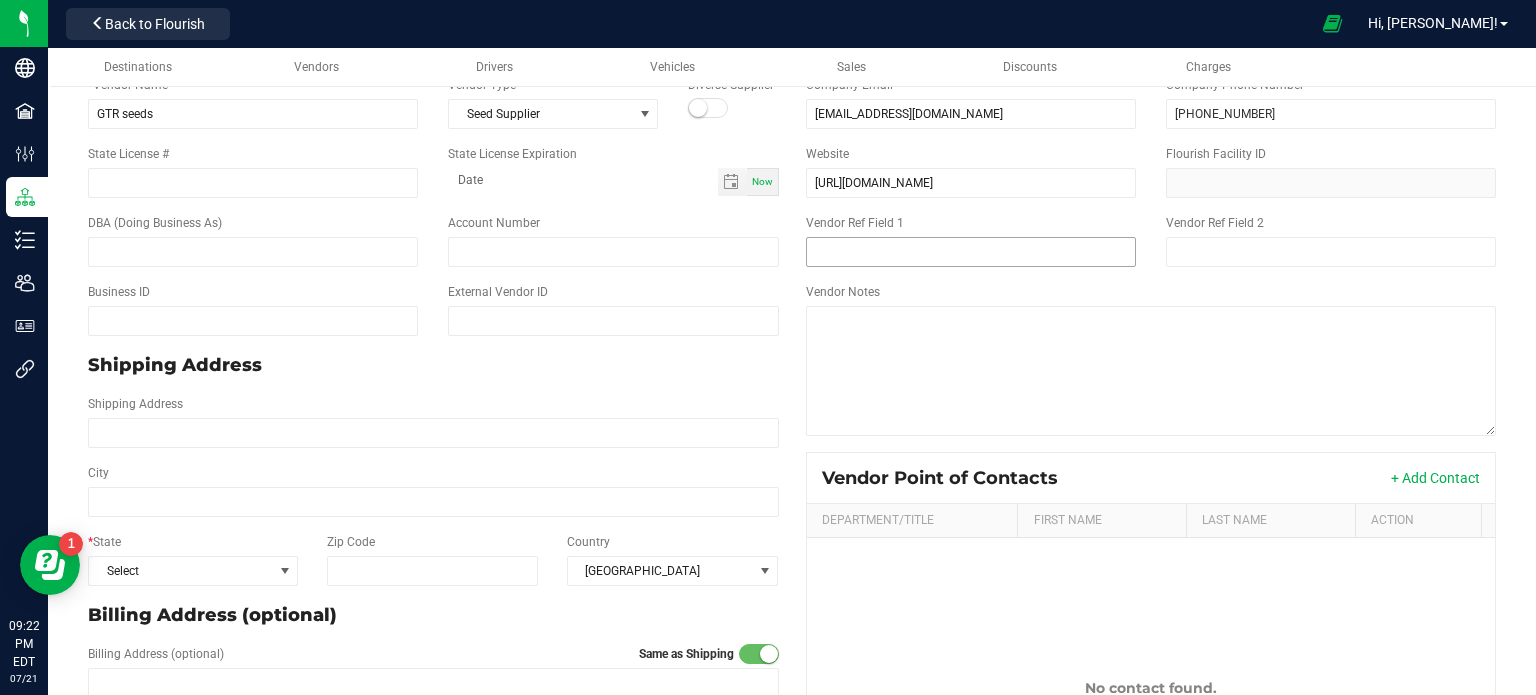 scroll, scrollTop: 0, scrollLeft: 0, axis: both 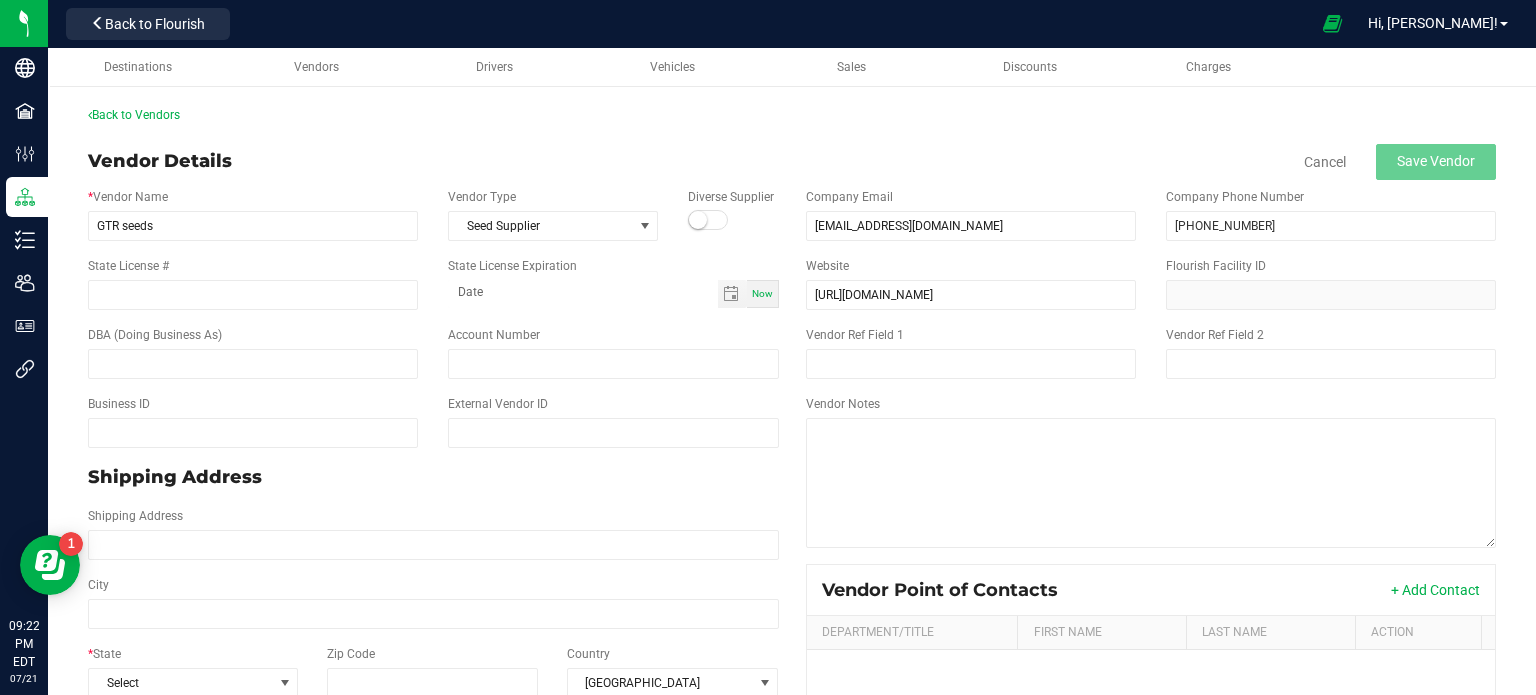 click on "Back to Vendors   Vendor Details   Cancel   Save Vendor  *  Vendor Name  GTR seeds  Vendor Type  Seed Supplier  Diverse Supplier   State License #   State License Expiration  Now  DBA (Doing Business As)     Account Number     Business ID     External Vendor ID     Shipping Address   Shipping Address   City  *  State  Select  Zip Code   Country  [GEOGRAPHIC_DATA]  Billing Address (optional)   Billing Address (optional)   Same as Shipping   City   State  Select  Zip Code   Country  [GEOGRAPHIC_DATA]  Company Email  [EMAIL_ADDRESS][DOMAIN_NAME]  Company Phone Number  [PHONE_NUMBER]  Website  [URL][DOMAIN_NAME]  Flourish Facility ID   Vendor Ref Field 1   Vendor Ref Field 2   Vendor Notes                  Vendor Point of Contacts   + Add Contact  Department/Title First Name Last Name Action  No contact found." at bounding box center [792, 532] 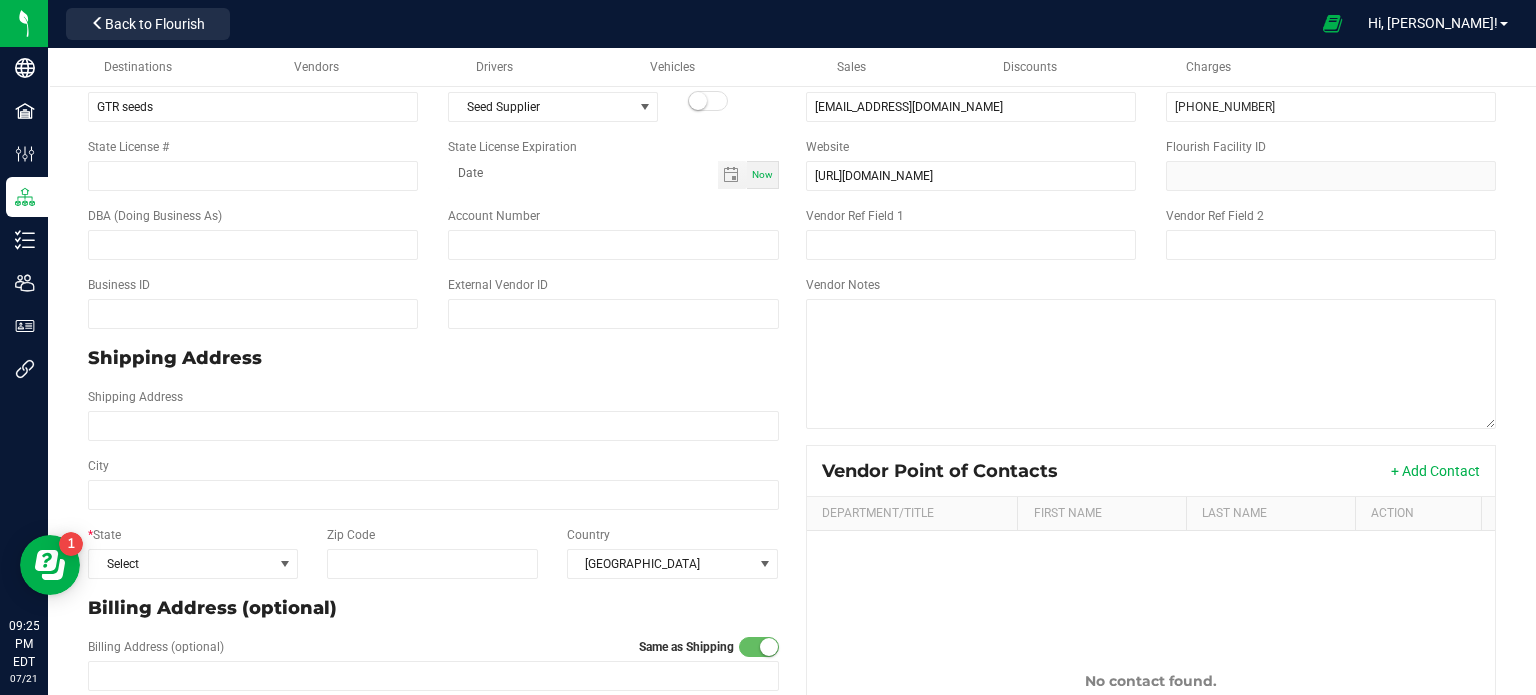 scroll, scrollTop: 0, scrollLeft: 0, axis: both 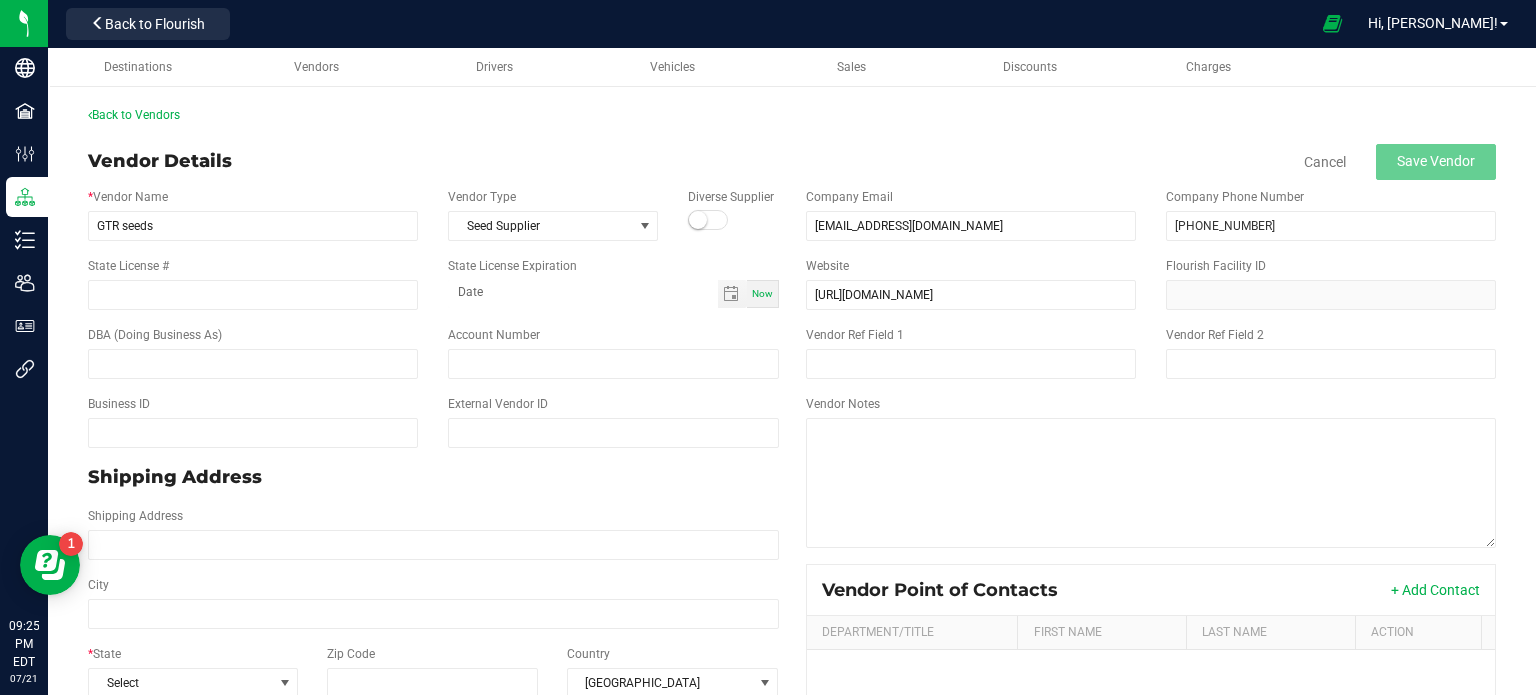click on "Back to Vendors   Vendor Details   Cancel   Save Vendor  *  Vendor Name  GTR seeds  Vendor Type  Seed Supplier  Diverse Supplier   State License #   State License Expiration  Now  DBA (Doing Business As)     Account Number     Business ID     External Vendor ID     Shipping Address   Shipping Address   City  *  State  Select  Zip Code   Country  [GEOGRAPHIC_DATA]  Billing Address (optional)   Billing Address (optional)   Same as Shipping   City   State  Select  Zip Code   Country  [GEOGRAPHIC_DATA]  Company Email  [EMAIL_ADDRESS][DOMAIN_NAME]  Company Phone Number  [PHONE_NUMBER]  Website  [URL][DOMAIN_NAME]  Flourish Facility ID   Vendor Ref Field 1   Vendor Ref Field 2   Vendor Notes                  Vendor Point of Contacts   + Add Contact  Department/Title First Name Last Name Action  No contact found." at bounding box center (792, 532) 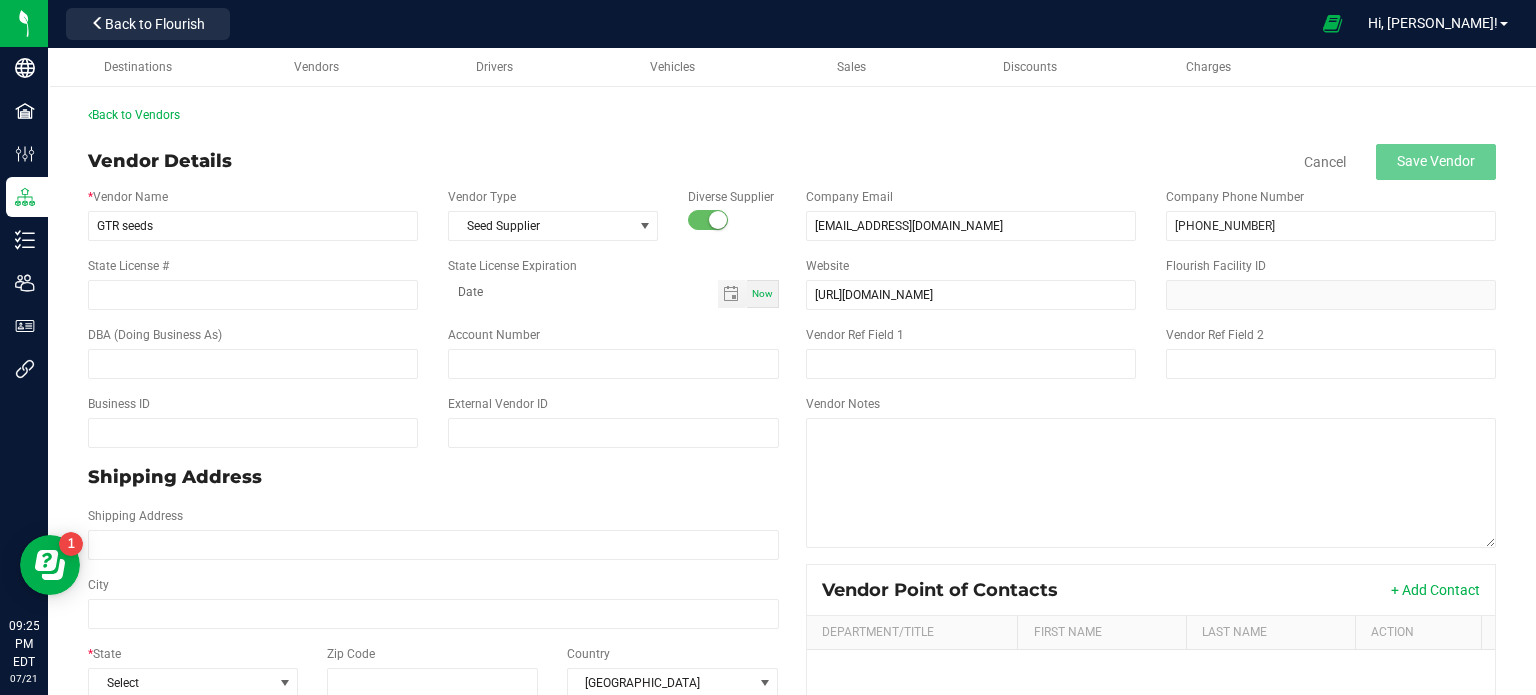 click at bounding box center (718, 220) 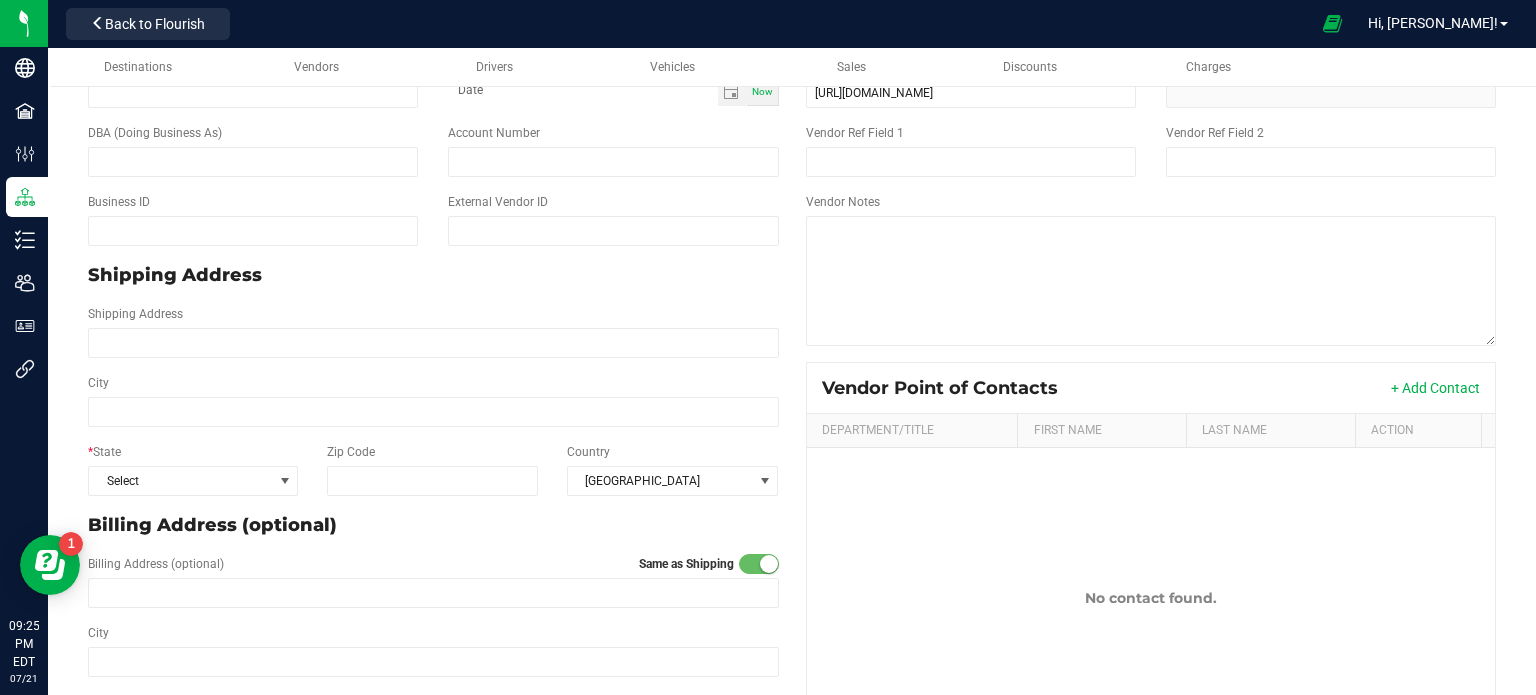 scroll, scrollTop: 285, scrollLeft: 0, axis: vertical 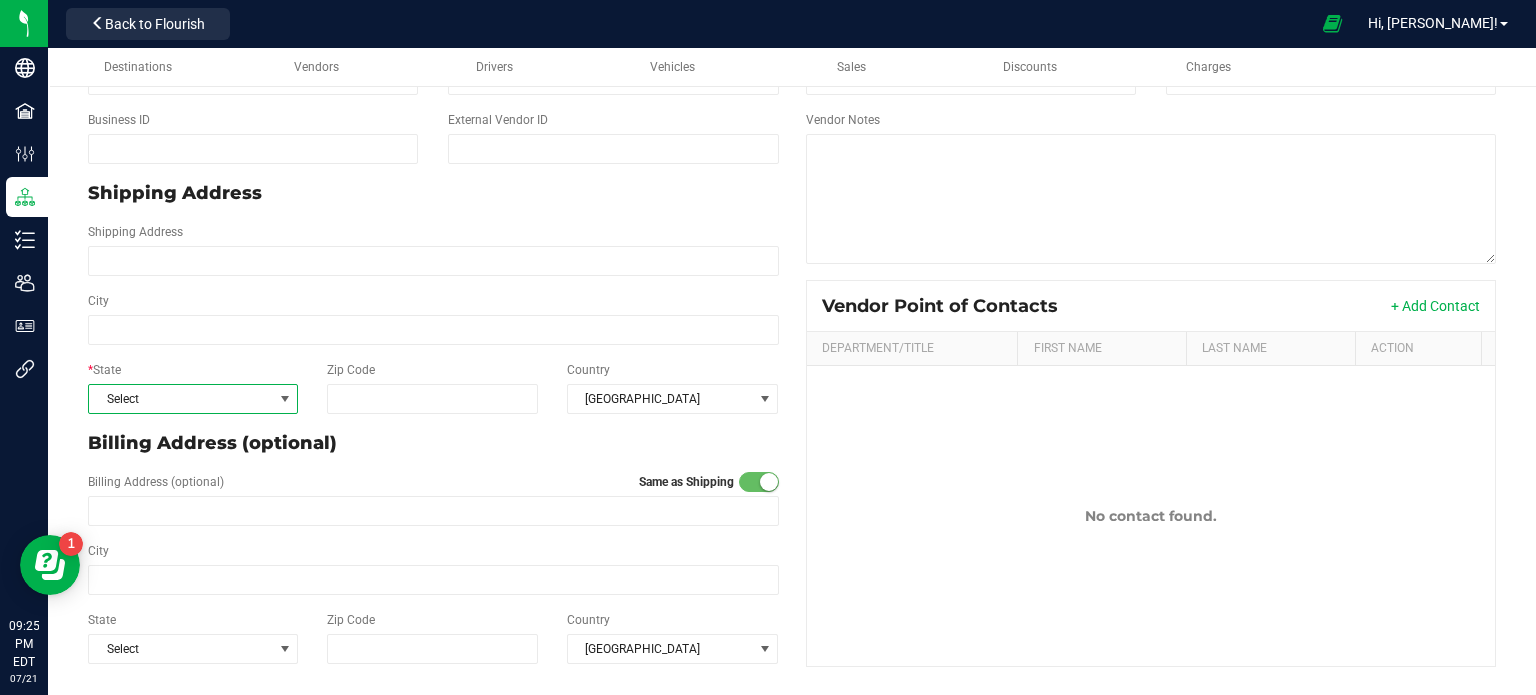 click at bounding box center [285, 399] 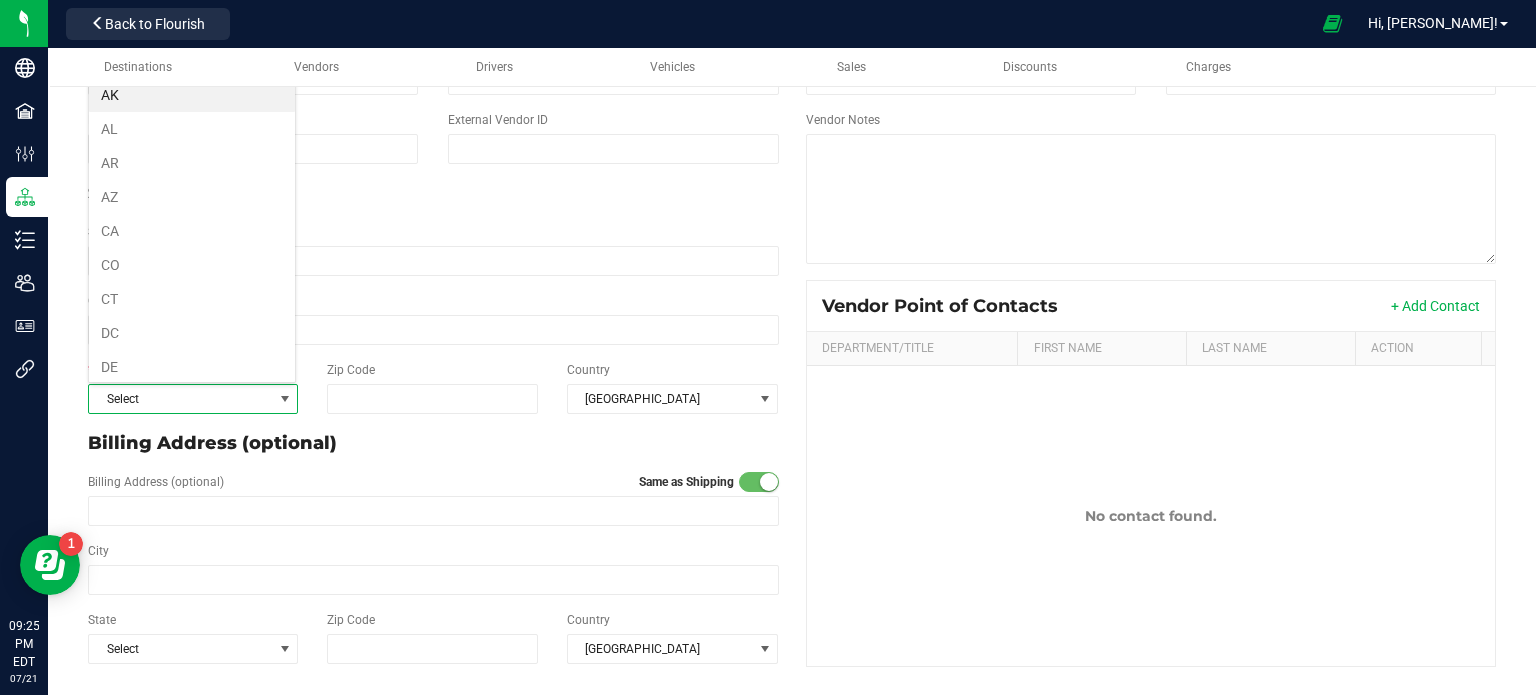 scroll, scrollTop: 99970, scrollLeft: 99792, axis: both 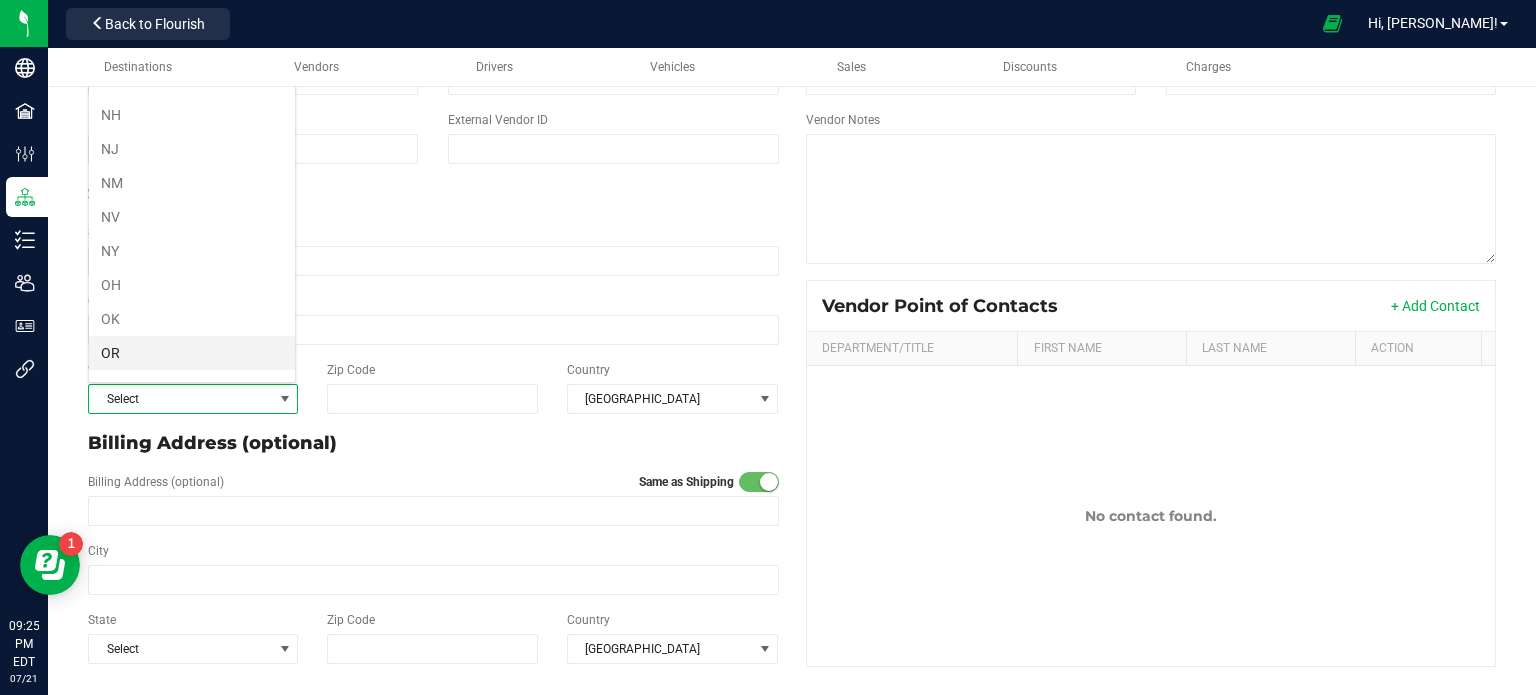 click on "OR" at bounding box center [192, 353] 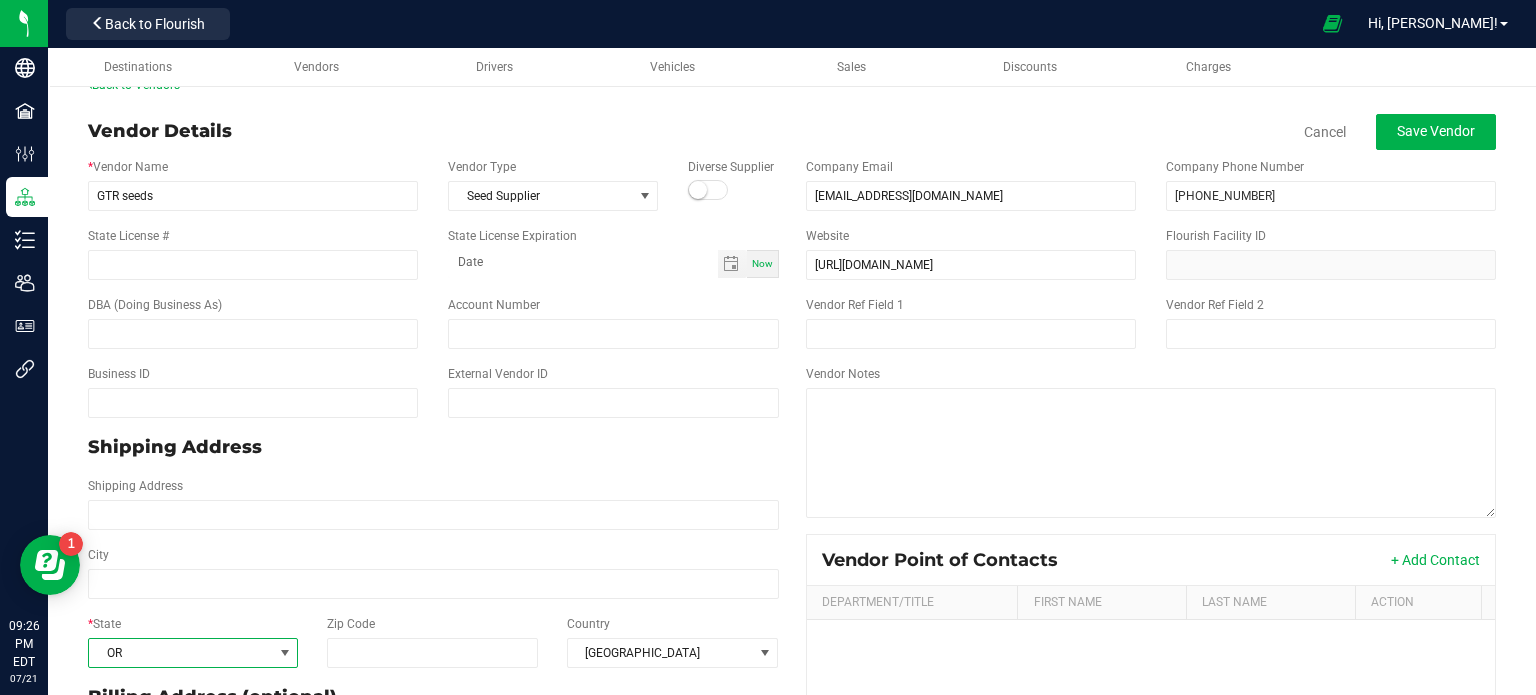 scroll, scrollTop: 0, scrollLeft: 0, axis: both 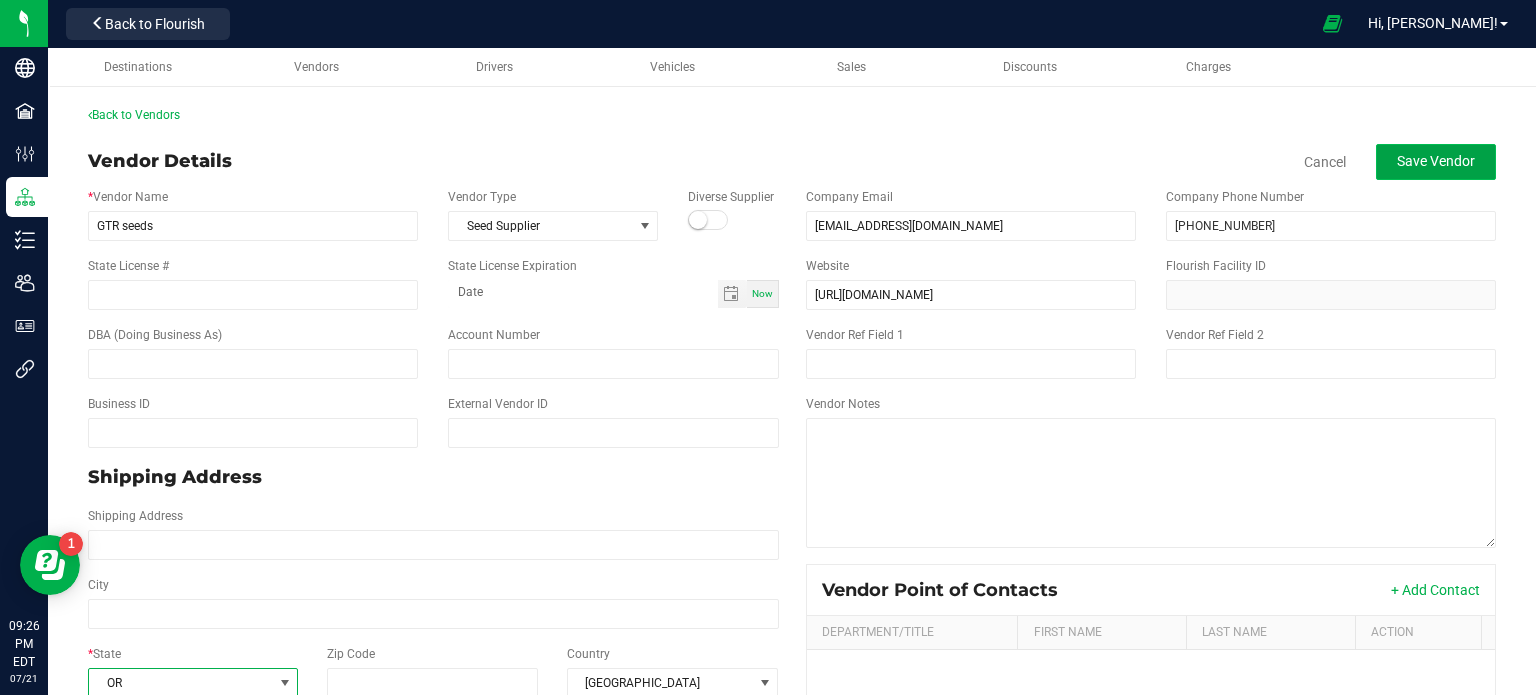 click on "Save Vendor" 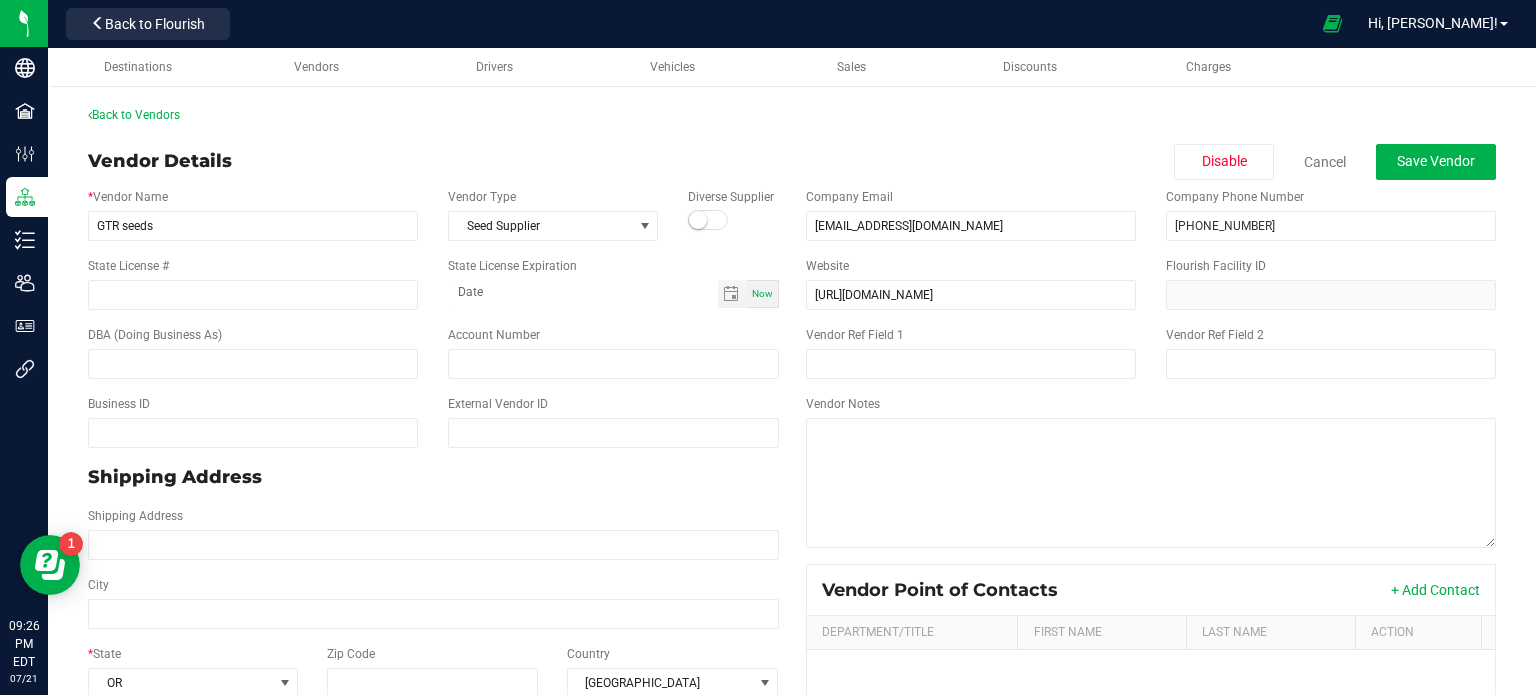 click on "Back to Vendors" at bounding box center [792, 115] 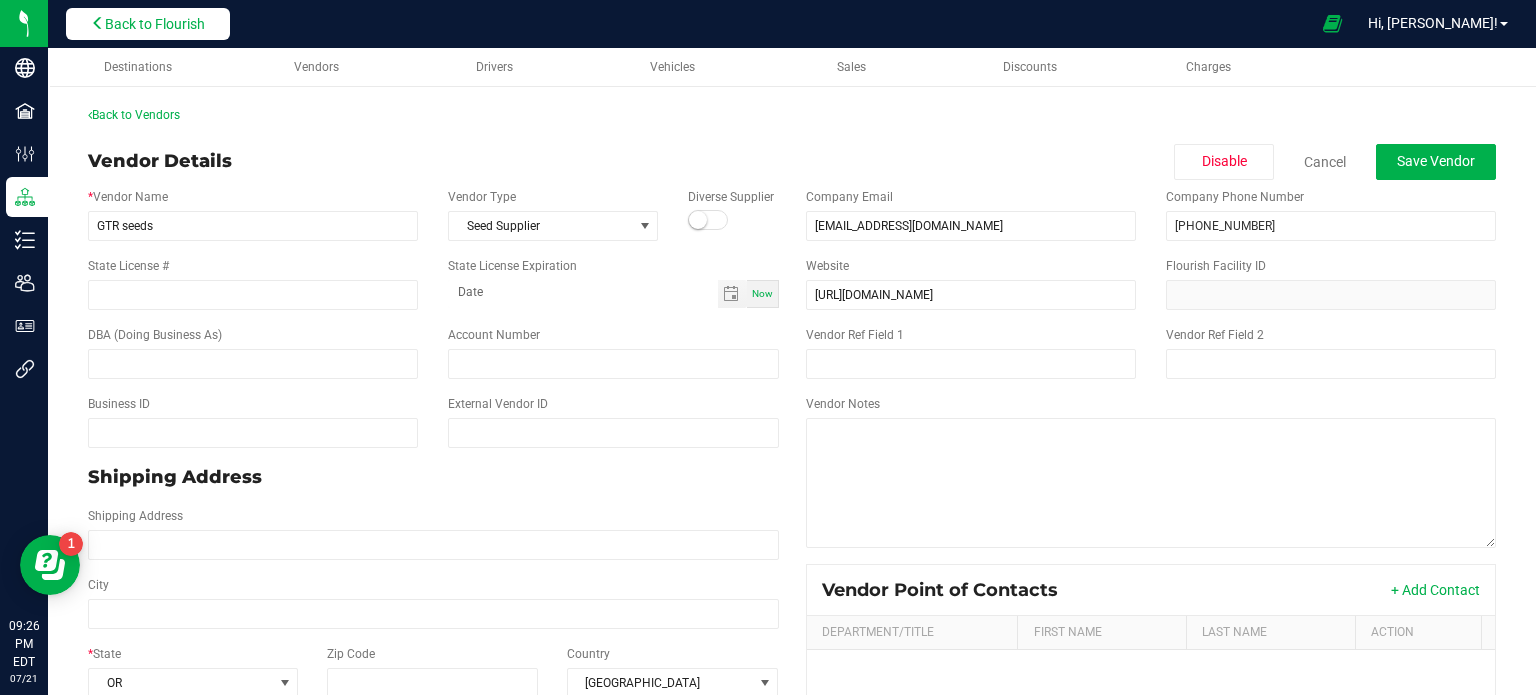 click on "Back to Flourish" at bounding box center (155, 24) 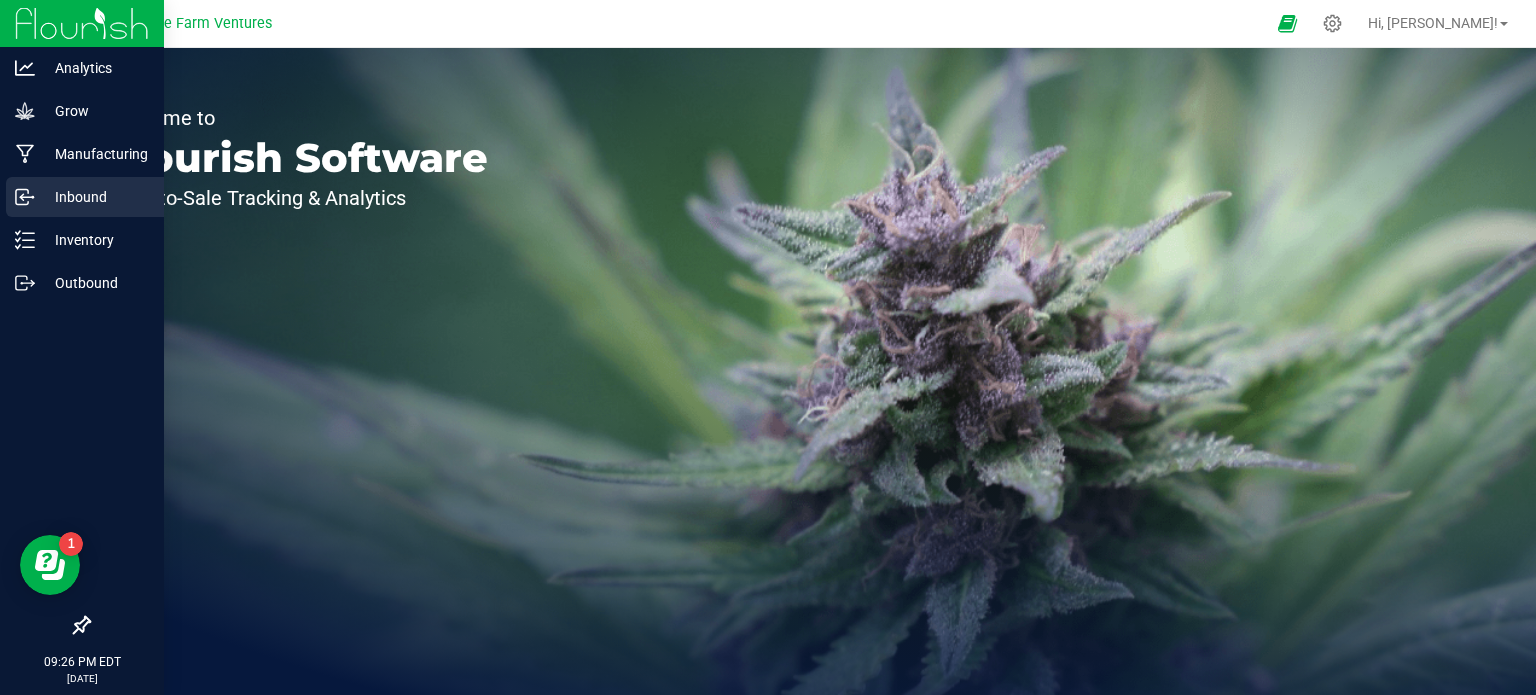 click on "Inbound" at bounding box center [95, 197] 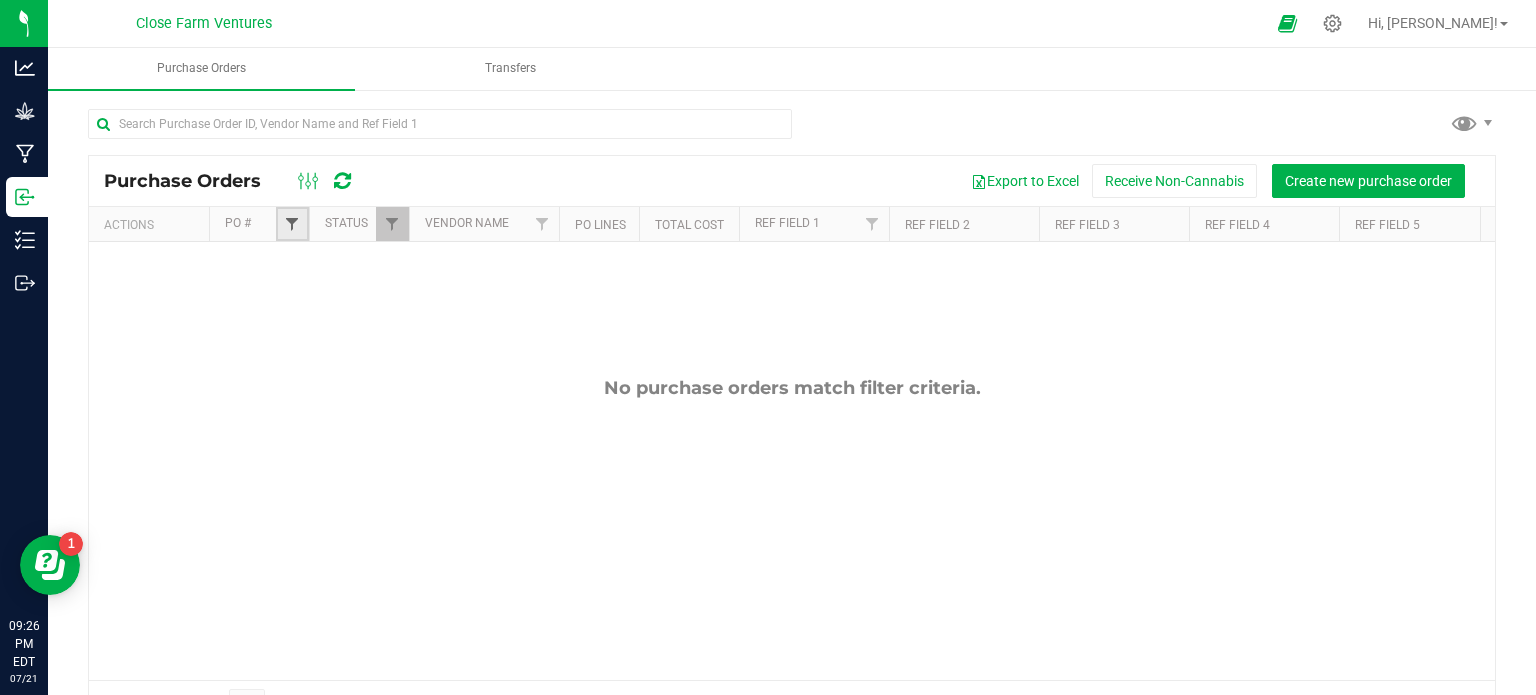 click at bounding box center (292, 224) 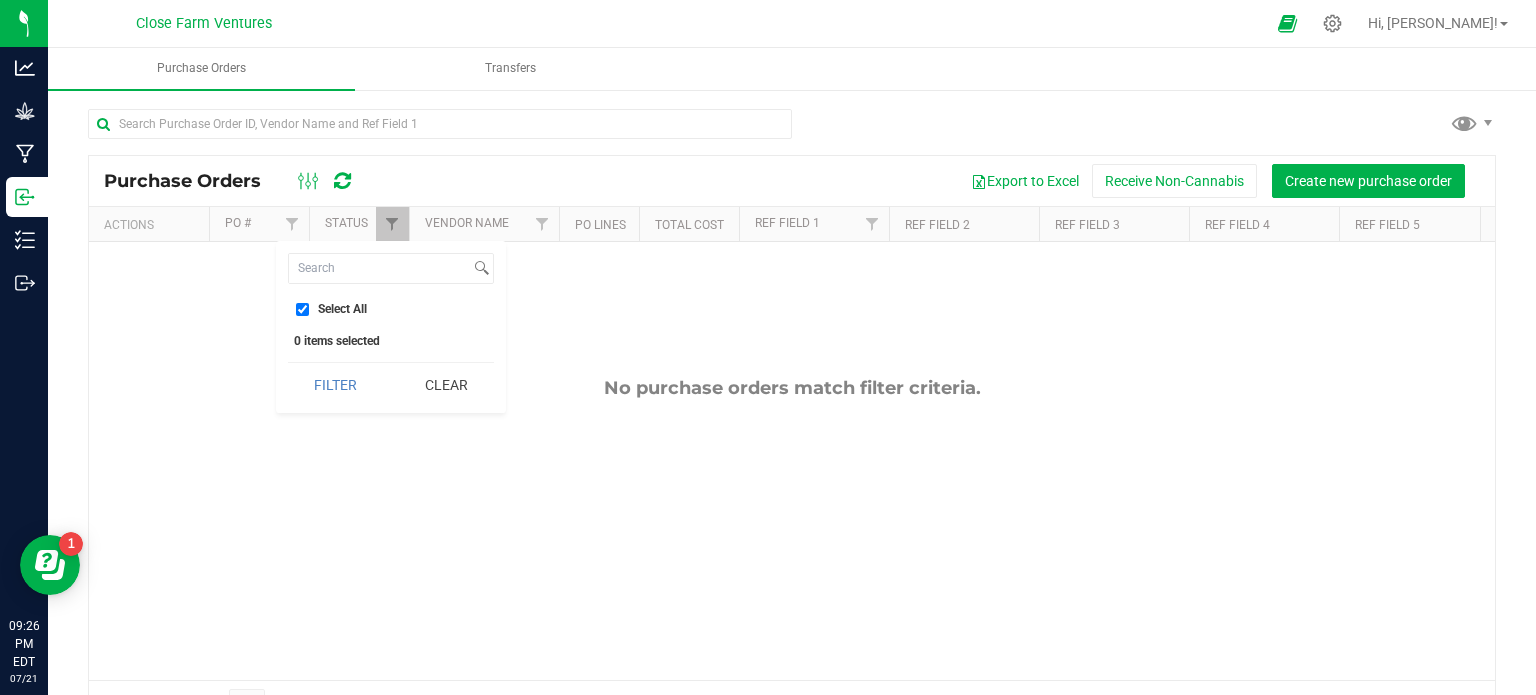 click on "Actions" at bounding box center (152, 225) 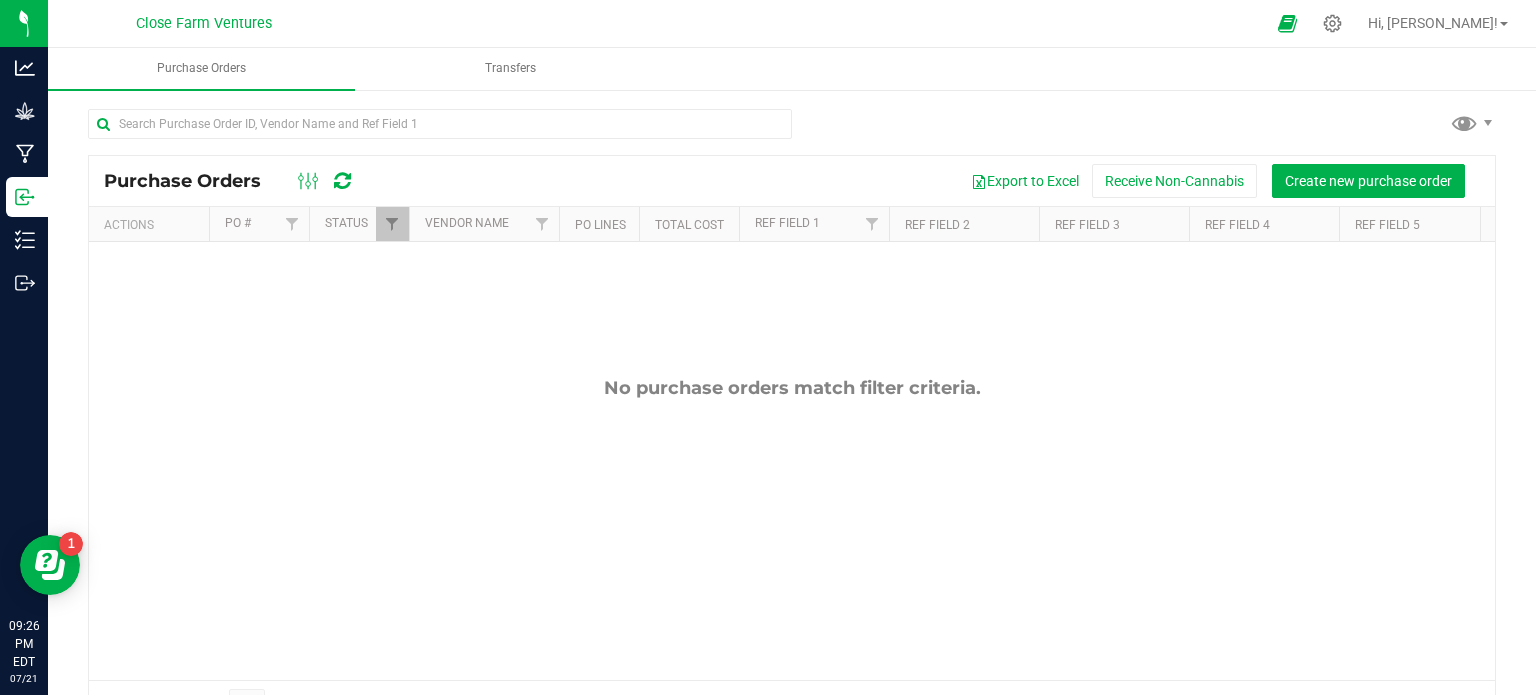 click on "Actions" at bounding box center [149, 224] 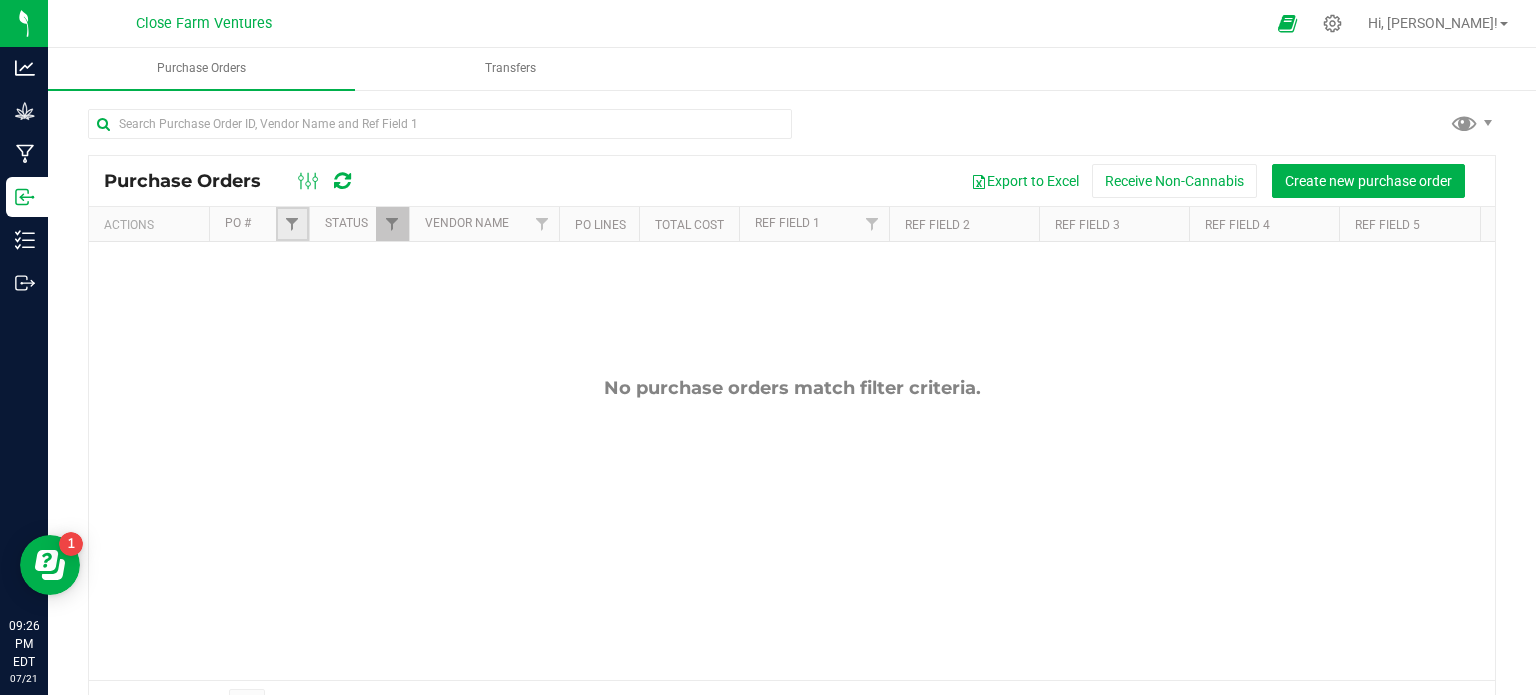click at bounding box center (292, 224) 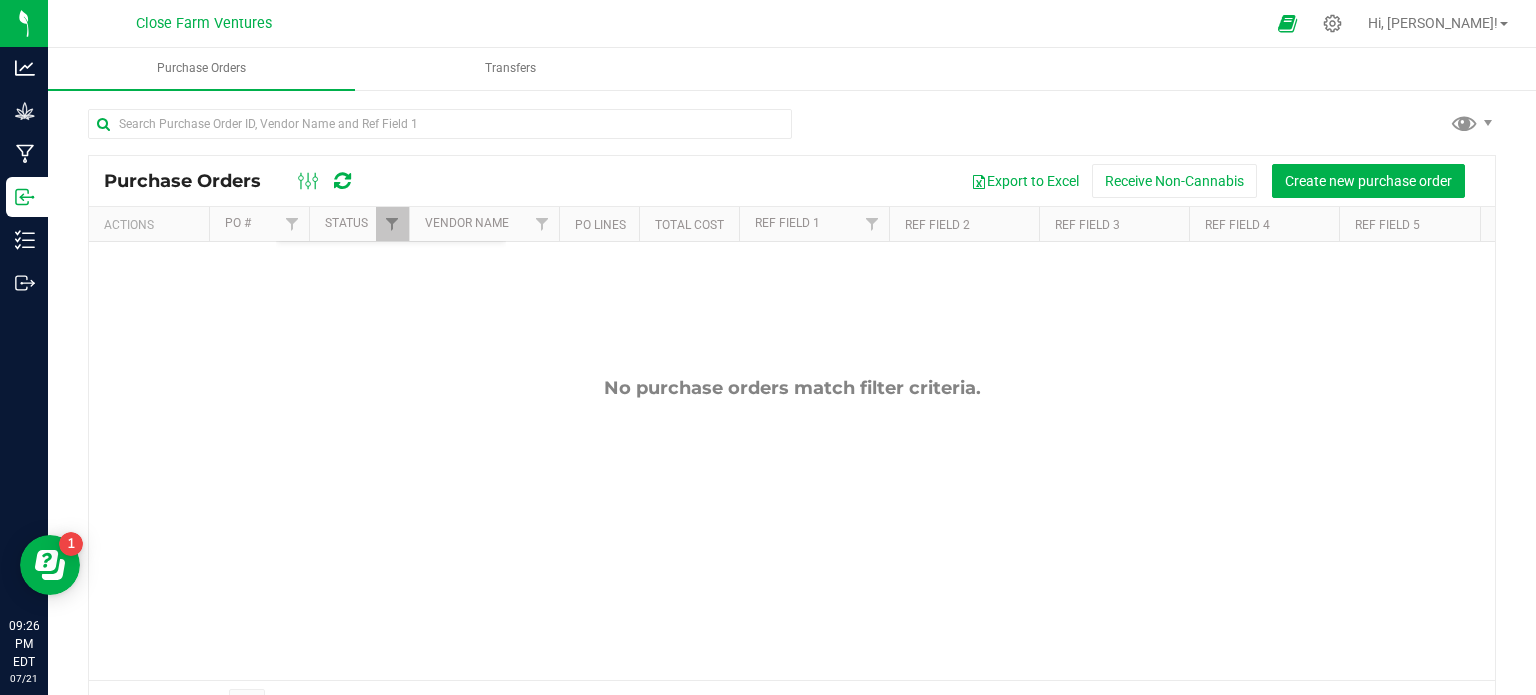 click on "No purchase orders match filter criteria." at bounding box center [792, 528] 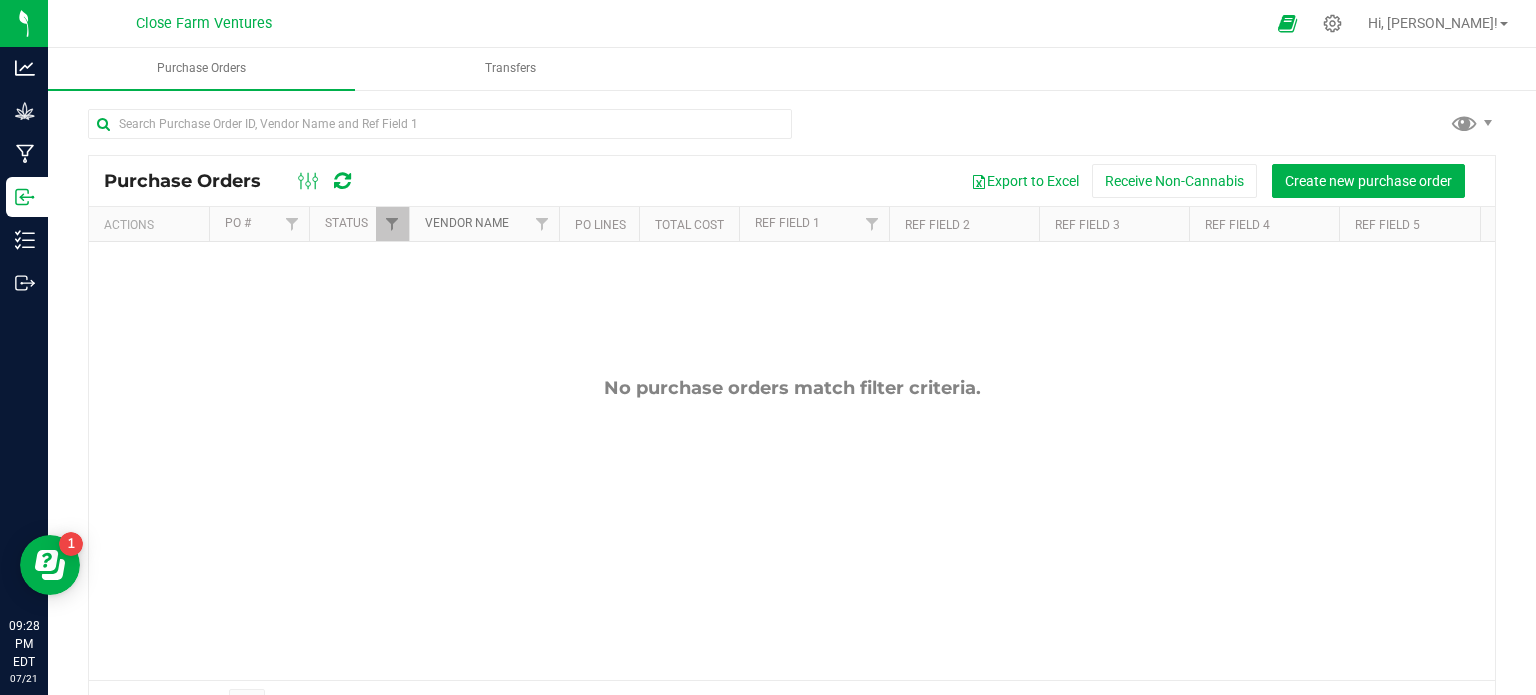 click on "Vendor Name" at bounding box center [467, 223] 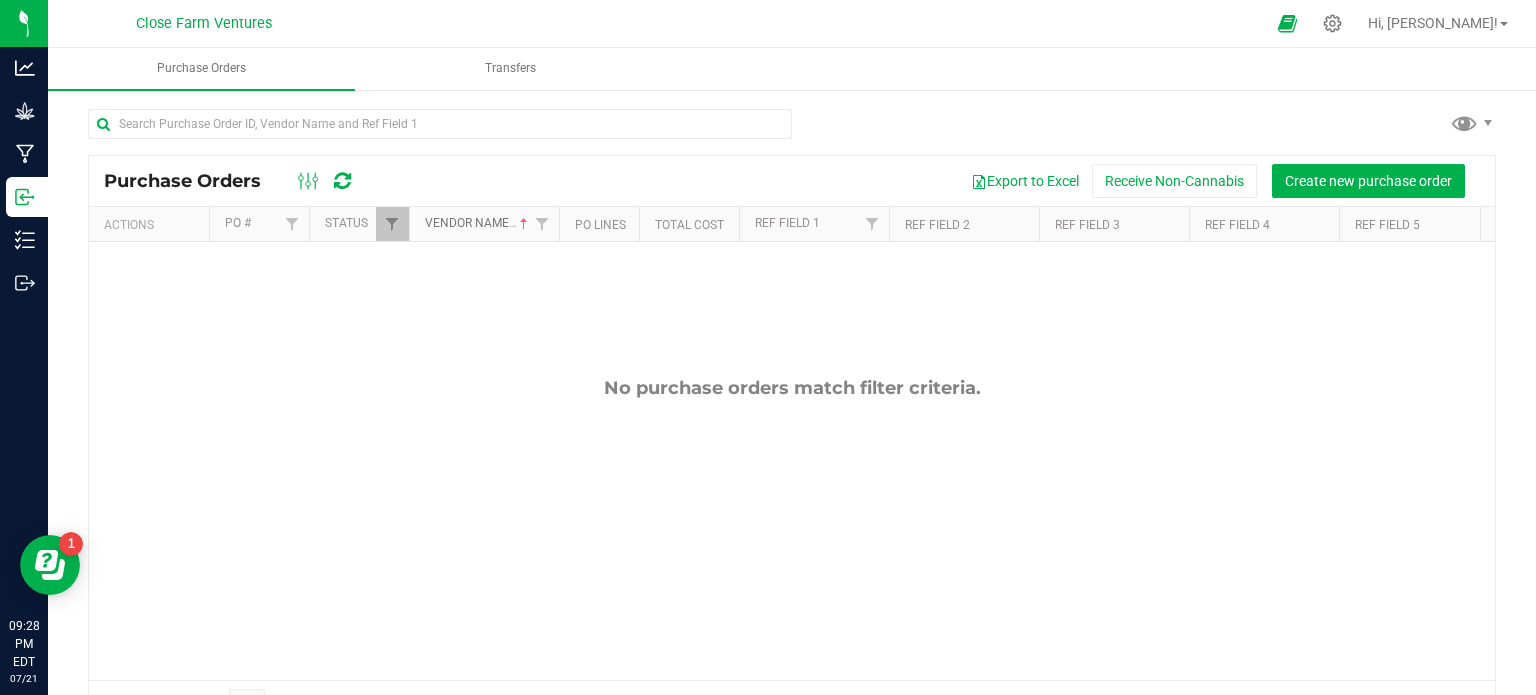 click on "Vendor Name" at bounding box center (478, 223) 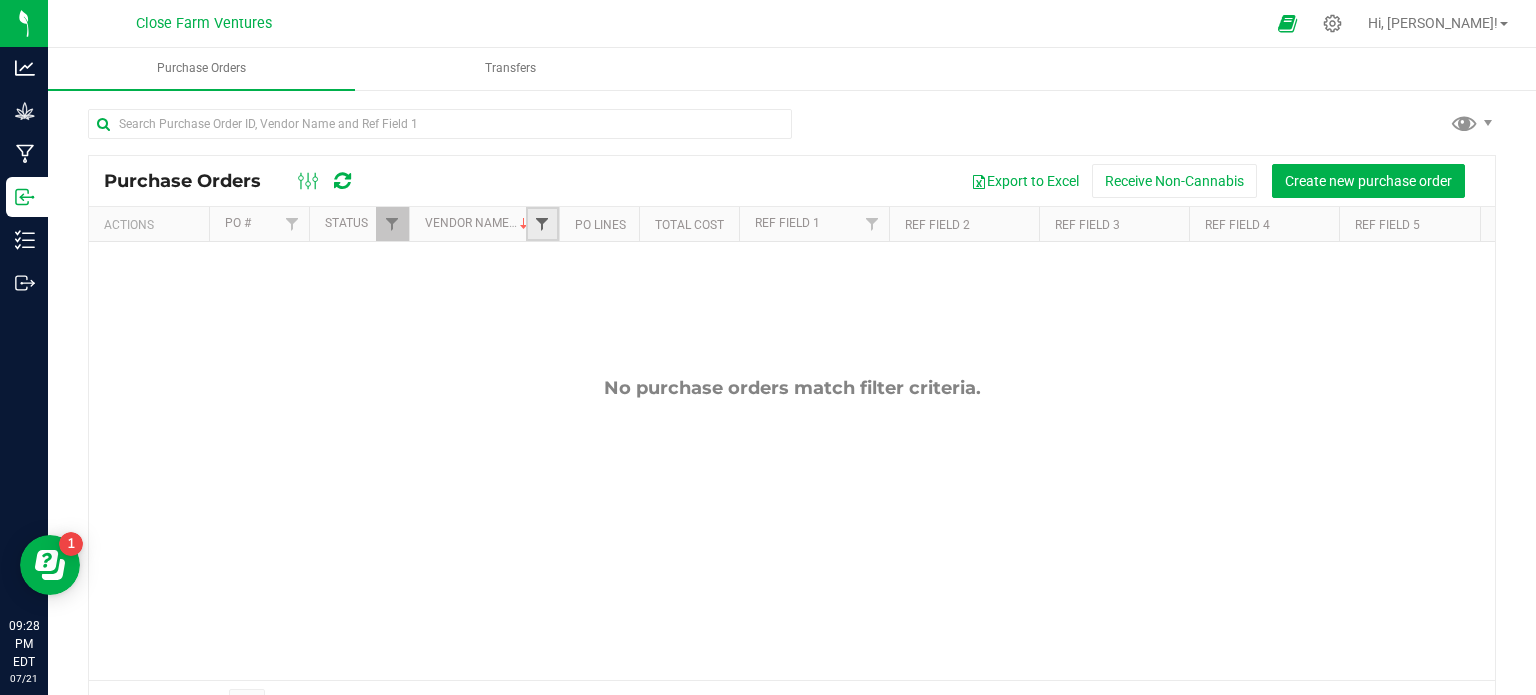 click at bounding box center [542, 224] 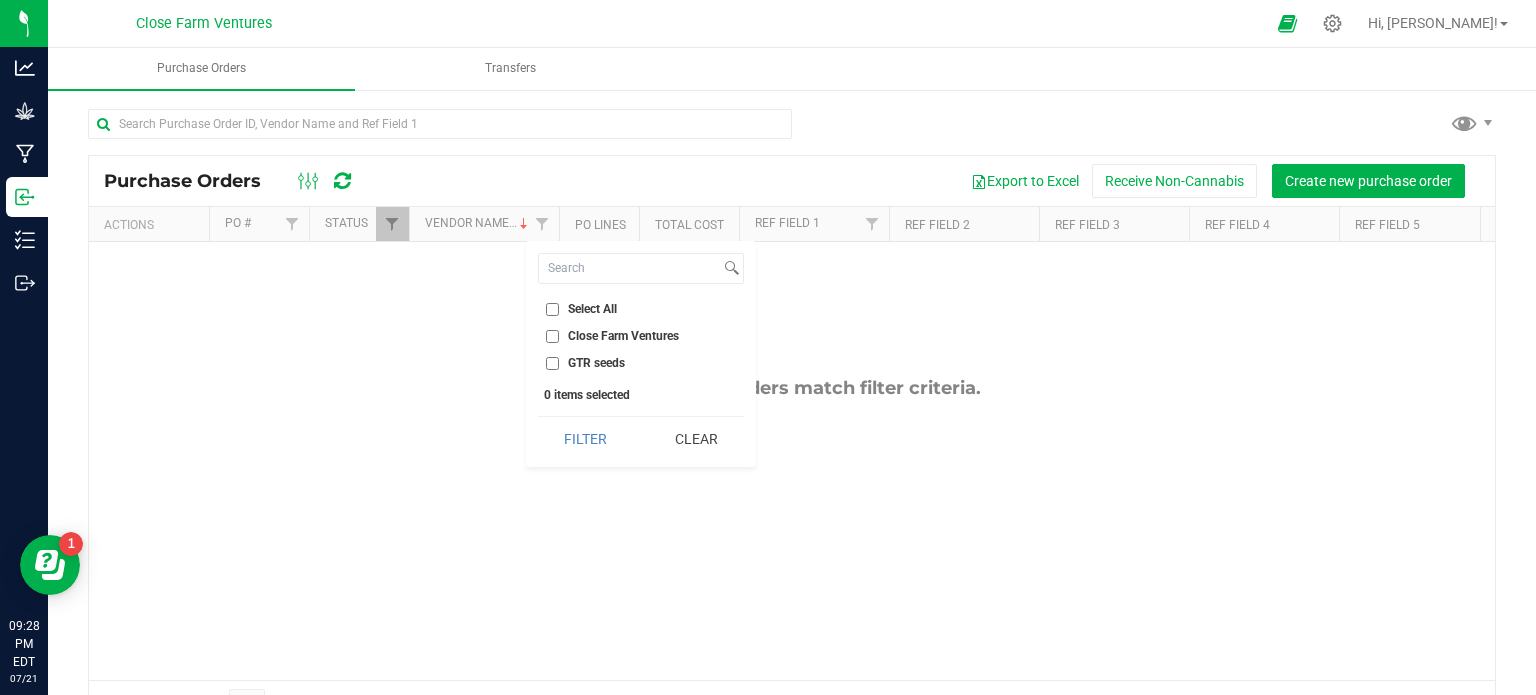 click on "GTR seeds" at bounding box center [596, 363] 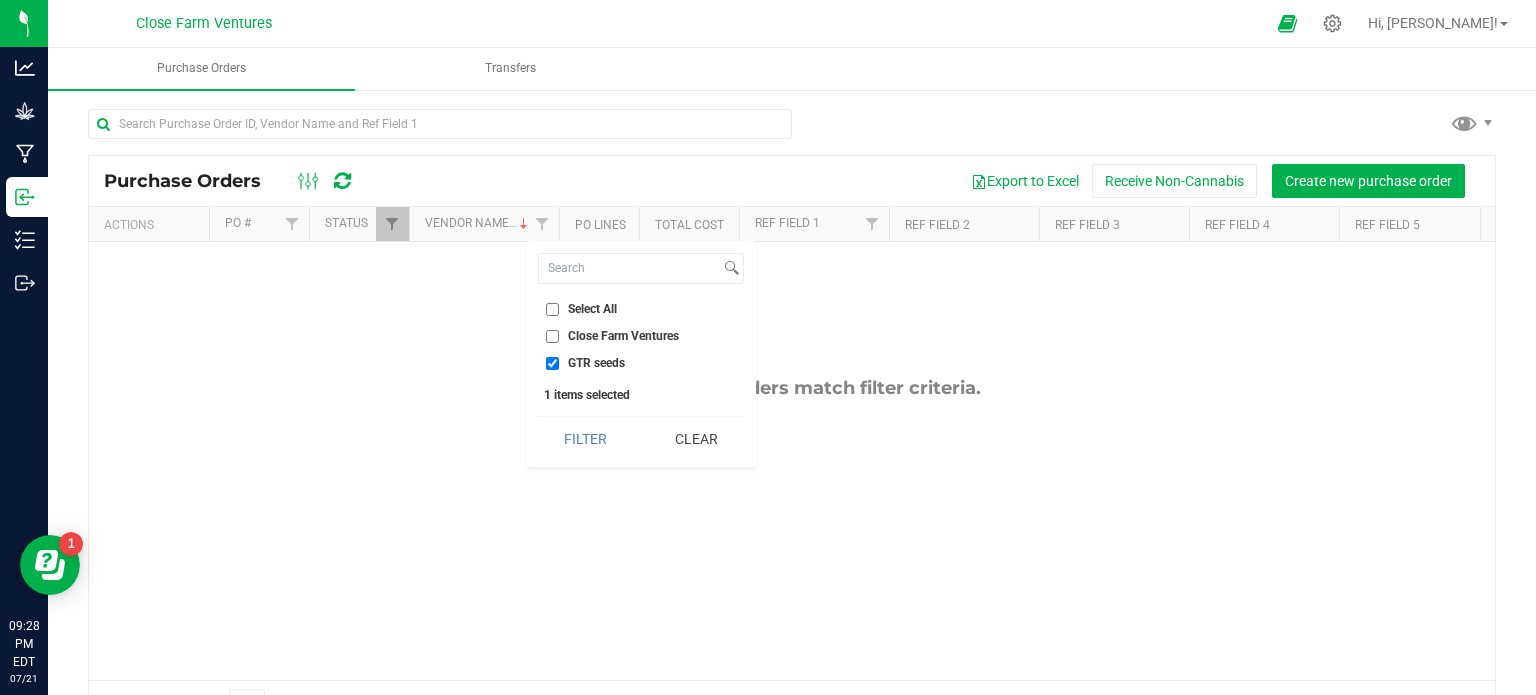 click on "No purchase orders match filter criteria." at bounding box center (792, 528) 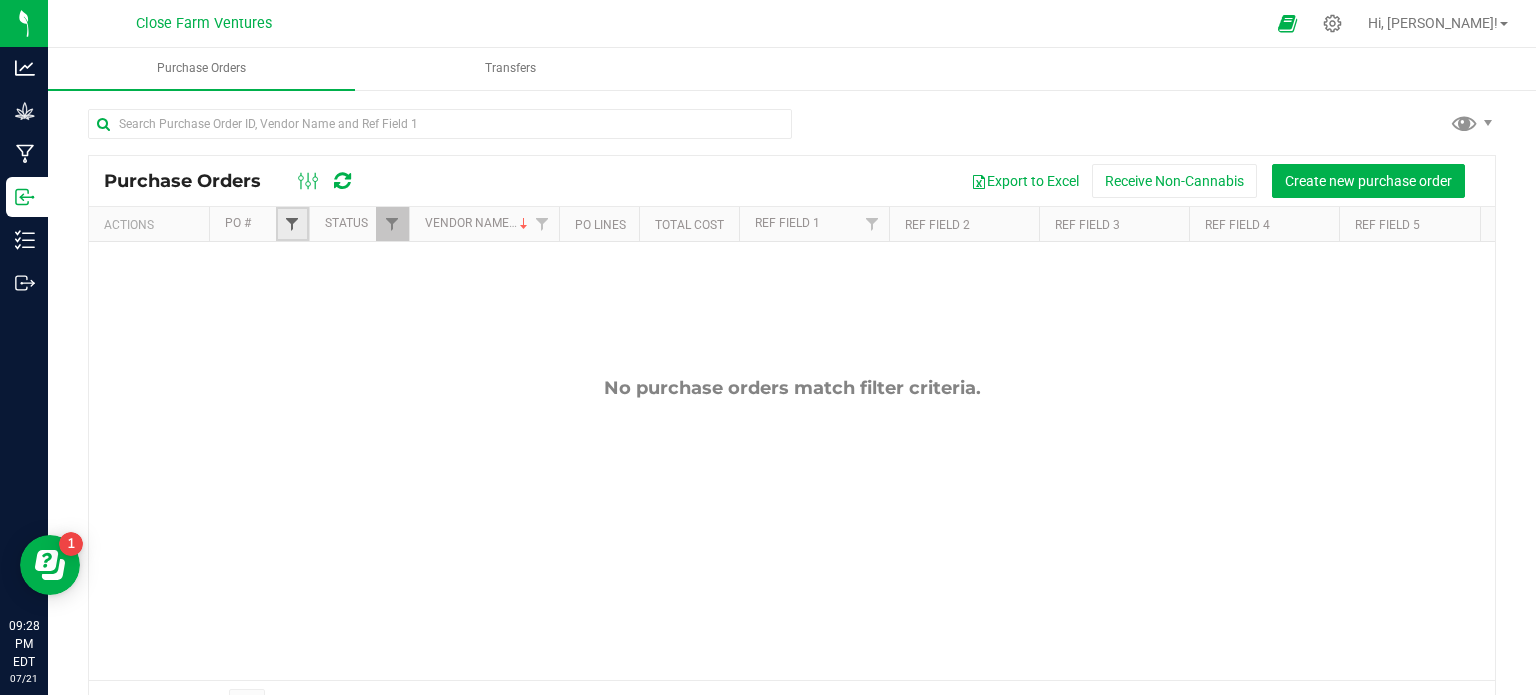 click at bounding box center (292, 224) 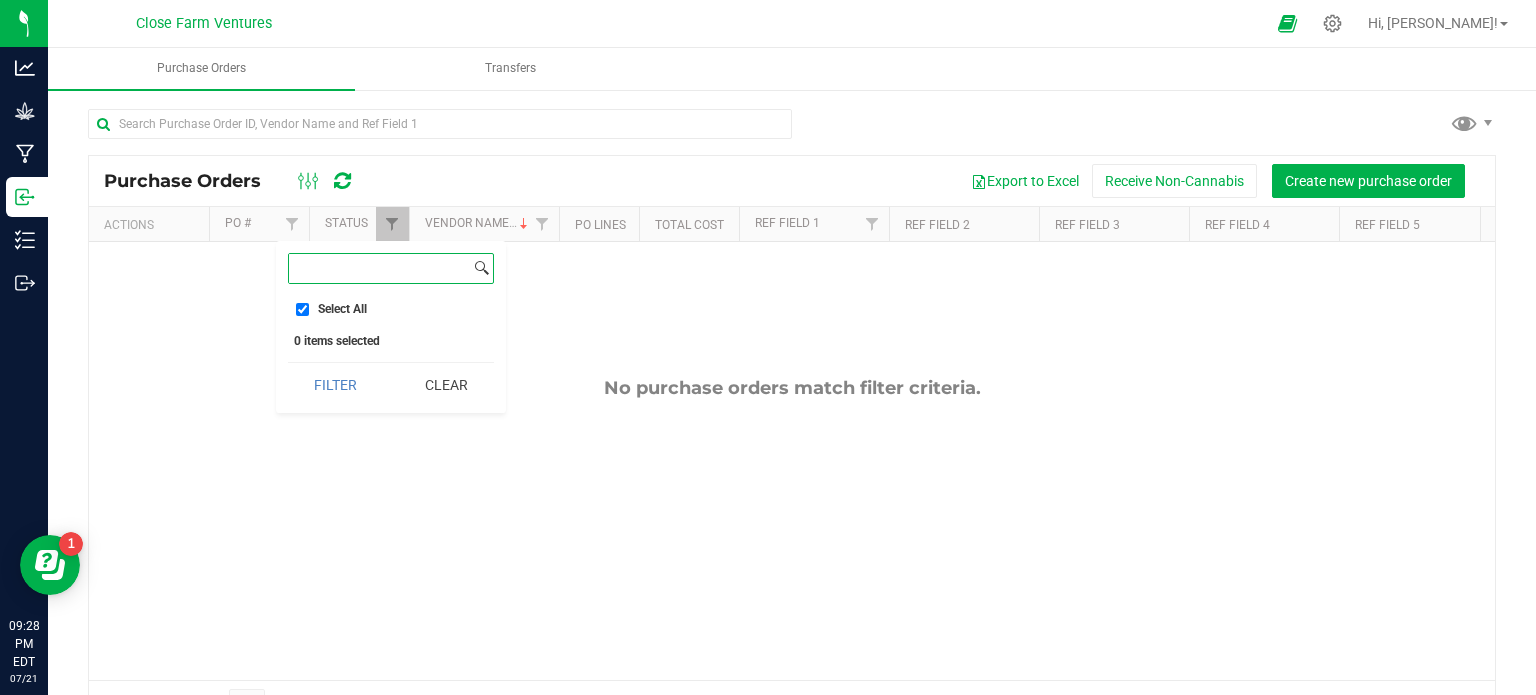 click at bounding box center (379, 268) 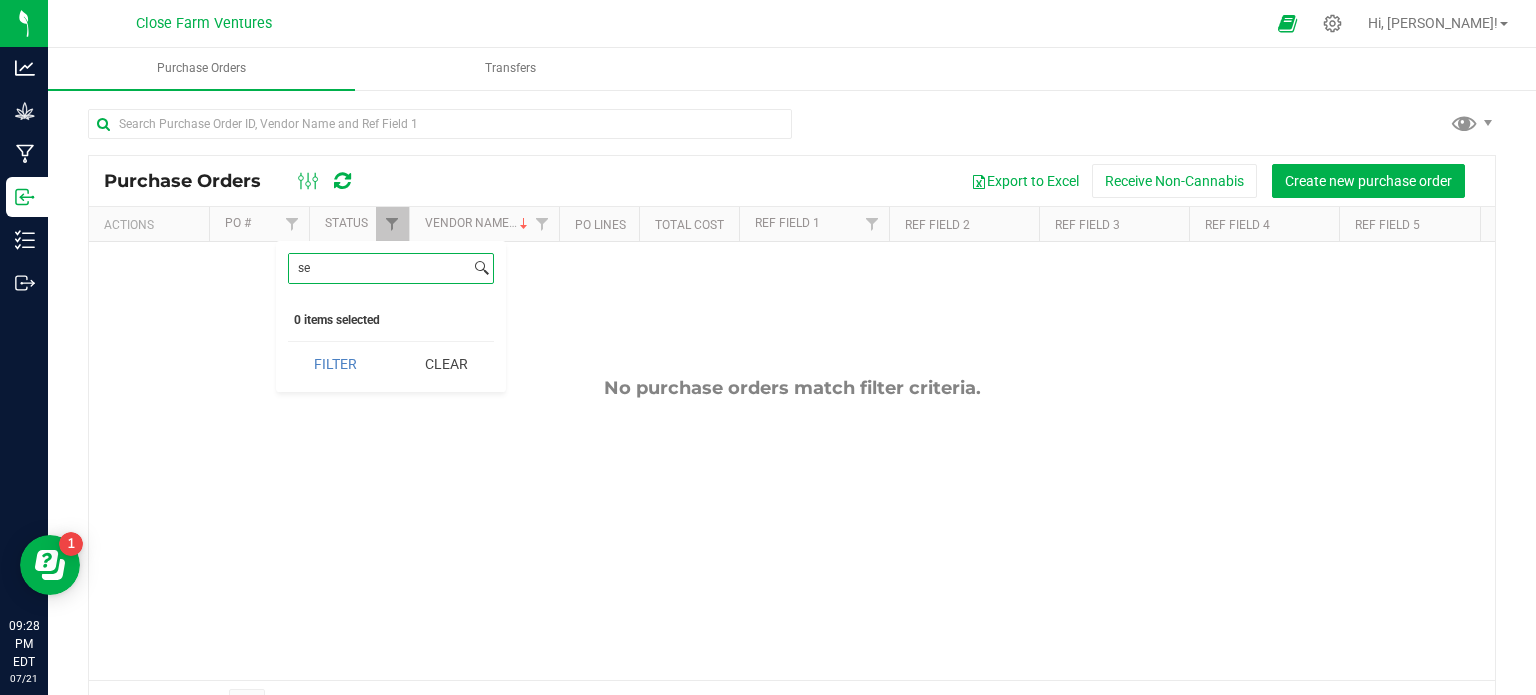 type on "s" 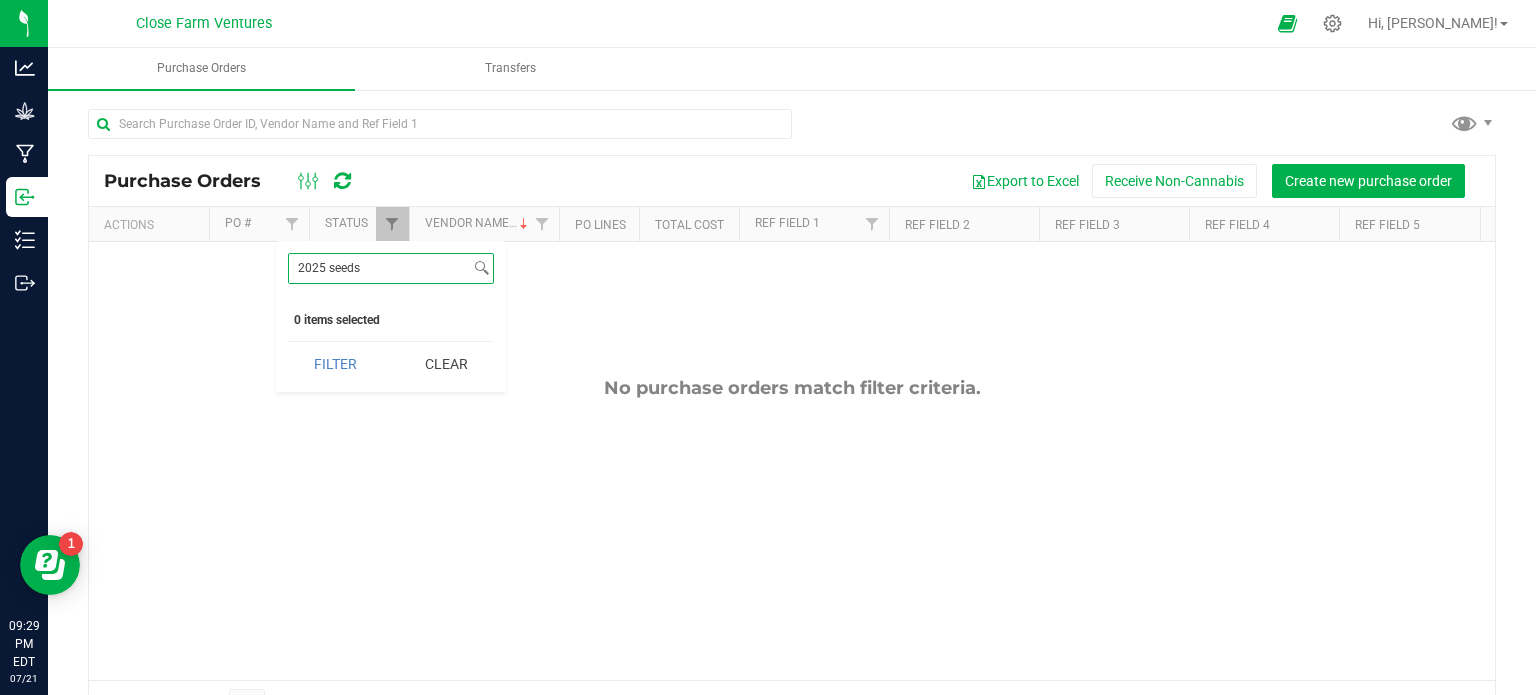 type on "2025 seeds" 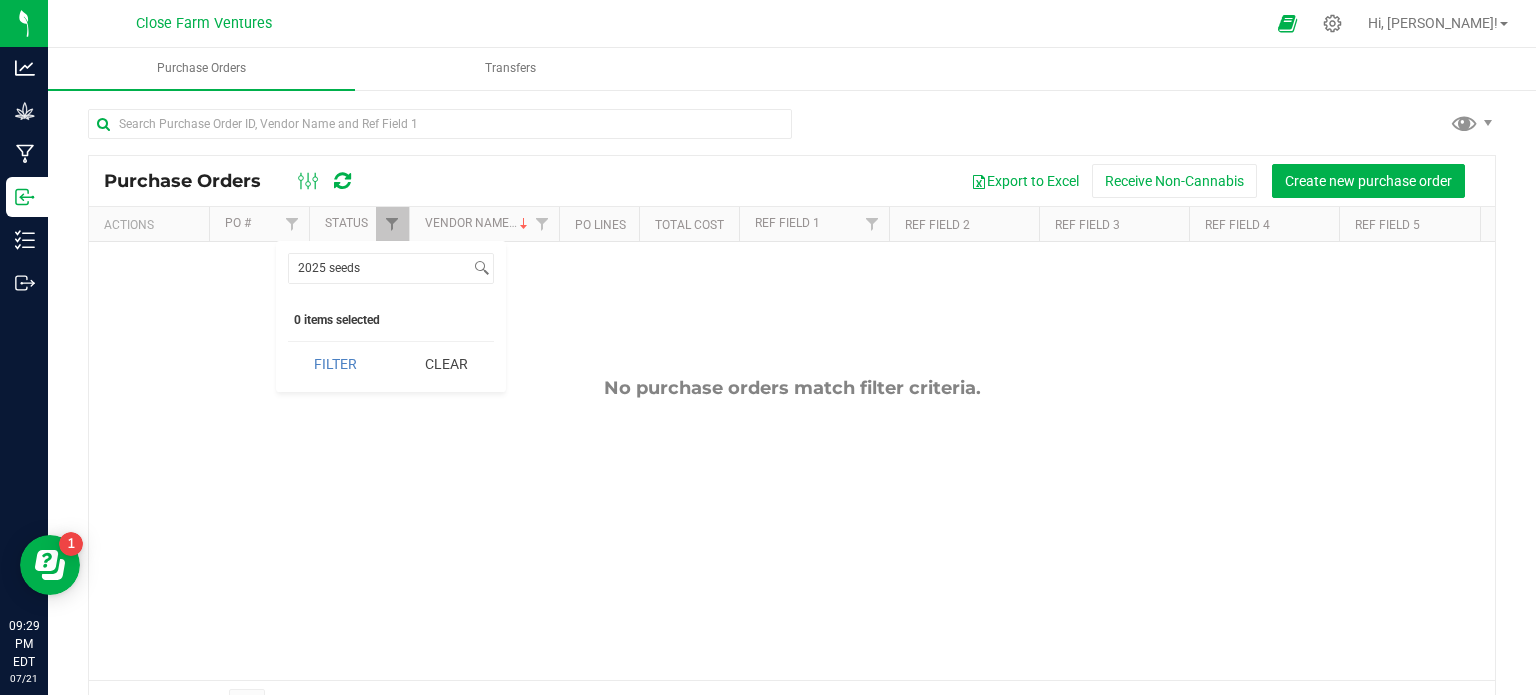 click on "No purchase orders match filter criteria." at bounding box center (792, 528) 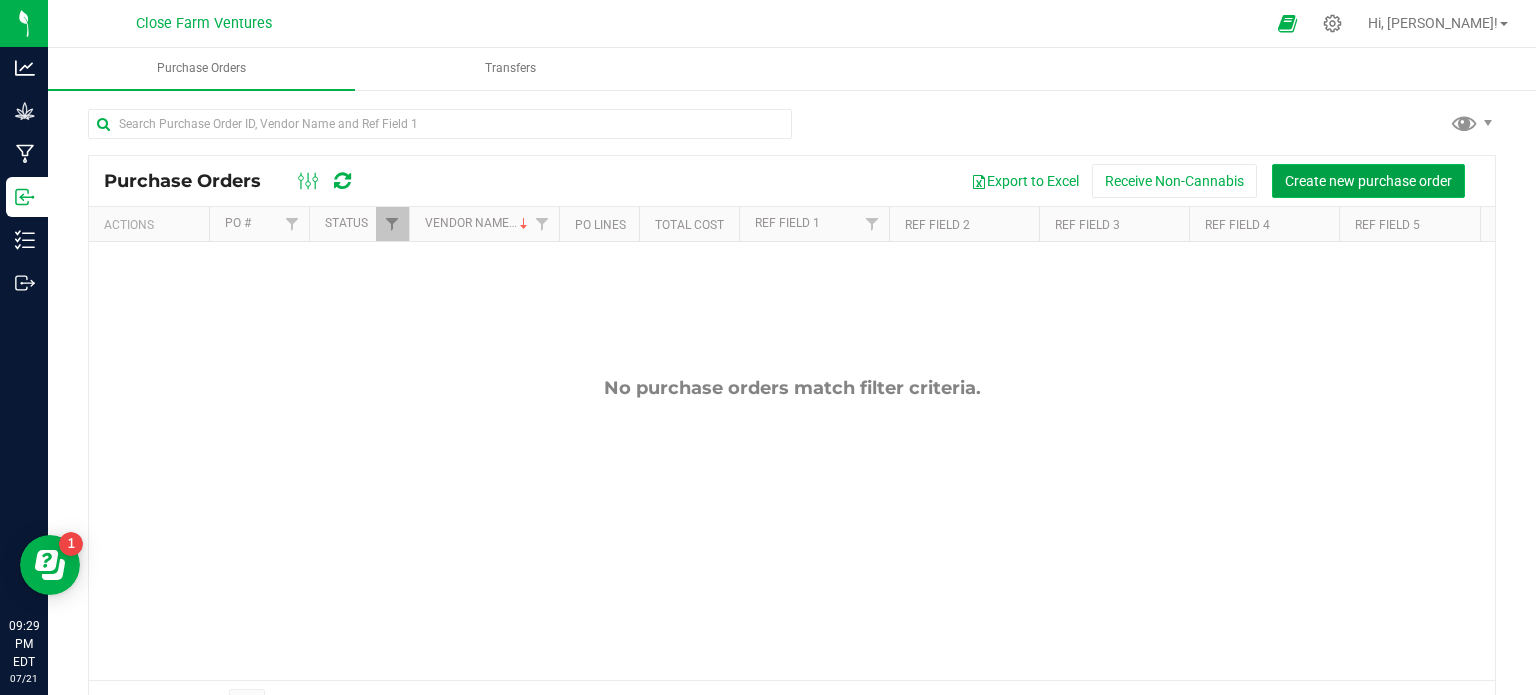 click on "Create new purchase order" at bounding box center [1368, 181] 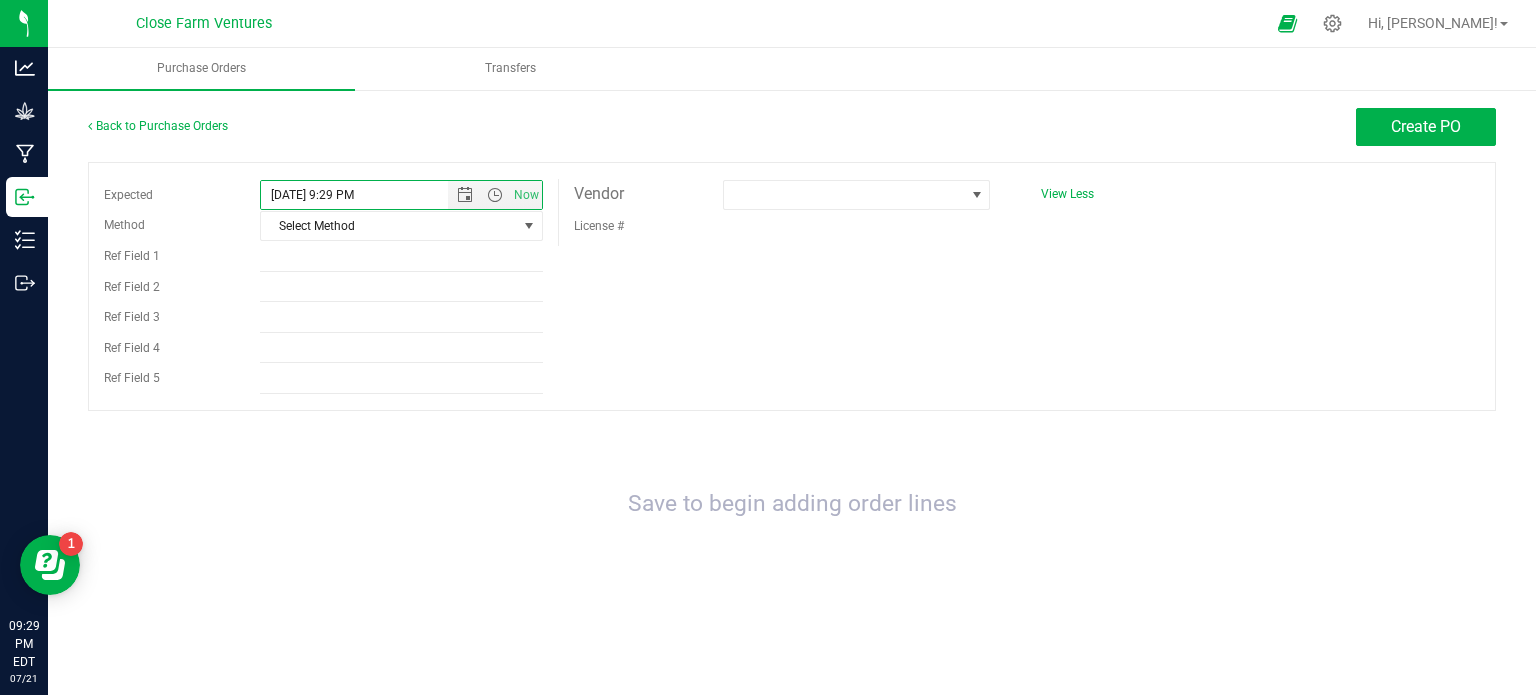 drag, startPoint x: 408, startPoint y: 199, endPoint x: 204, endPoint y: 196, distance: 204.02206 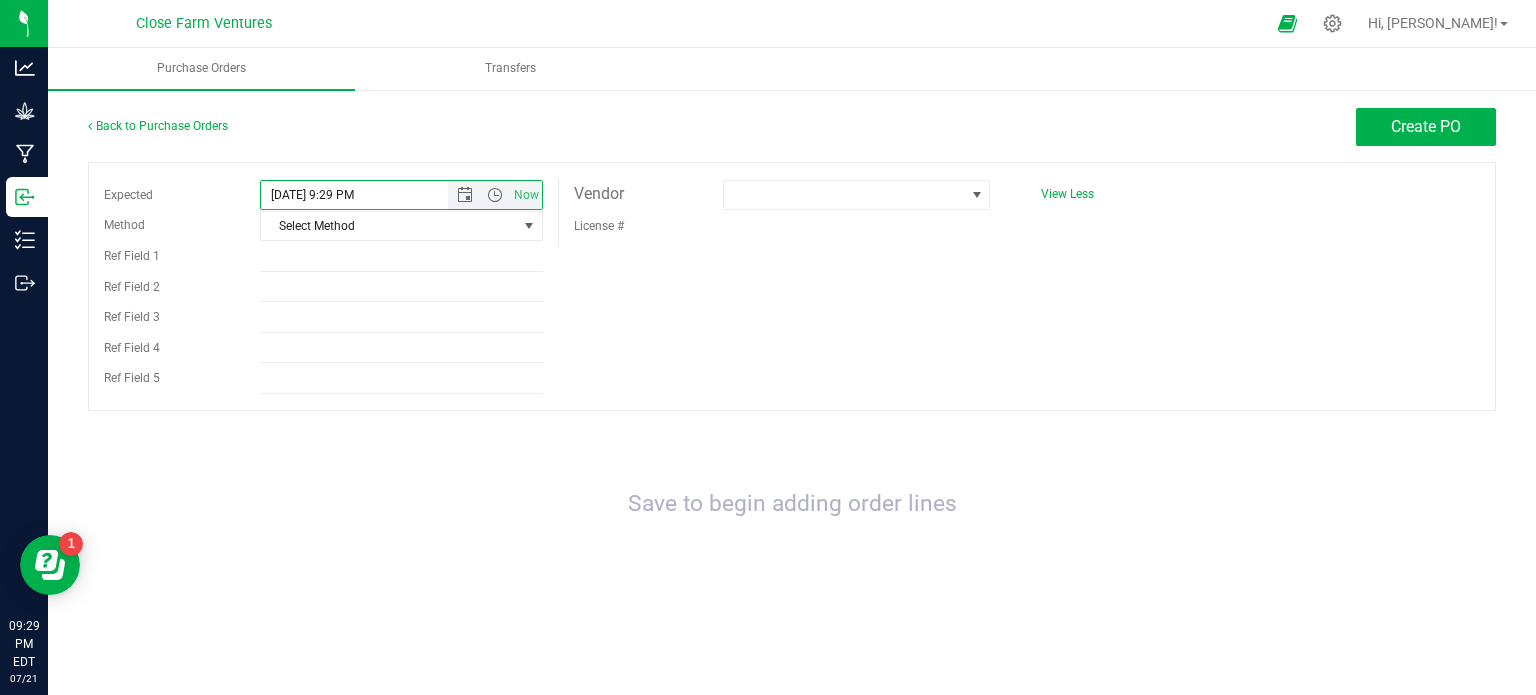 click on "[DATE] 9:29 PM" at bounding box center (371, 195) 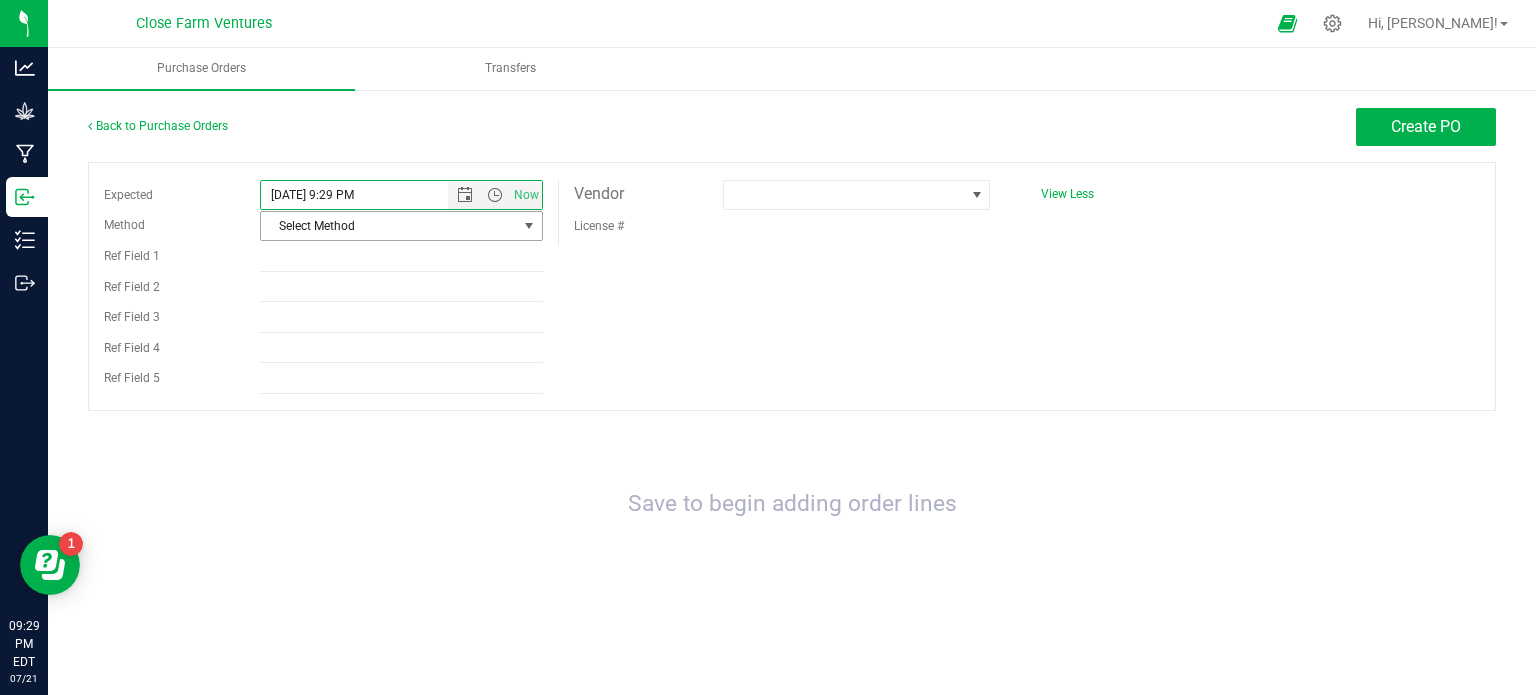 type on "[DATE] 9:29 PM" 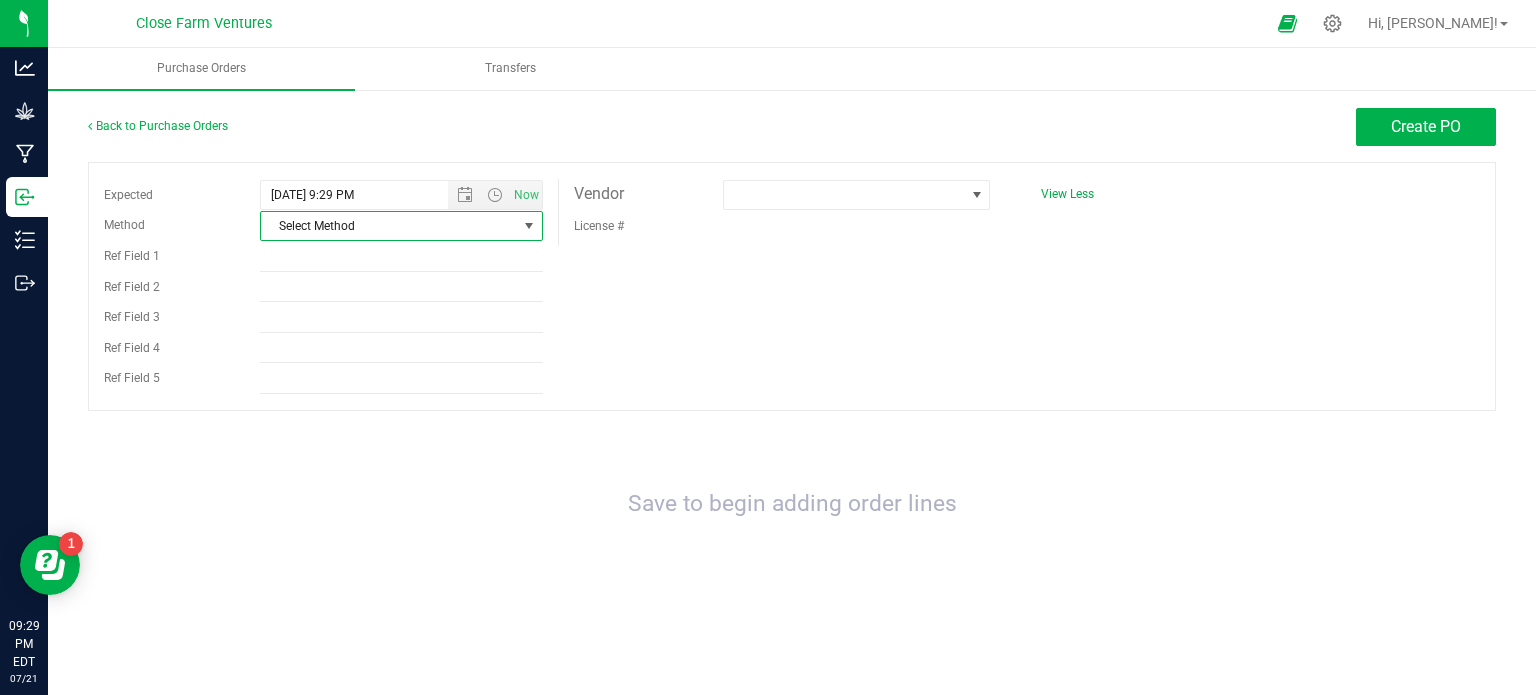 click at bounding box center [529, 226] 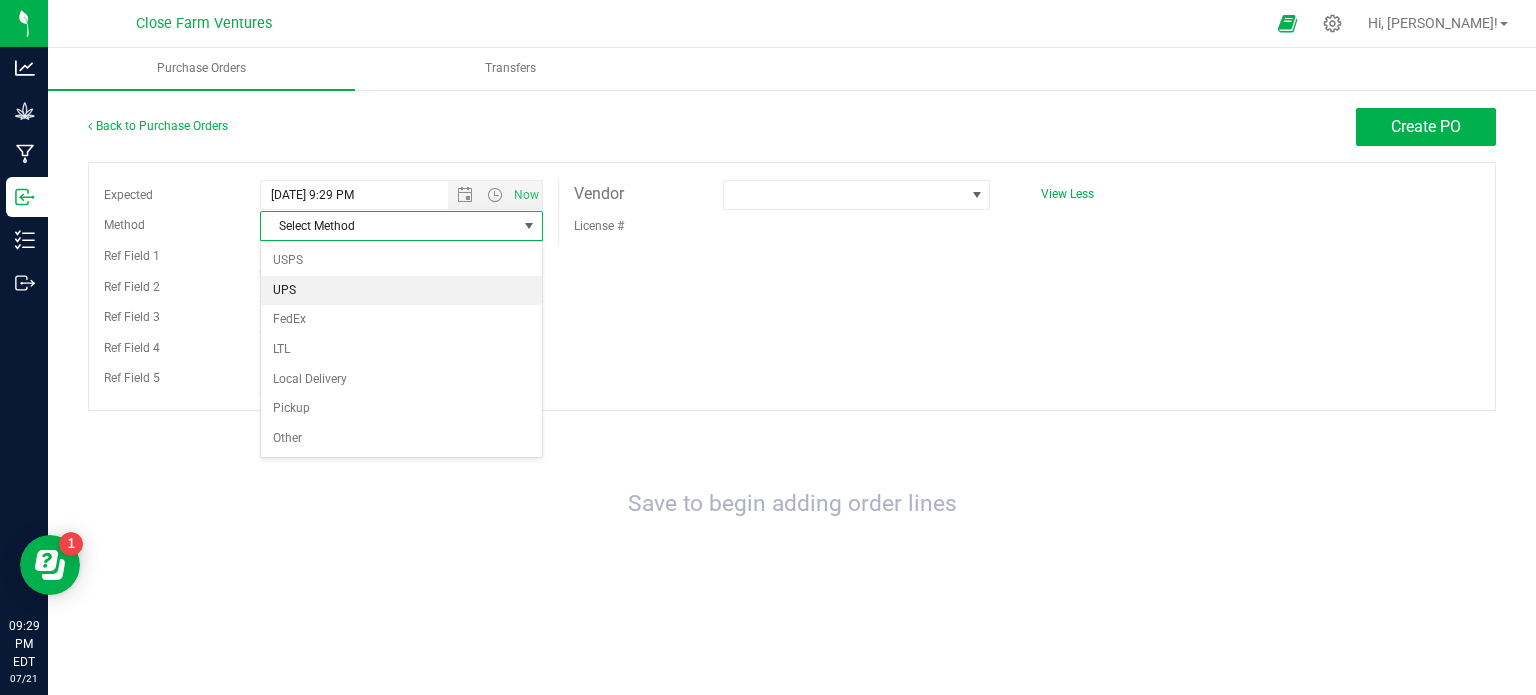 click on "UPS" at bounding box center (401, 291) 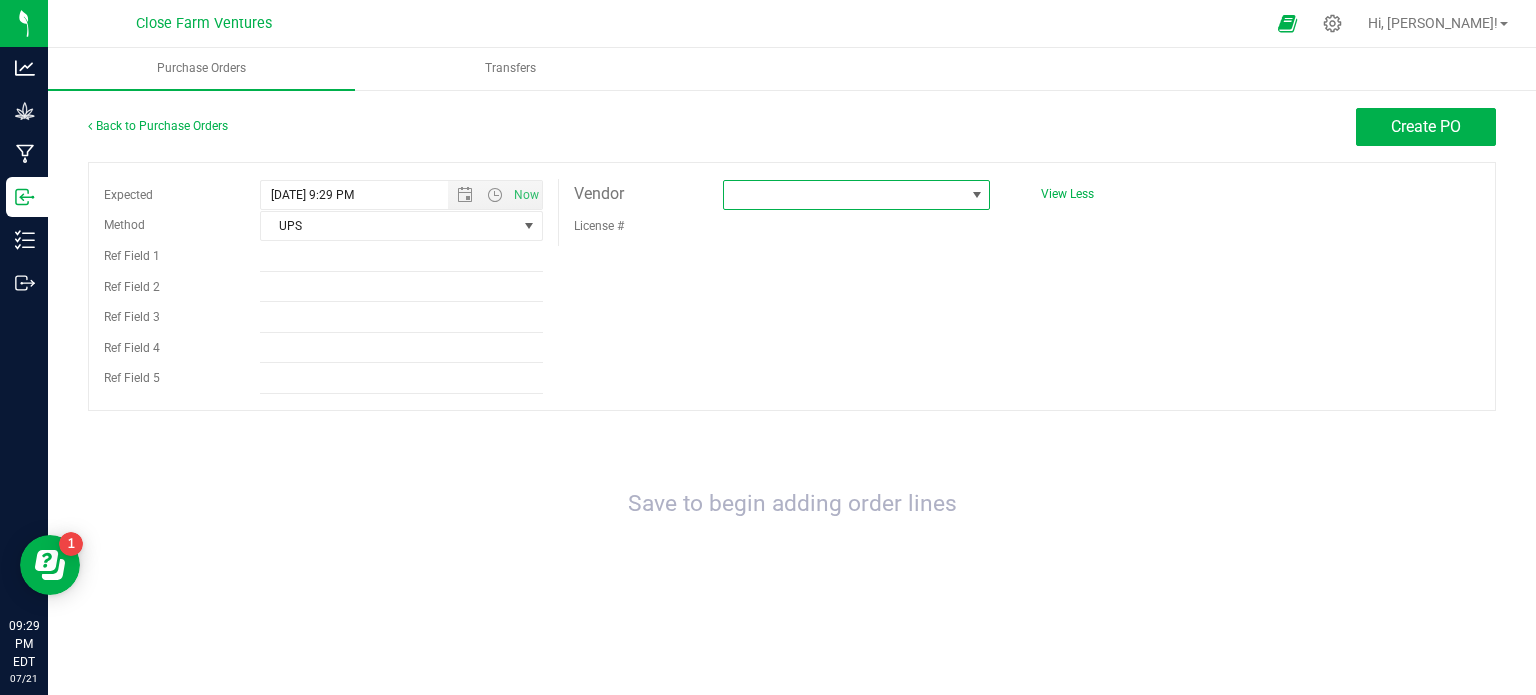 click at bounding box center [844, 195] 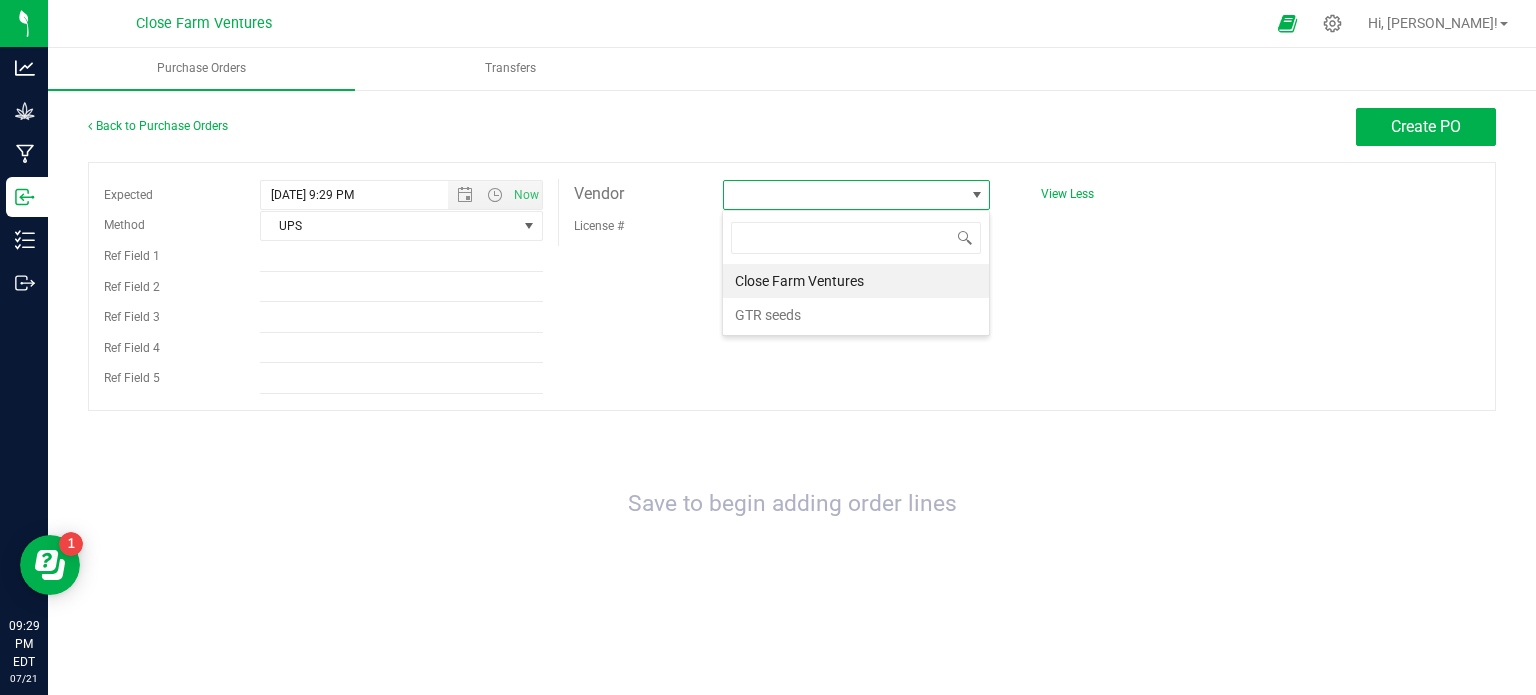 scroll, scrollTop: 99970, scrollLeft: 99732, axis: both 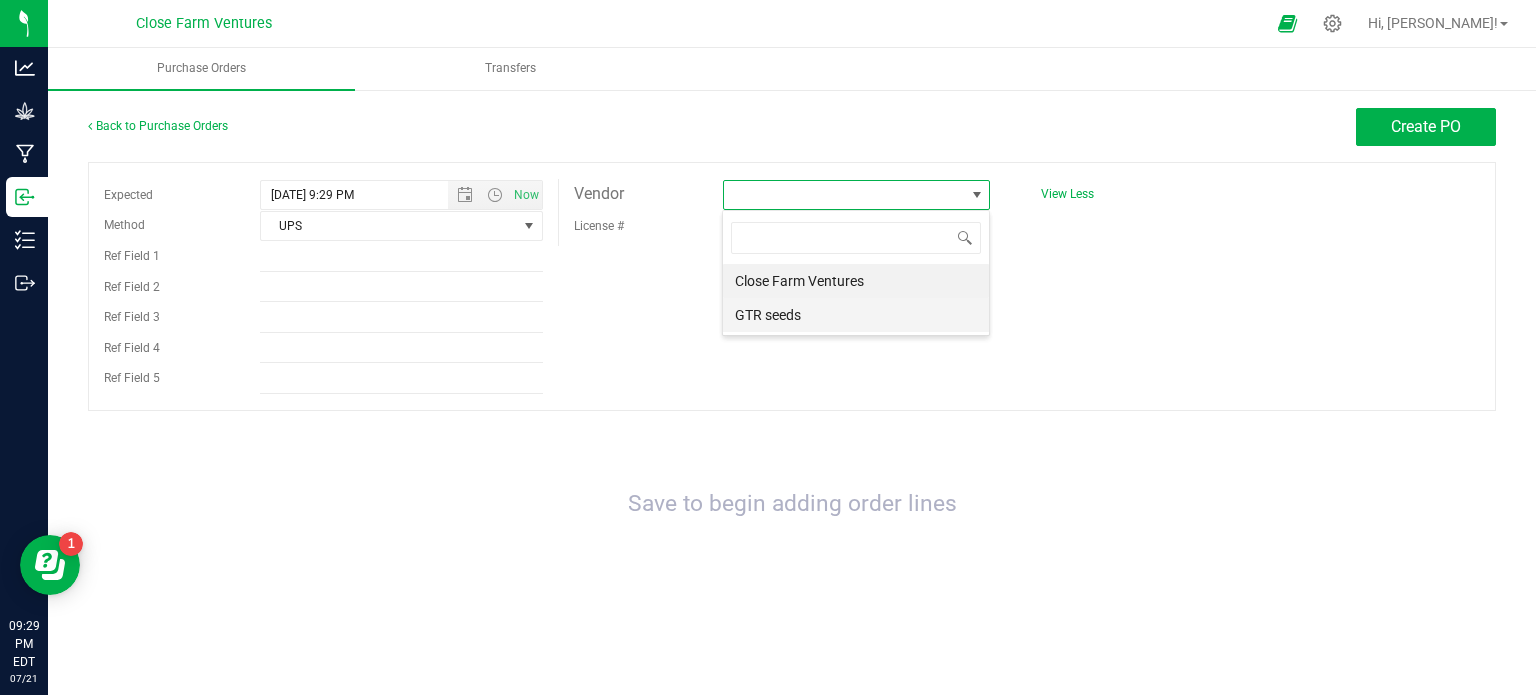 click on "GTR seeds" at bounding box center [856, 315] 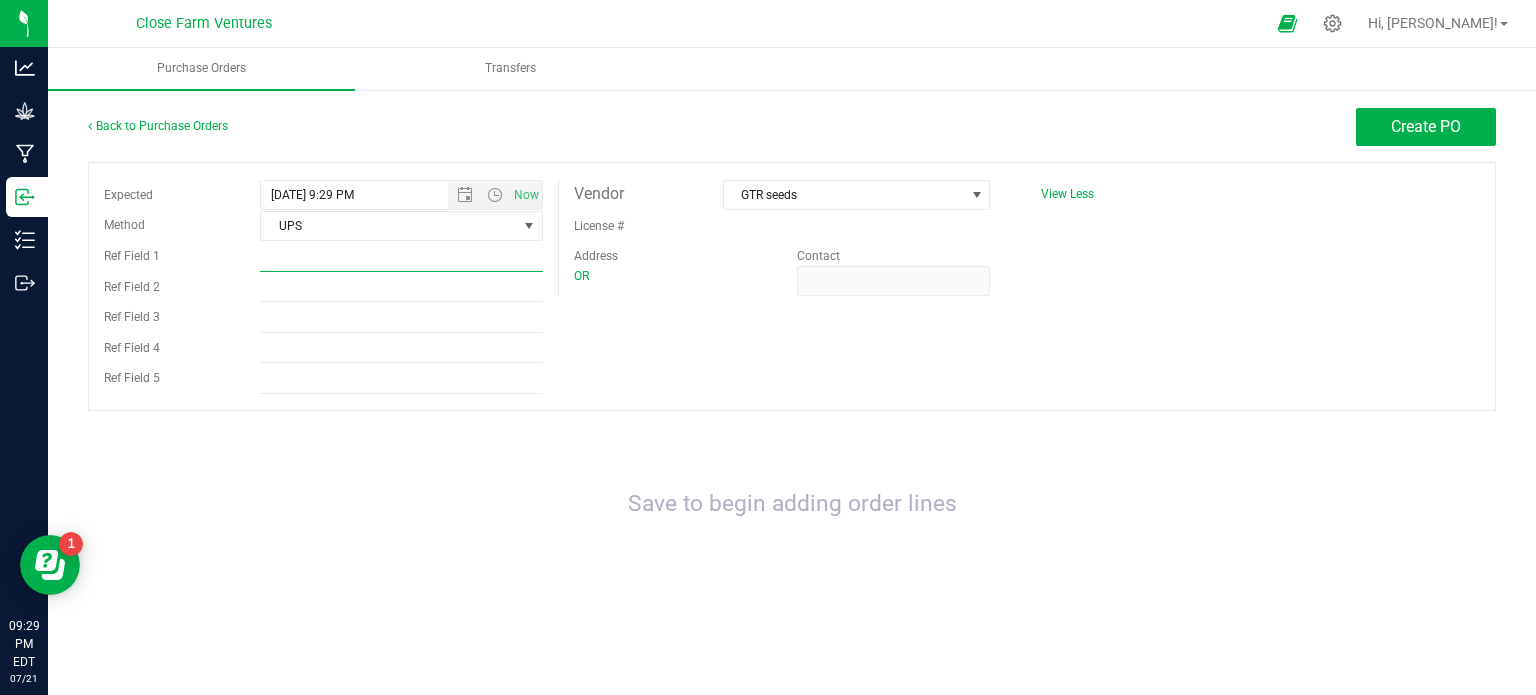 click on "Ref Field 1" at bounding box center (401, 257) 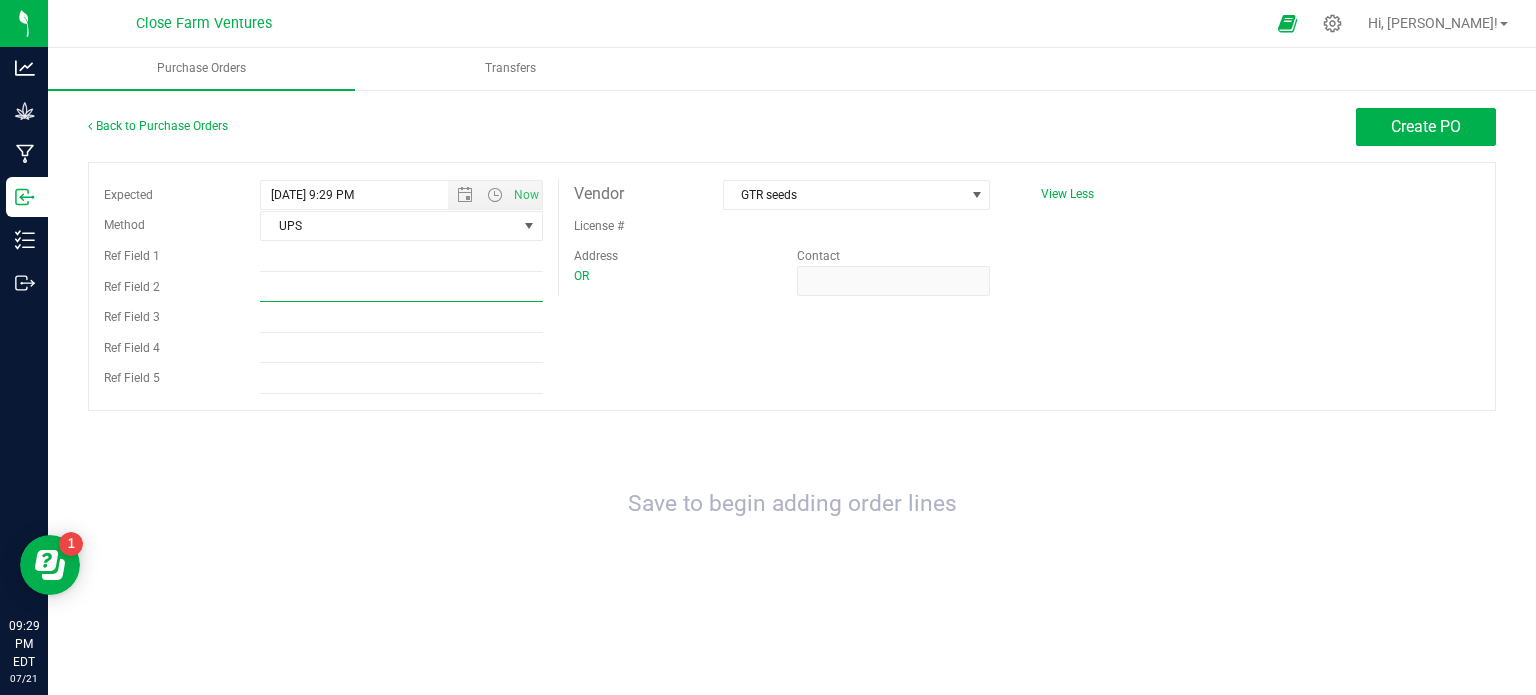 click on "Ref Field 2" at bounding box center (401, 287) 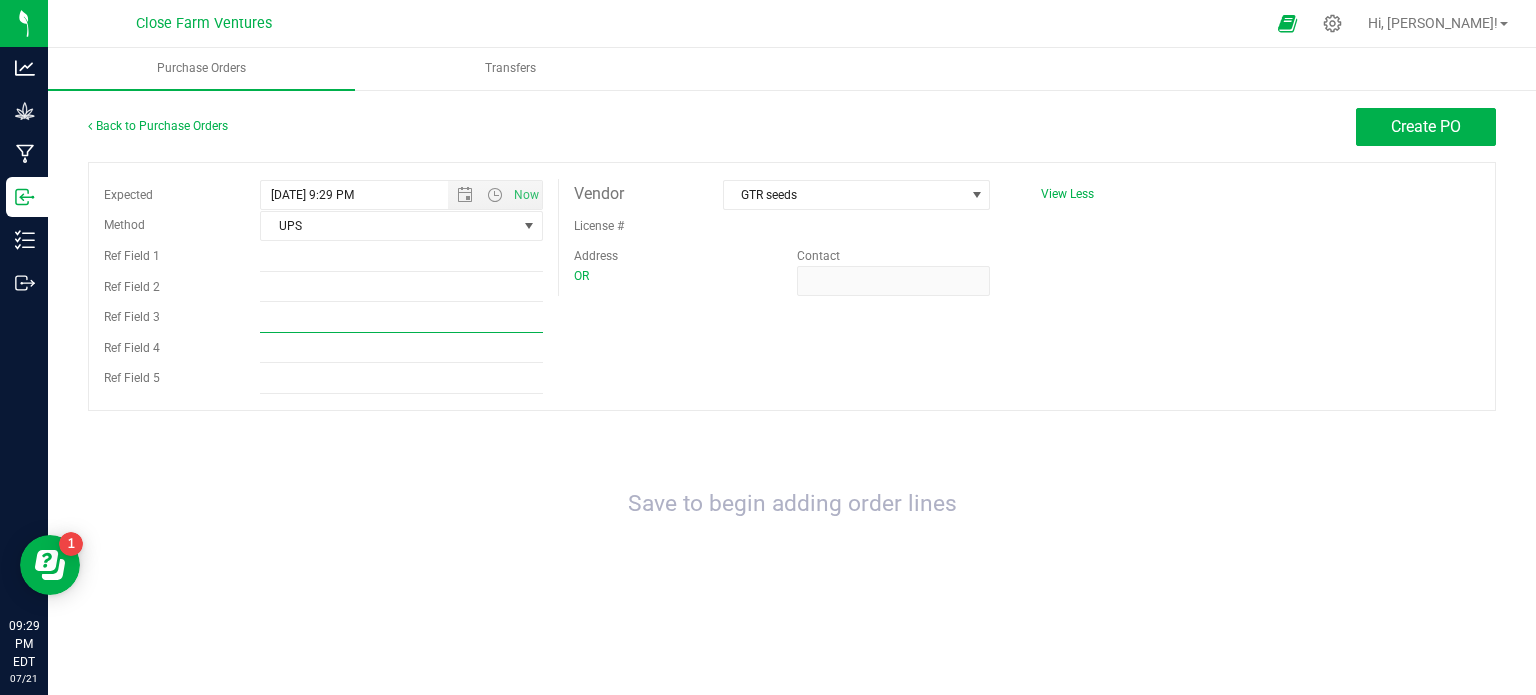 click on "Ref Field 3" at bounding box center [401, 318] 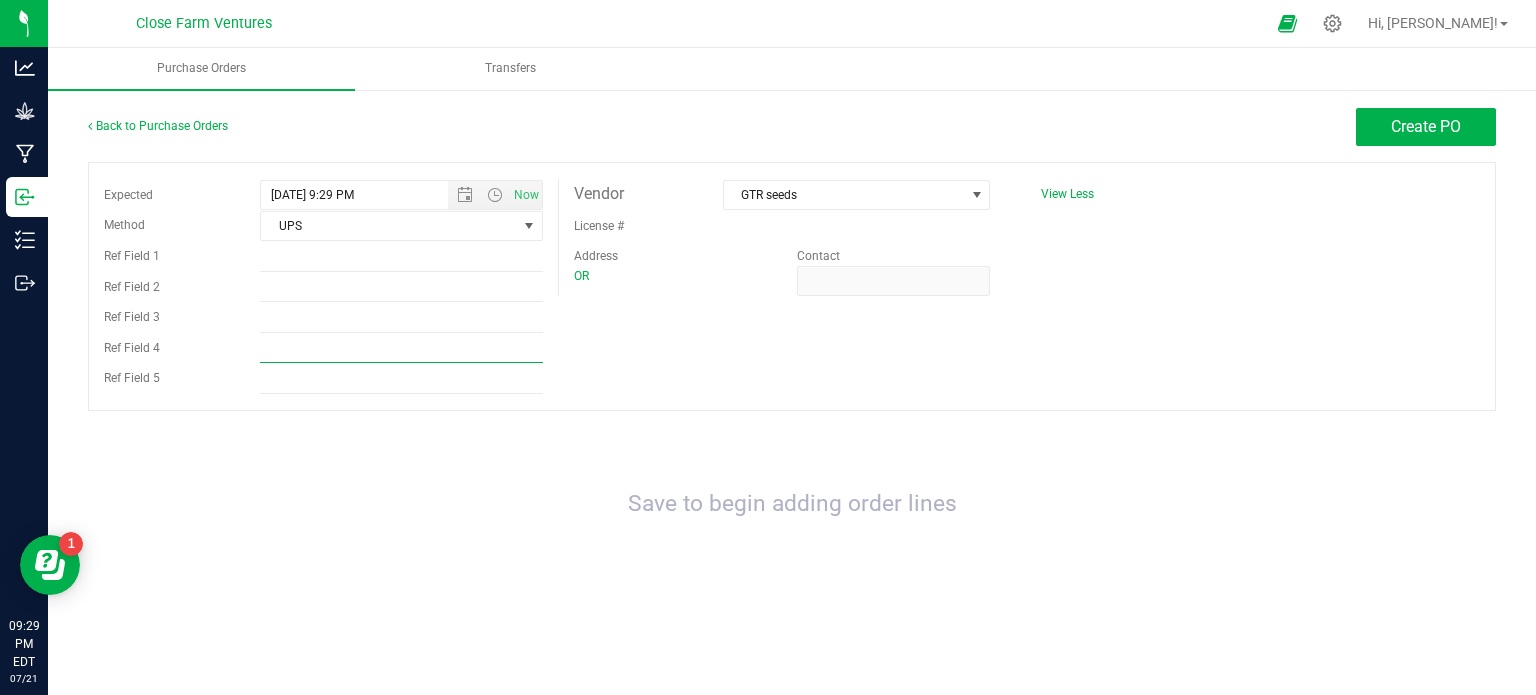 click on "Ref Field 4" at bounding box center [401, 348] 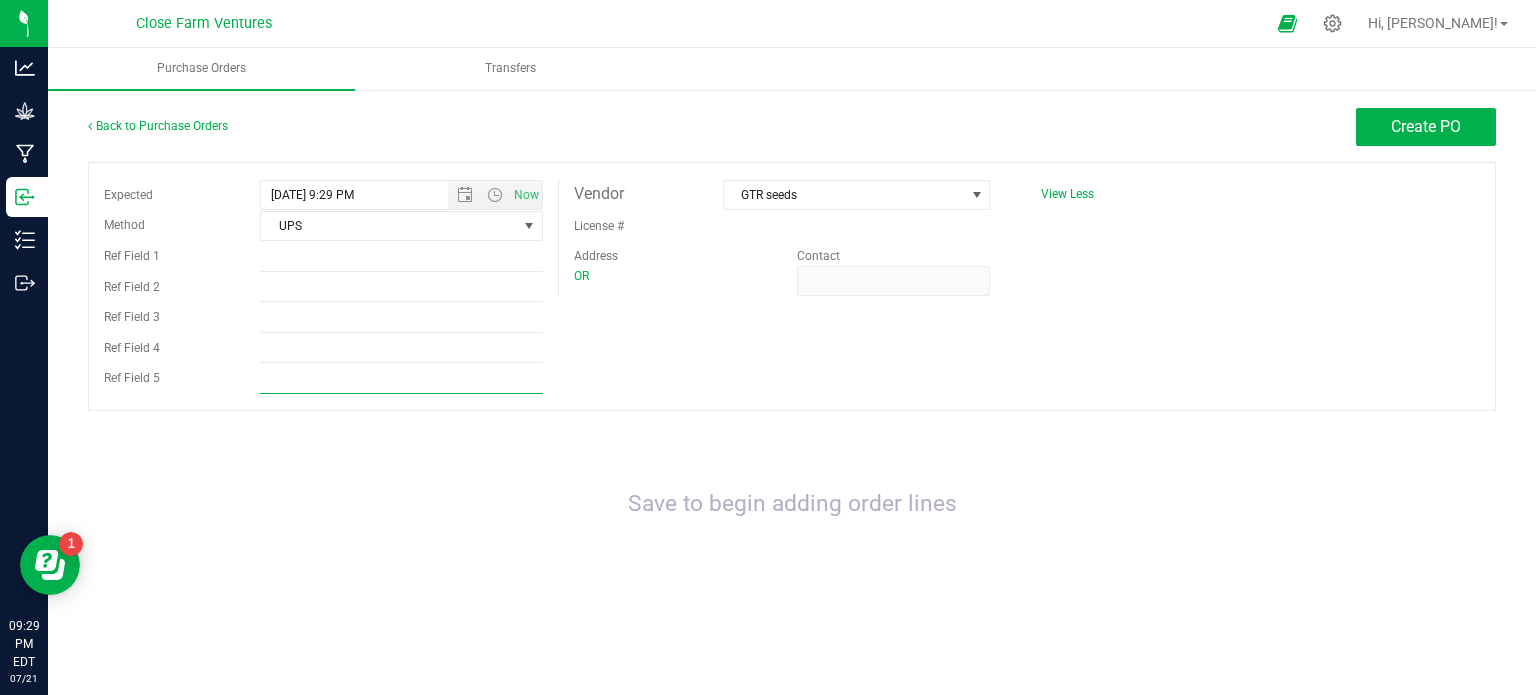 click on "Ref Field 5" at bounding box center [401, 379] 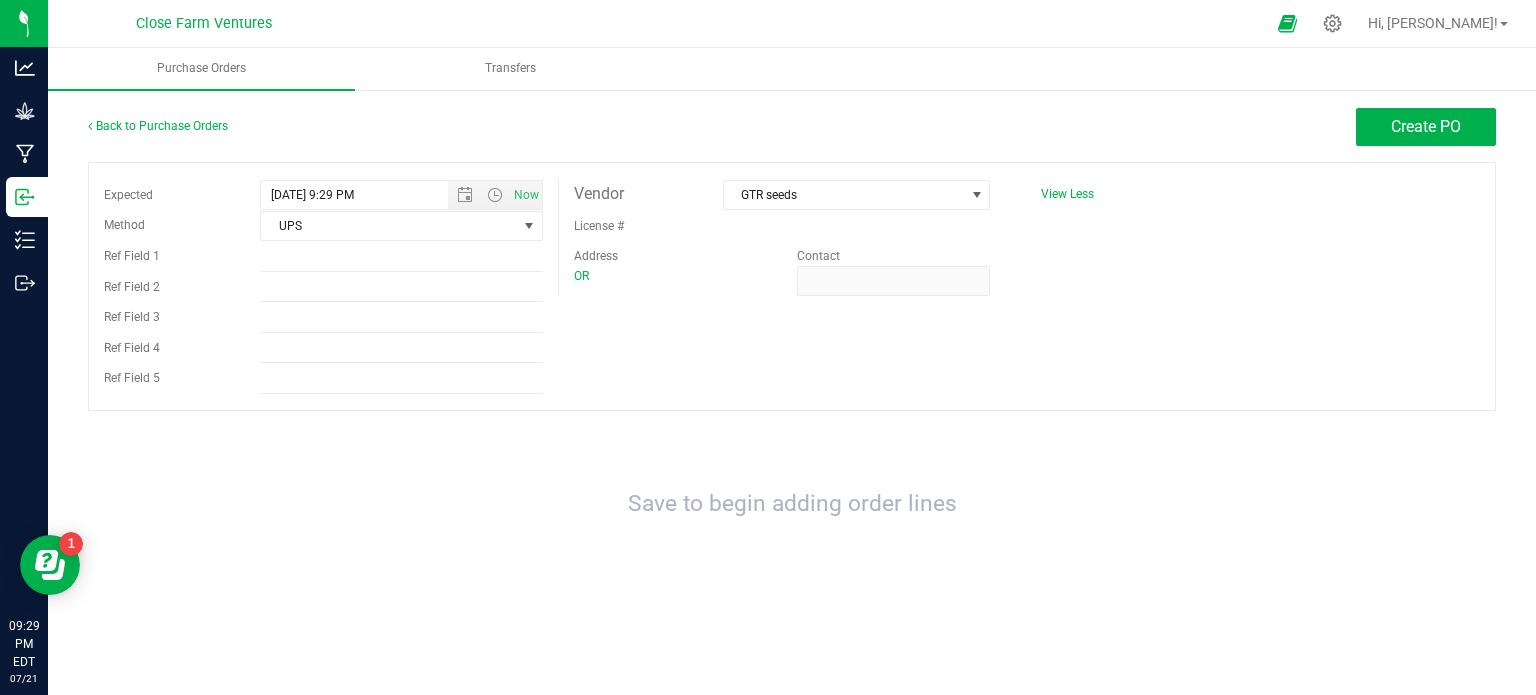 drag, startPoint x: 694, startPoint y: 377, endPoint x: 685, endPoint y: 370, distance: 11.401754 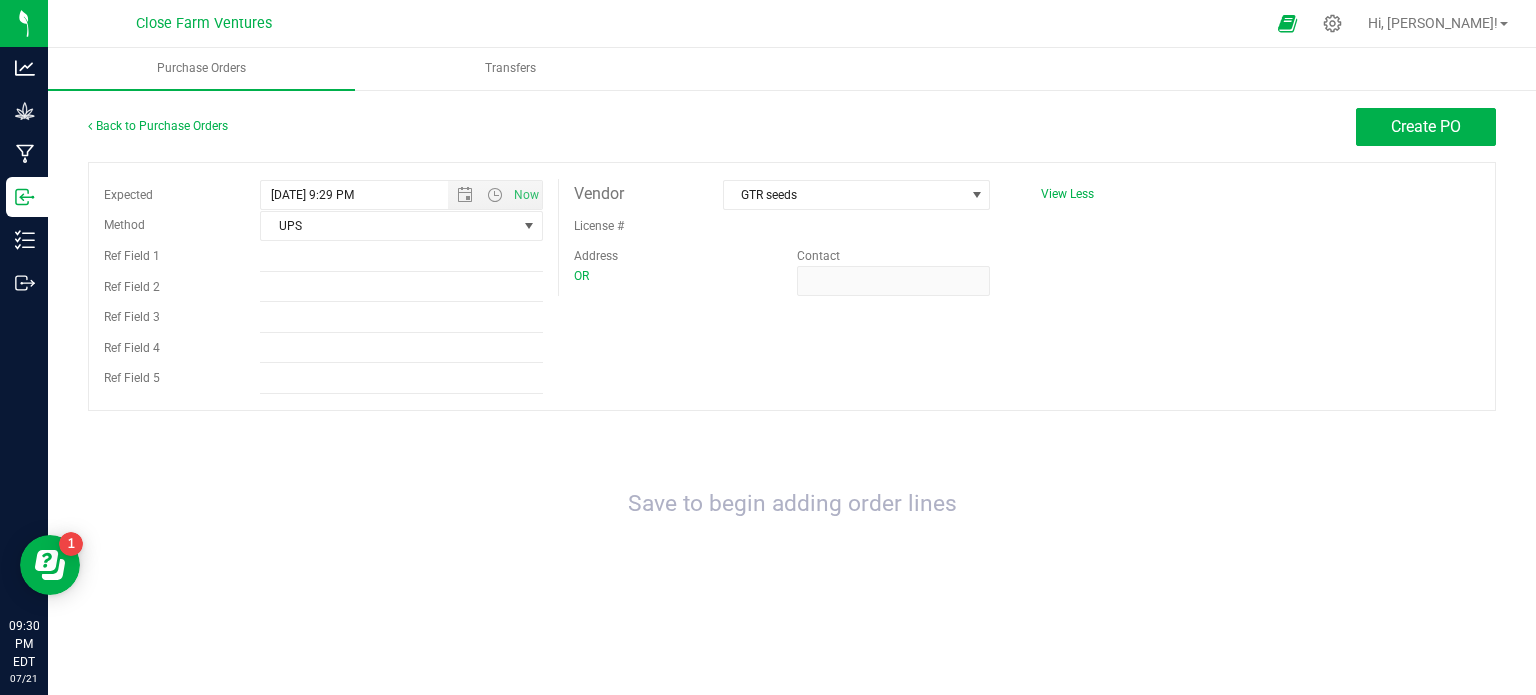 click on "Back to Purchase Orders
Create PO
Expected
[DATE] 9:29 PM
Now
Method
UPS Select Method USPS UPS FedEx LTL Local Delivery Pickup Other
Ref Field 1" at bounding box center (792, 362) 